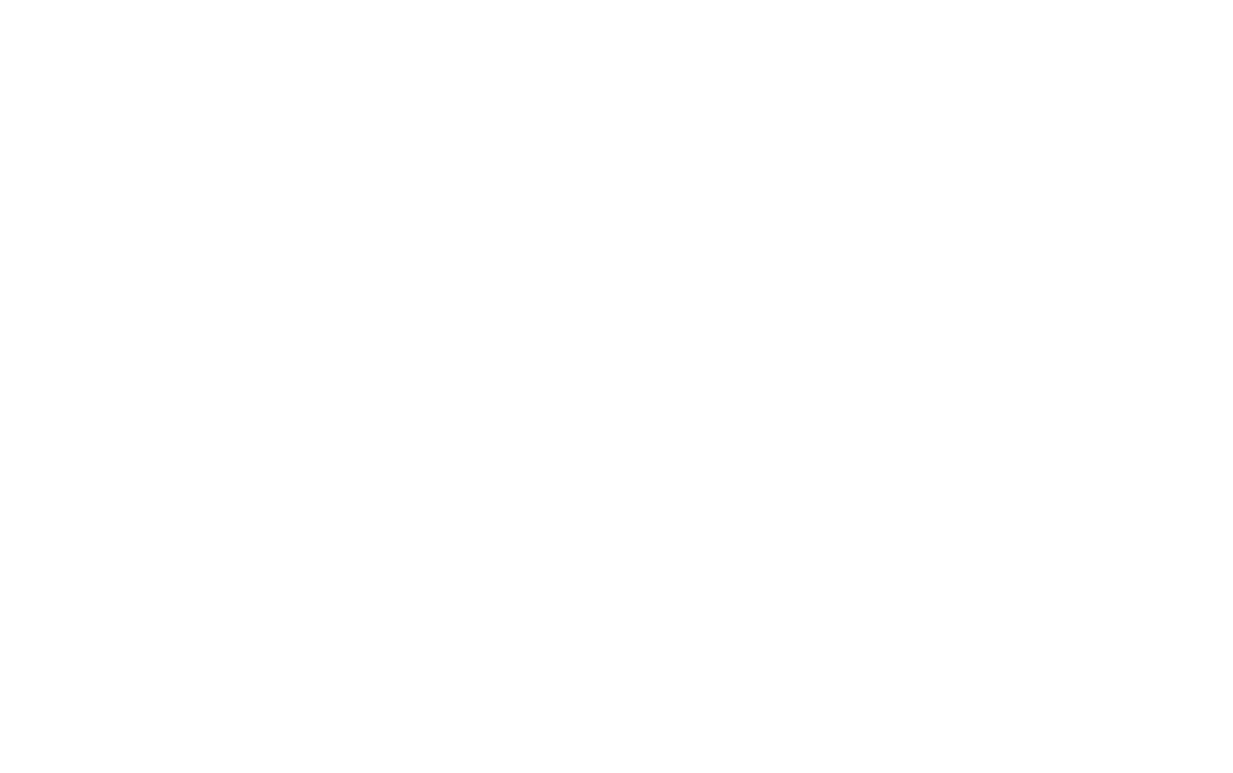scroll, scrollTop: 0, scrollLeft: 0, axis: both 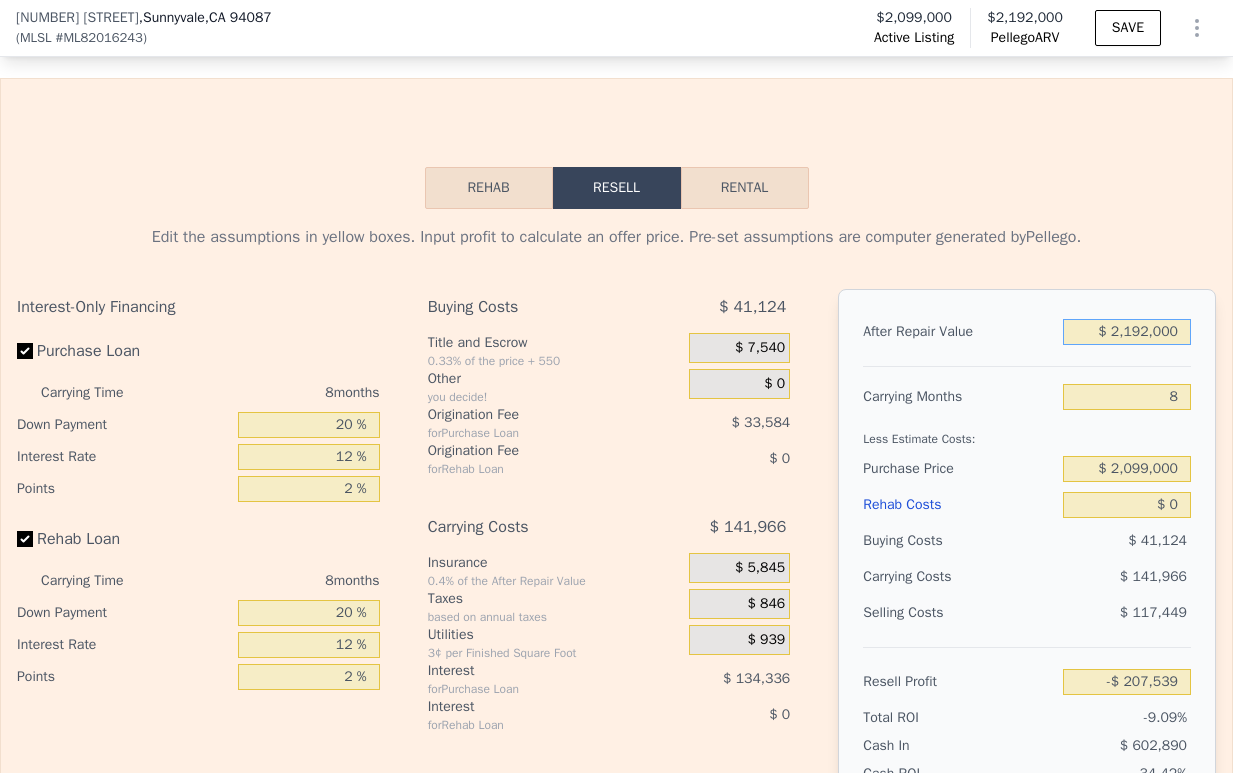 drag, startPoint x: 1187, startPoint y: 332, endPoint x: 1151, endPoint y: 332, distance: 36 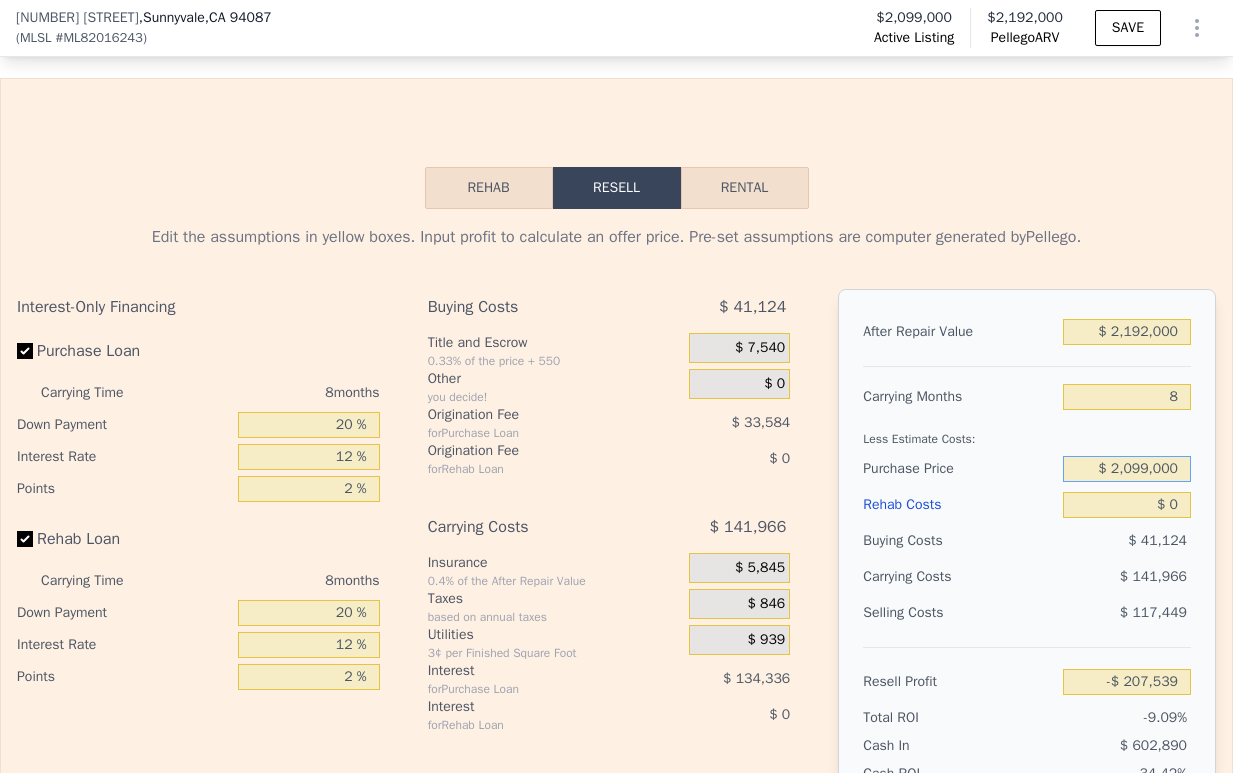 click on "$ 2,099,000" at bounding box center (1127, 469) 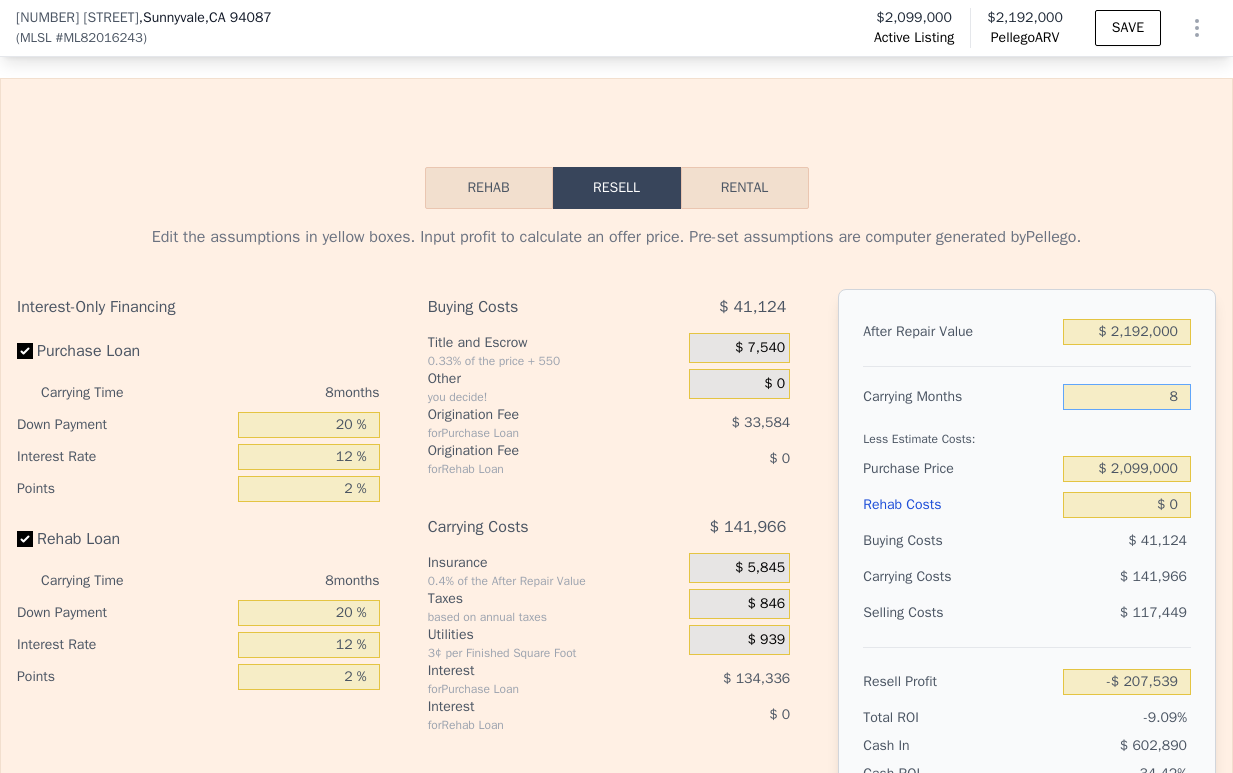 drag, startPoint x: 1171, startPoint y: 393, endPoint x: 1155, endPoint y: 393, distance: 16 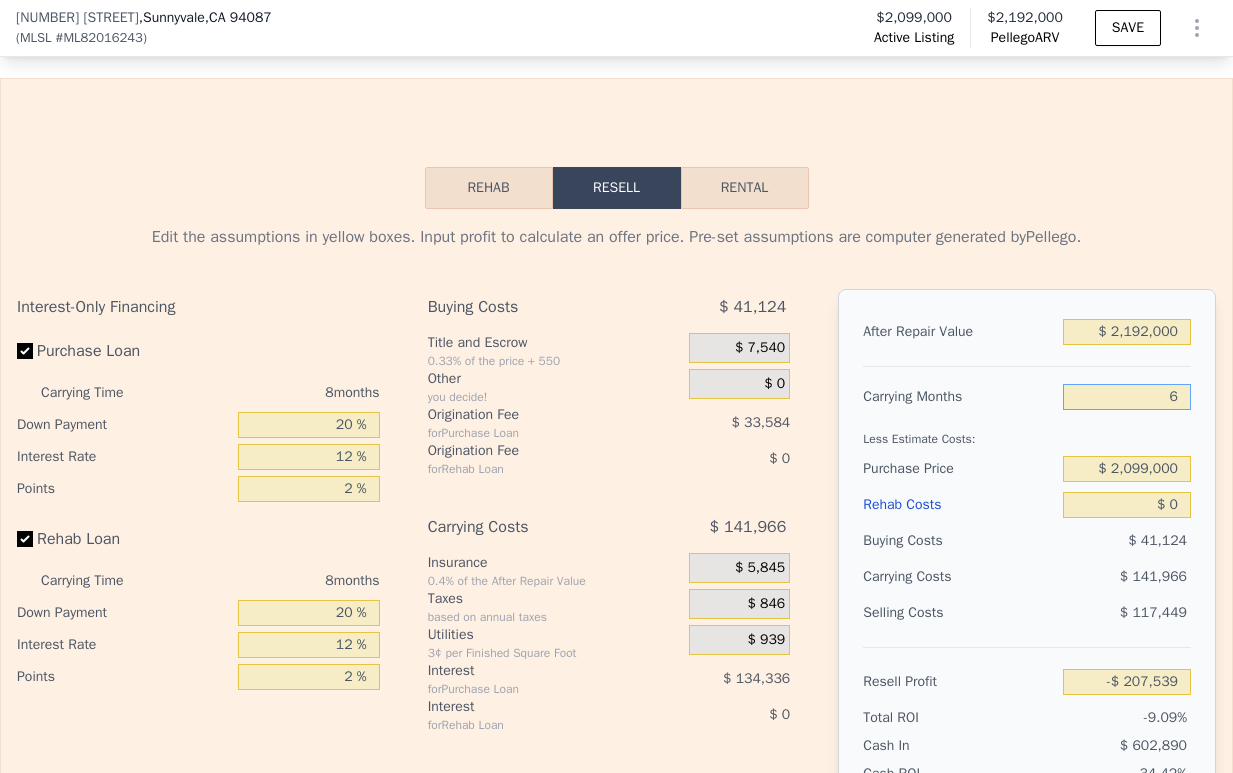 type on "-$ 172,048" 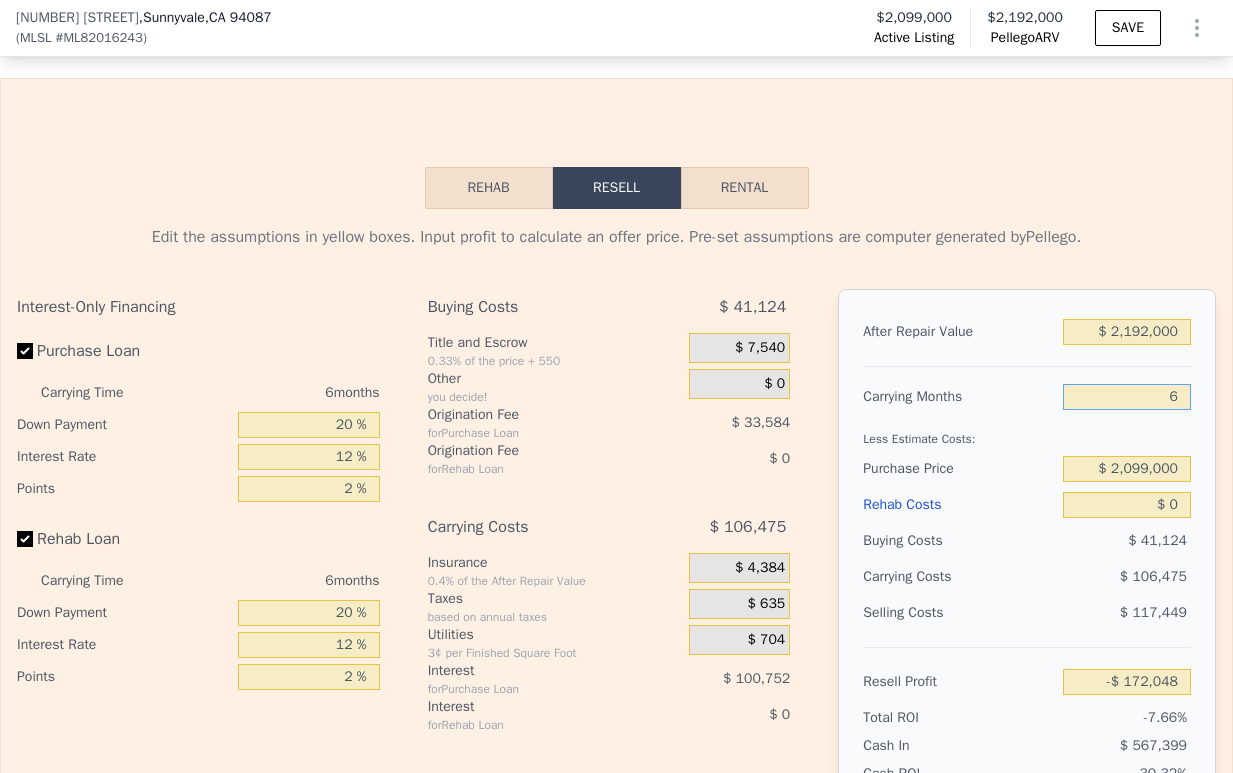 type on "6" 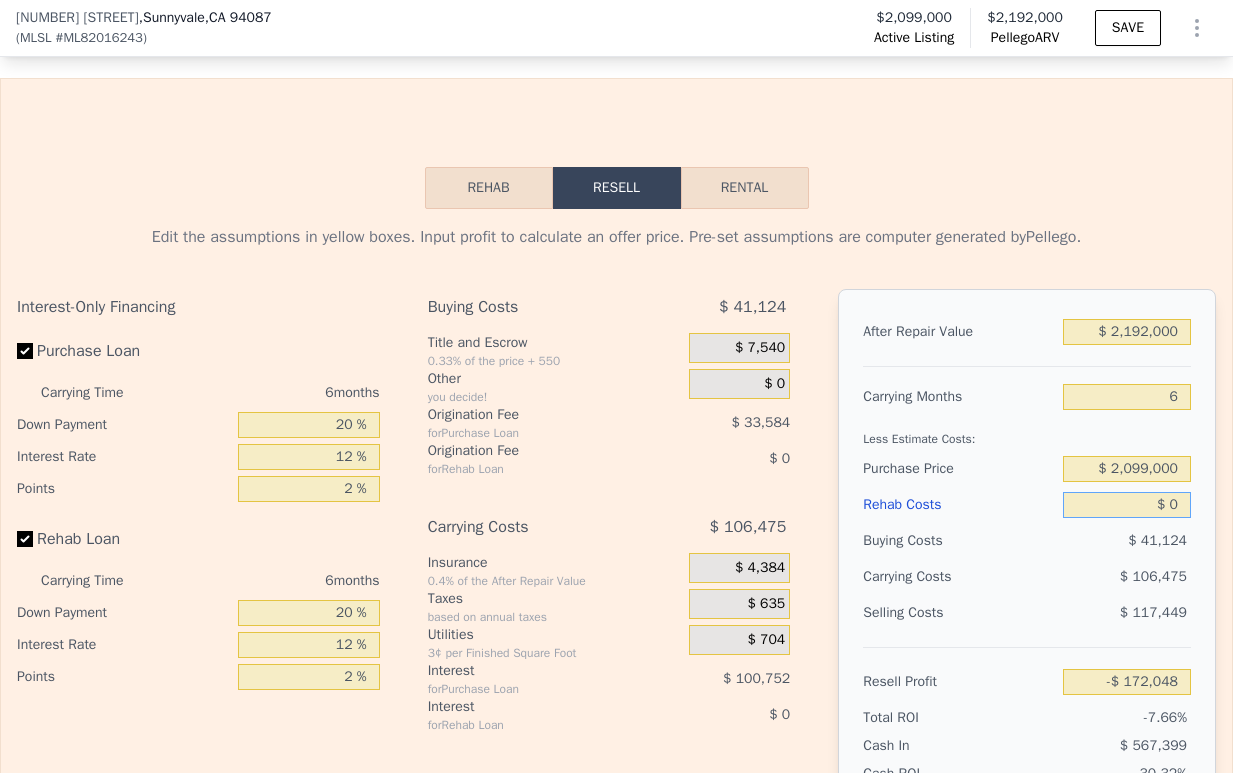 drag, startPoint x: 1178, startPoint y: 502, endPoint x: 1160, endPoint y: 501, distance: 18.027756 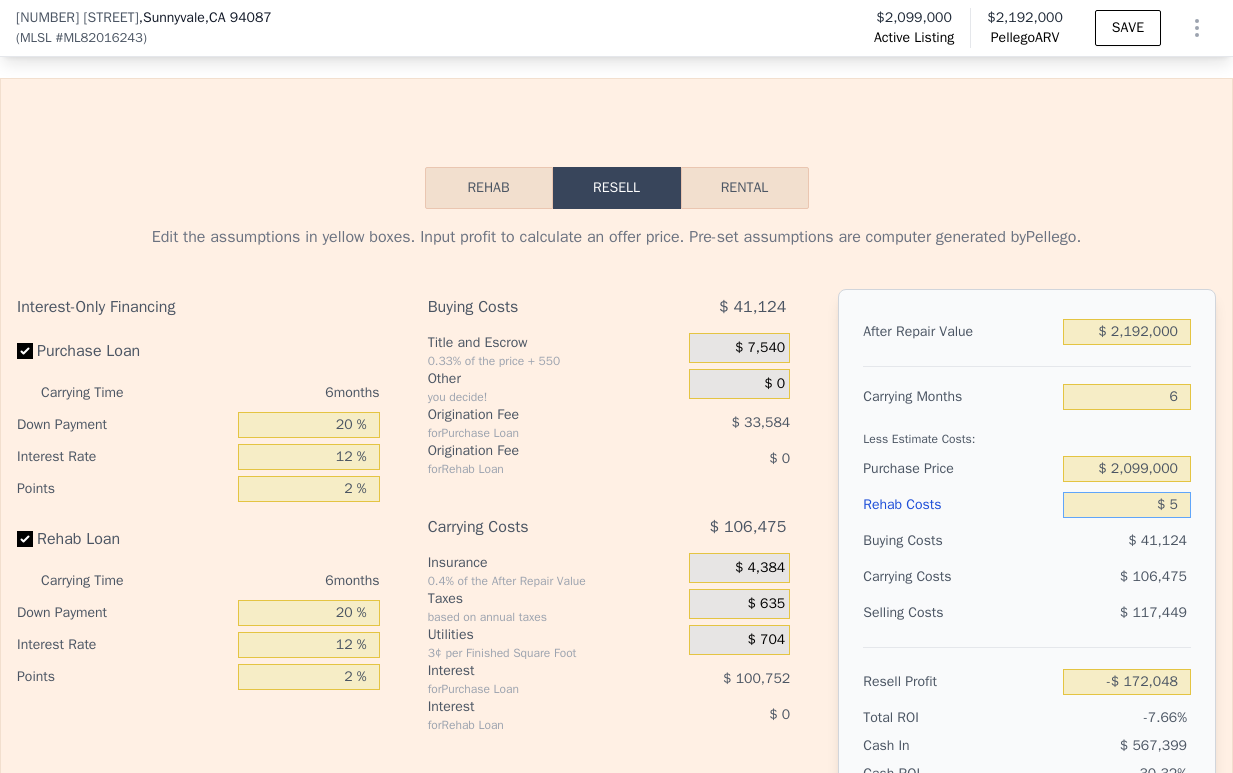 type on "-$ 172,053" 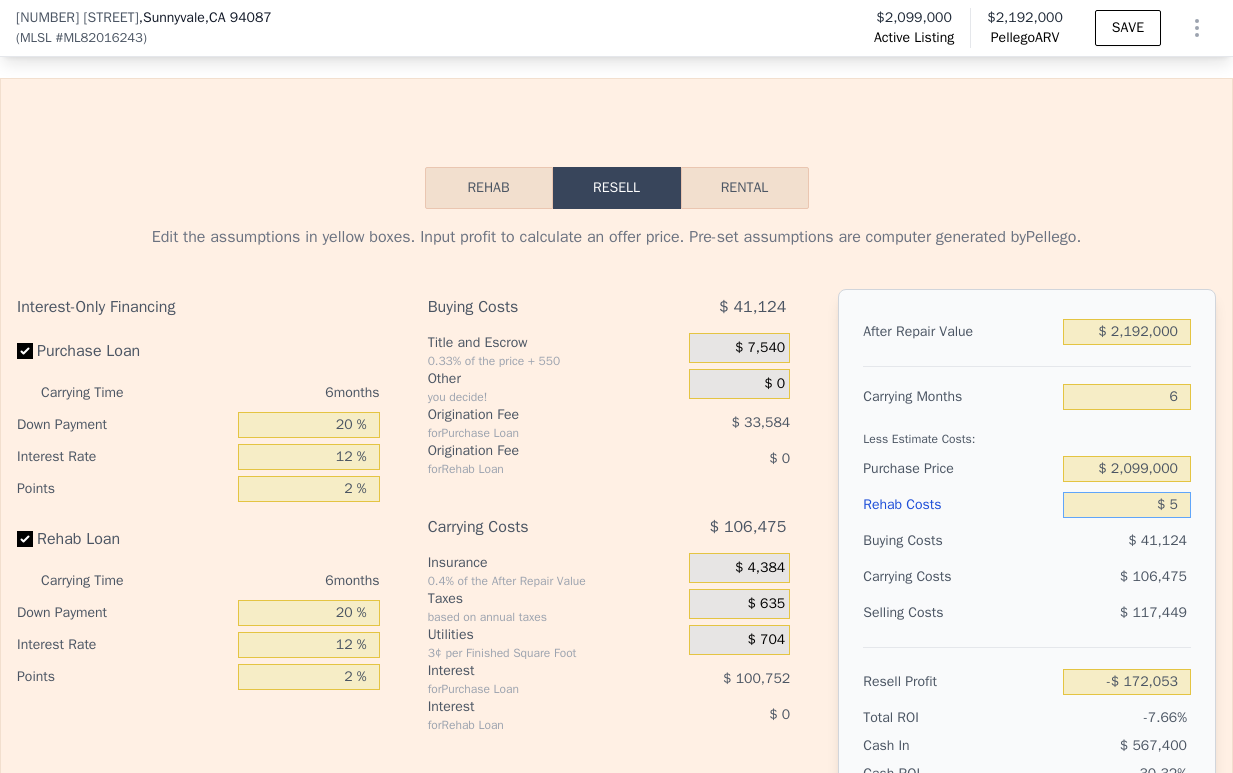 type on "$ 50" 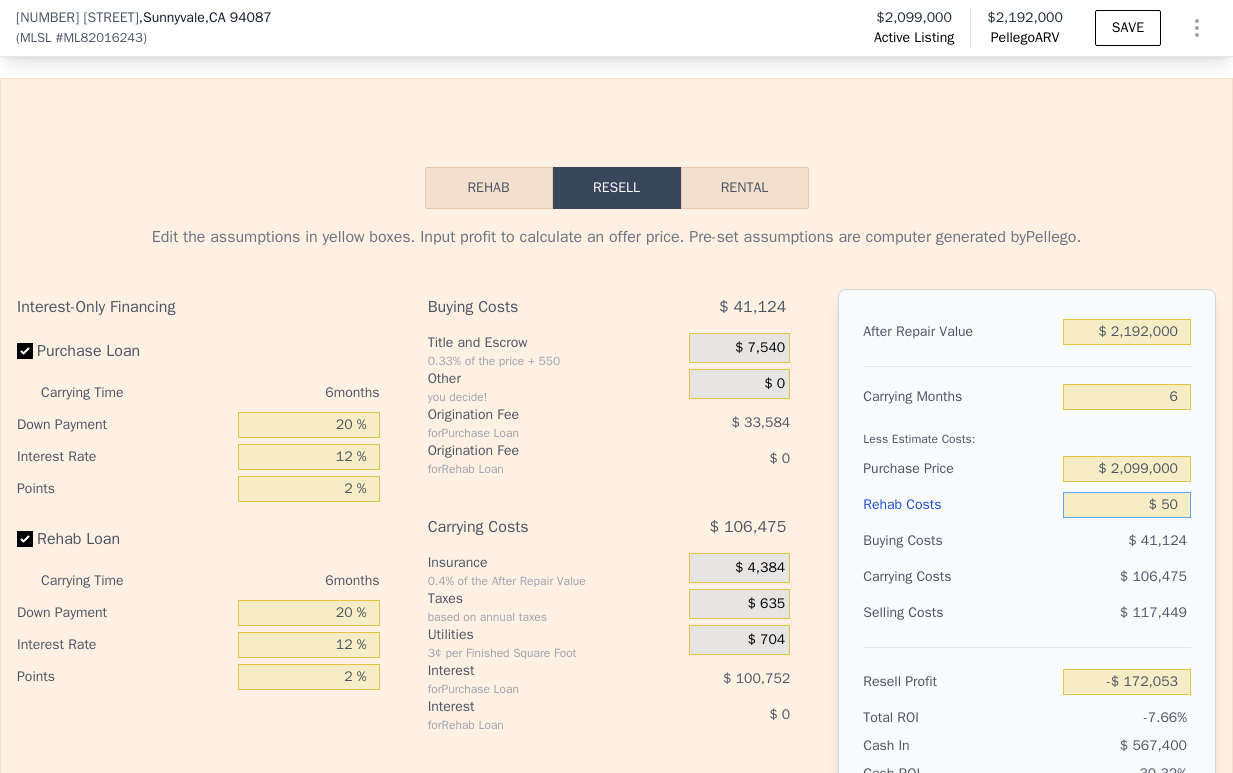 type on "-$ 172,099" 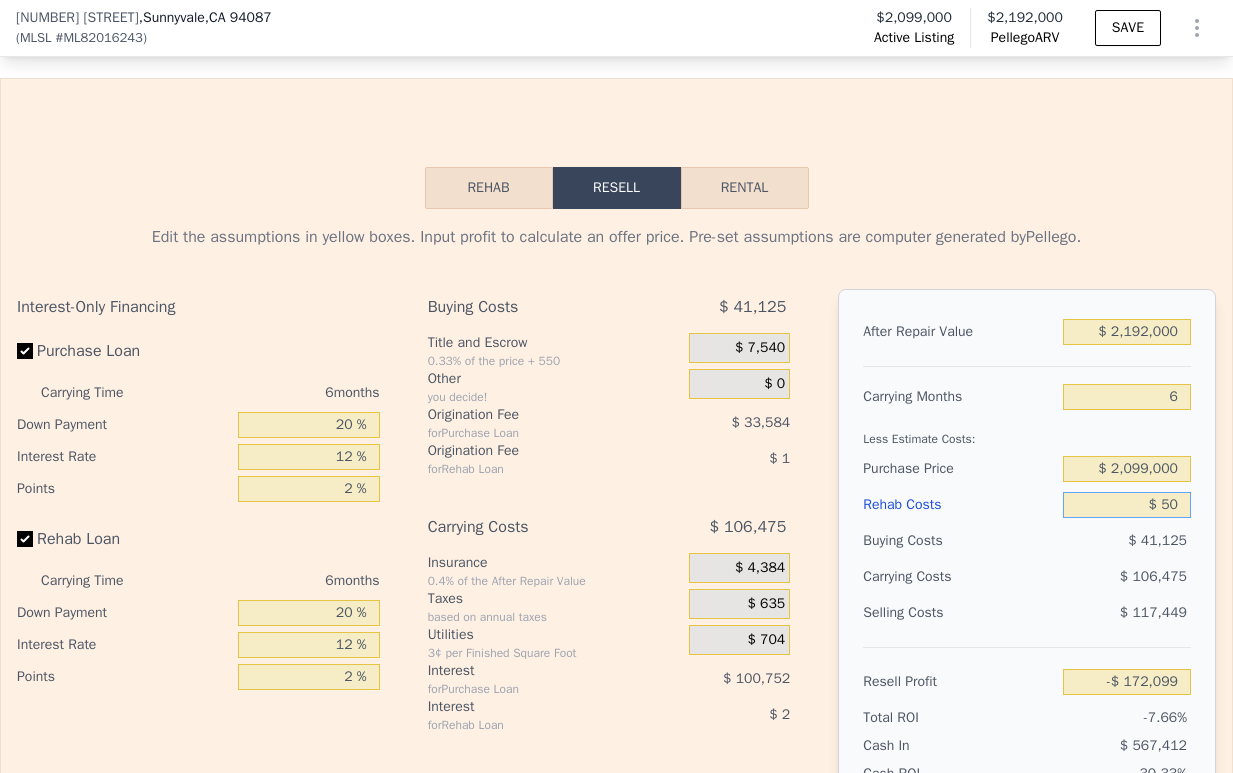 type on "$ 500" 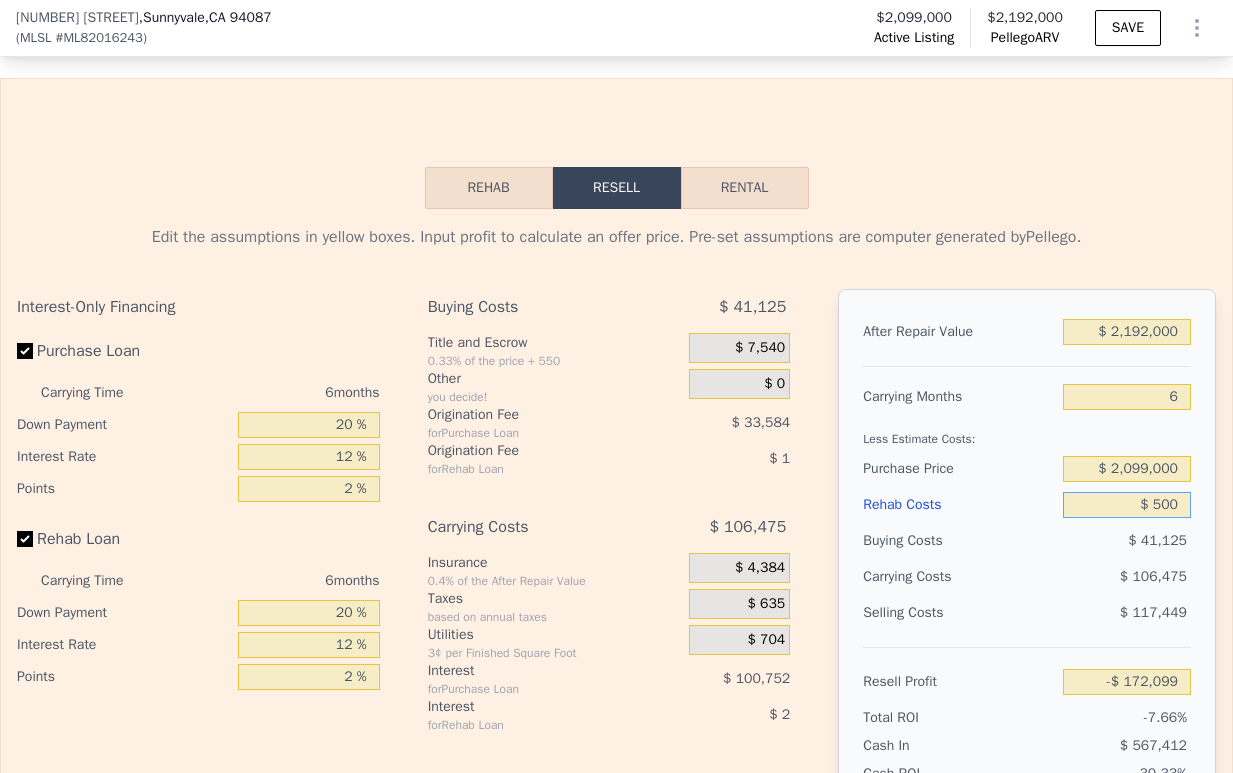 type on "-$ 172,580" 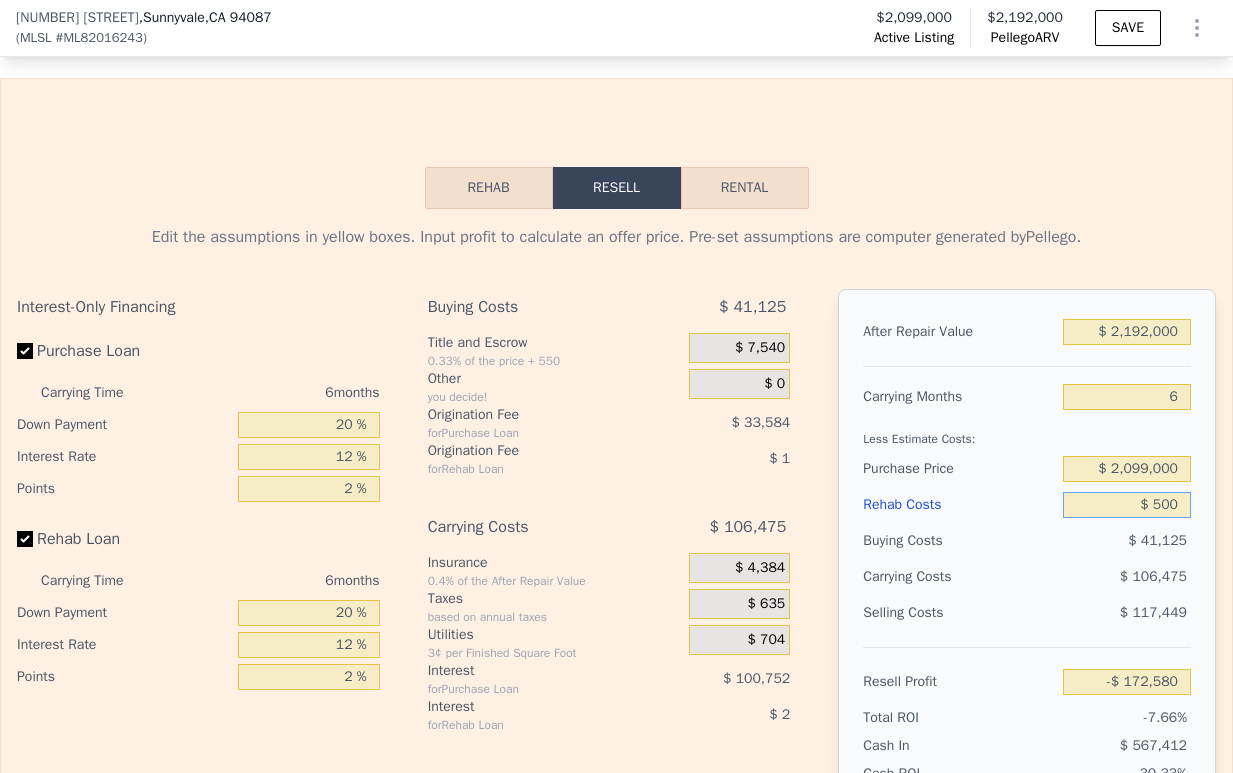 type on "$ 5,000" 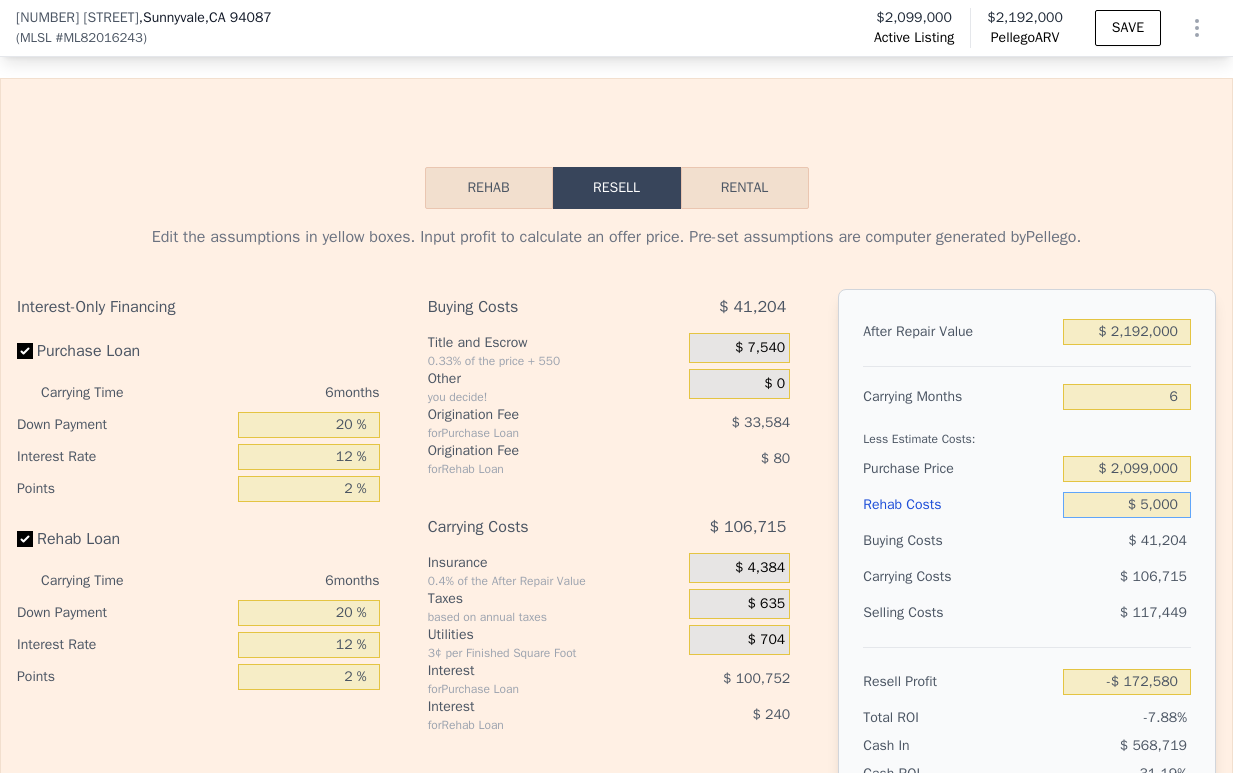 type on "-$ 177,368" 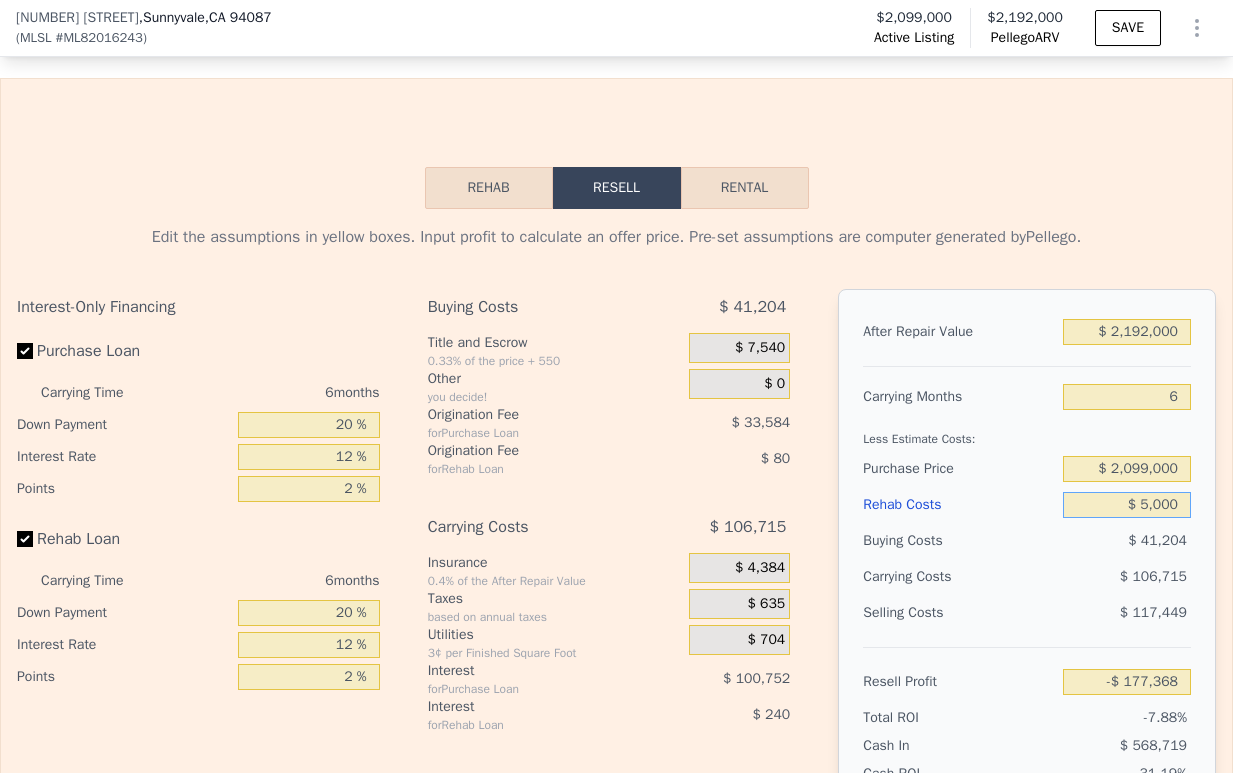 type on "$ 50,000" 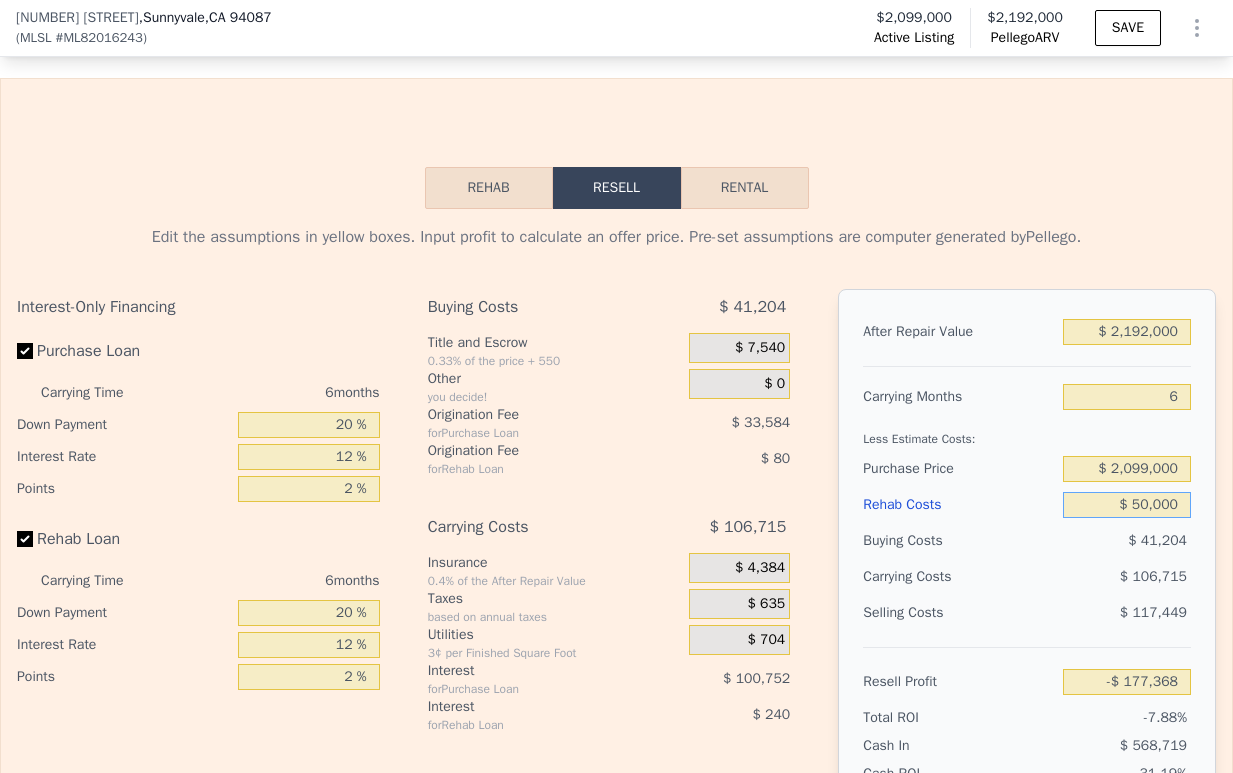 type on "-$ 225,248" 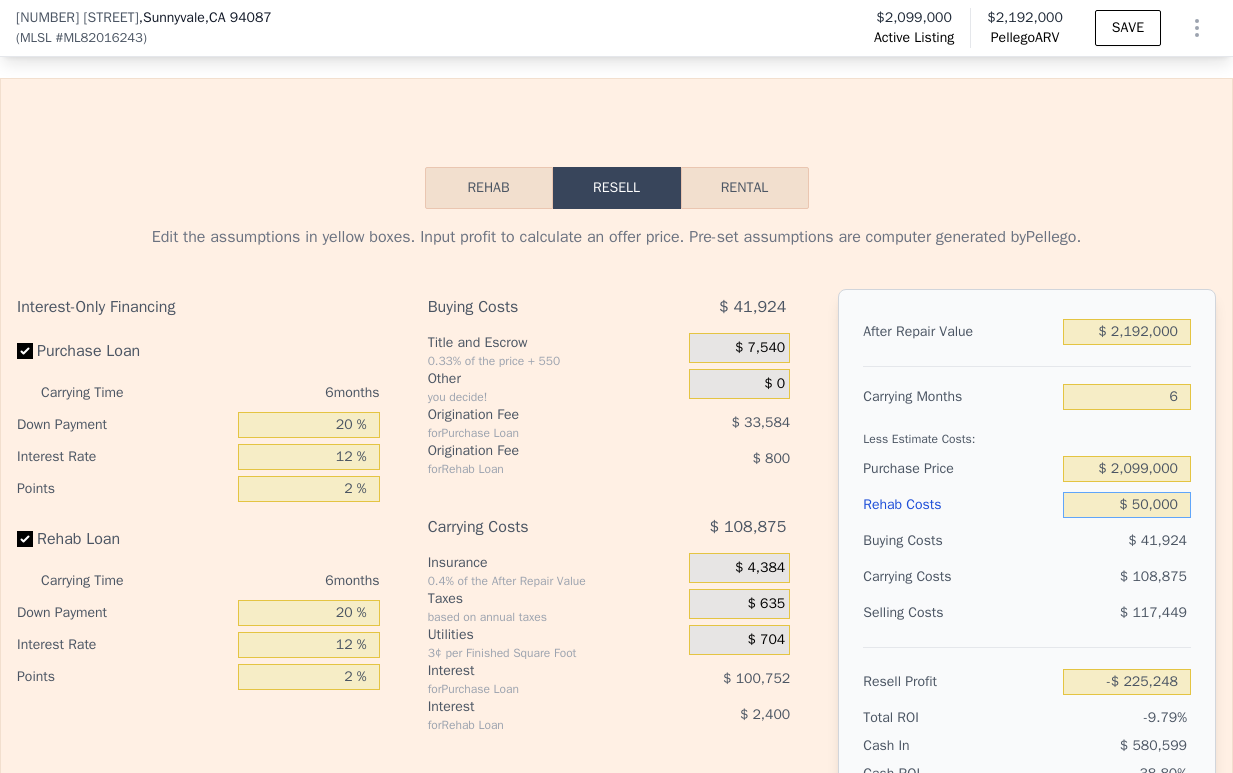 type on "$ 50,000" 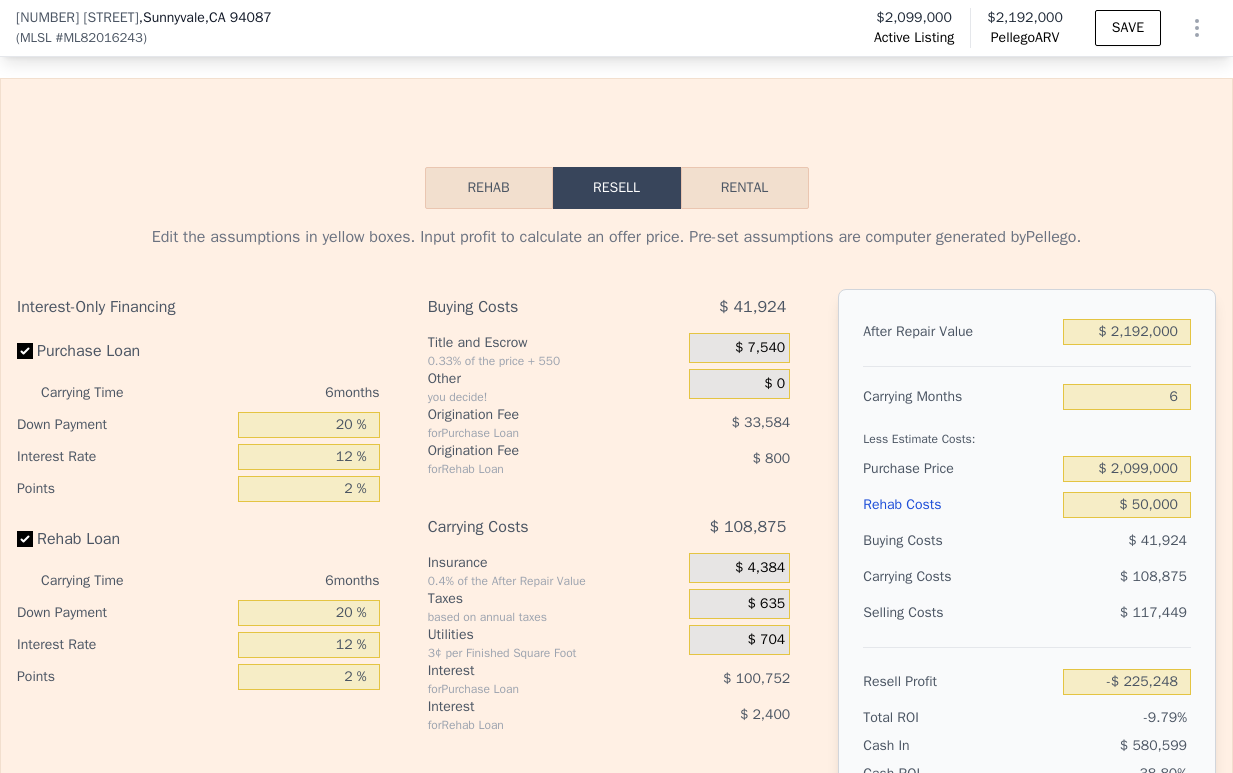 click on "After Repair Value" at bounding box center [959, 332] 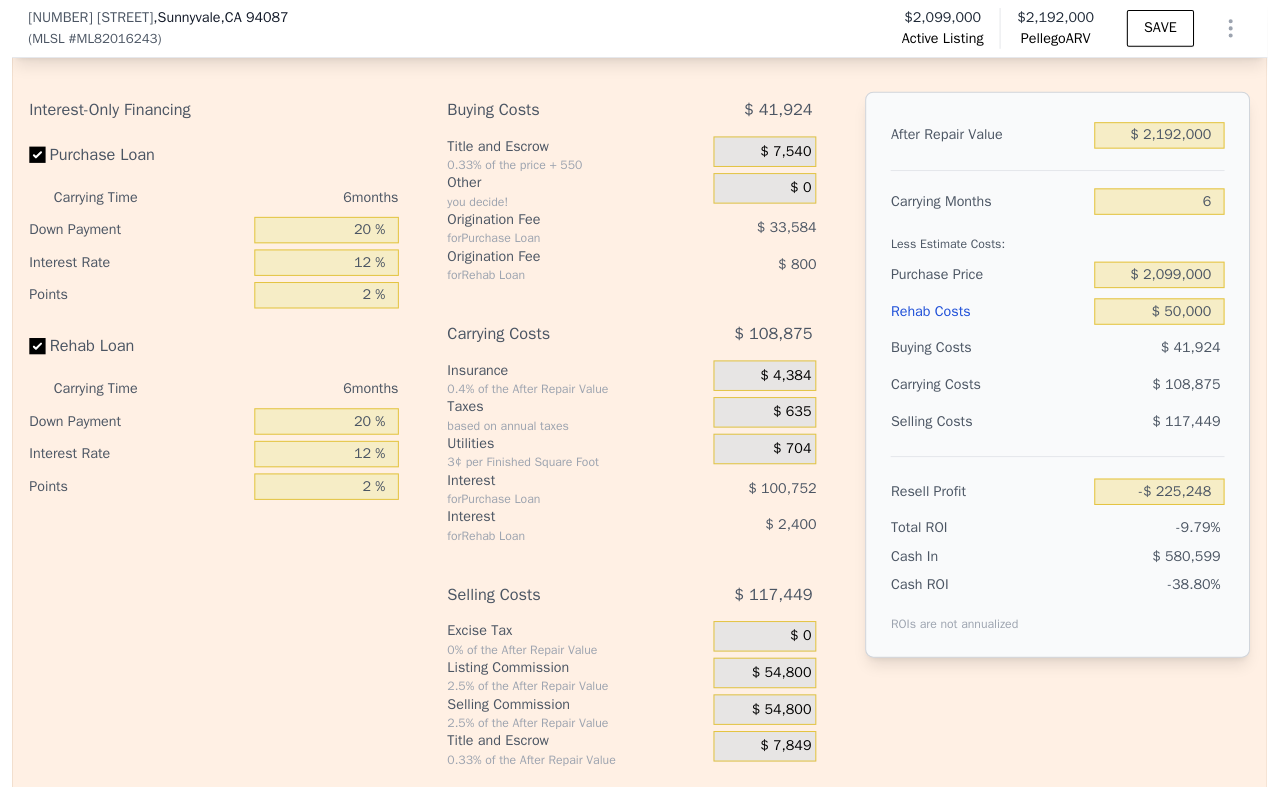 scroll, scrollTop: 2979, scrollLeft: 0, axis: vertical 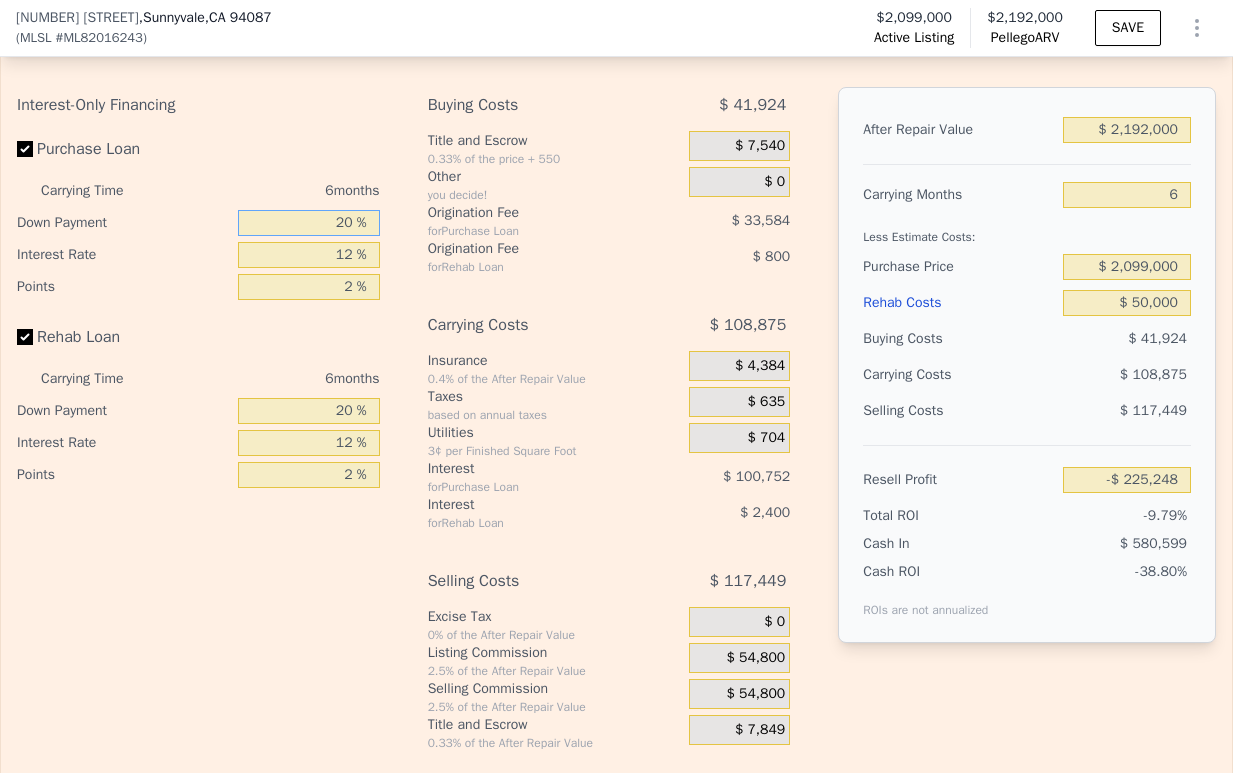 drag, startPoint x: 355, startPoint y: 221, endPoint x: 305, endPoint y: 221, distance: 50 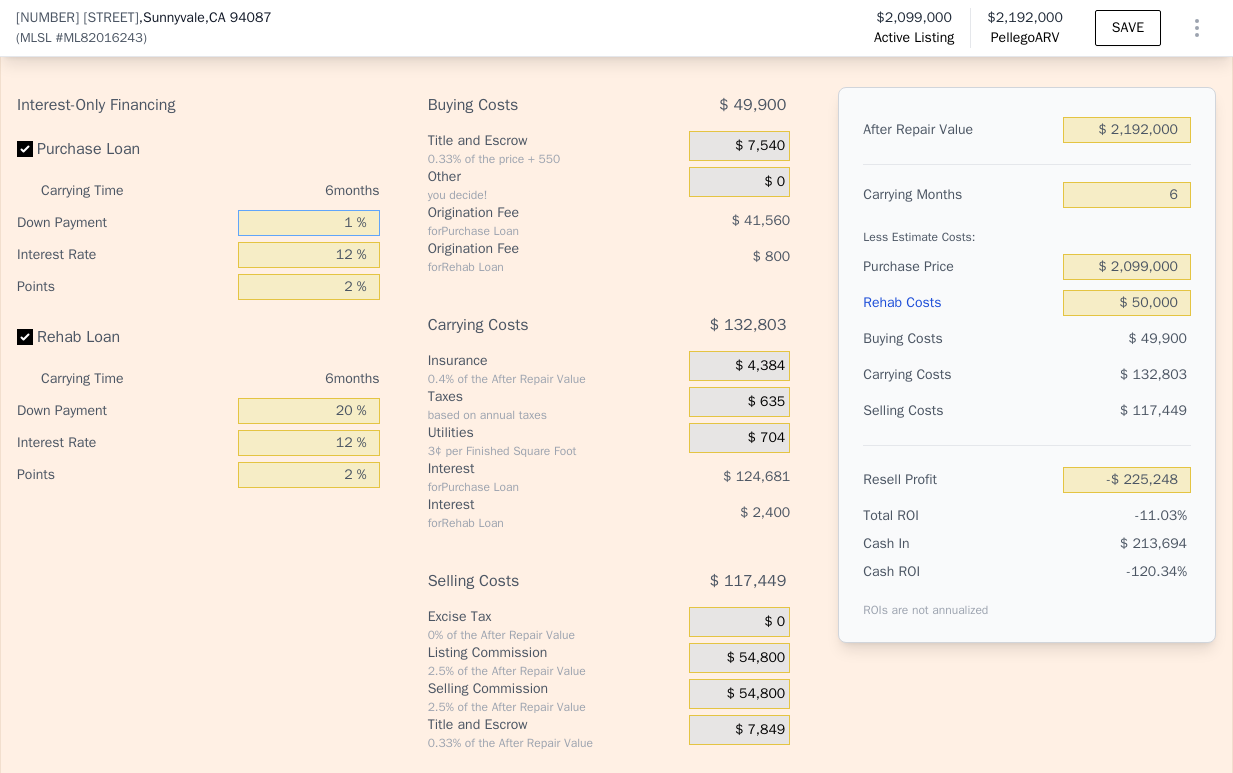 type on "10 %" 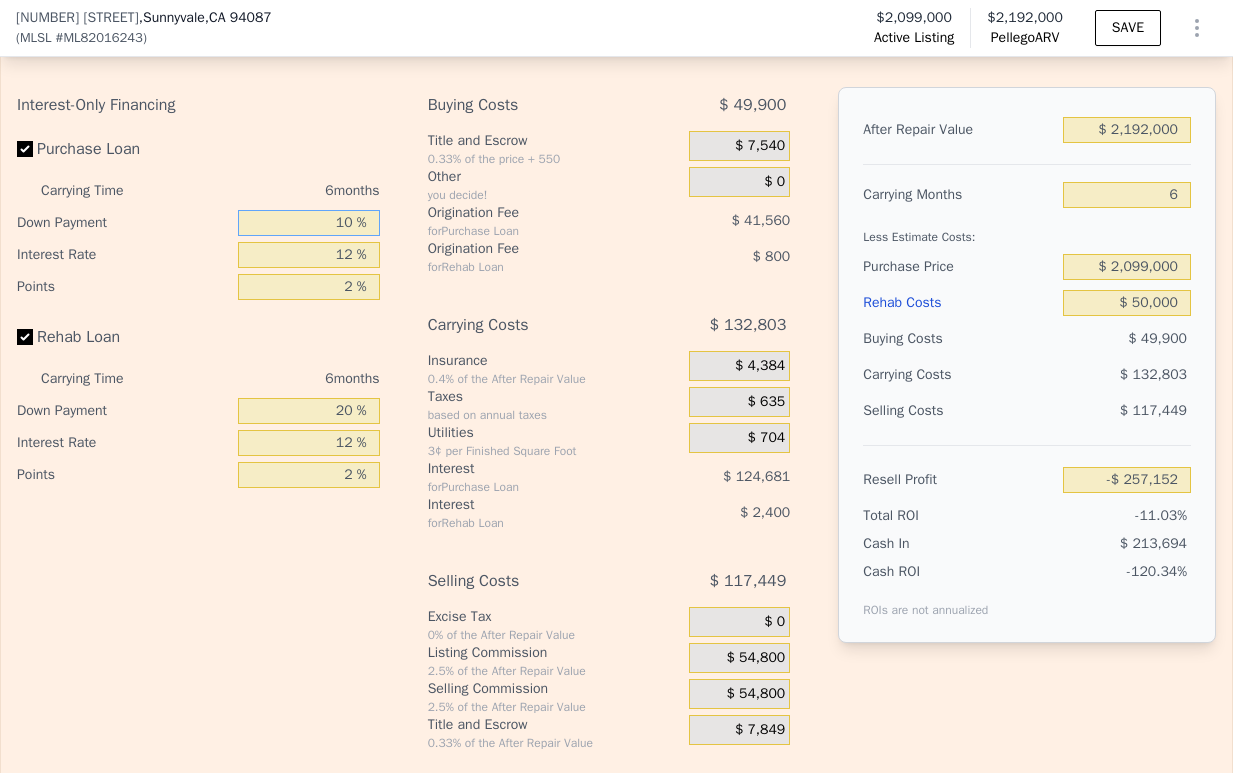 type on "-$ 242,040" 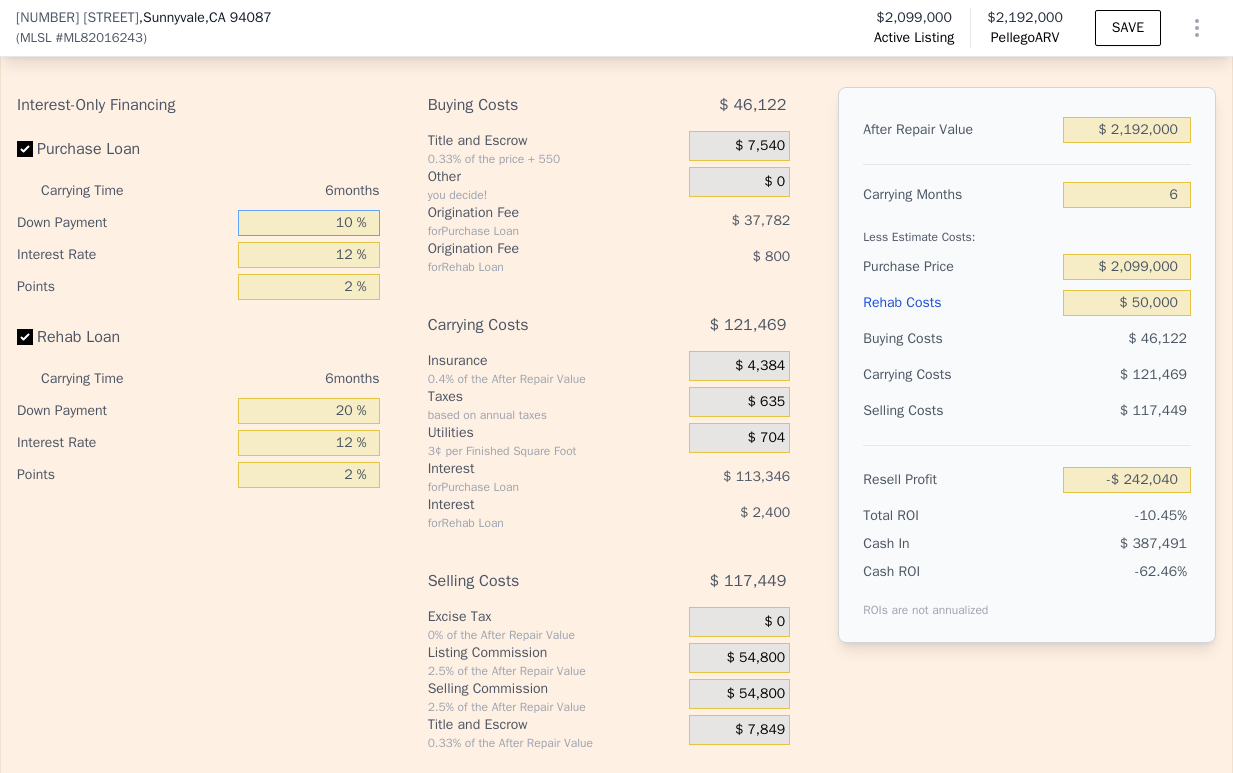 type on "10 %" 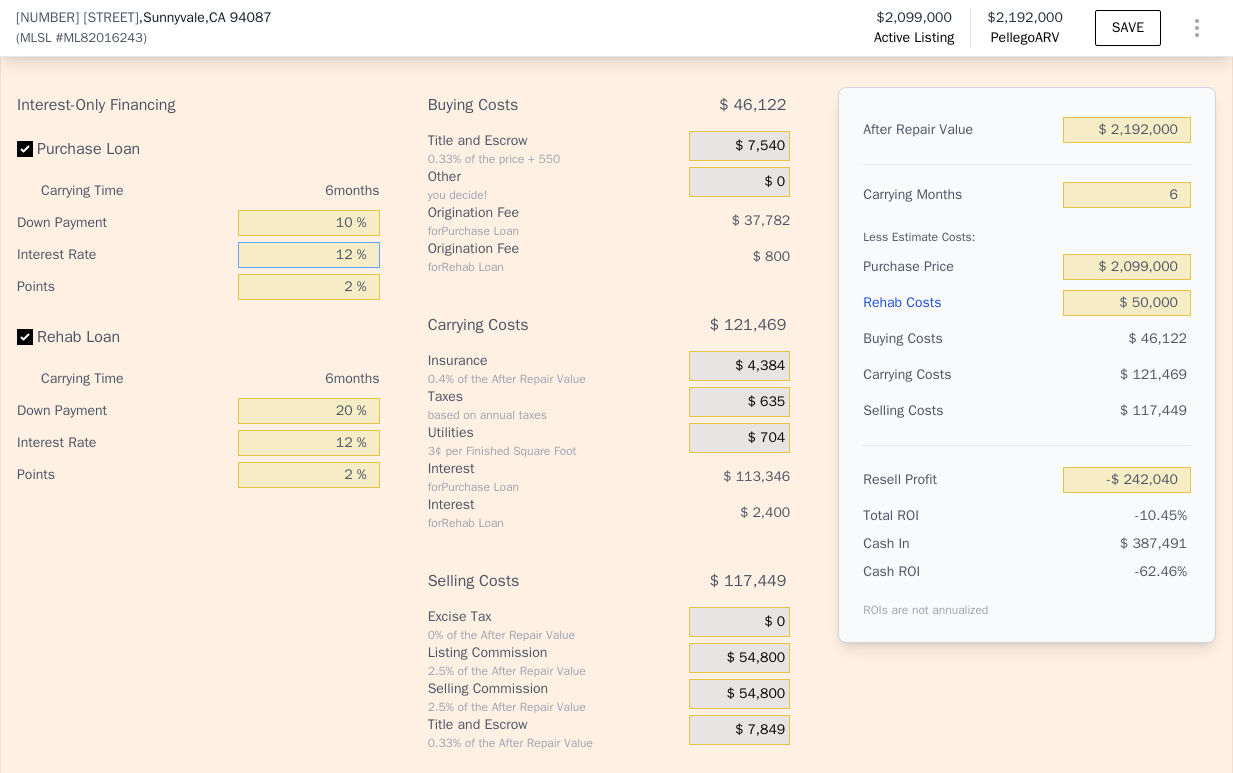 drag, startPoint x: 352, startPoint y: 244, endPoint x: 317, endPoint y: 244, distance: 35 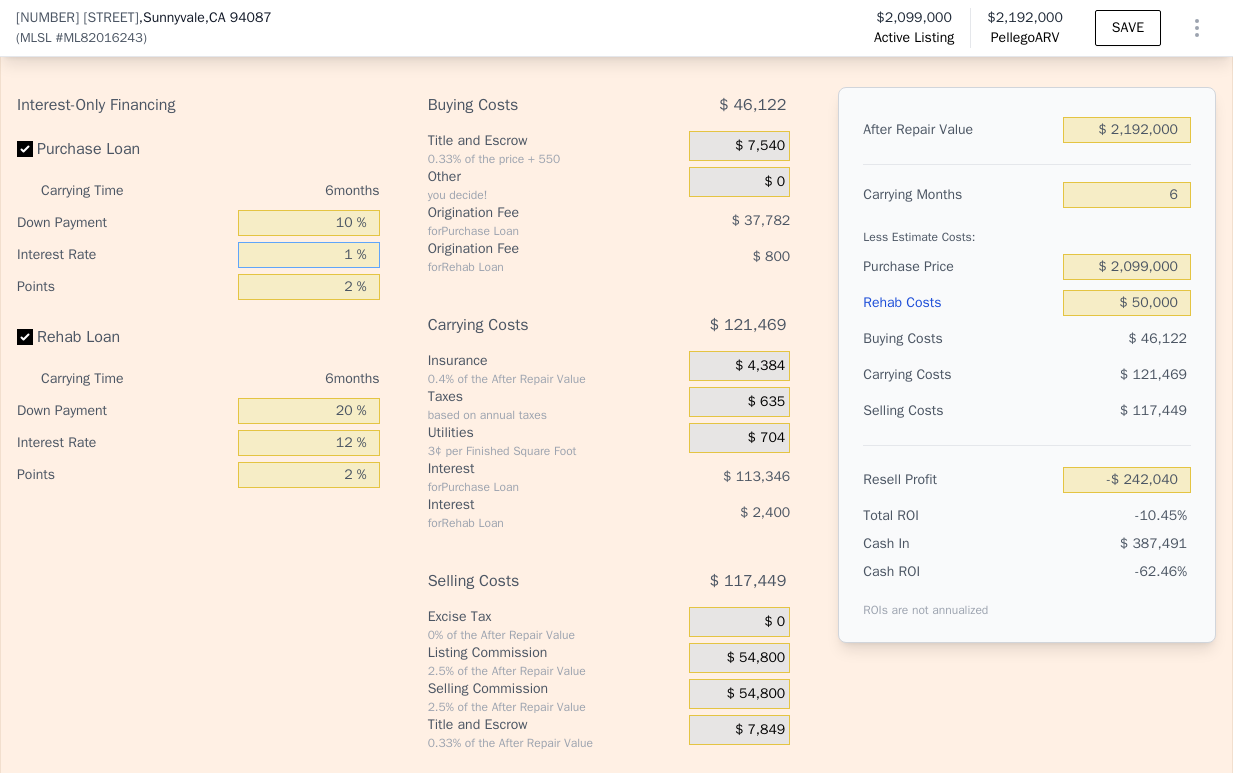 type on "-$ 138,138" 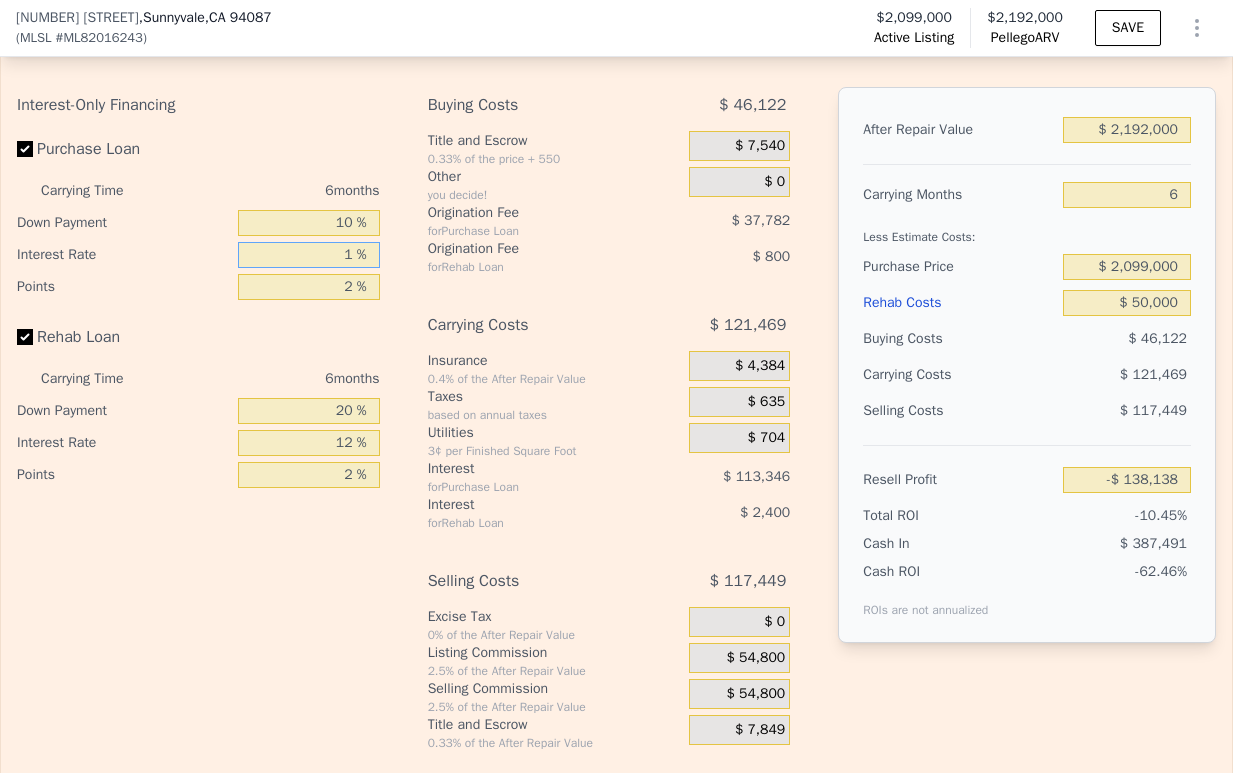 type on "10 %" 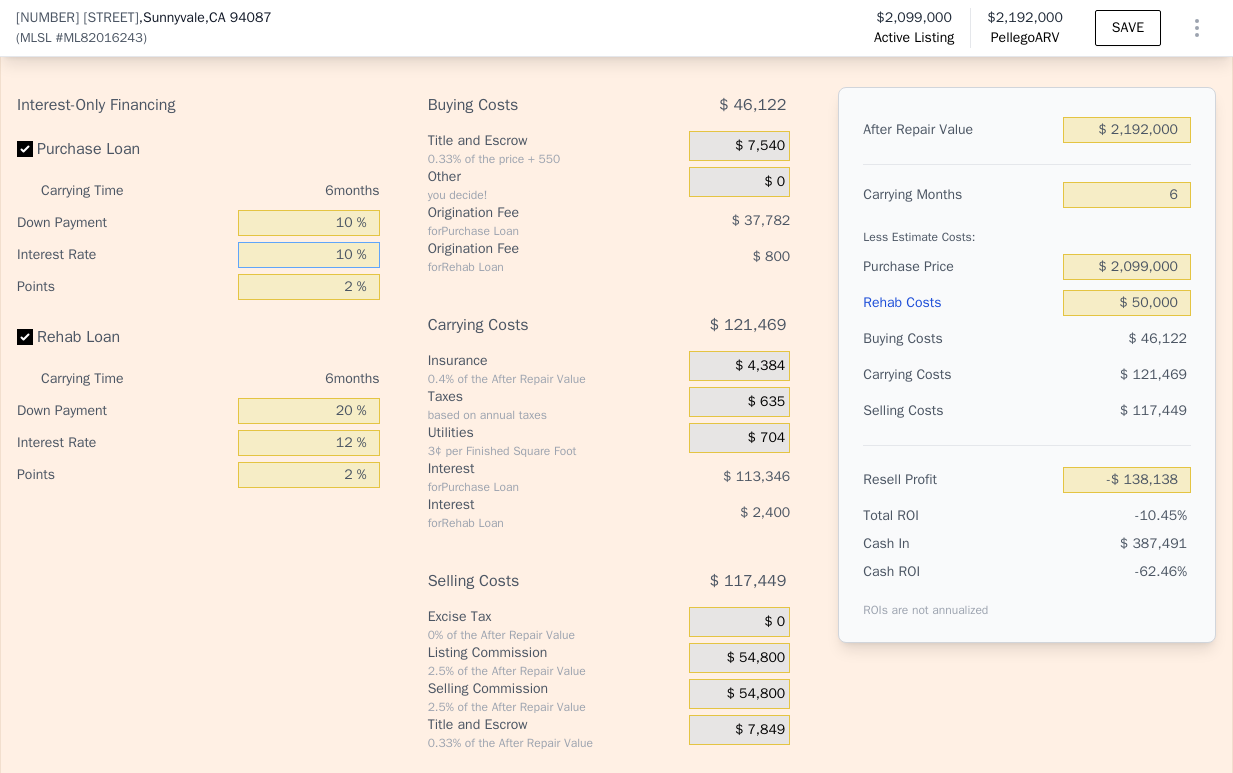 type on "-$ 223,152" 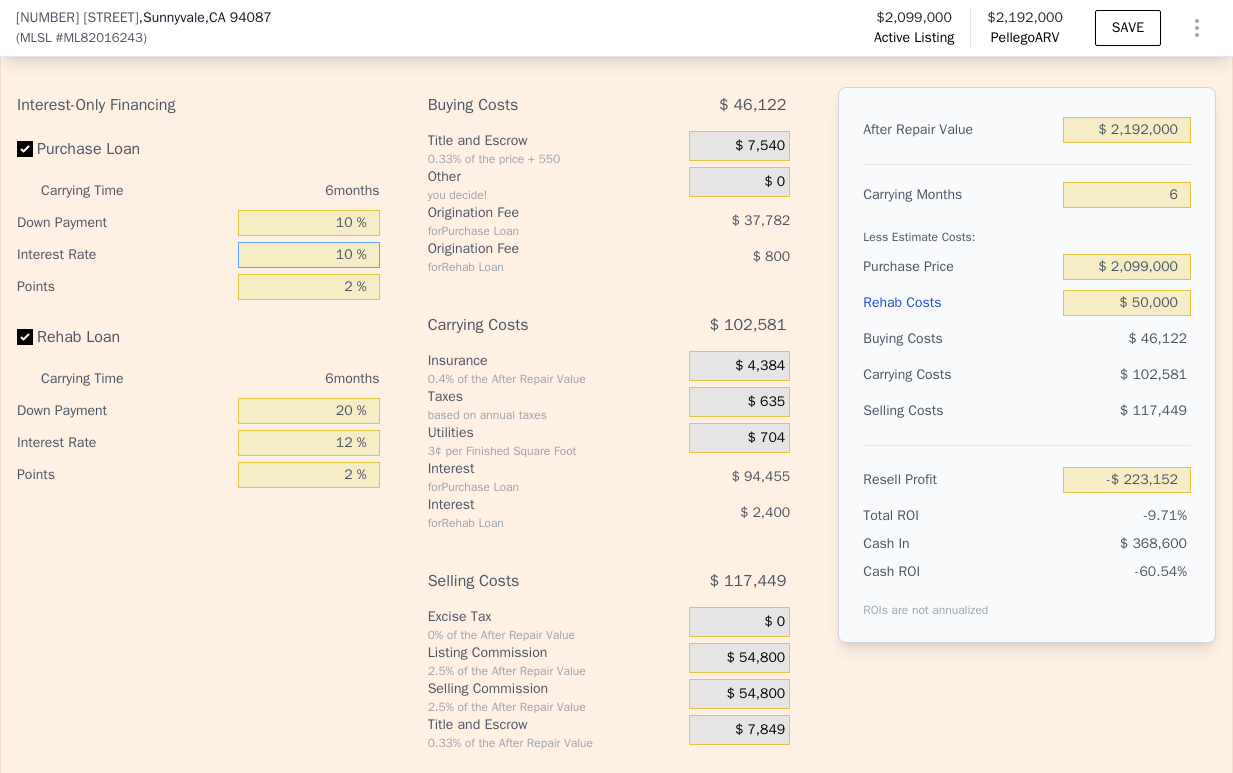 type on "10 %" 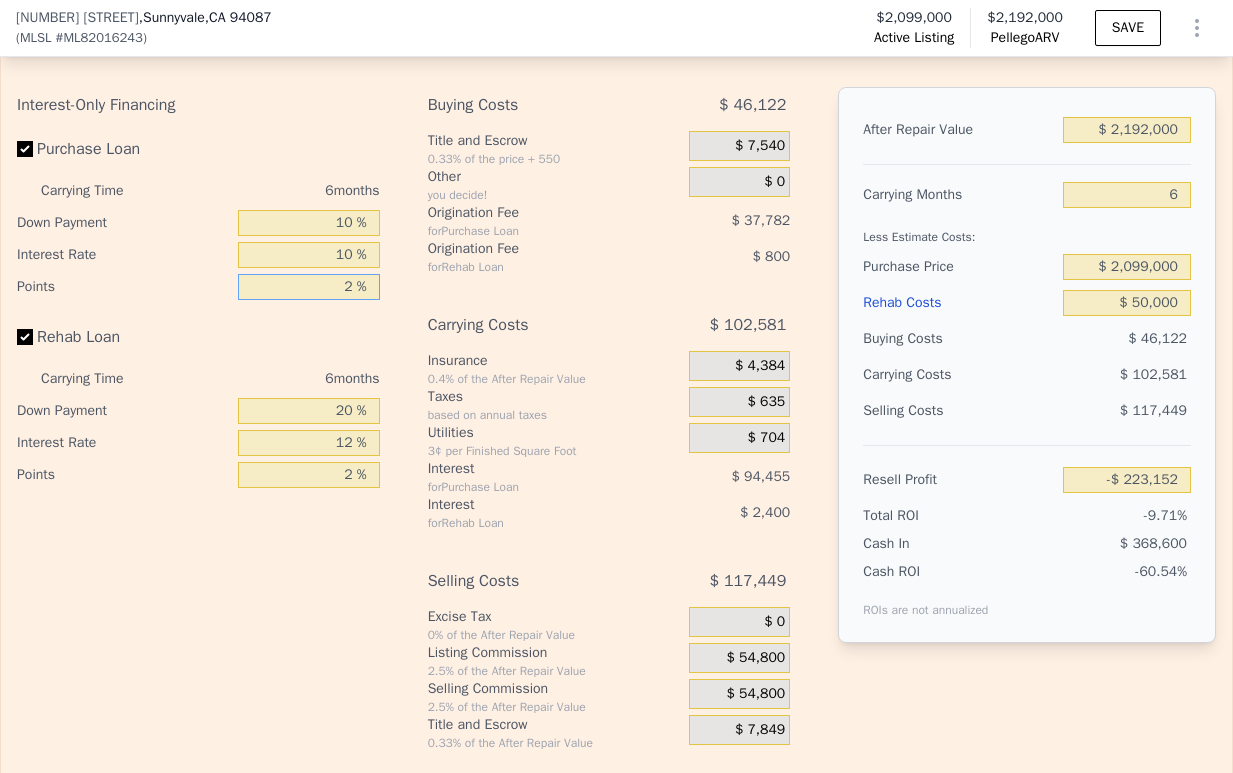 drag, startPoint x: 353, startPoint y: 286, endPoint x: 337, endPoint y: 287, distance: 16.03122 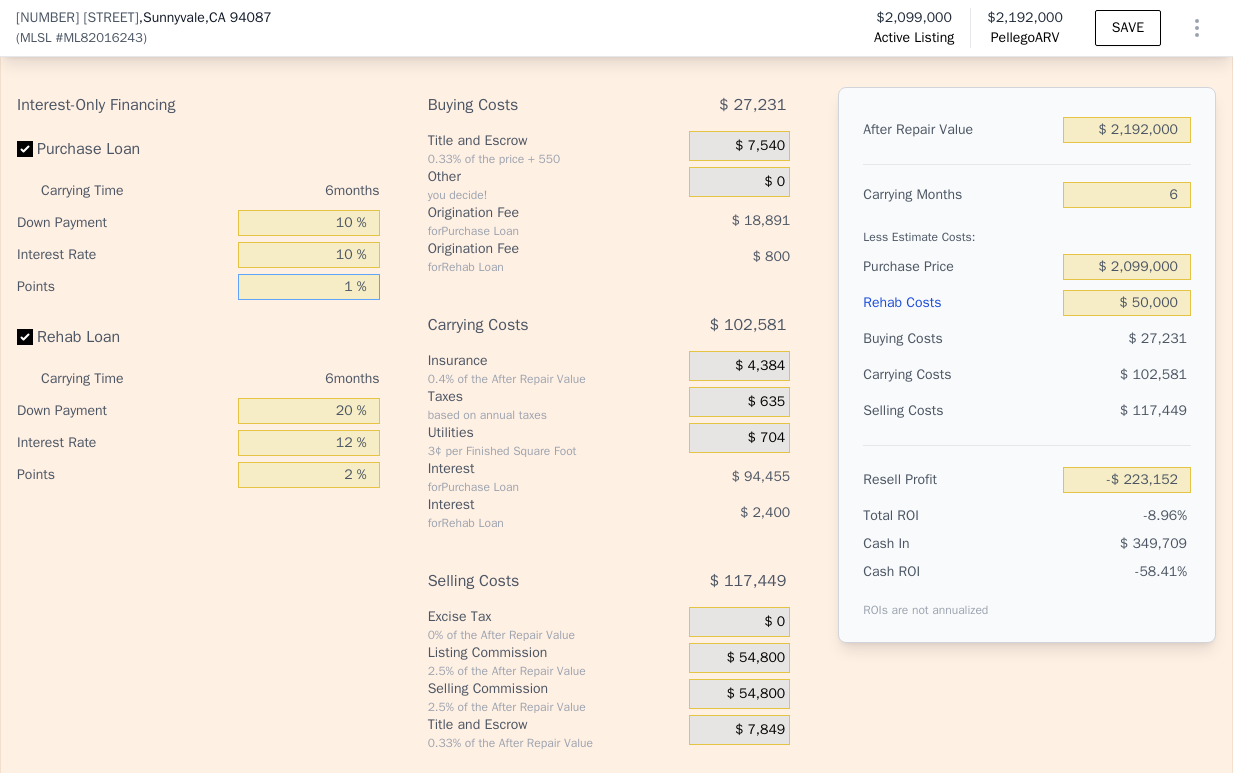 type on "-$ 204,261" 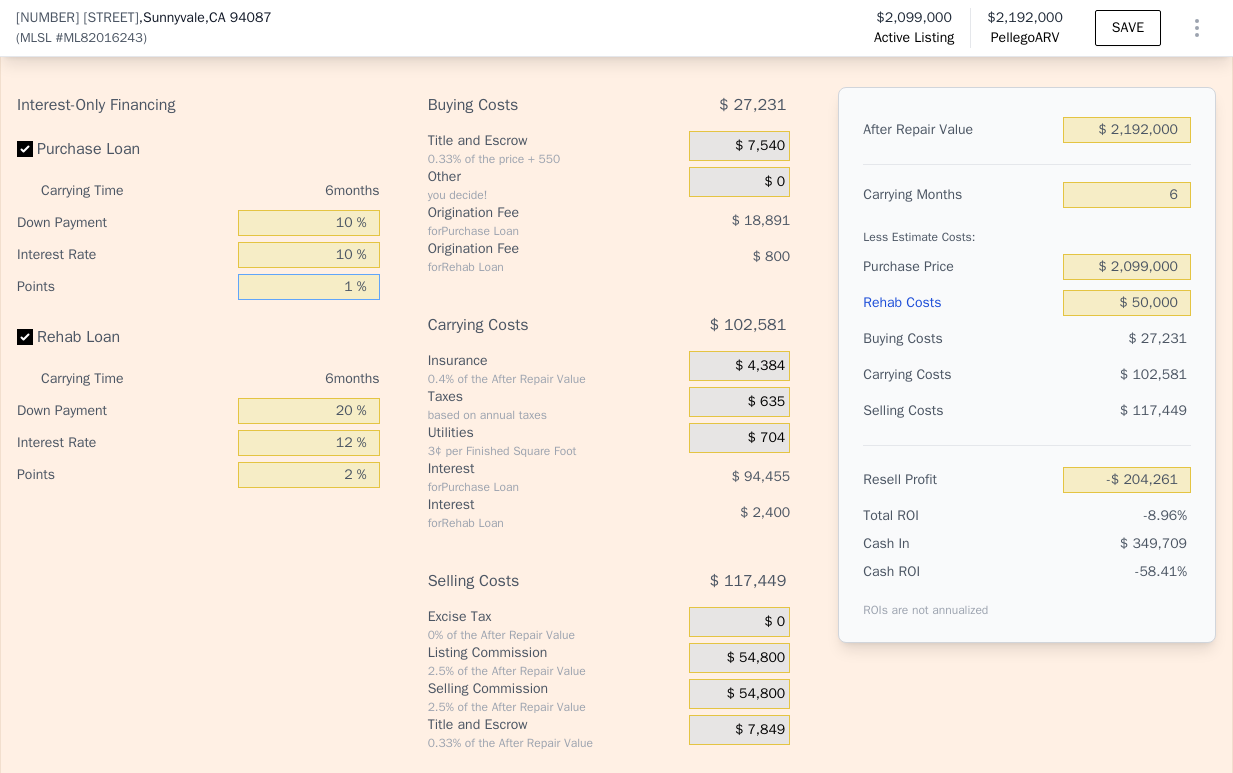 type on "1 %" 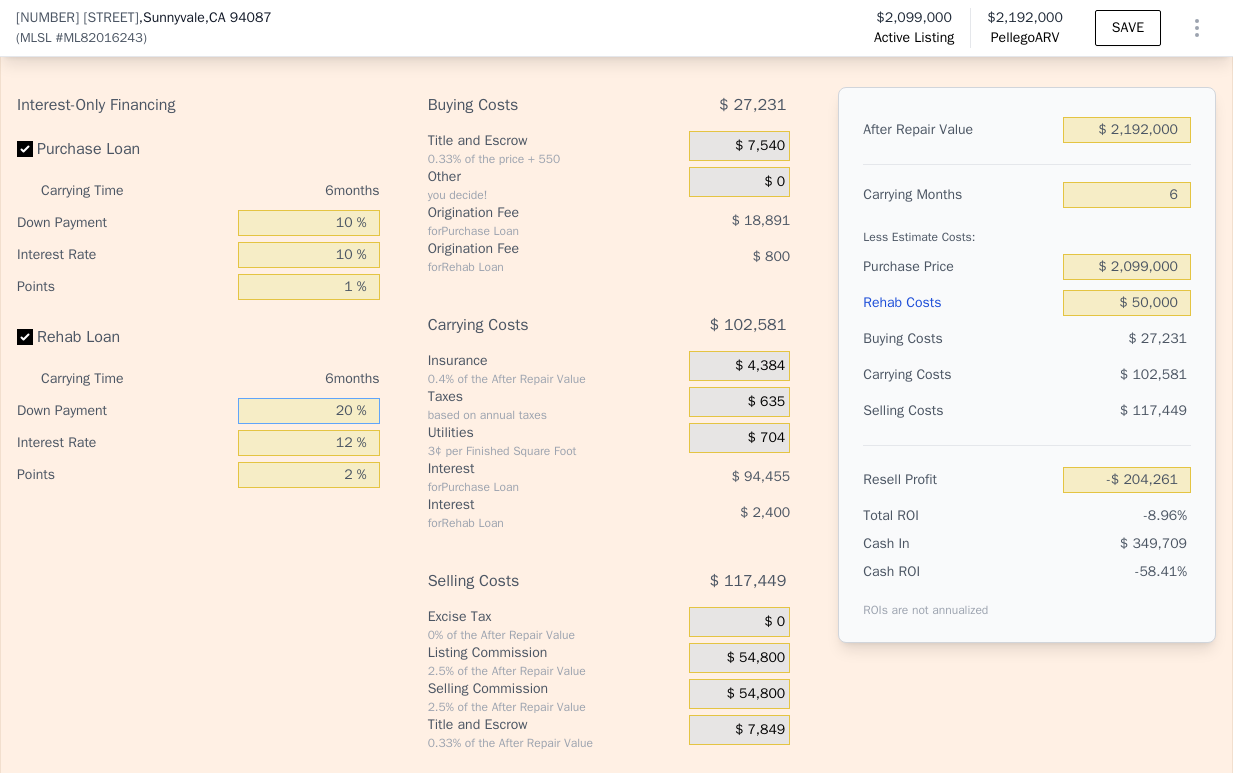drag, startPoint x: 362, startPoint y: 415, endPoint x: 293, endPoint y: 413, distance: 69.02898 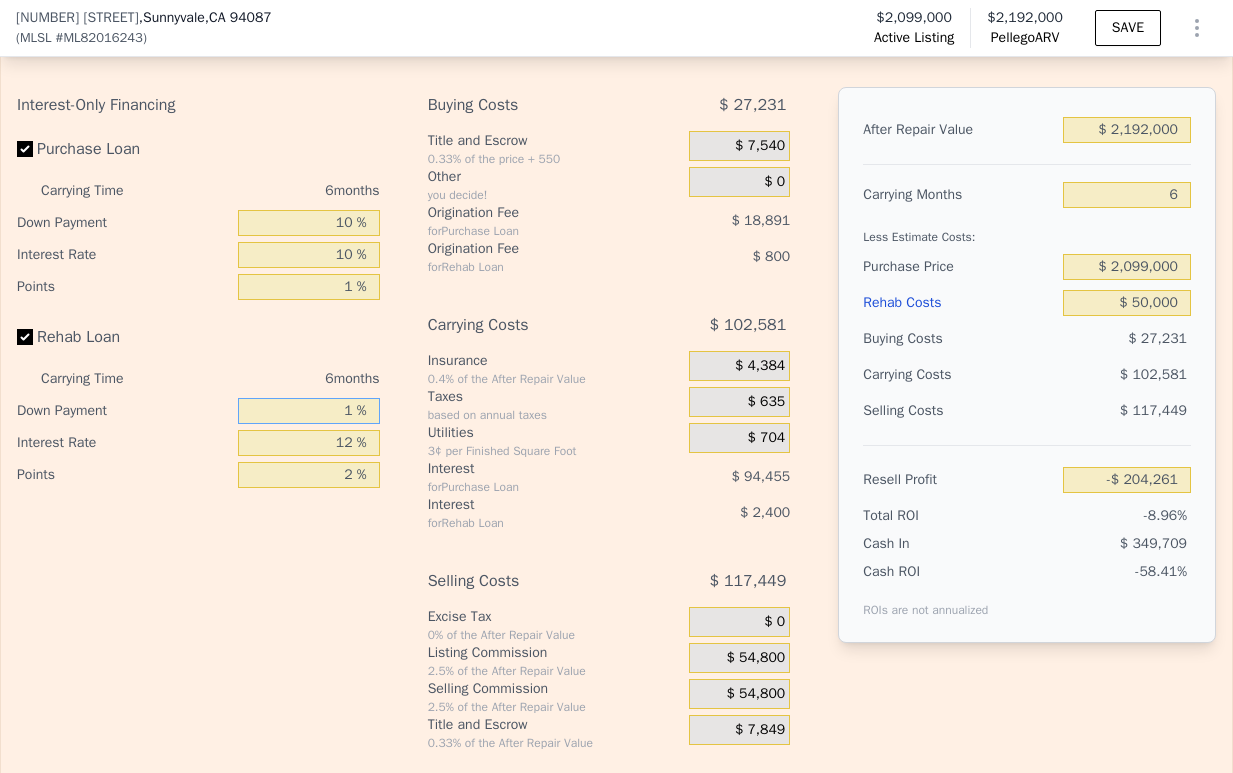 type on "10 %" 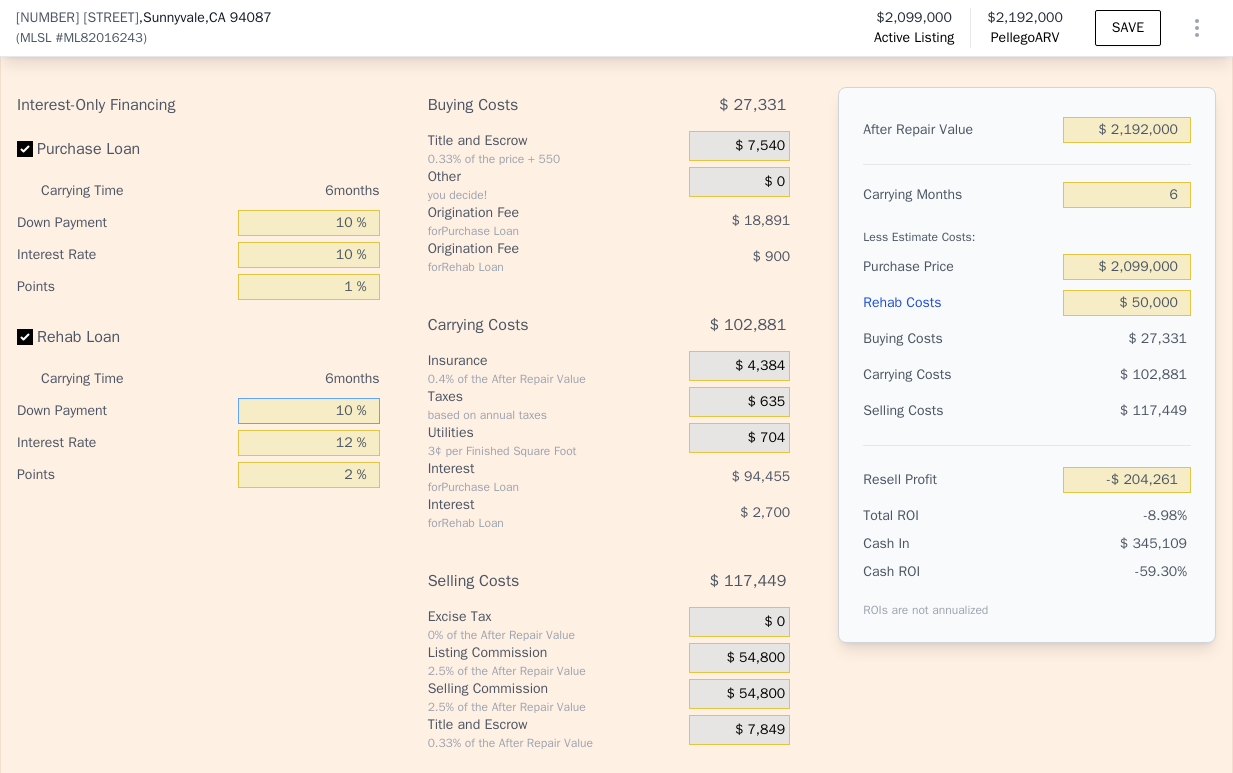 type on "-$ 204,661" 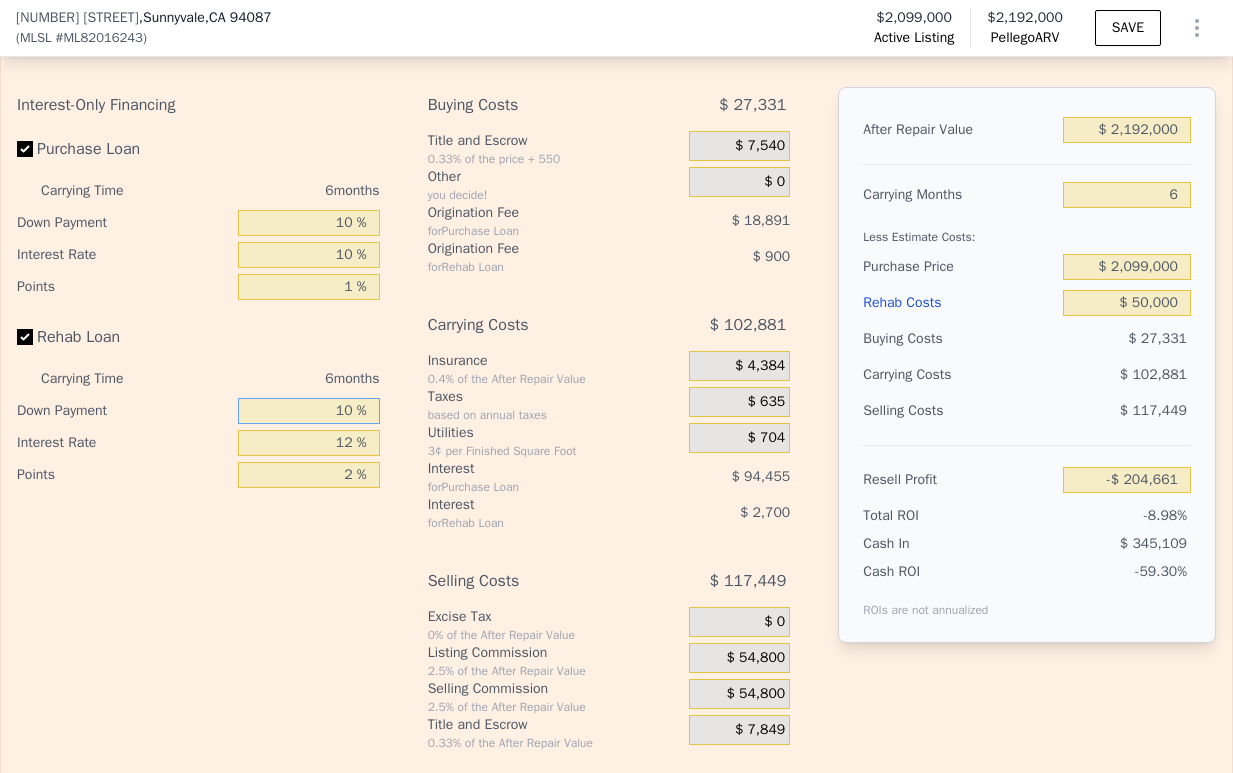 drag, startPoint x: 358, startPoint y: 413, endPoint x: 295, endPoint y: 413, distance: 63 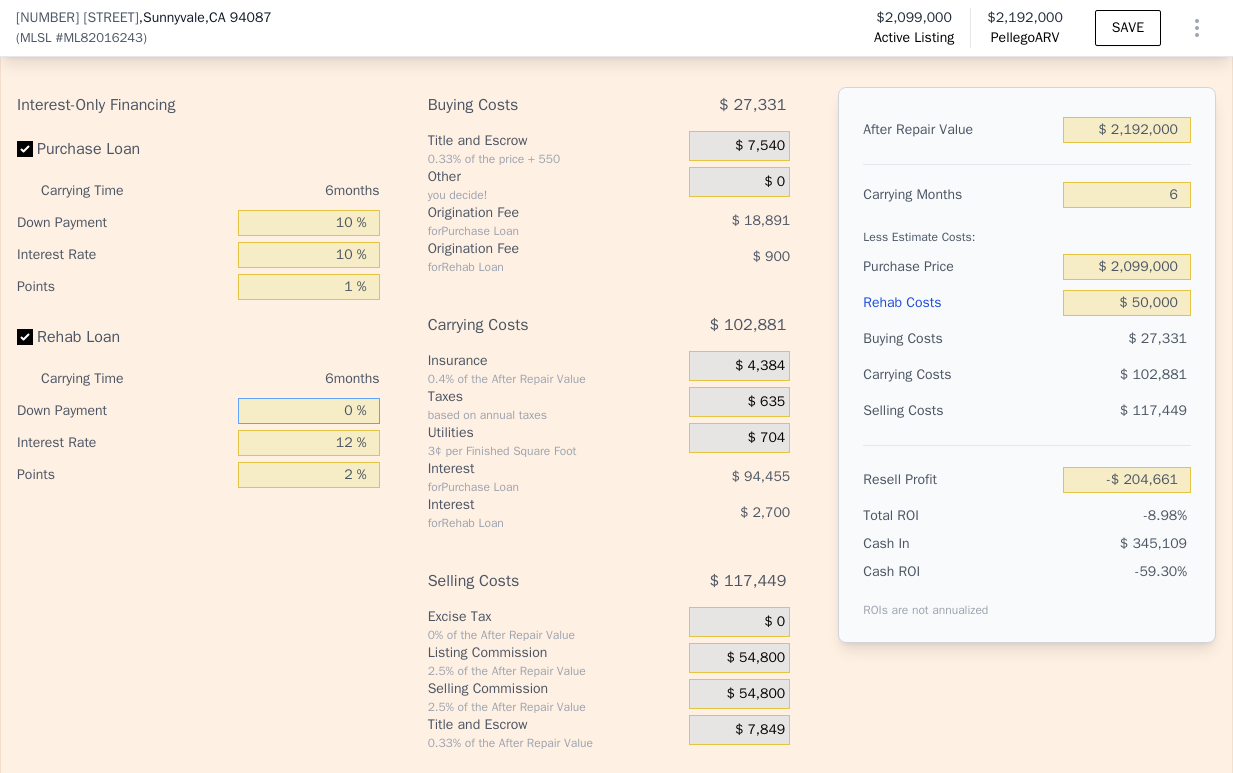 type on "-$ 205,061" 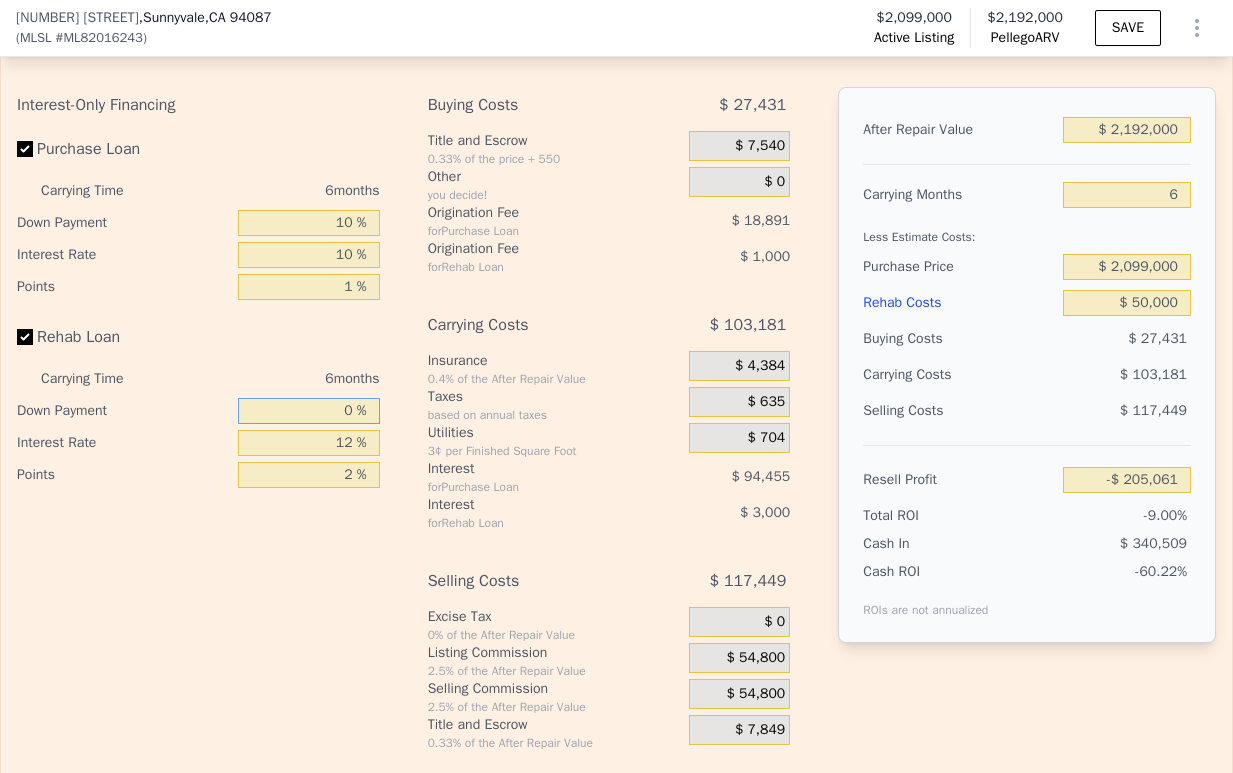 type on "0 %" 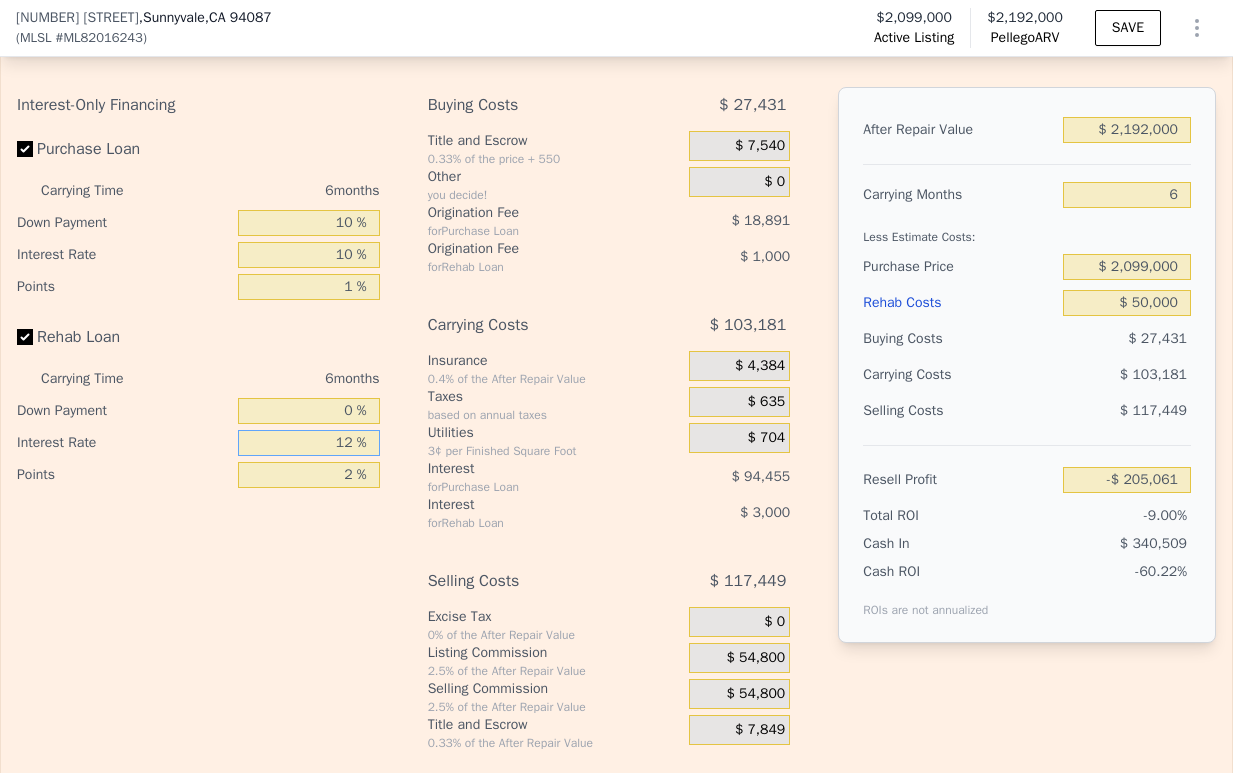 drag, startPoint x: 356, startPoint y: 432, endPoint x: 317, endPoint y: 432, distance: 39 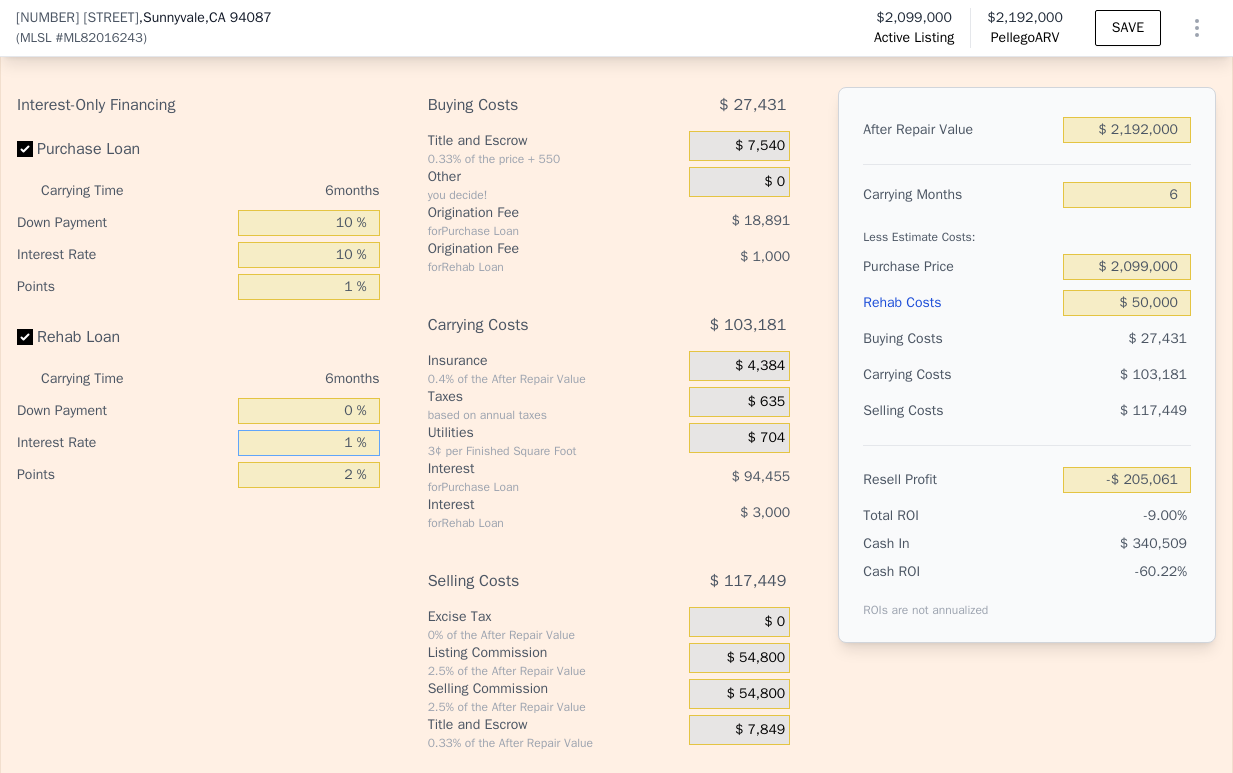 type on "-$ 202,313" 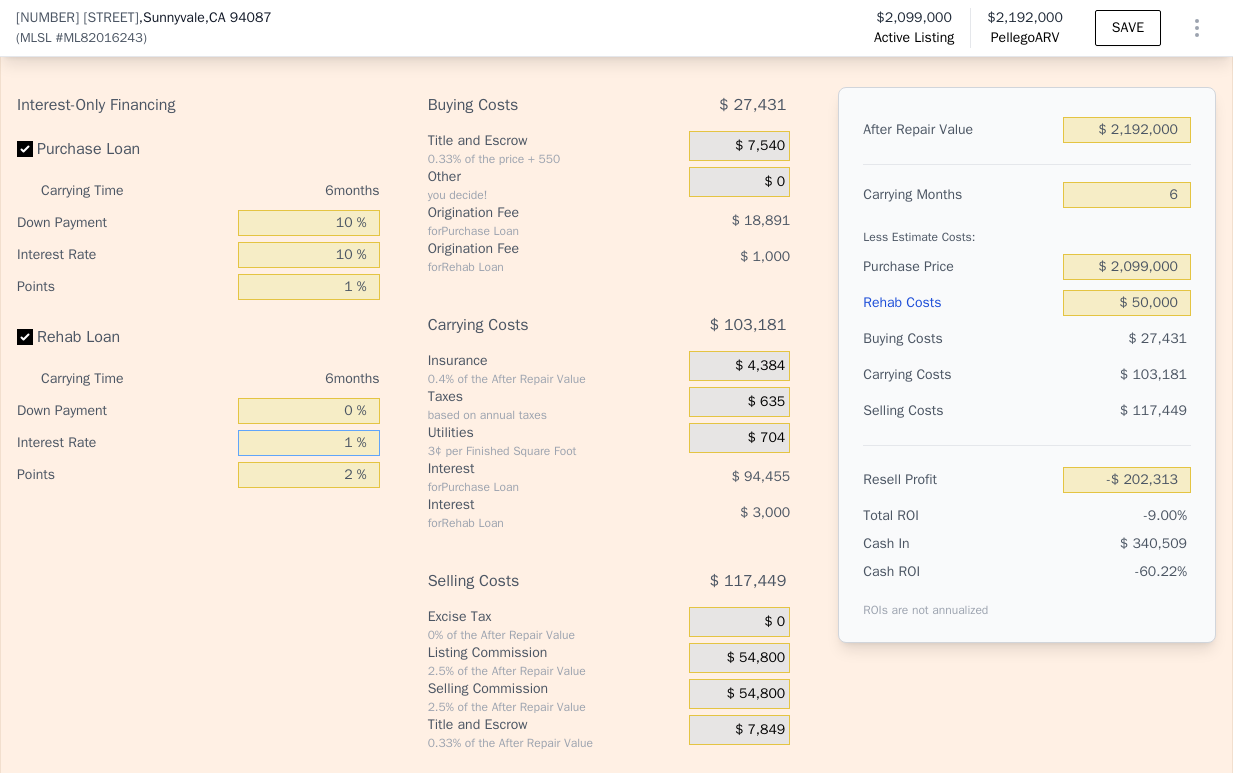 type on "10 %" 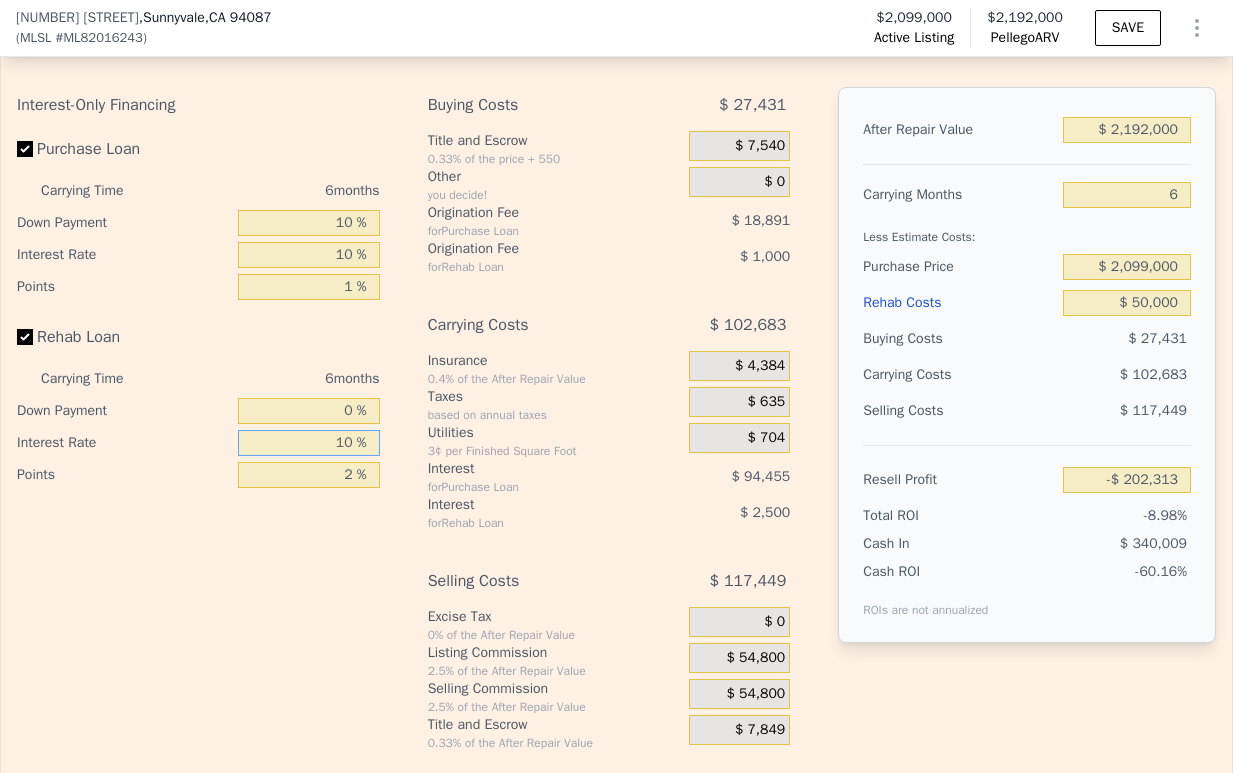 type on "-$ 204,563" 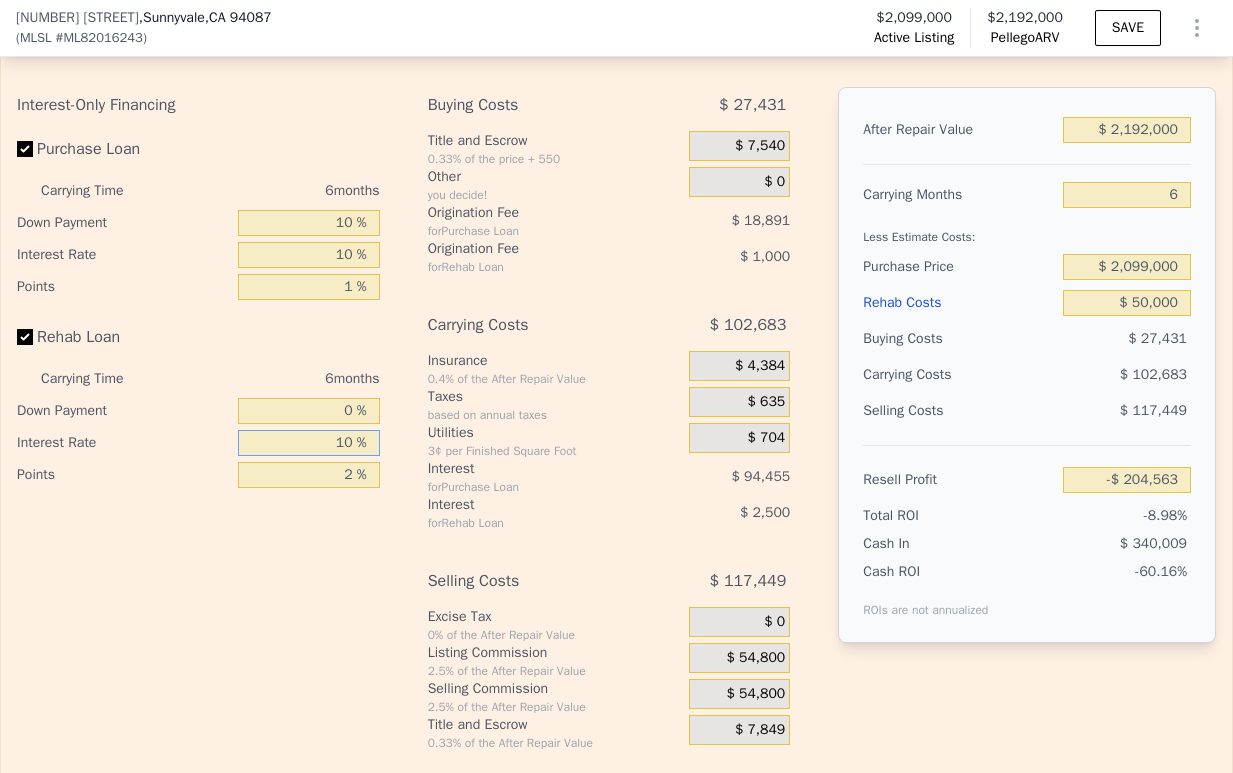 type on "10 %" 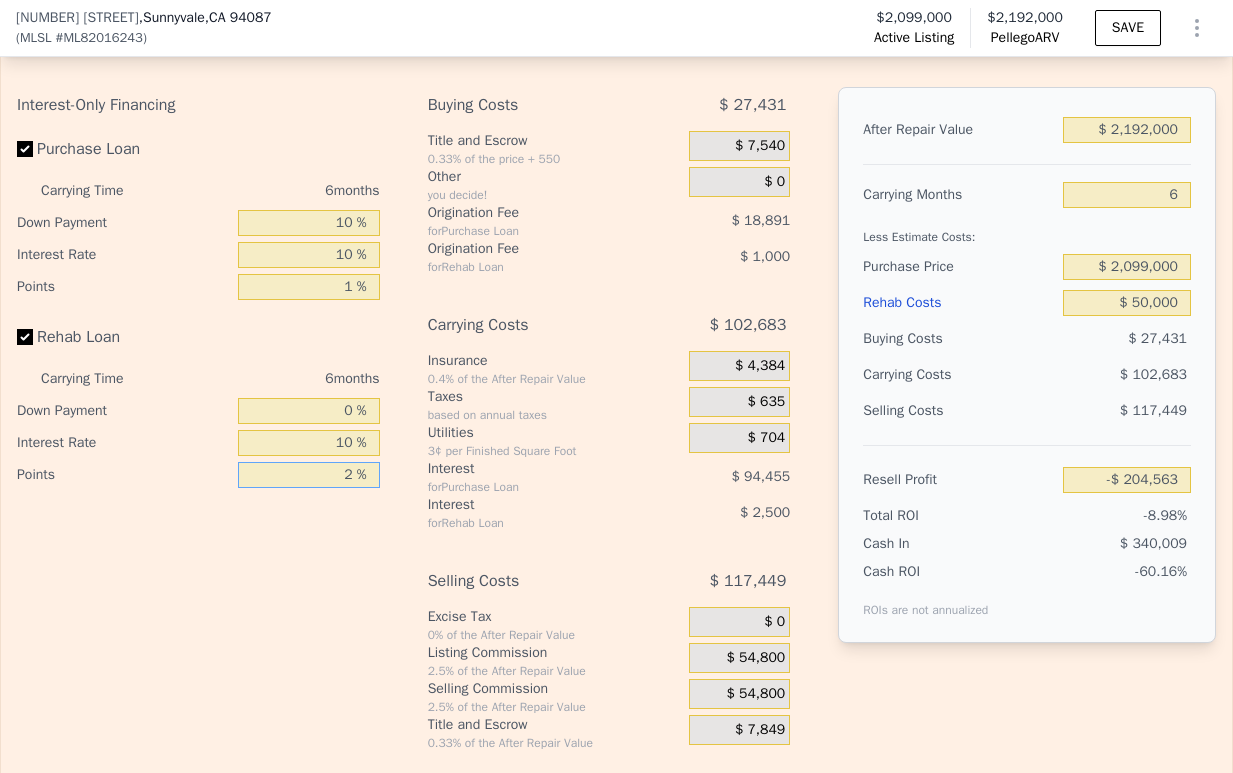 drag, startPoint x: 345, startPoint y: 463, endPoint x: 386, endPoint y: 483, distance: 45.617977 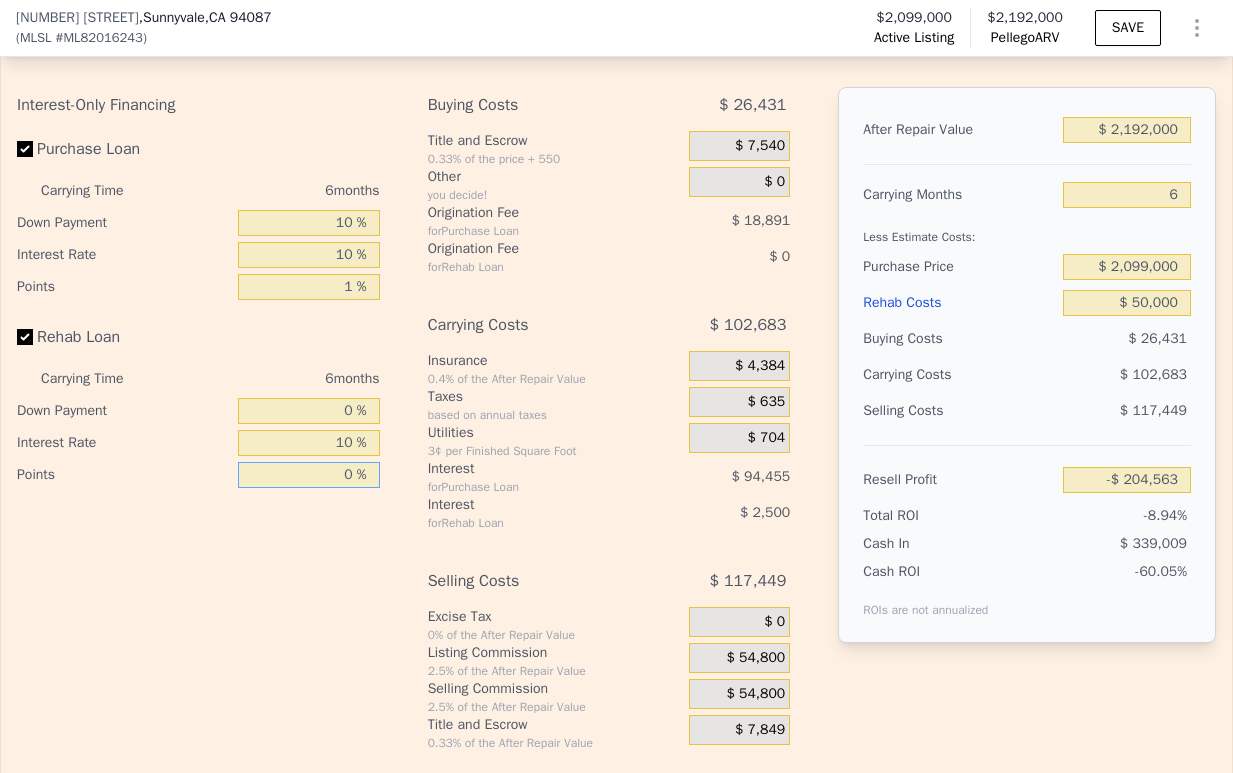 type on "-$ 203,563" 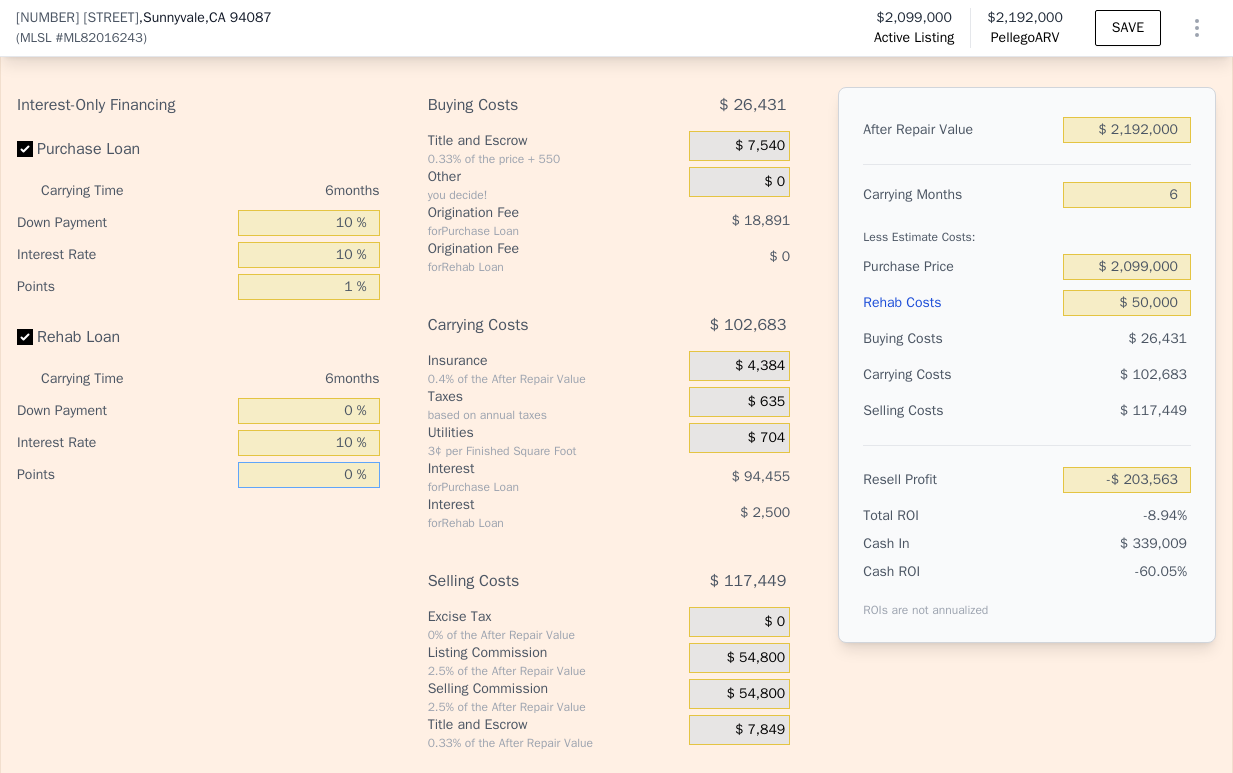 type on "0 %" 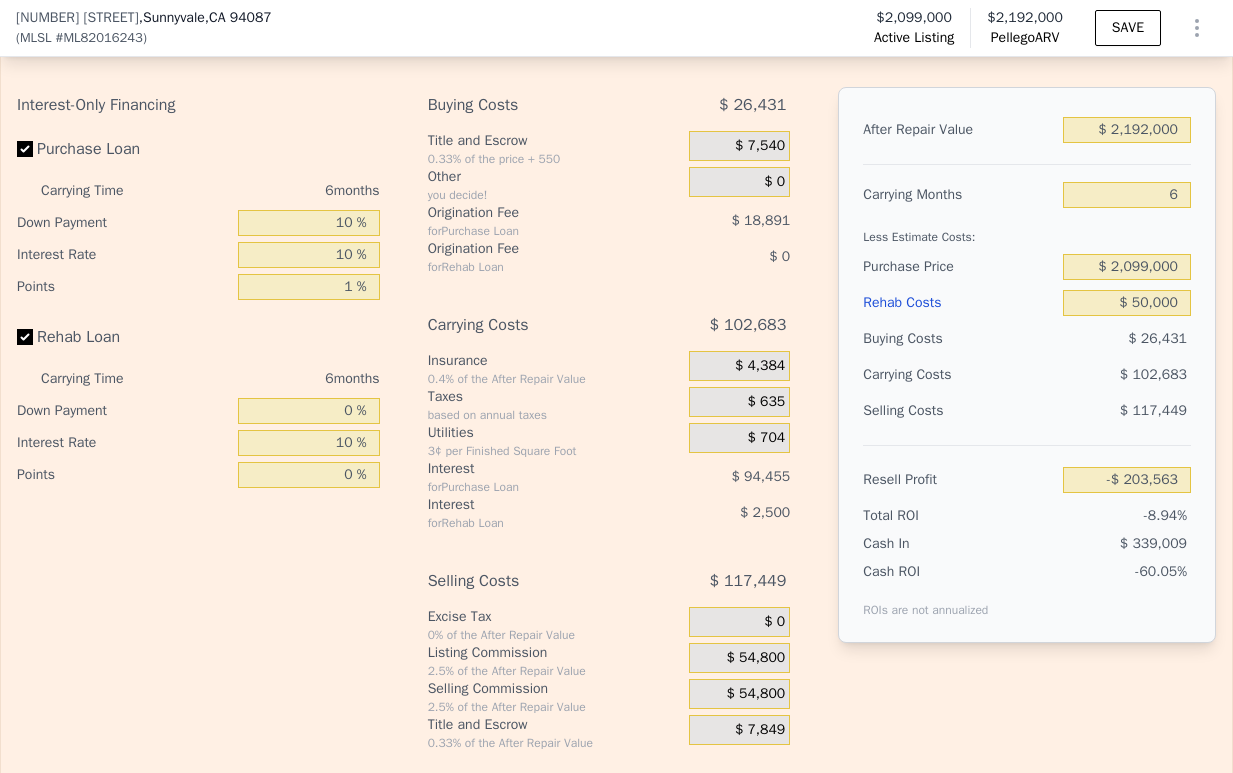 click on "$ 54,800" at bounding box center [739, 658] 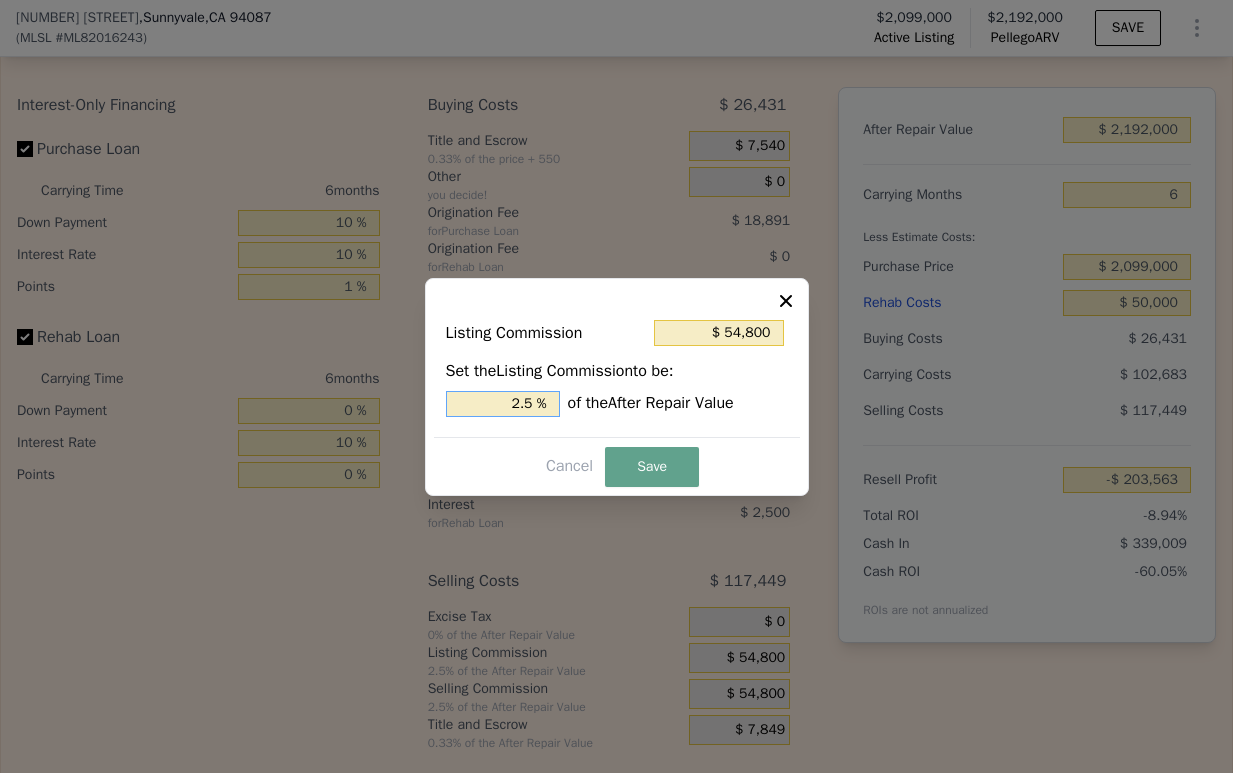 drag, startPoint x: 529, startPoint y: 404, endPoint x: 511, endPoint y: 402, distance: 18.110771 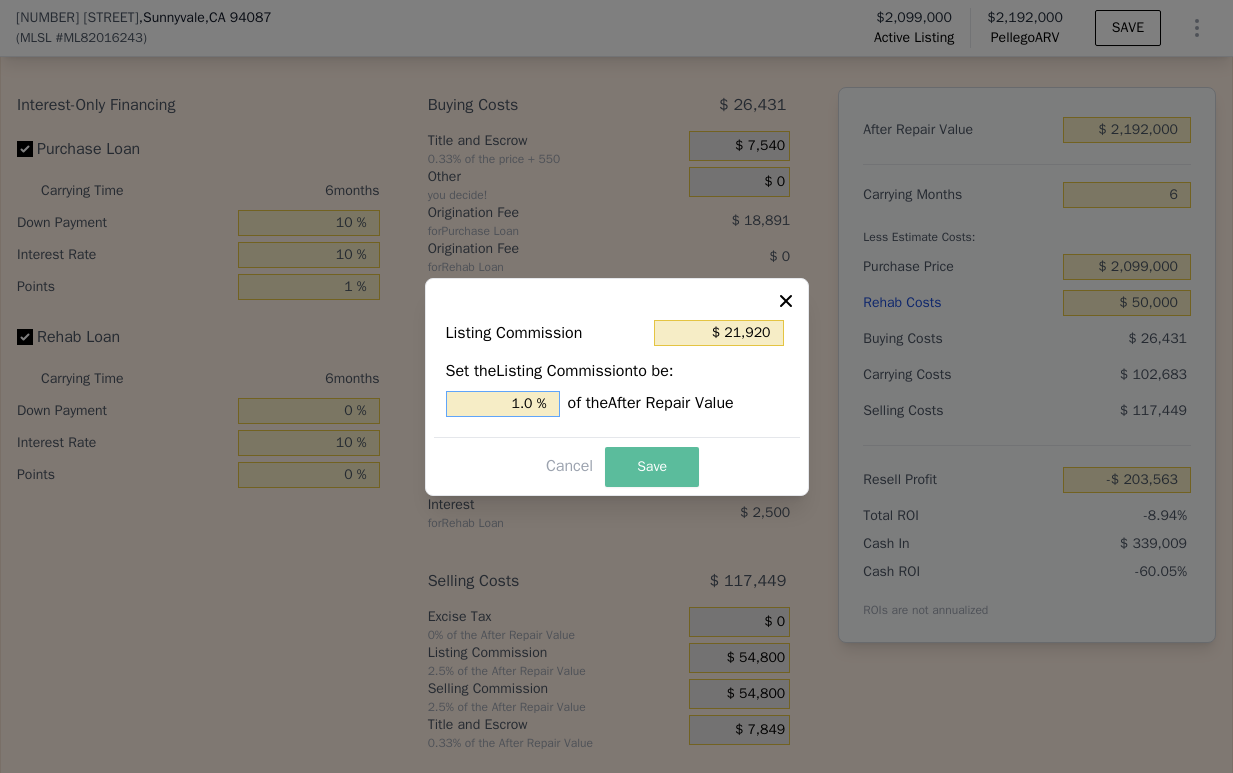 type on "1.0 %" 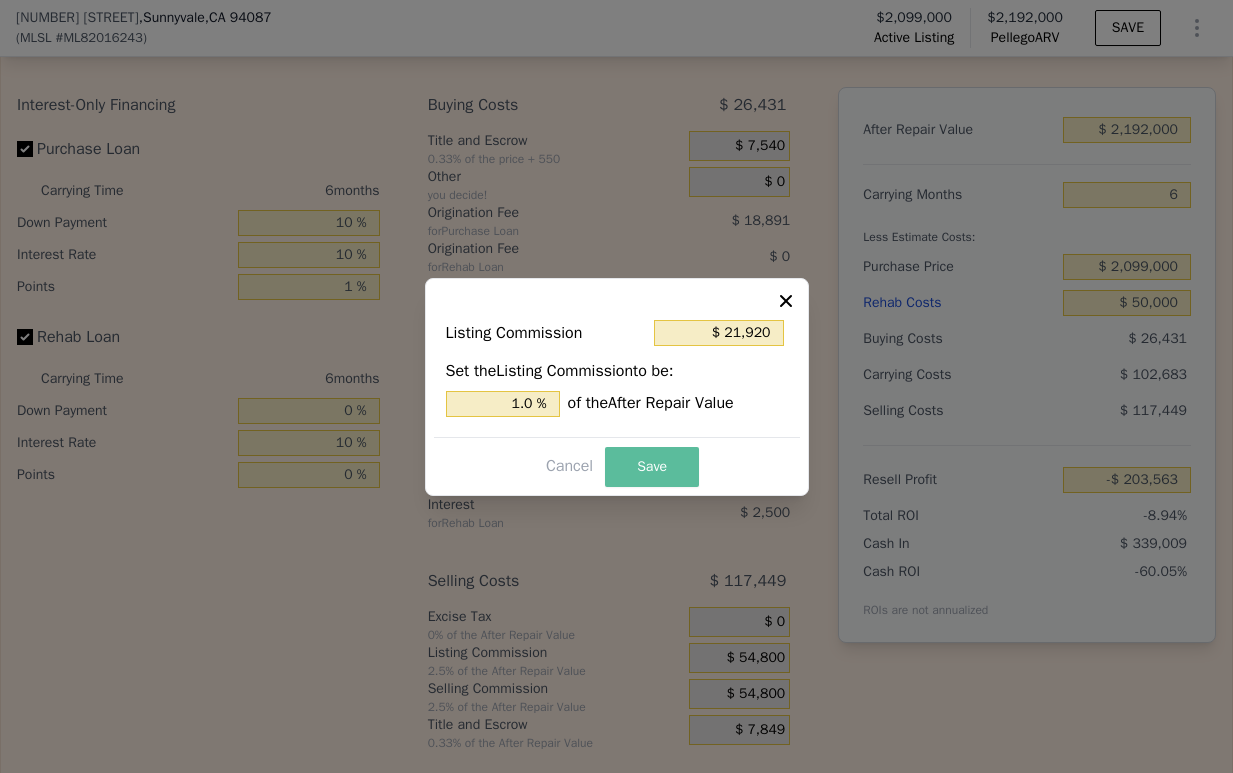 click on "Save" at bounding box center (652, 467) 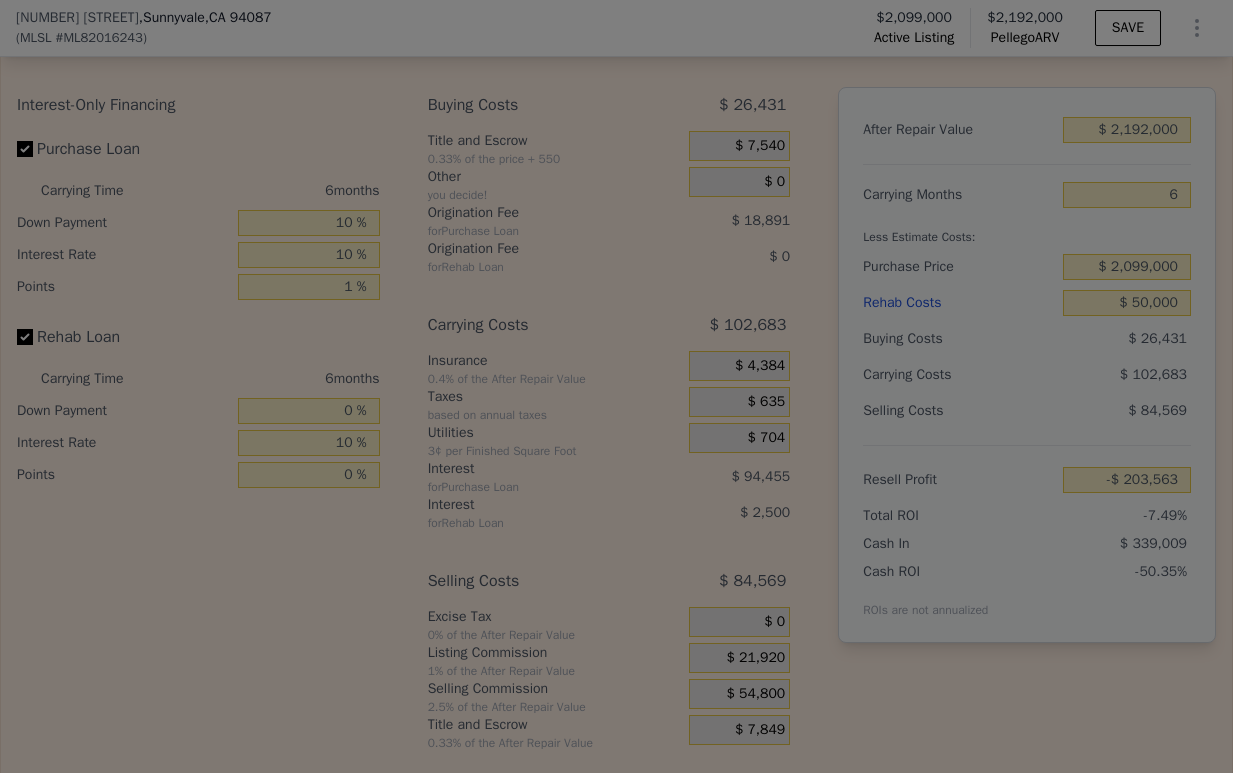 type on "-$ 170,683" 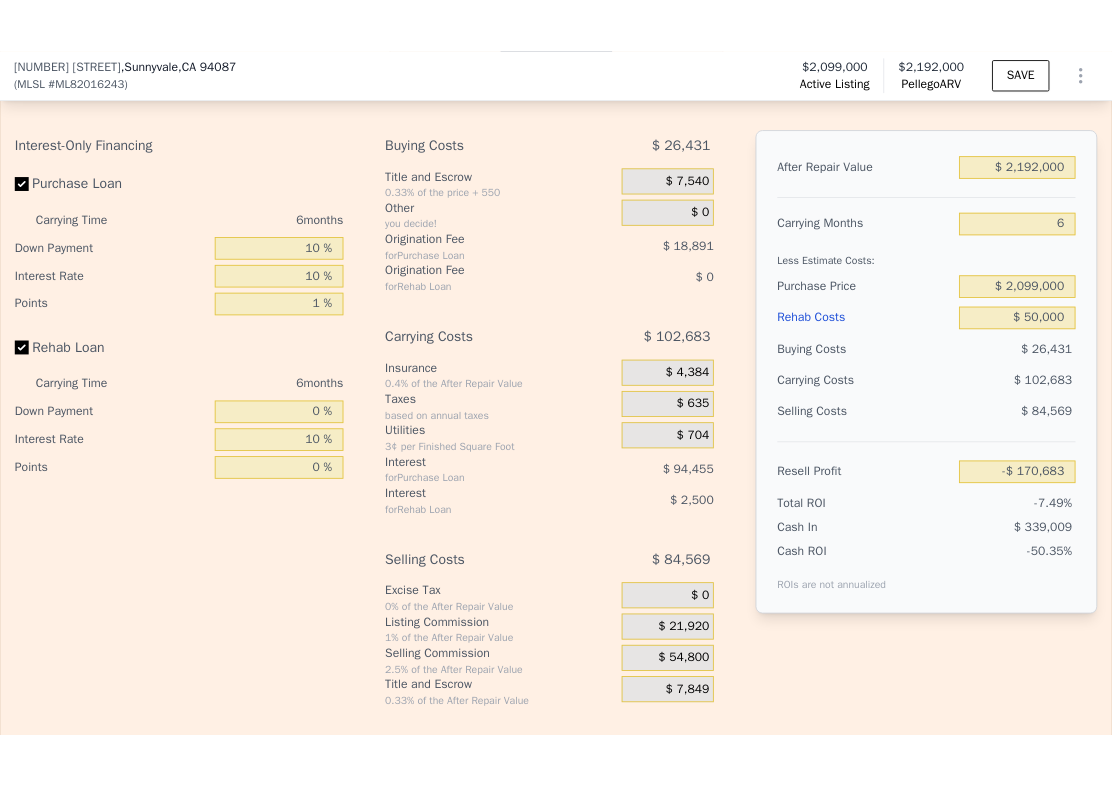 scroll, scrollTop: 2979, scrollLeft: 0, axis: vertical 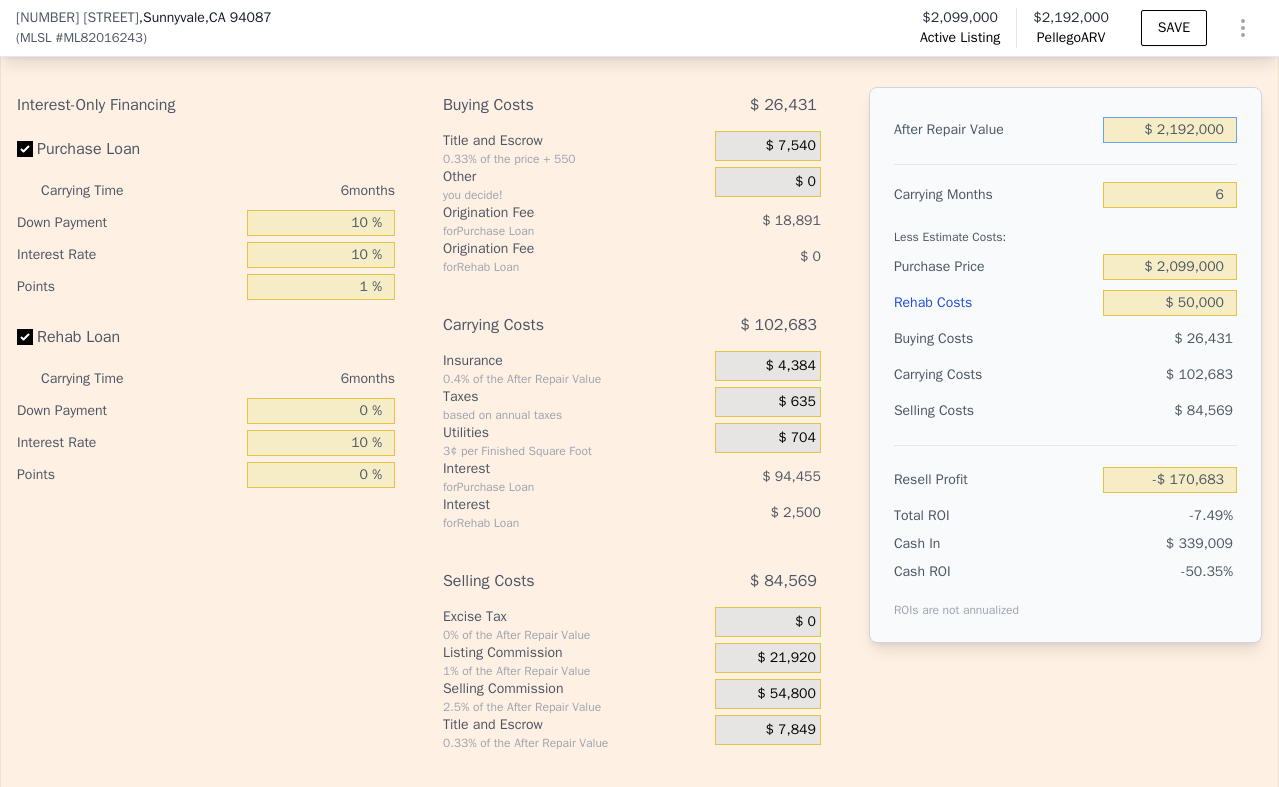 drag, startPoint x: 1189, startPoint y: 130, endPoint x: 1174, endPoint y: 129, distance: 15.033297 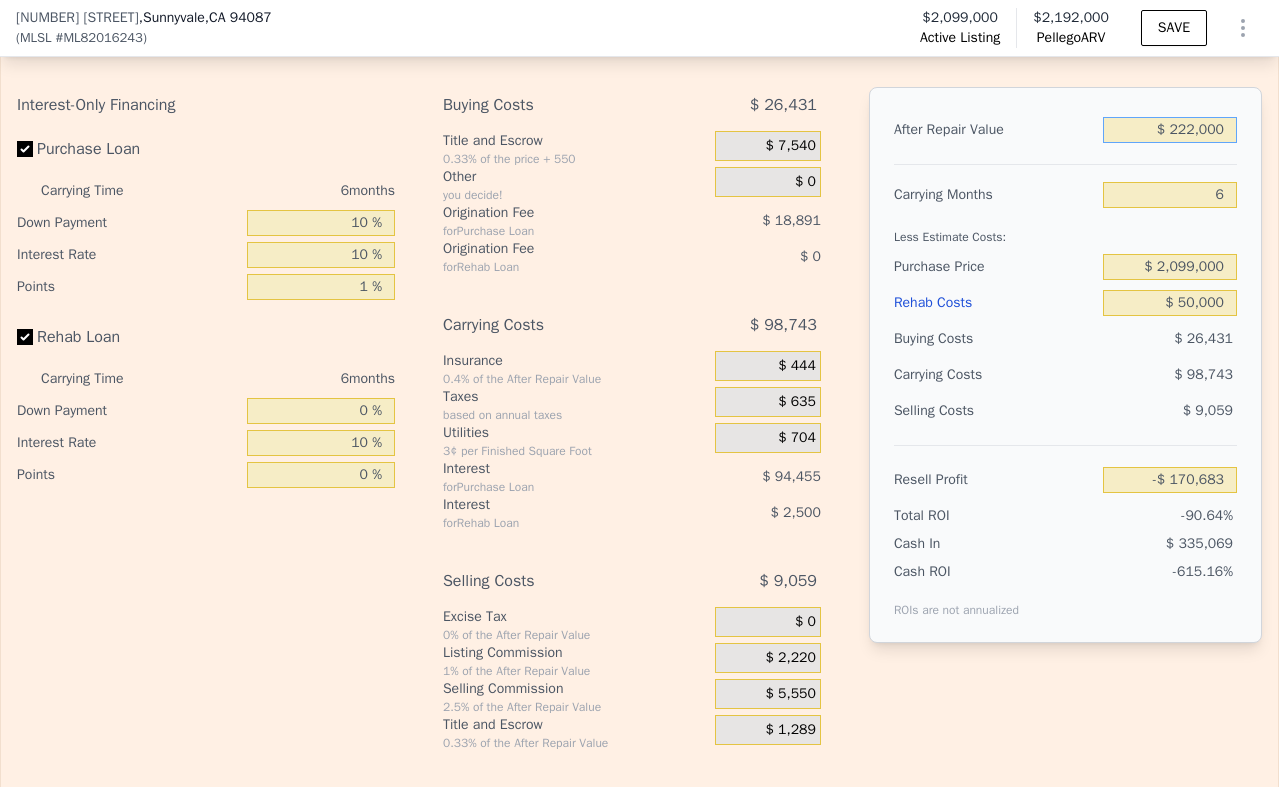 type on "-$ 2,061,233" 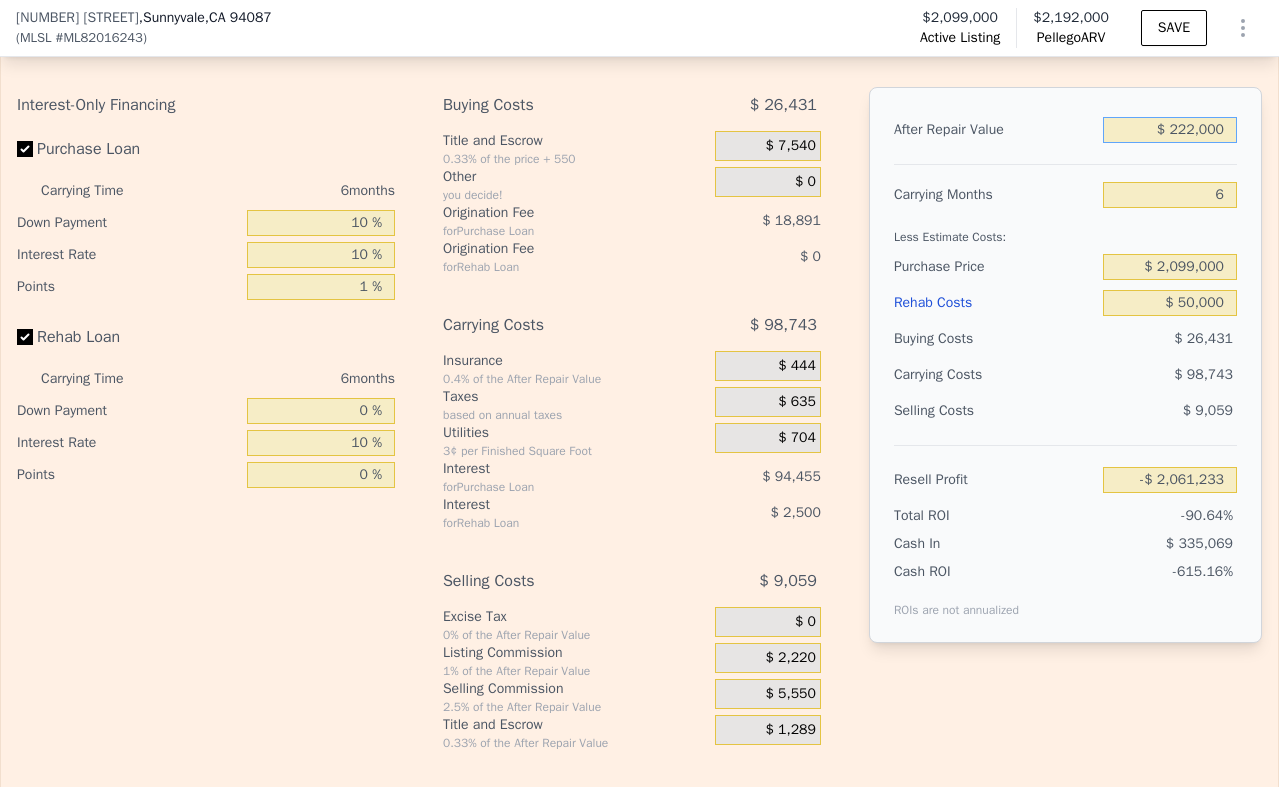 click on "$ 222,000" at bounding box center [1170, 130] 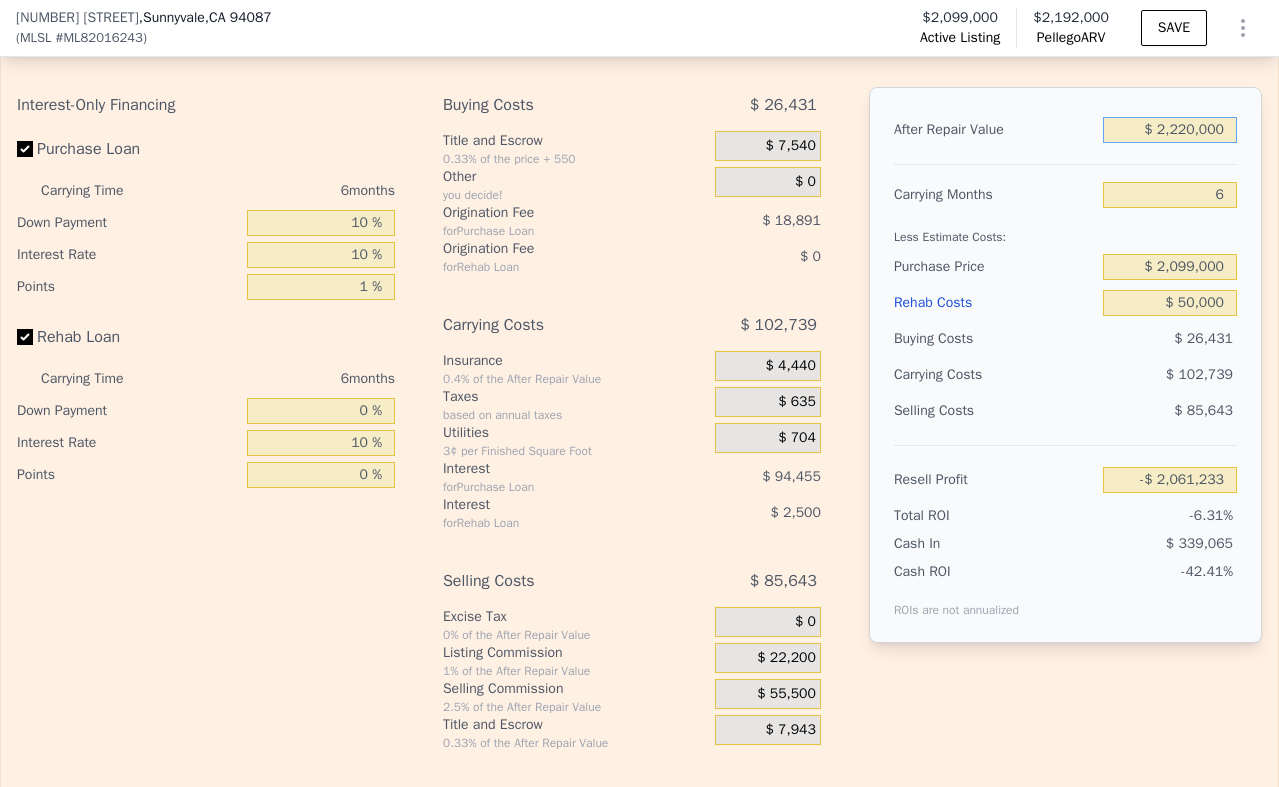 type on "-$ 143,813" 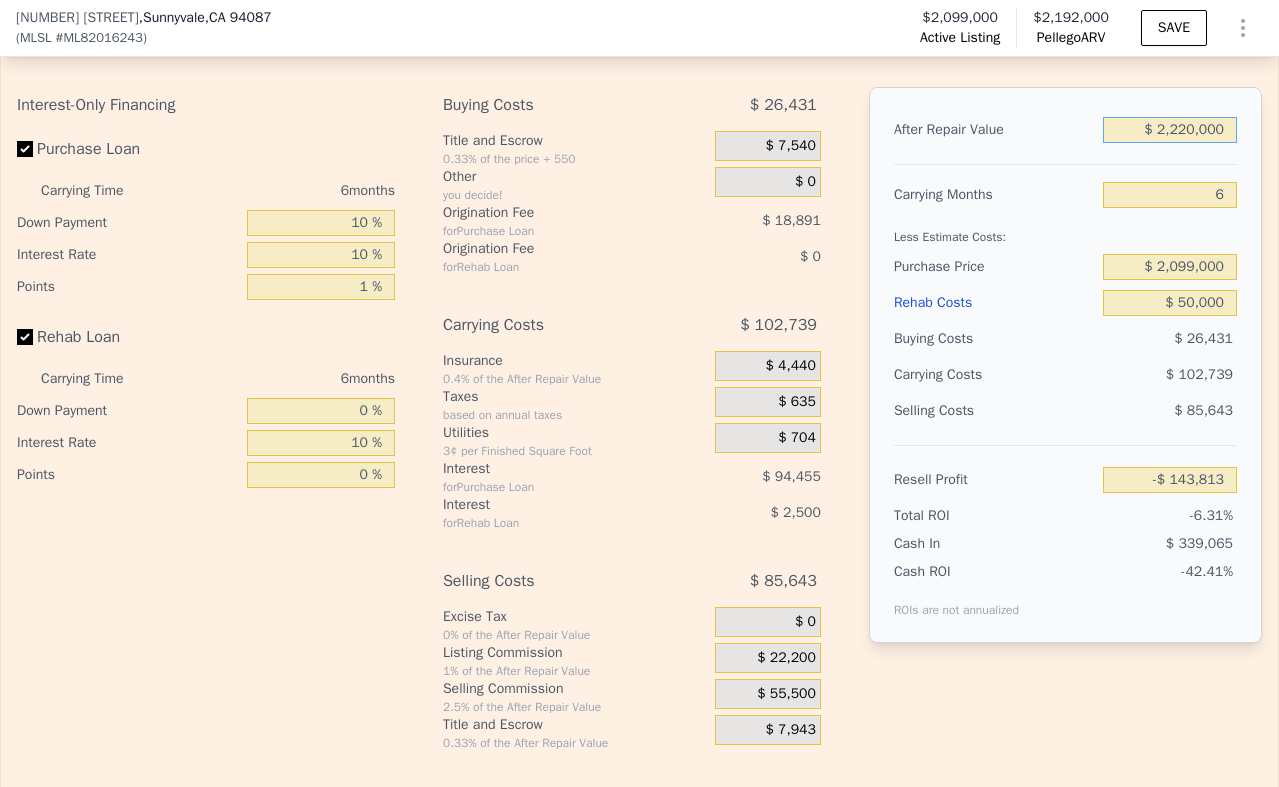 type on "$ 2,220,000" 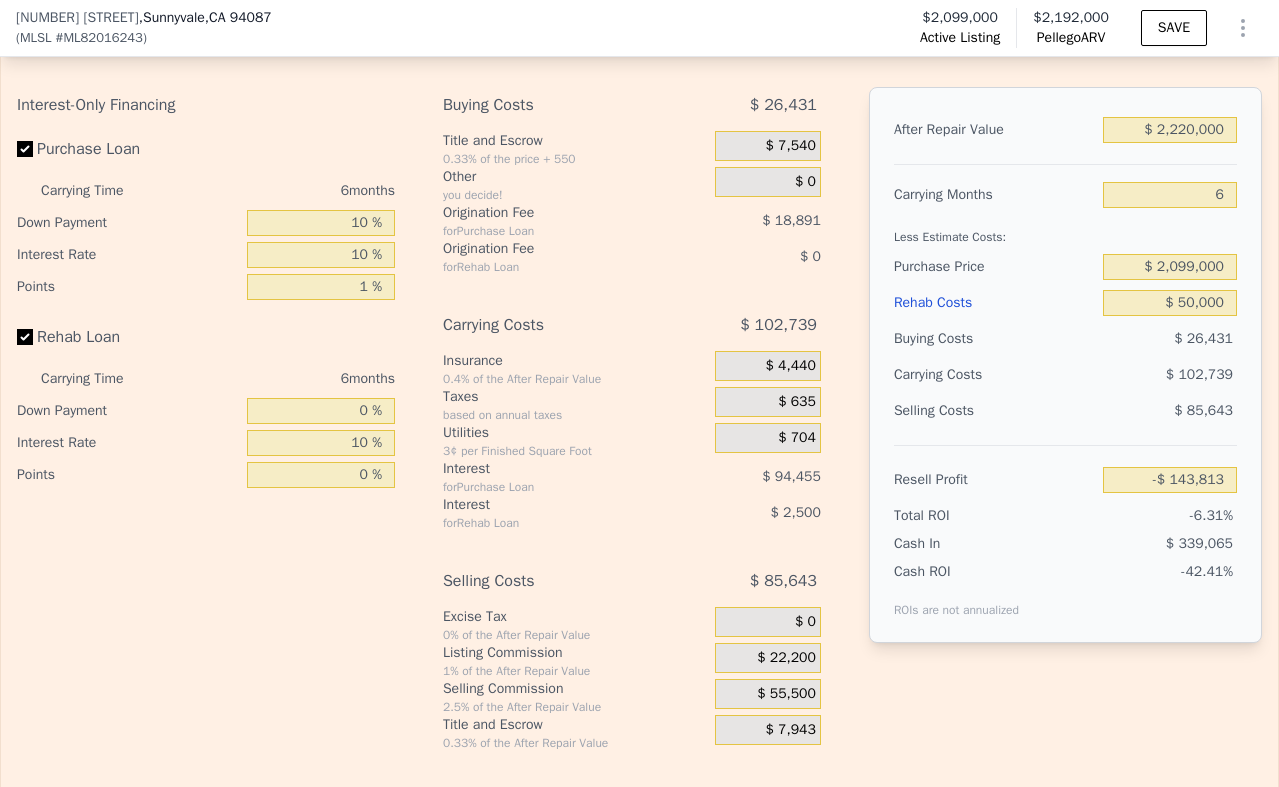 click on "After Repair Value" at bounding box center (994, 130) 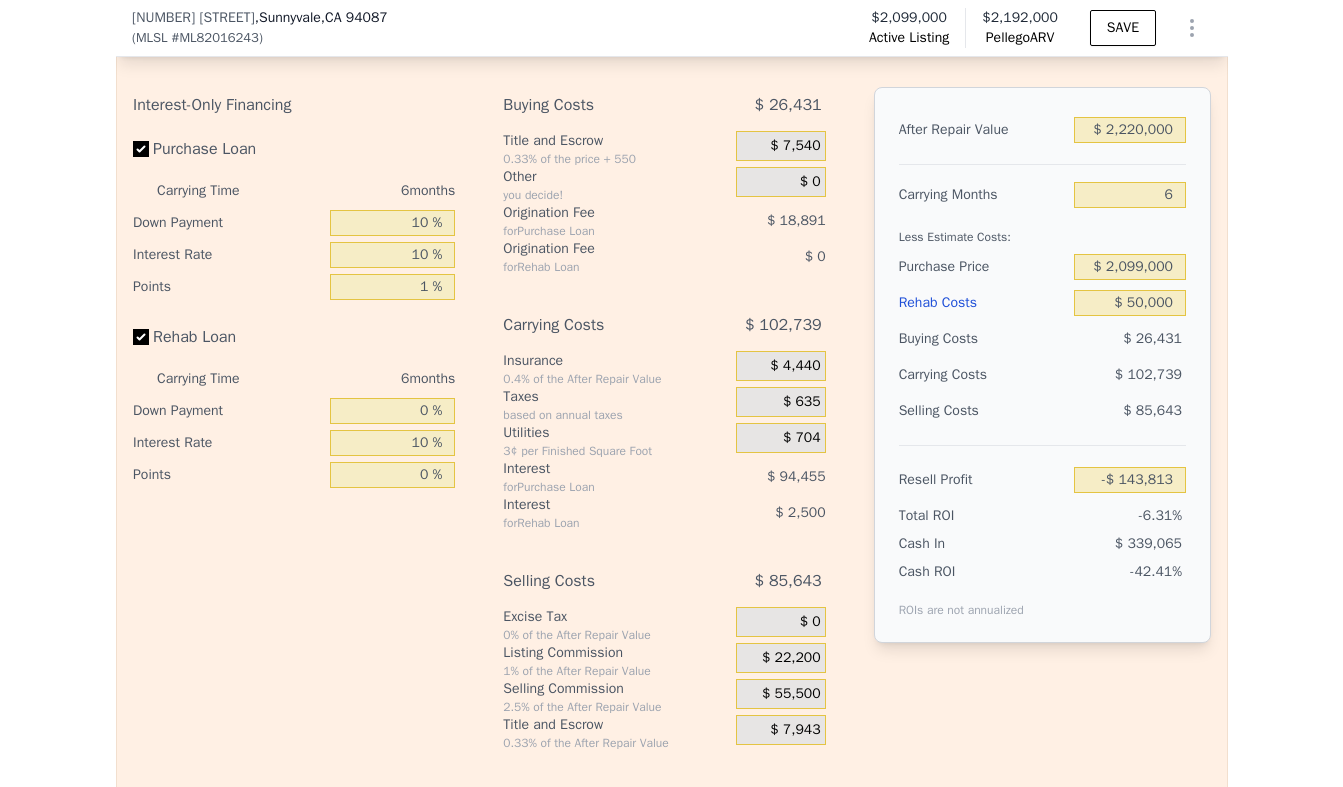 scroll, scrollTop: 2990, scrollLeft: 0, axis: vertical 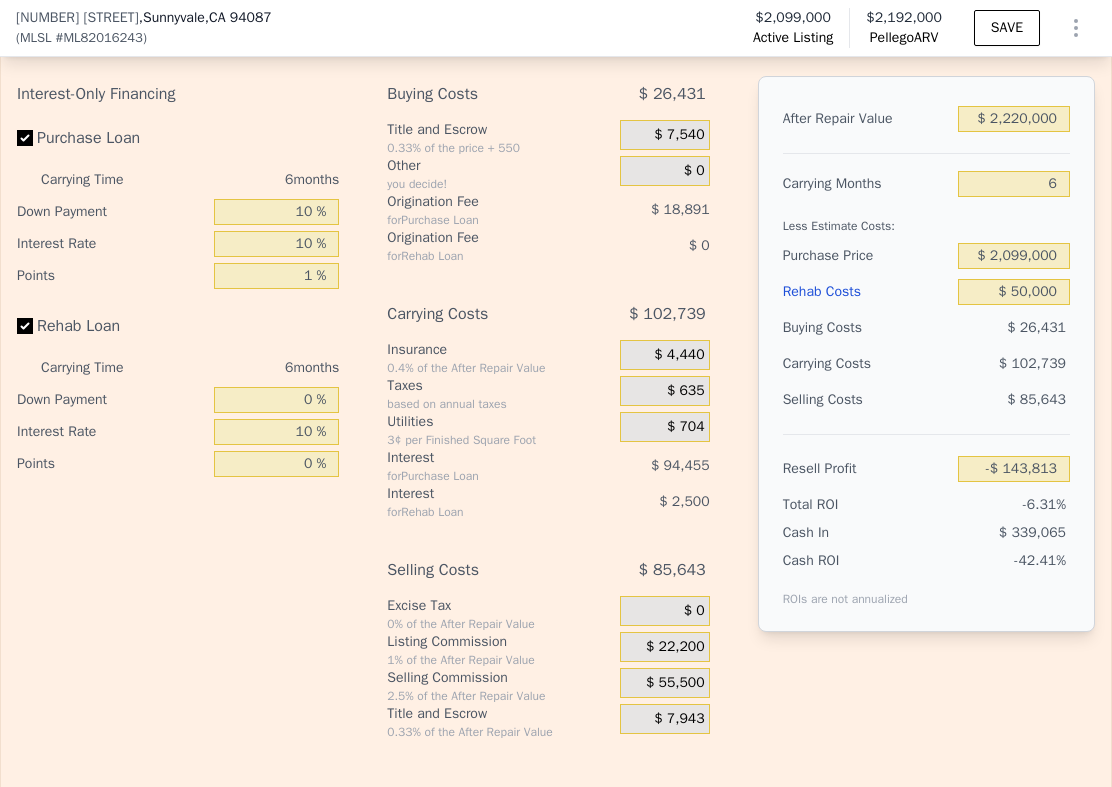 click 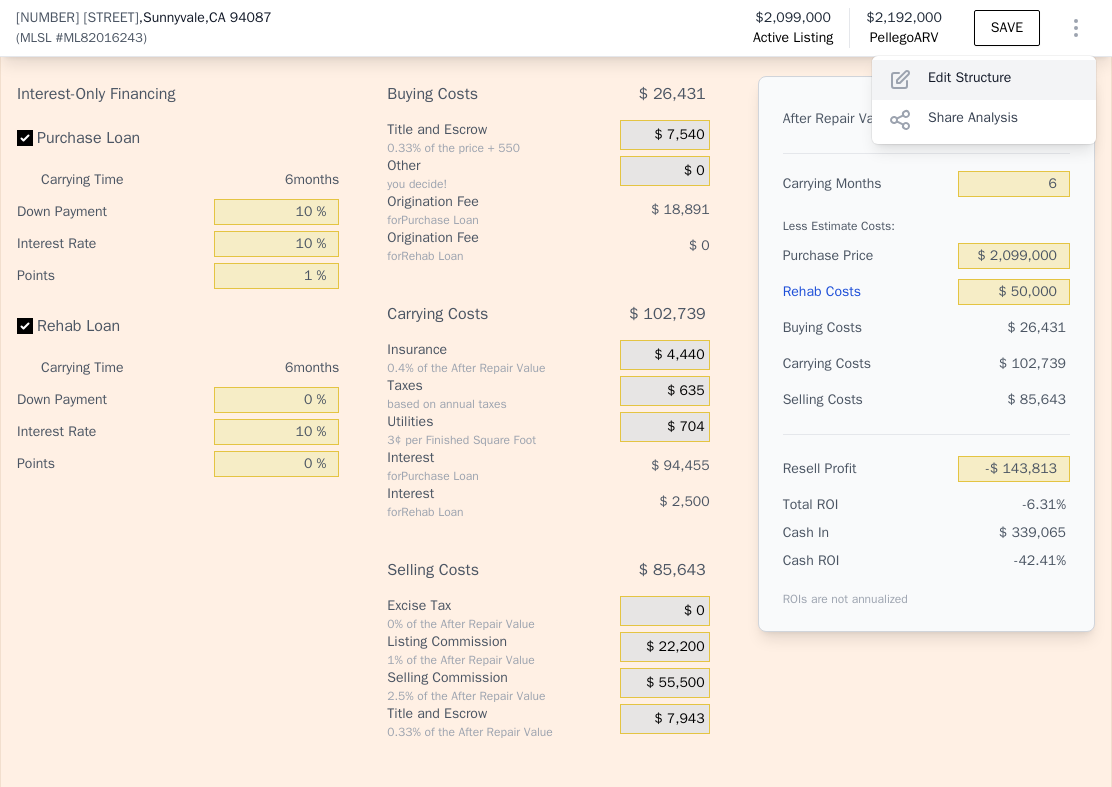 click on "Edit Structure" at bounding box center (984, 80) 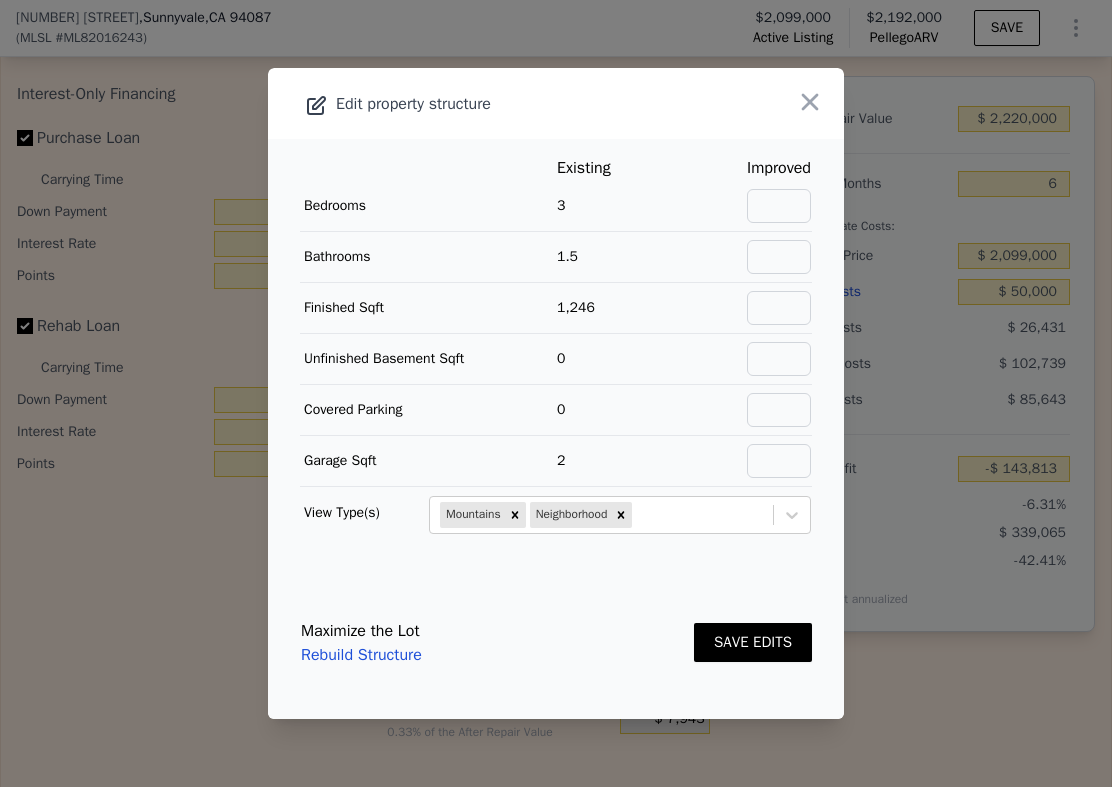 click at bounding box center [779, 206] 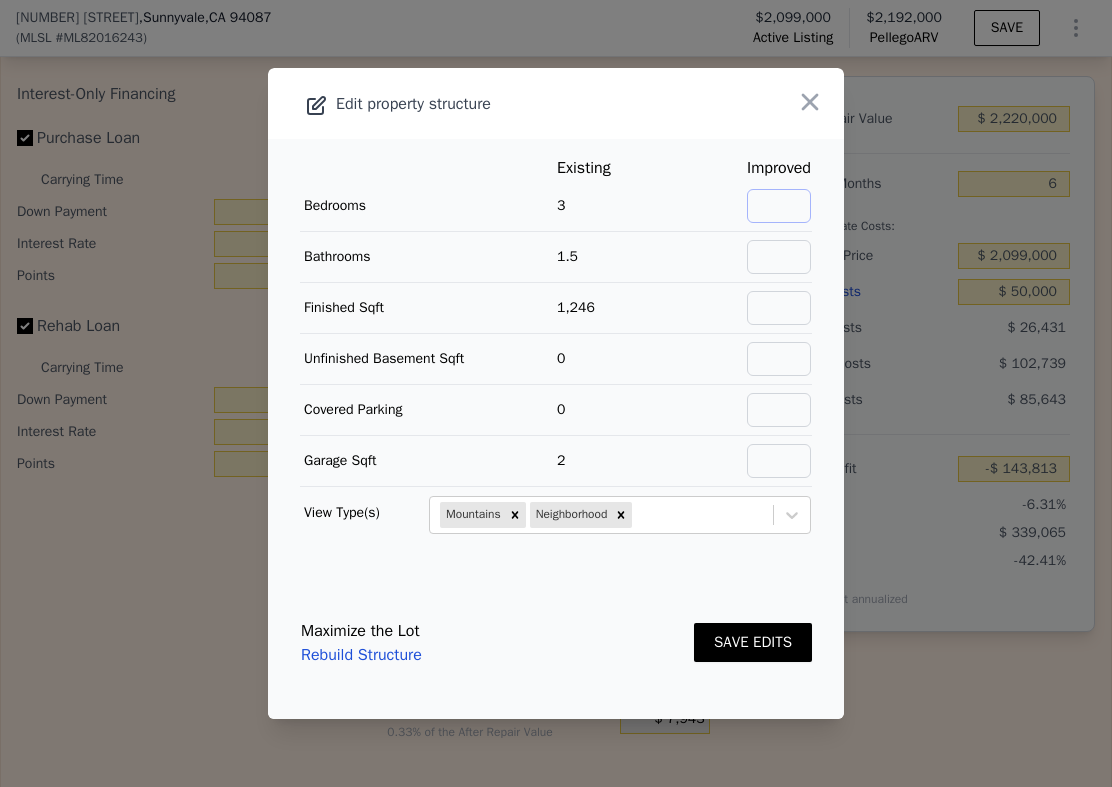 click at bounding box center [779, 206] 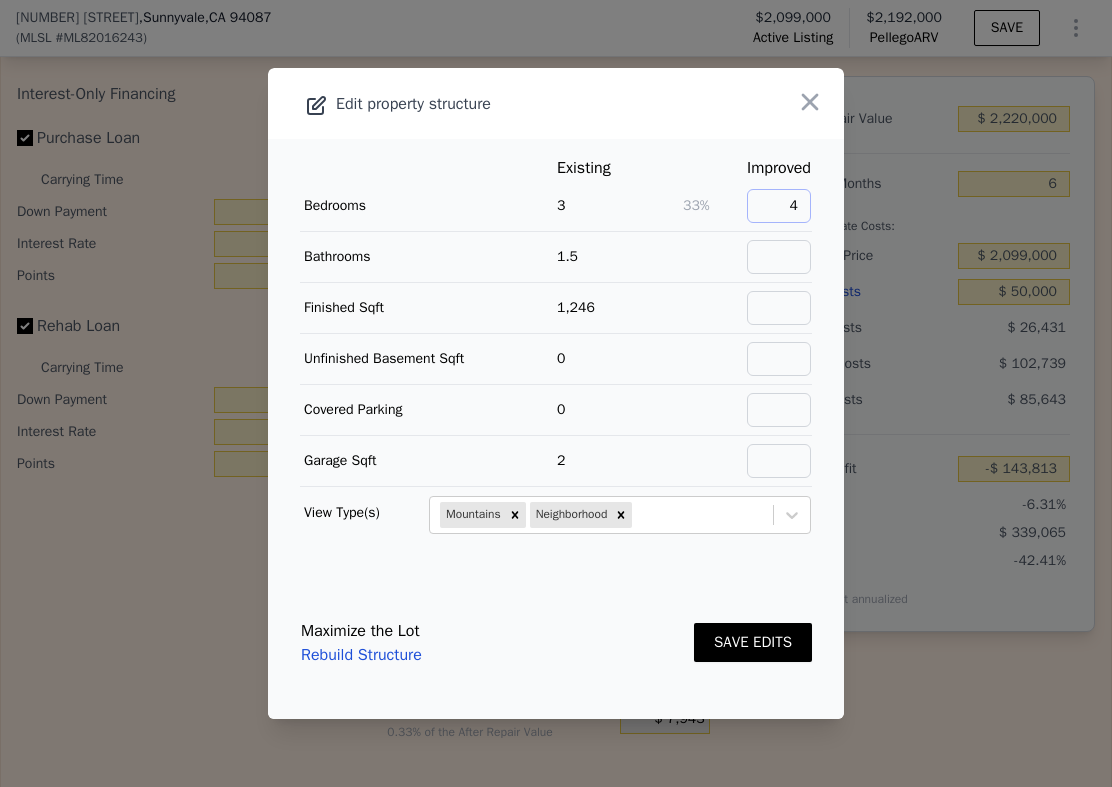 type on "4" 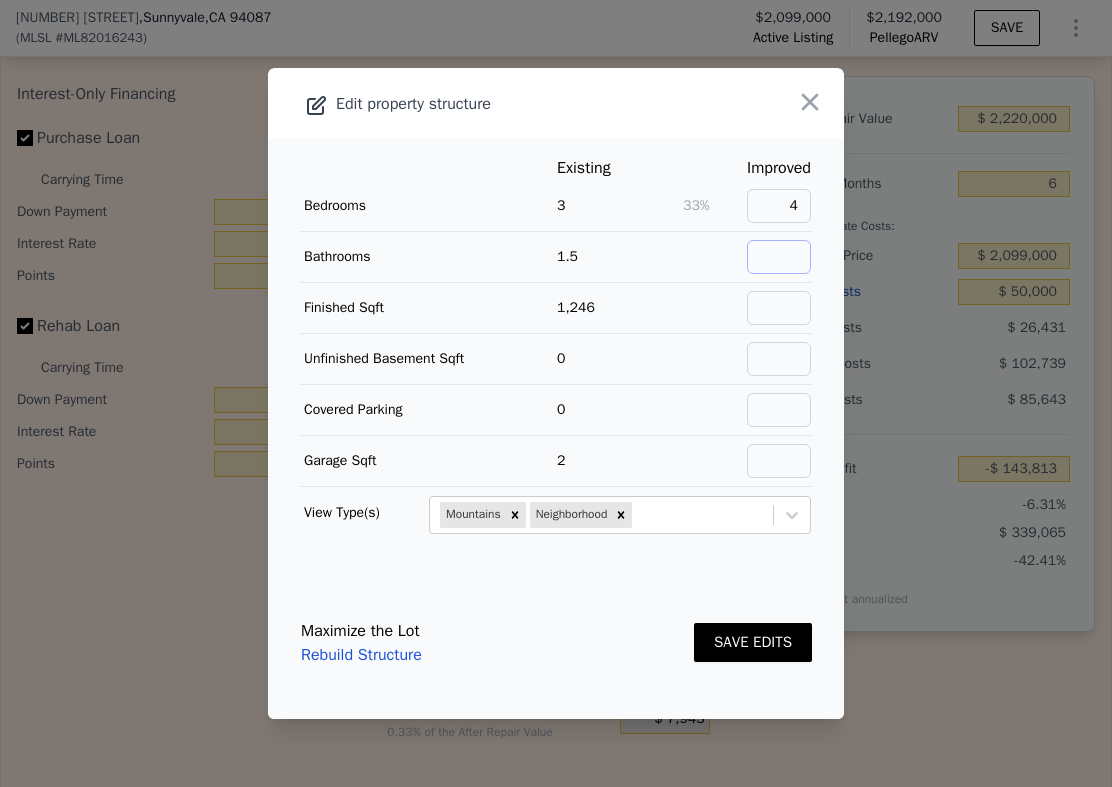 click at bounding box center [779, 257] 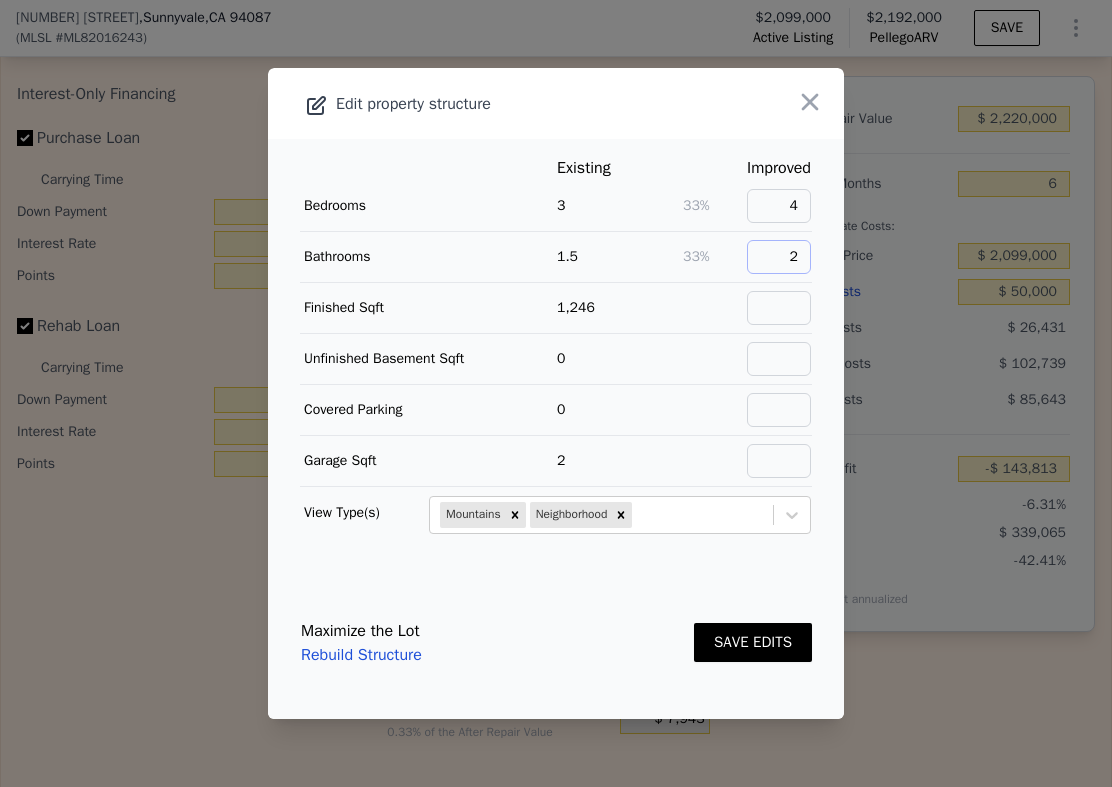 type on "2" 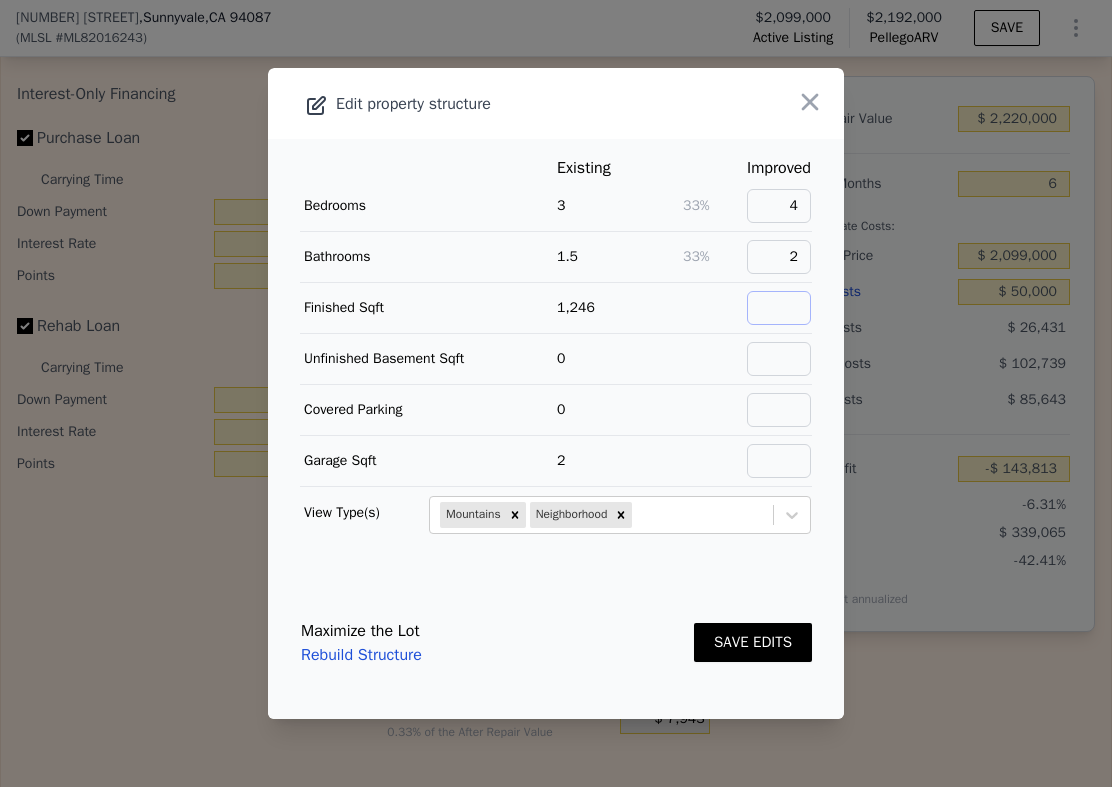 click at bounding box center (779, 308) 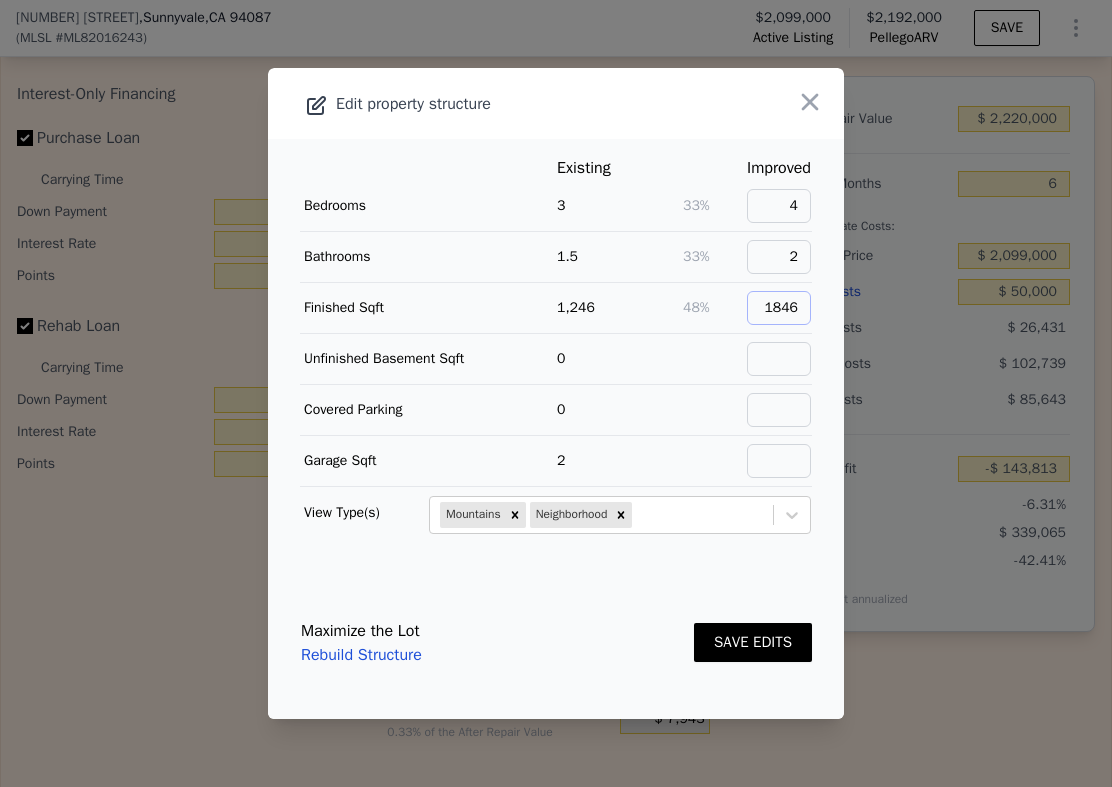 type on "1846" 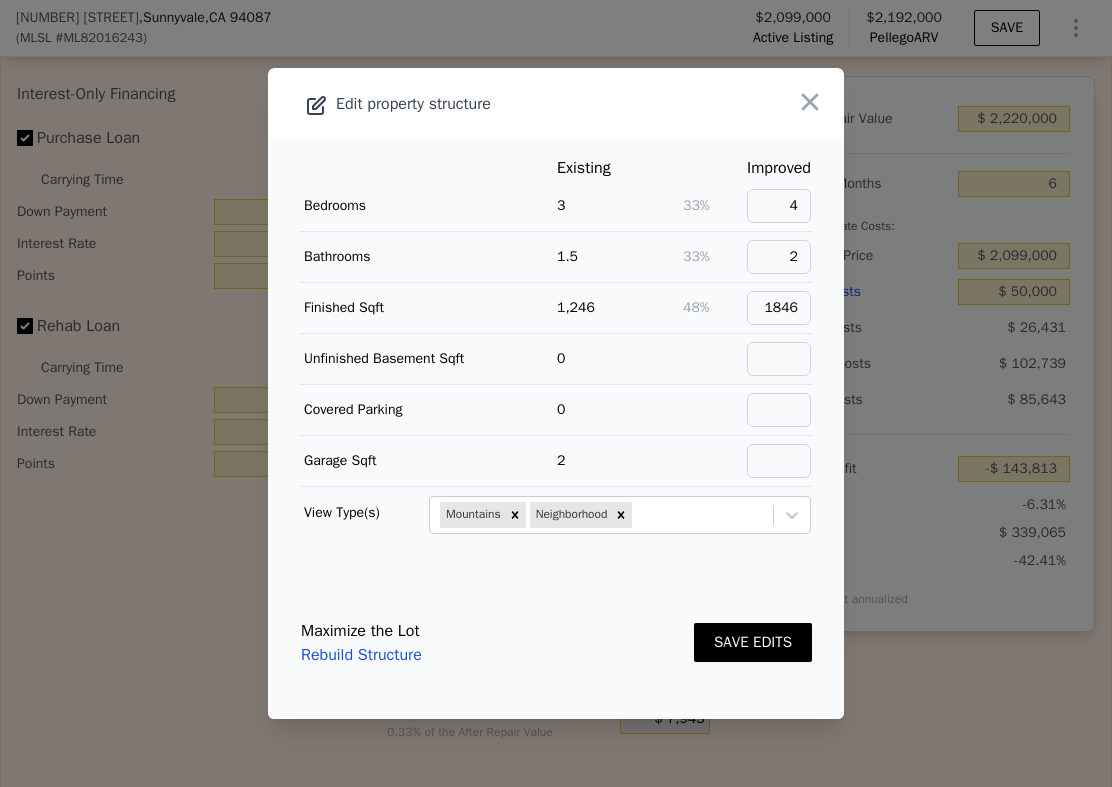 click on "SAVE EDITS" at bounding box center [753, 642] 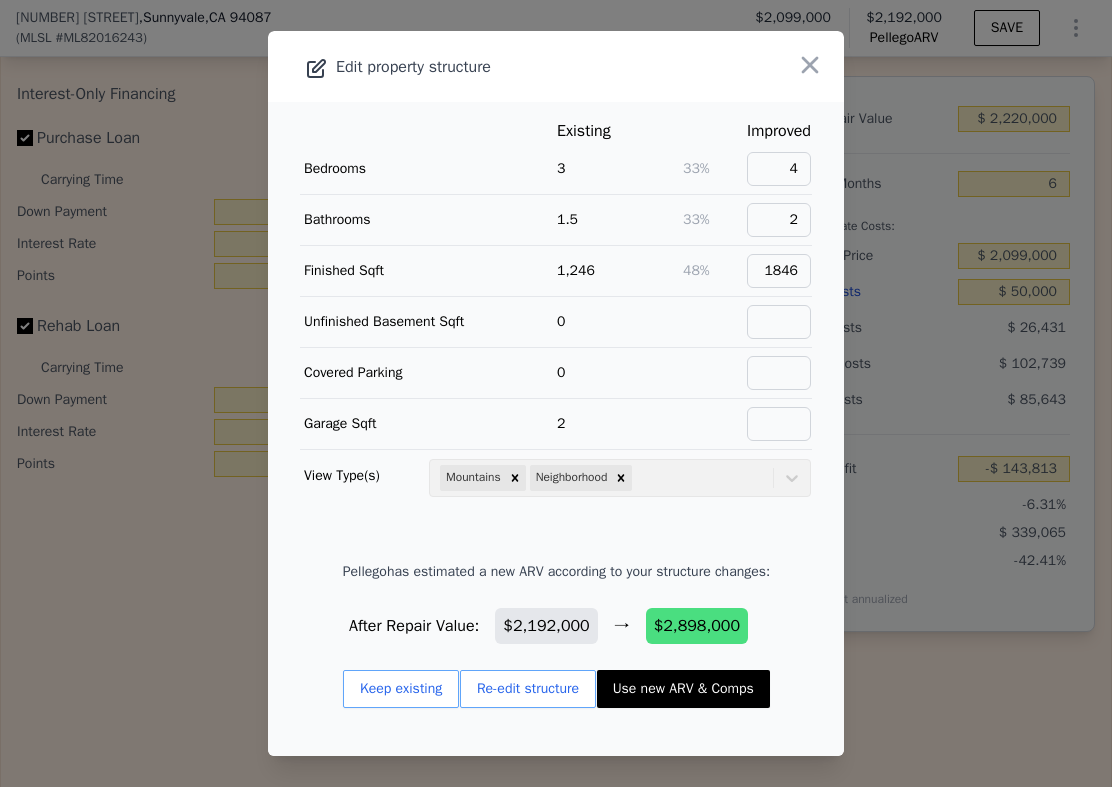 click on "Use new ARV & Comps" at bounding box center [683, 689] 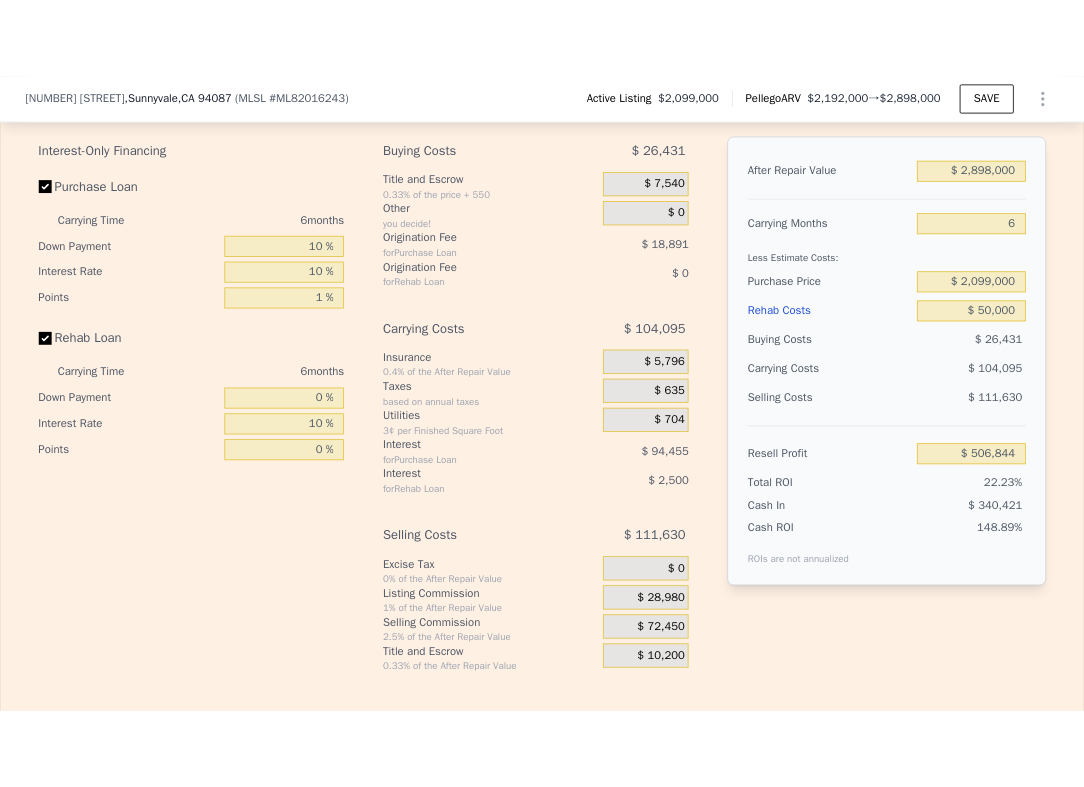 scroll, scrollTop: 2978, scrollLeft: 0, axis: vertical 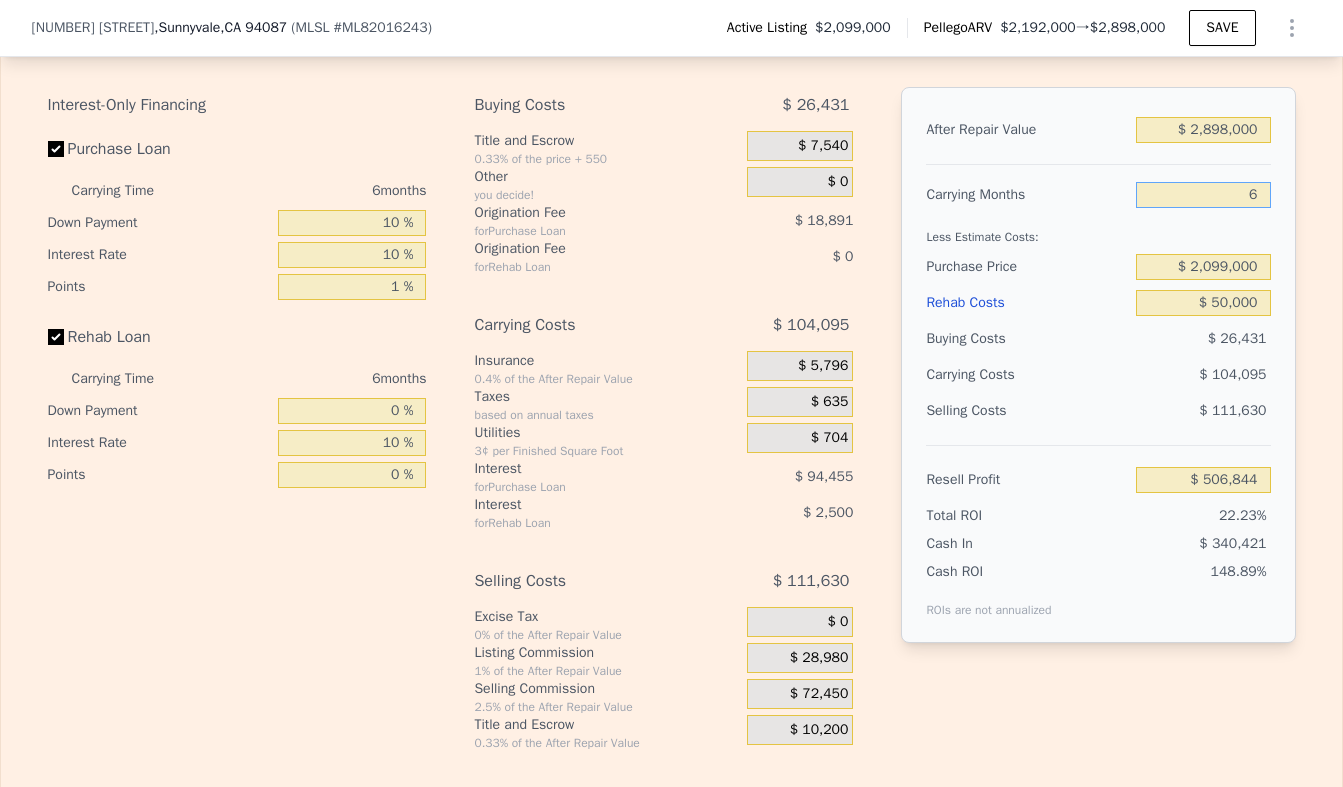 drag, startPoint x: 1261, startPoint y: 197, endPoint x: 1224, endPoint y: 197, distance: 37 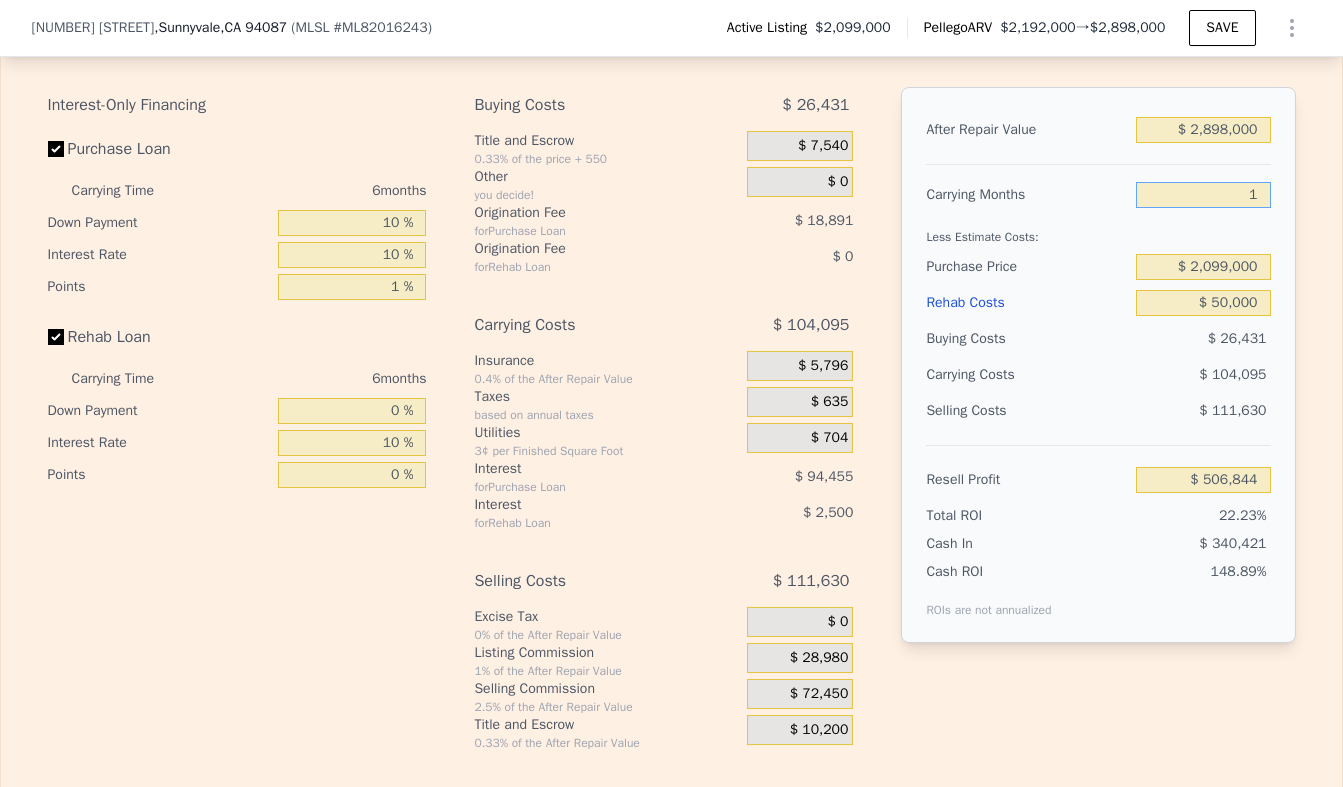 type on "$ 593,590" 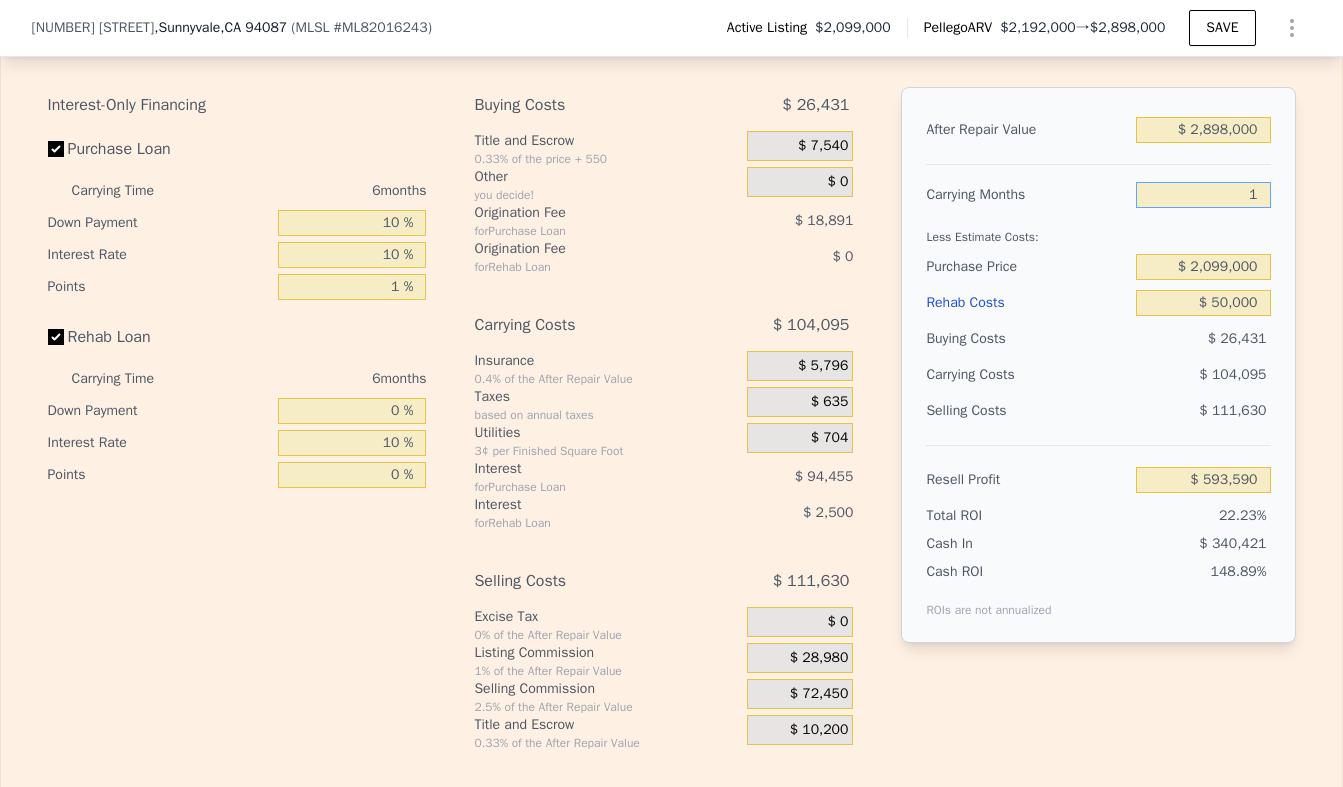 type on "10" 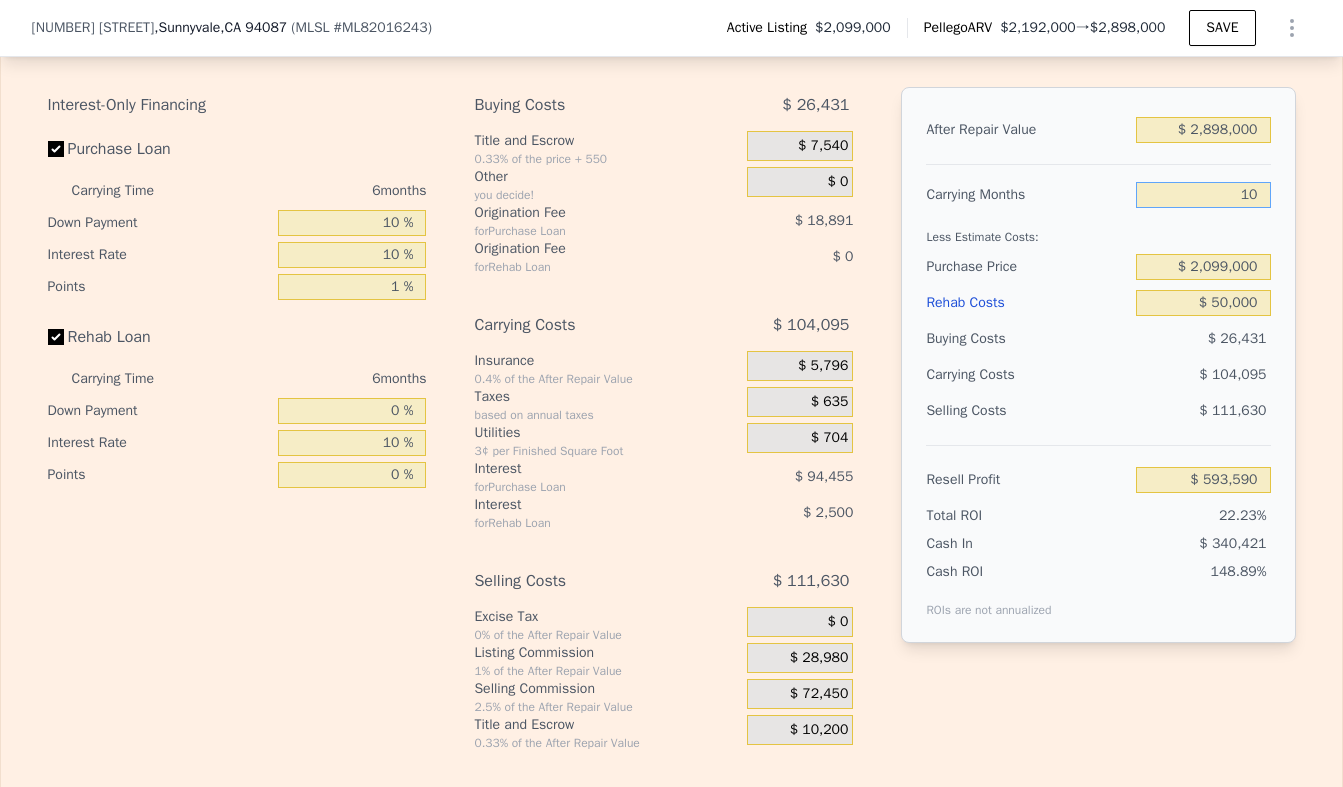 type on "$ 437,447" 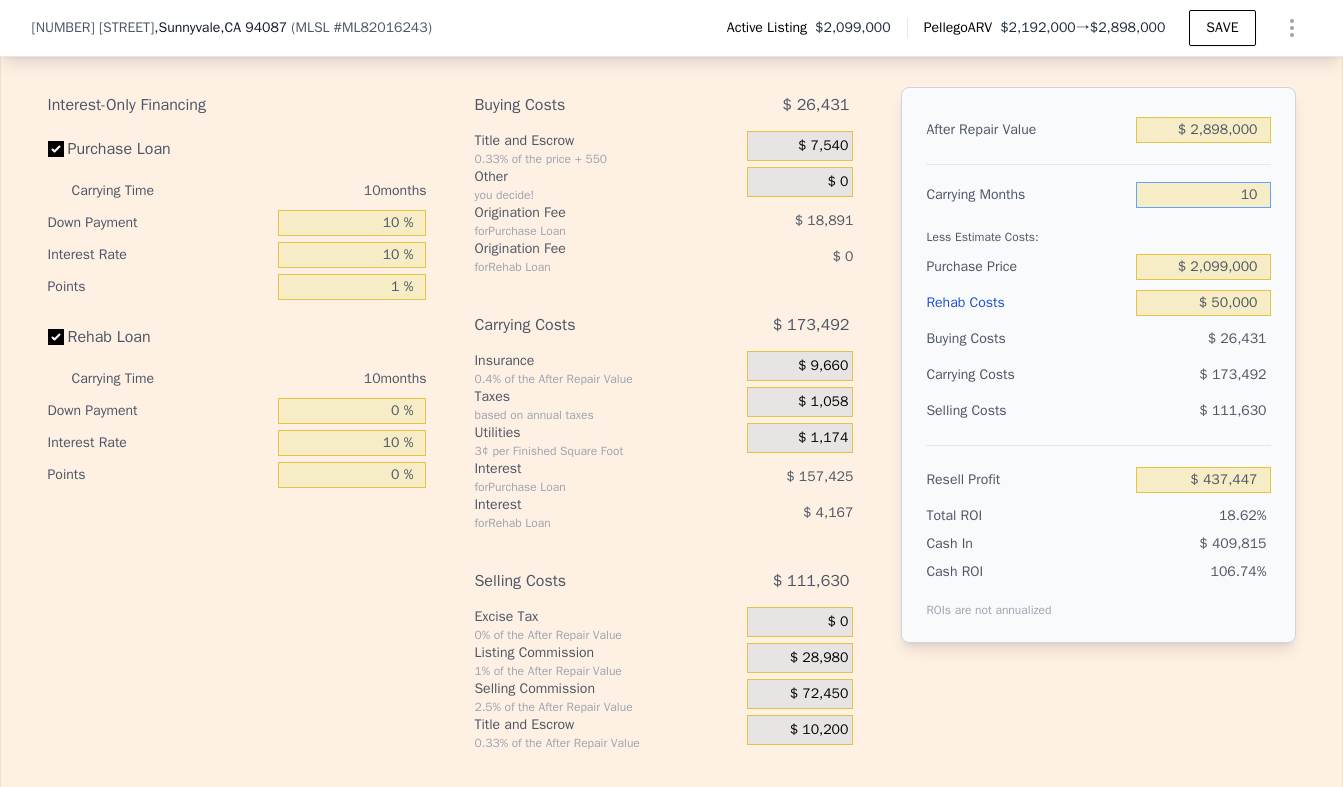 type on "10" 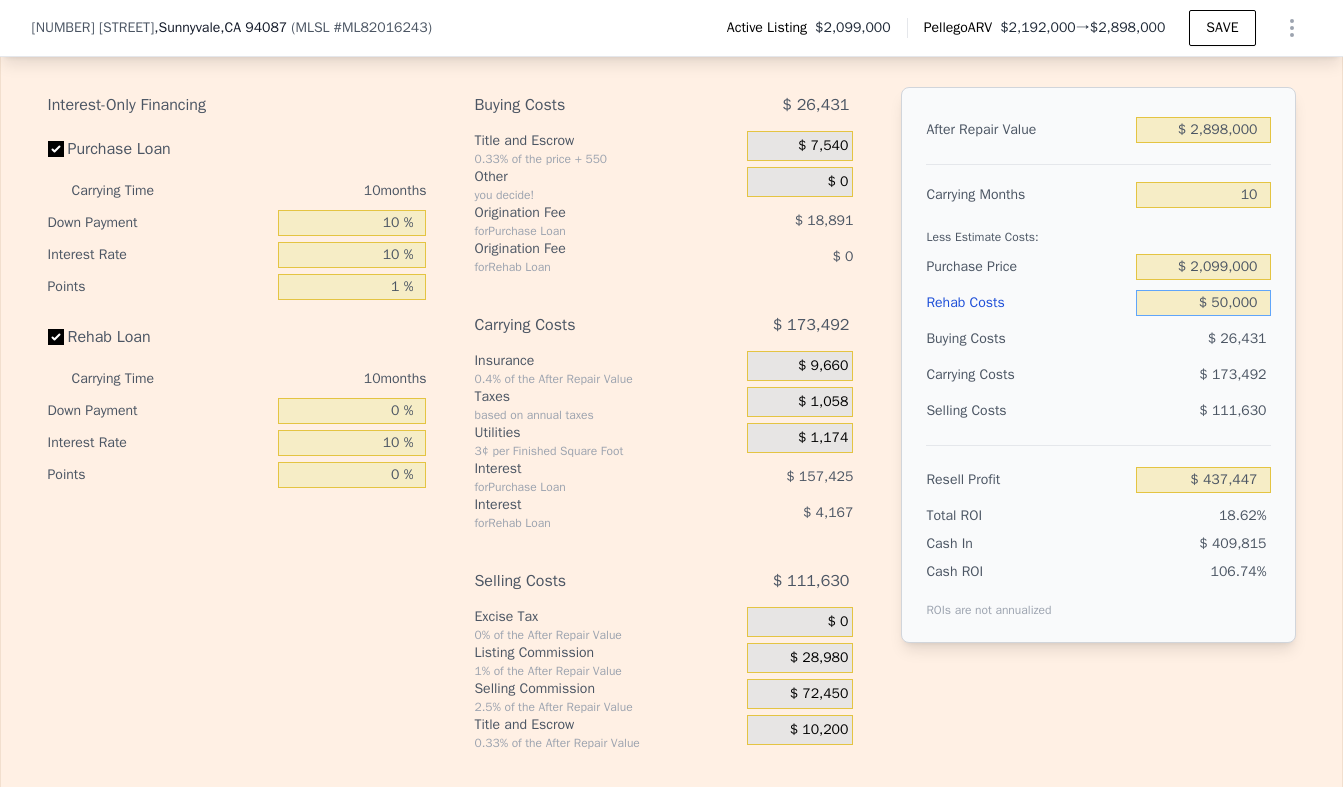 drag, startPoint x: 1262, startPoint y: 298, endPoint x: 1150, endPoint y: 298, distance: 112 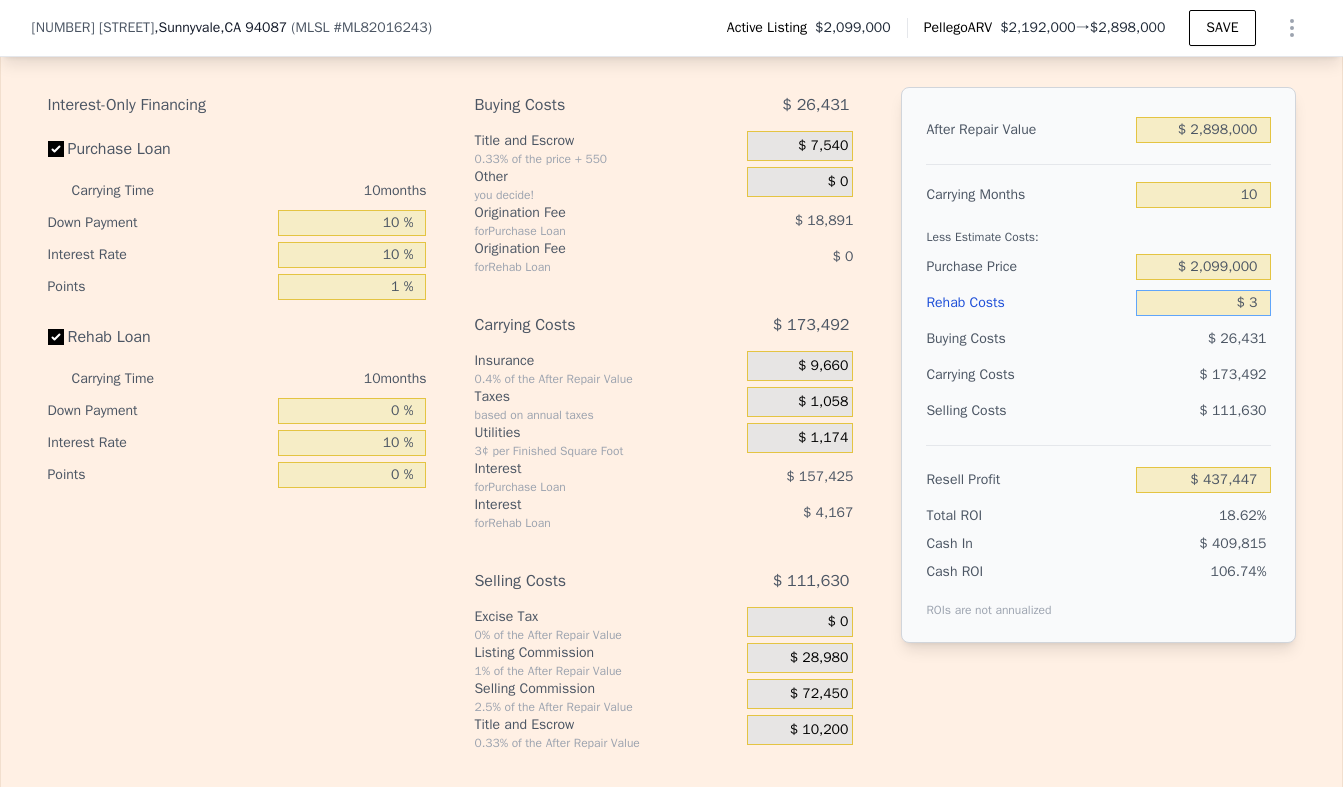type on "$ 491,614" 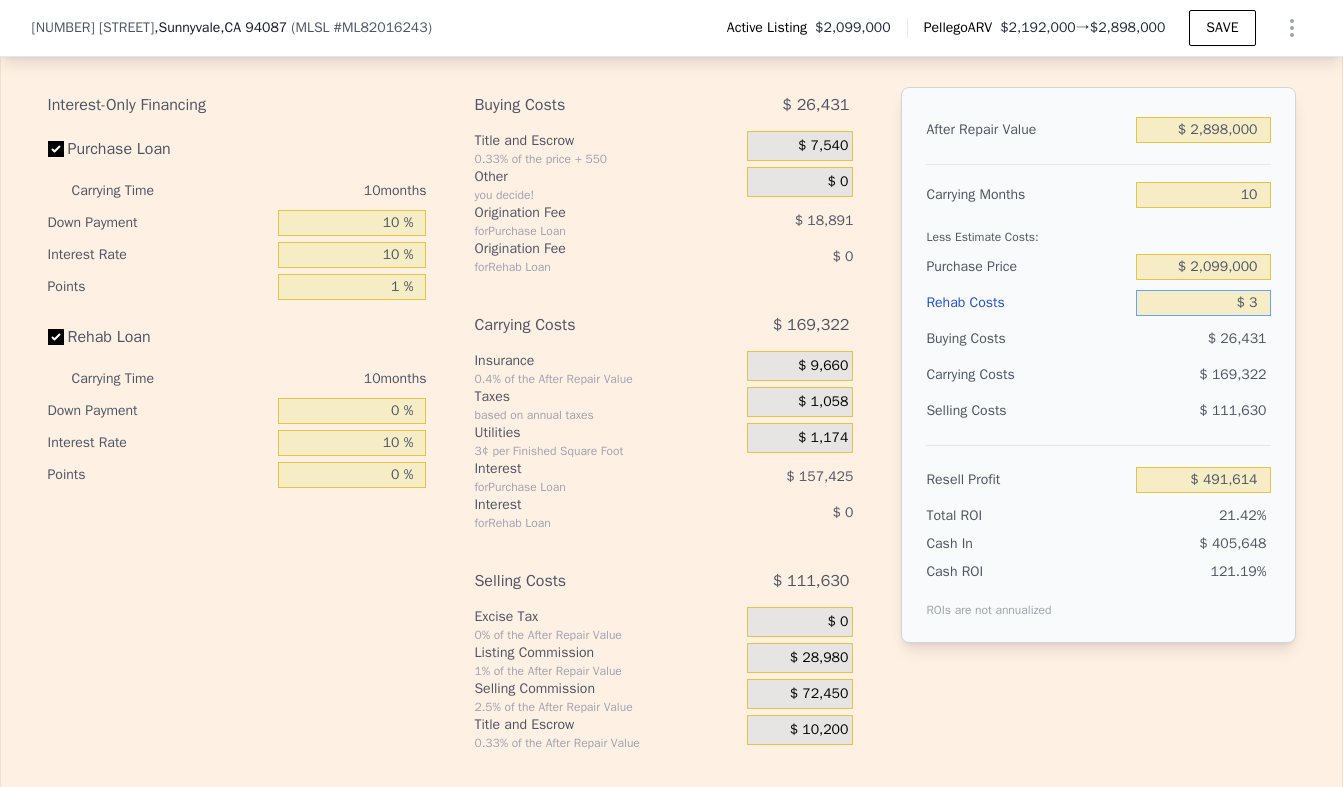 type on "$ 35" 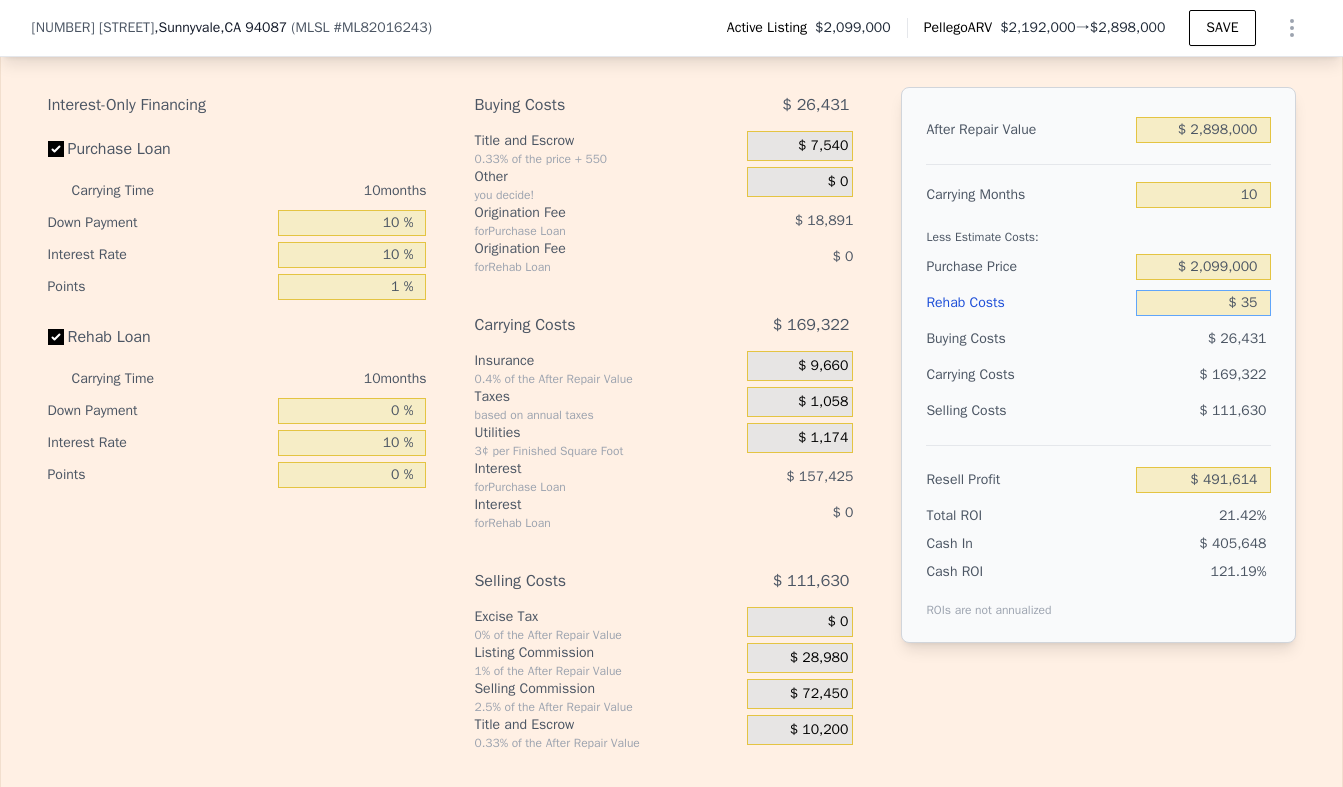 type on "$ 491,582" 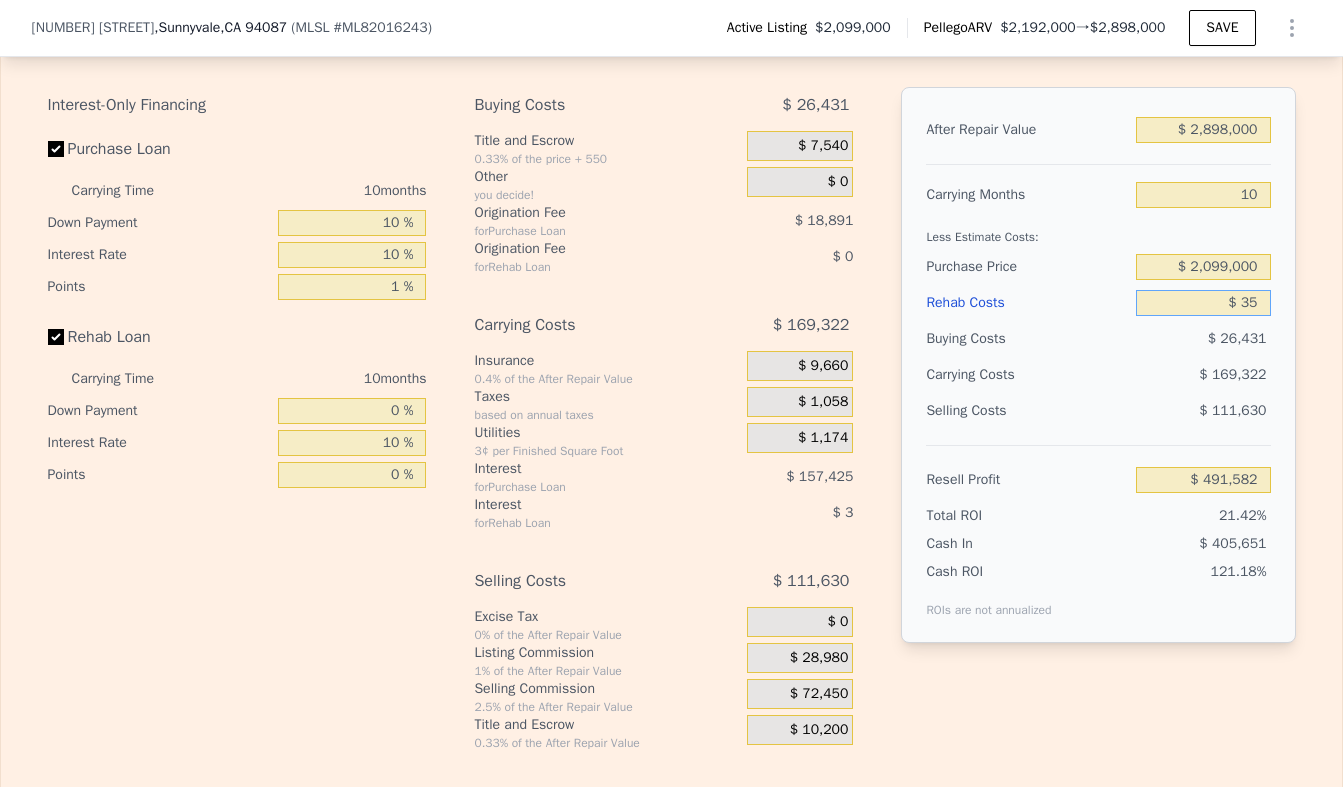 type on "$ 350" 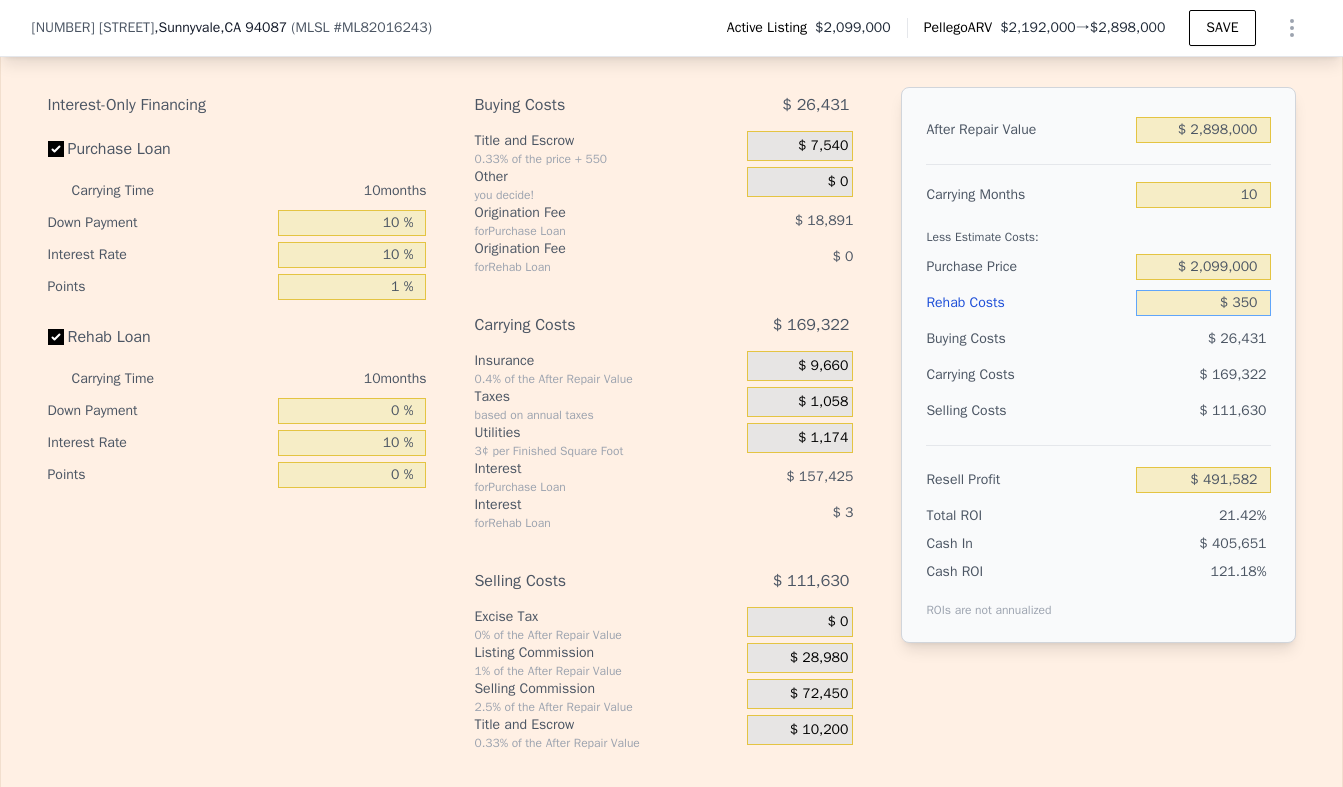type on "$ 491,237" 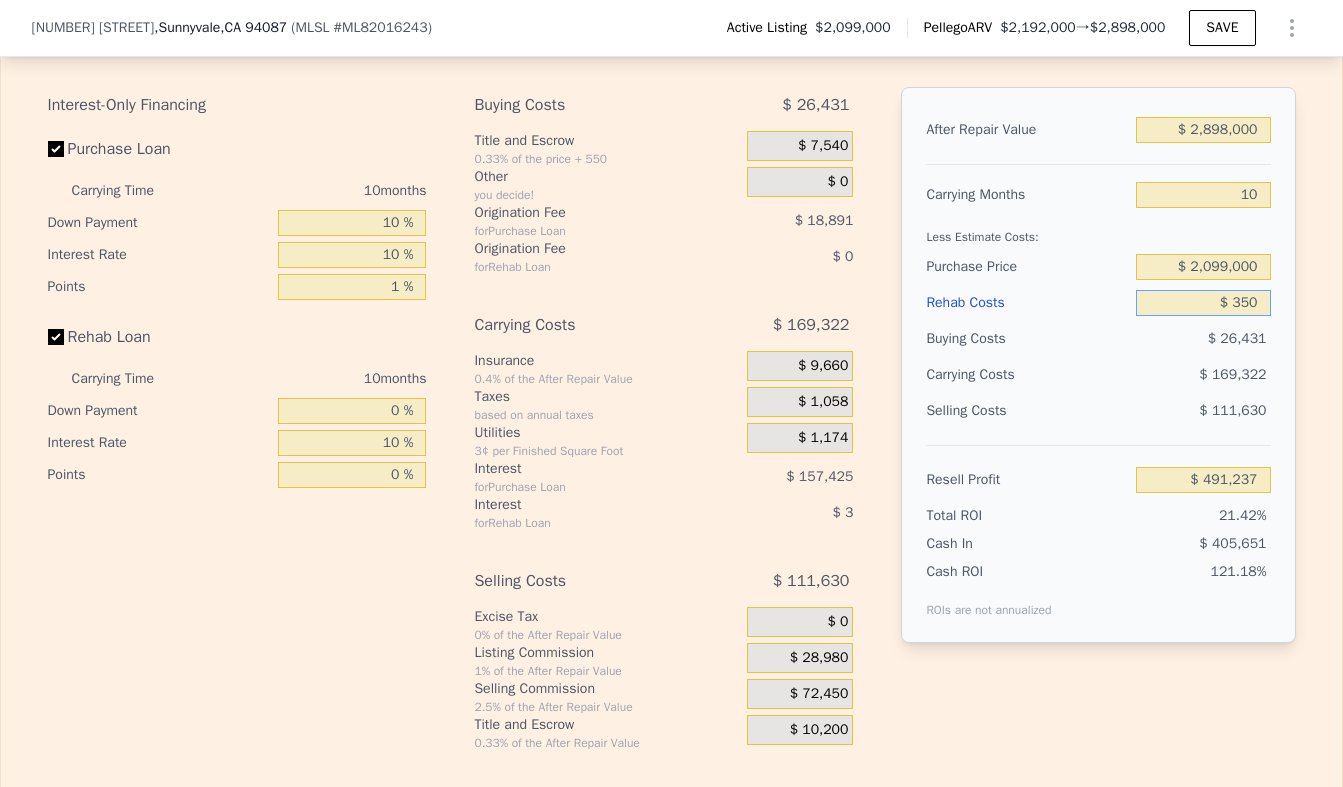 type on "$ 3,500" 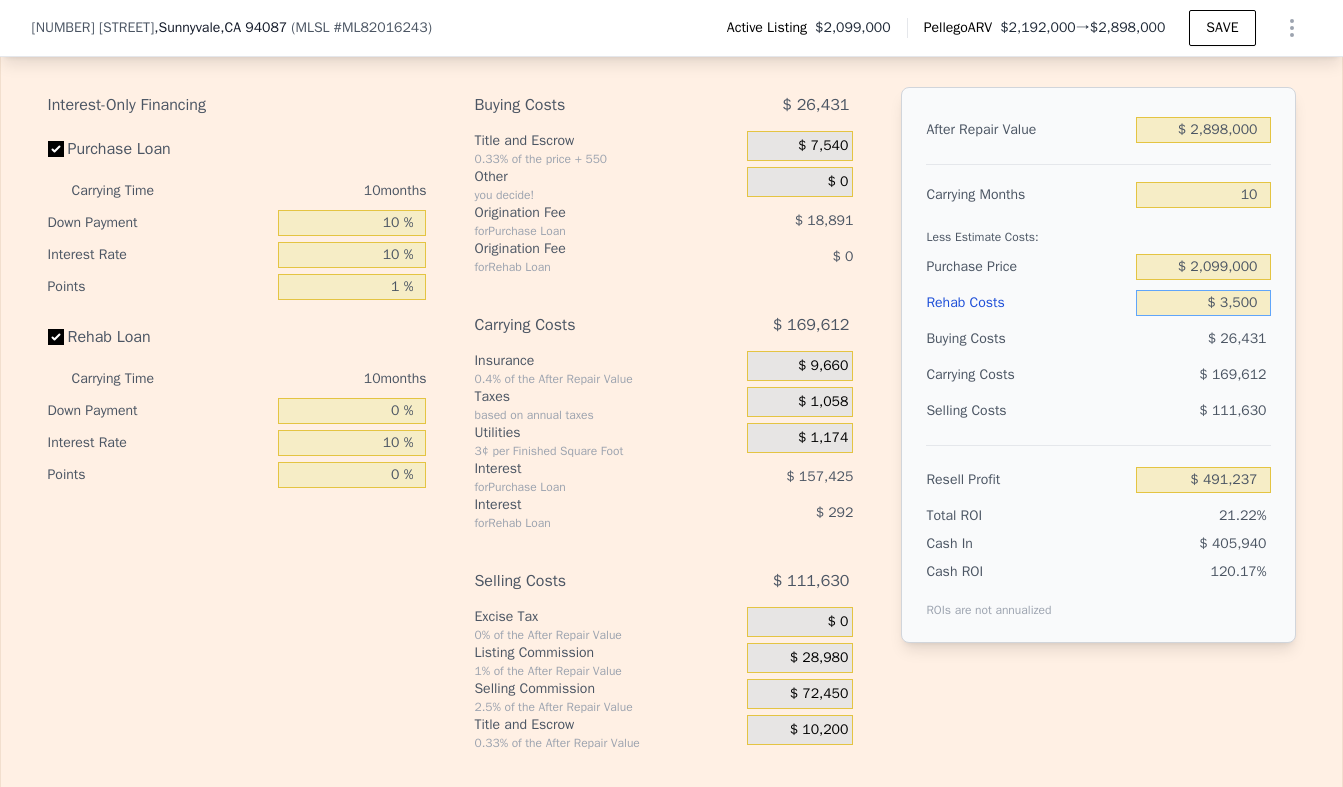 type on "$ 487,827" 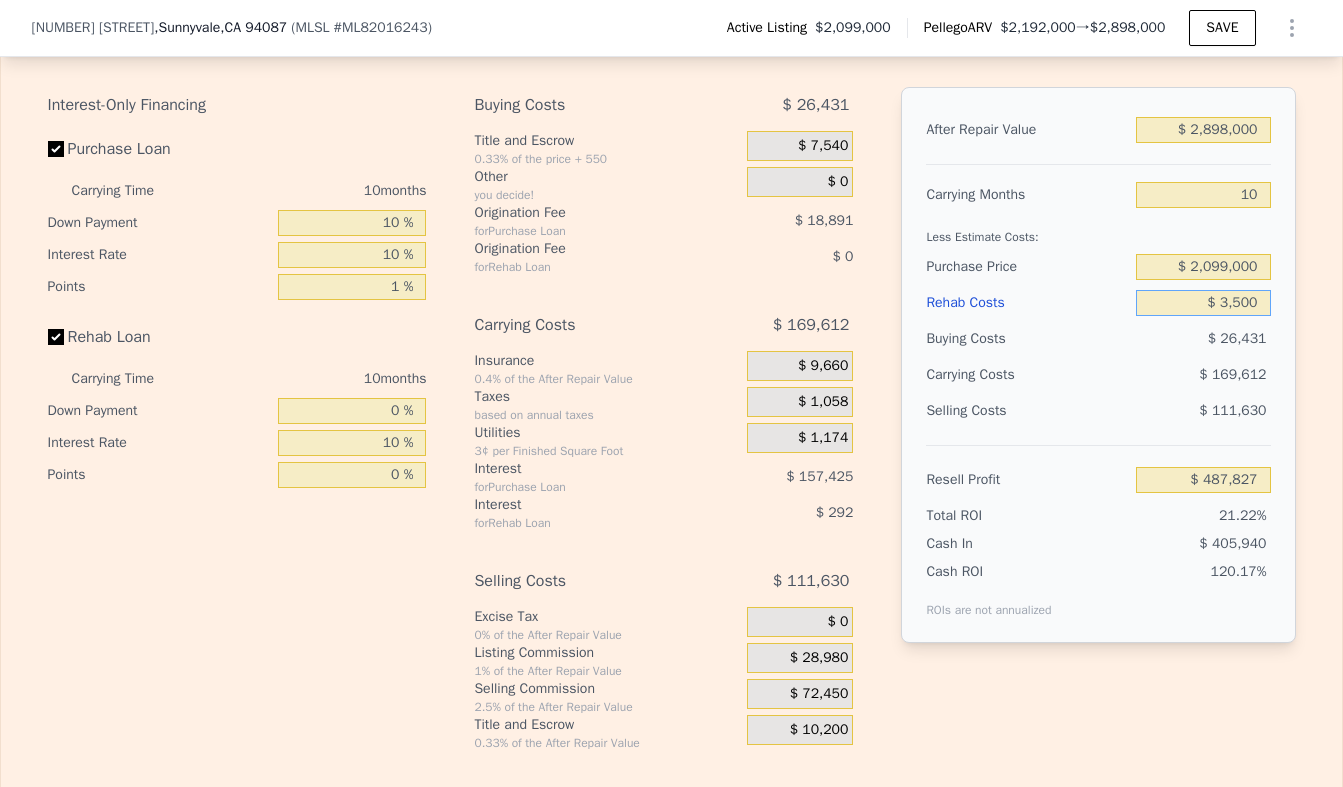type on "$ 35,000" 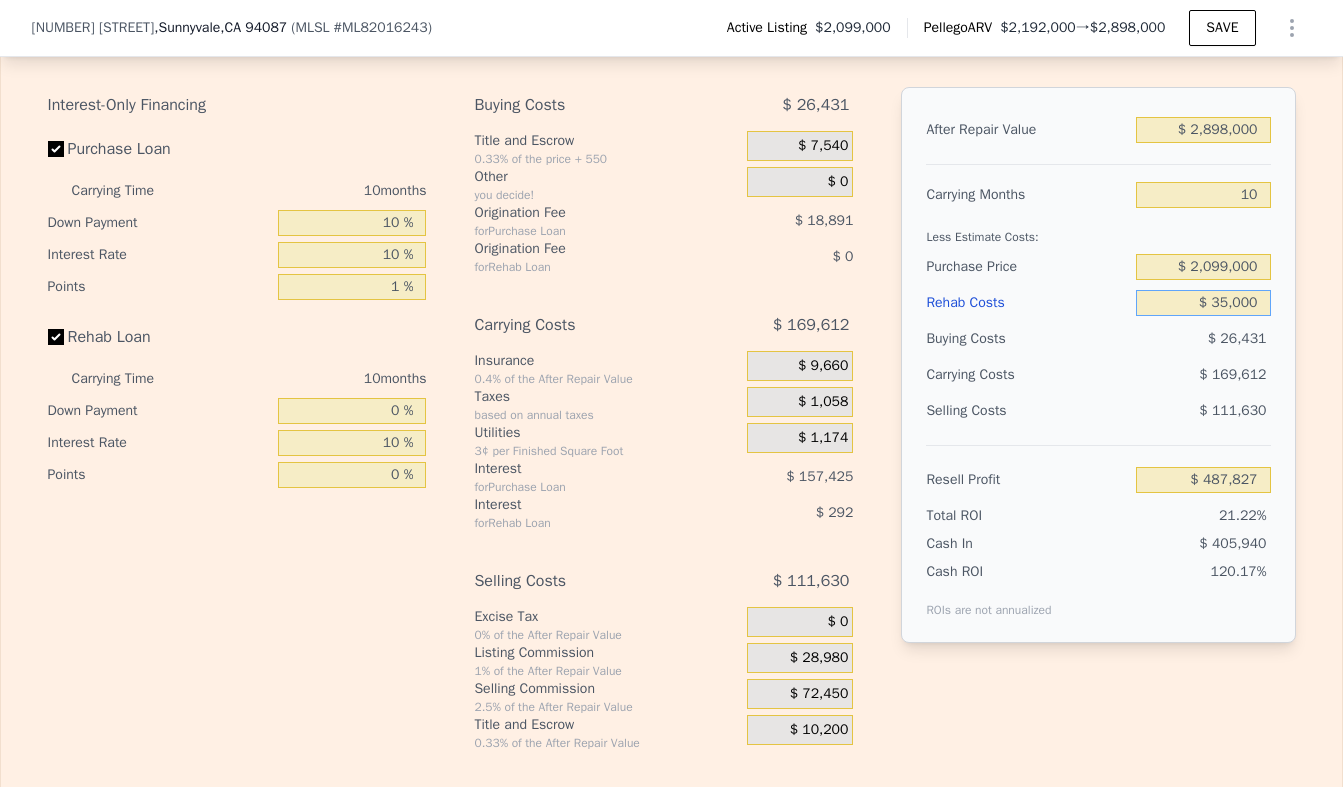 type on "$ 453,697" 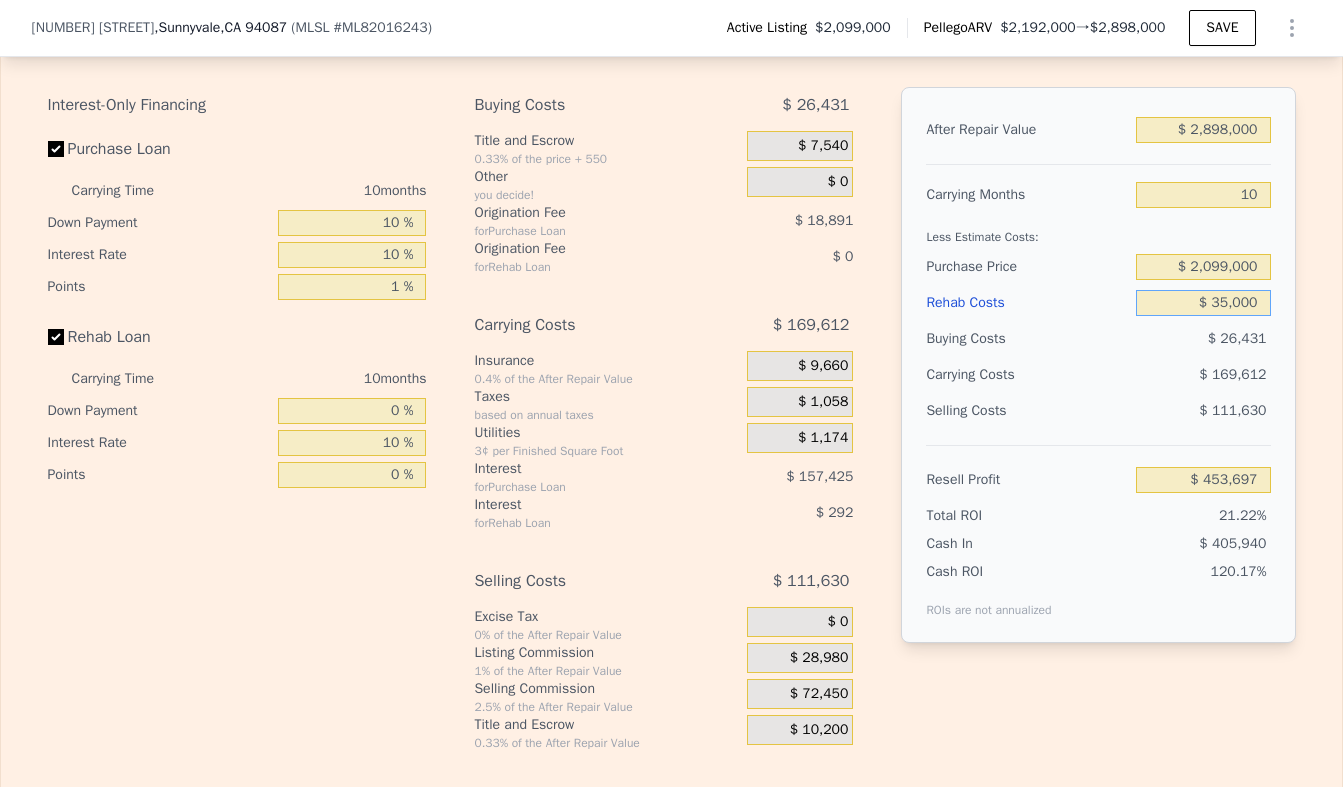 type on "$ 350,000" 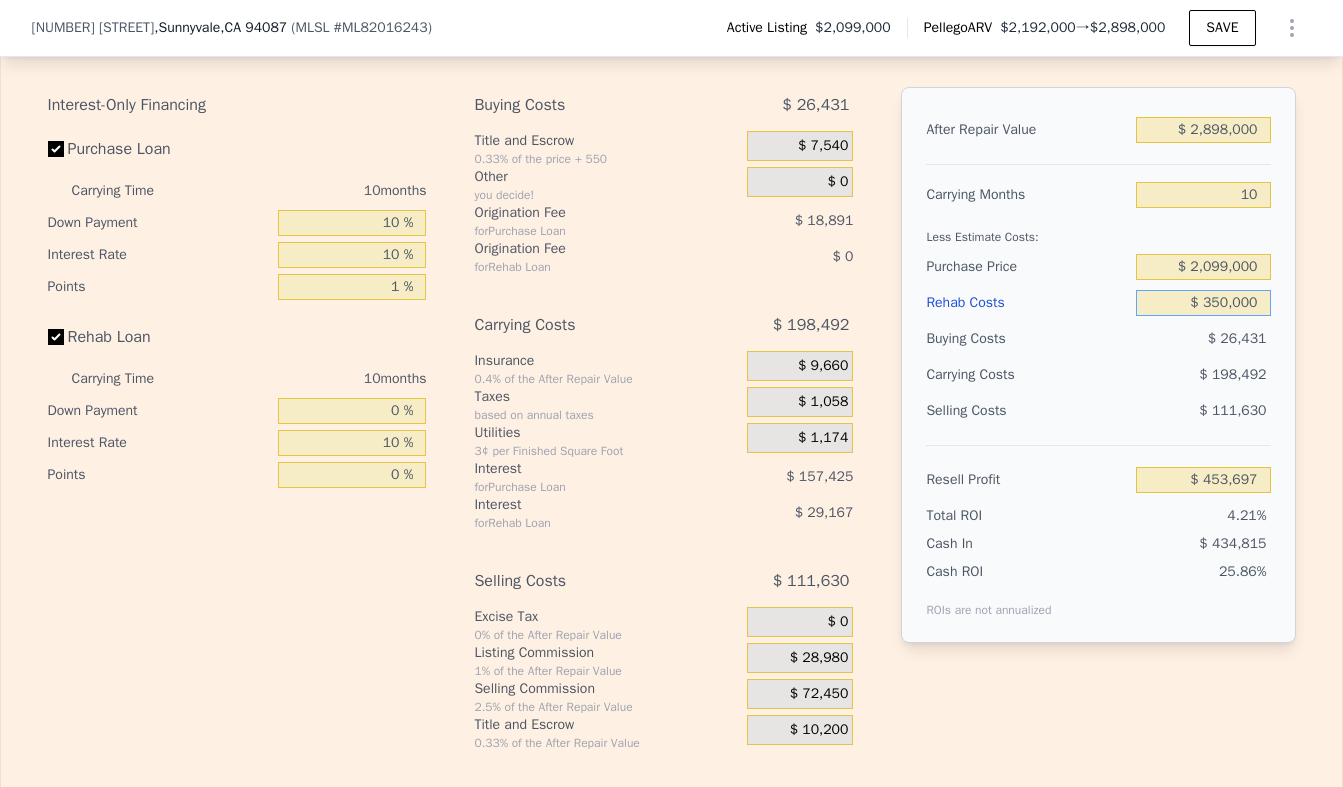 type on "$ 112,447" 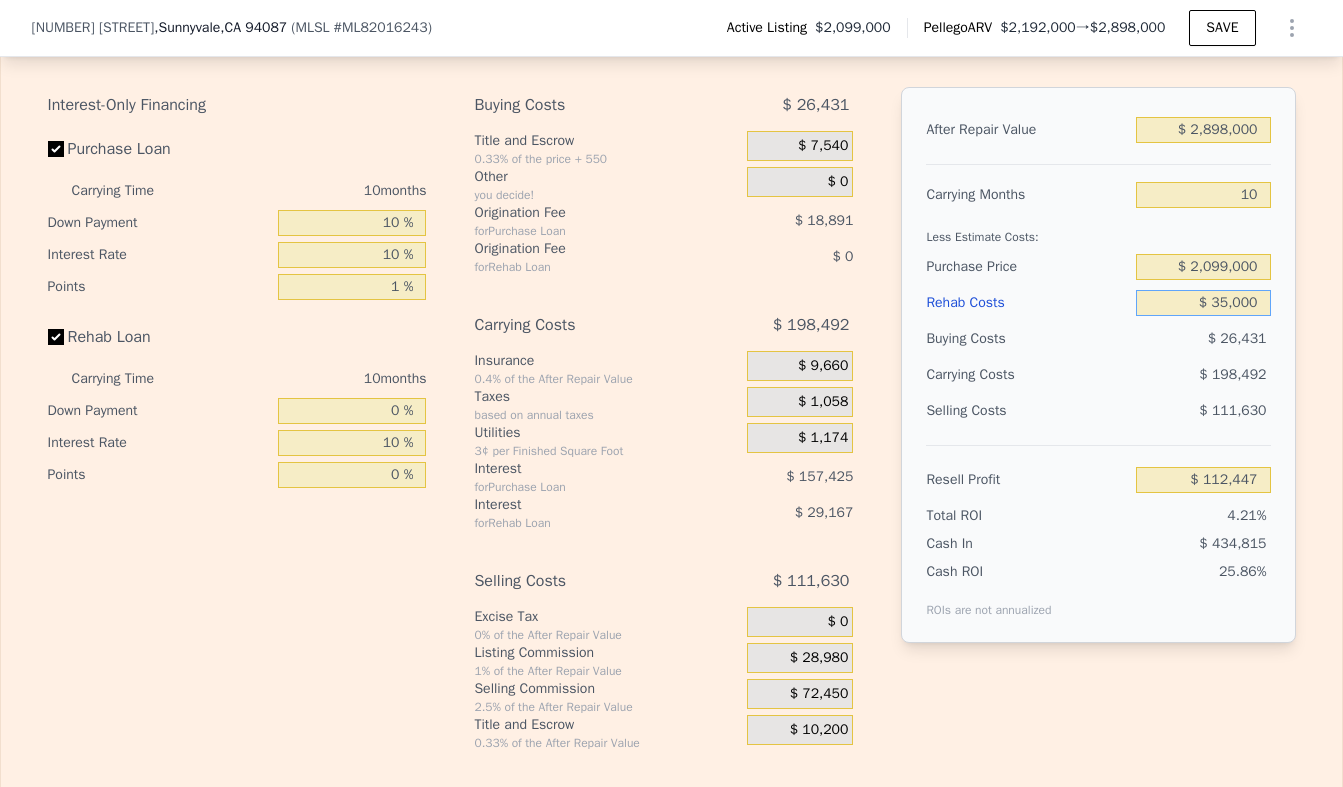 type on "$ 3,500" 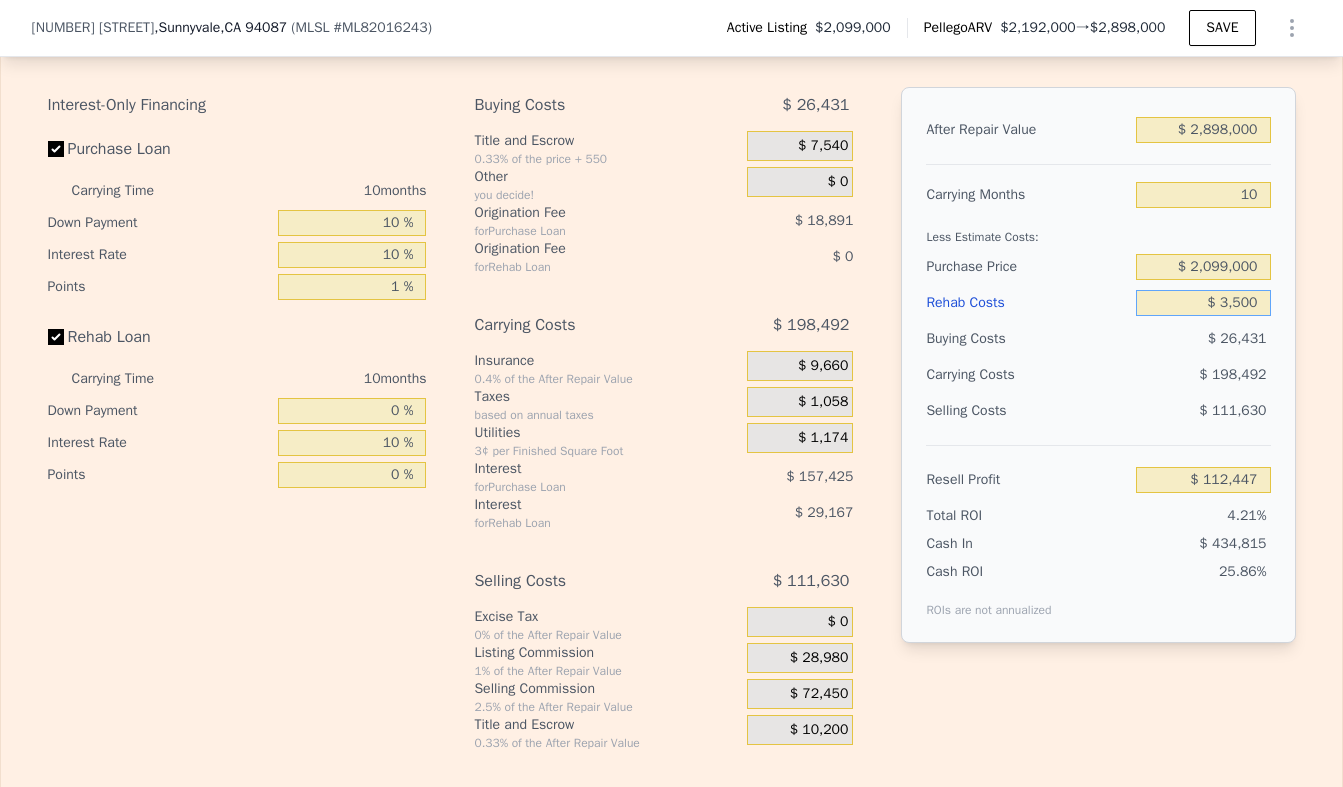 type on "$ 487,827" 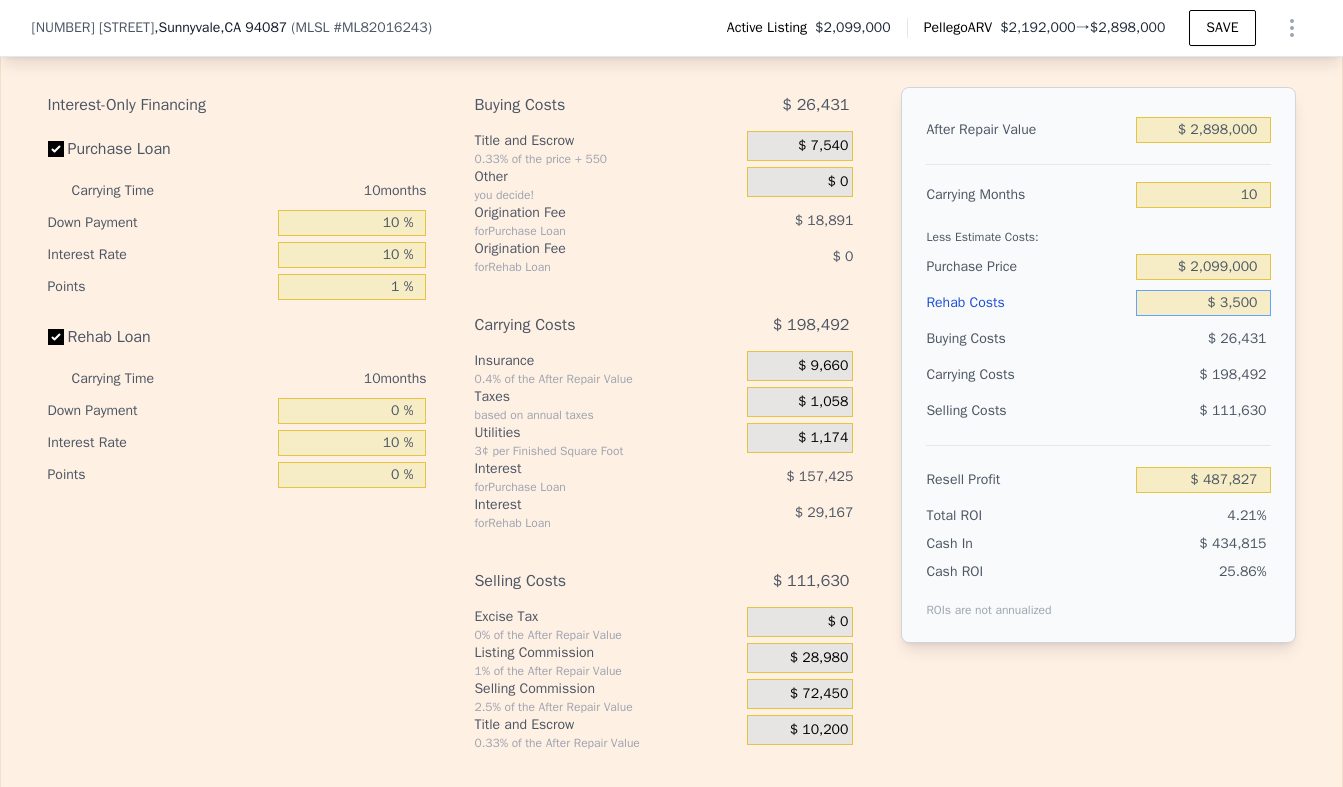 type on "$ 350" 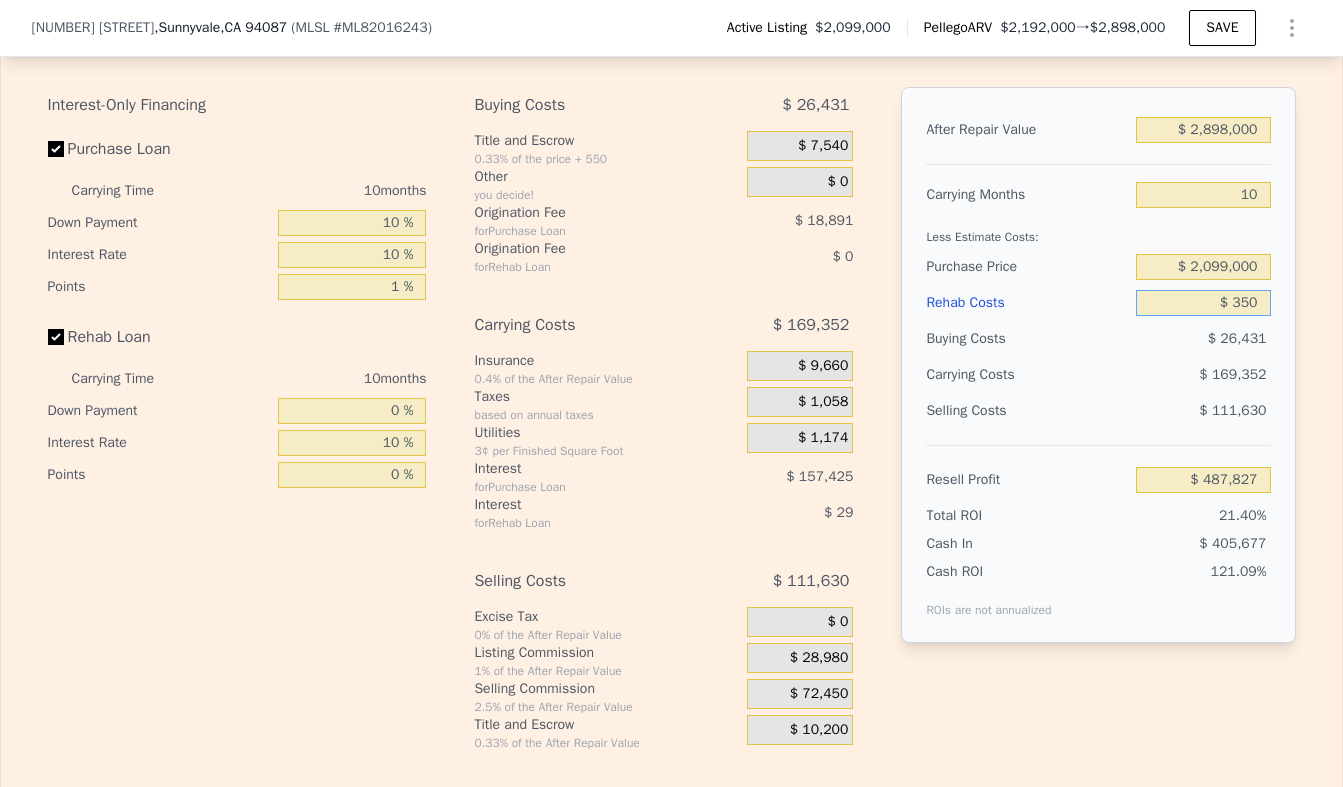 type on "$ 491,237" 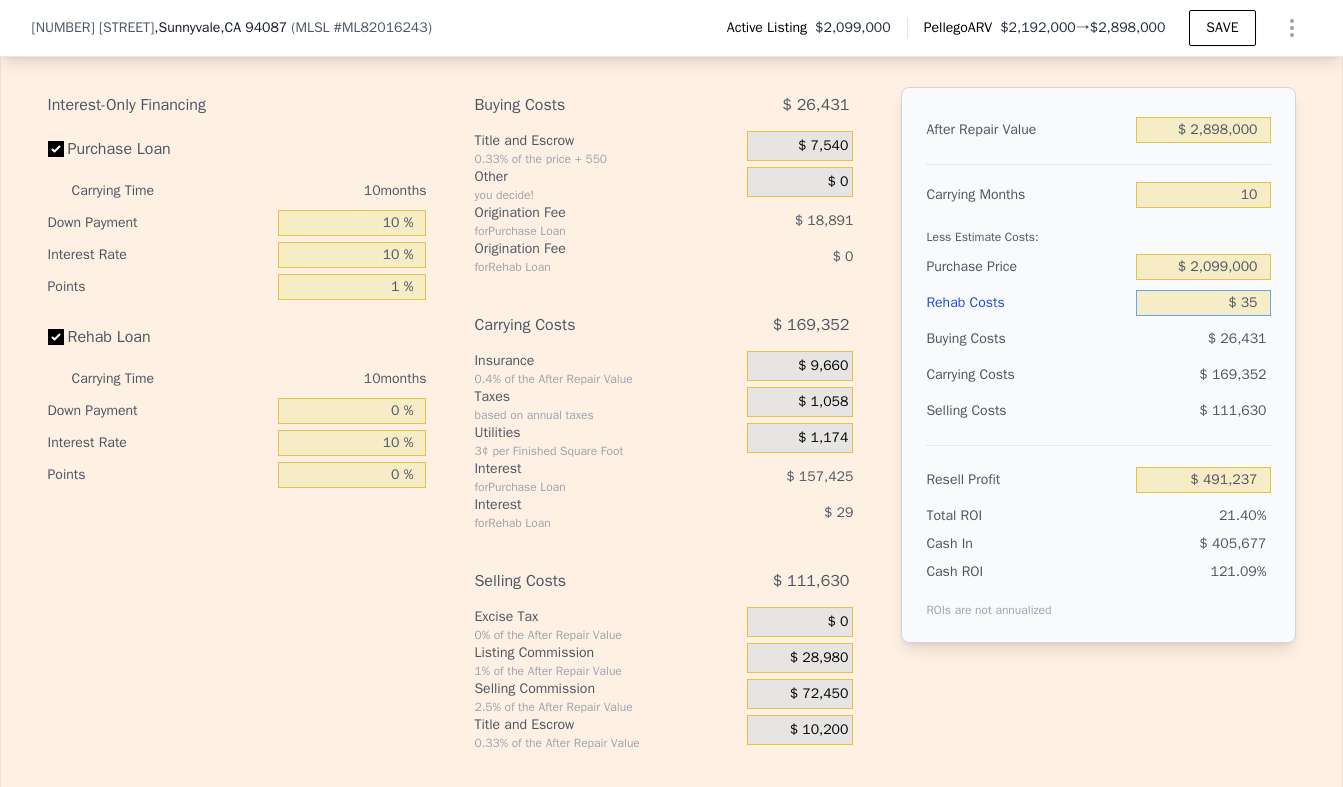 type on "$ 3" 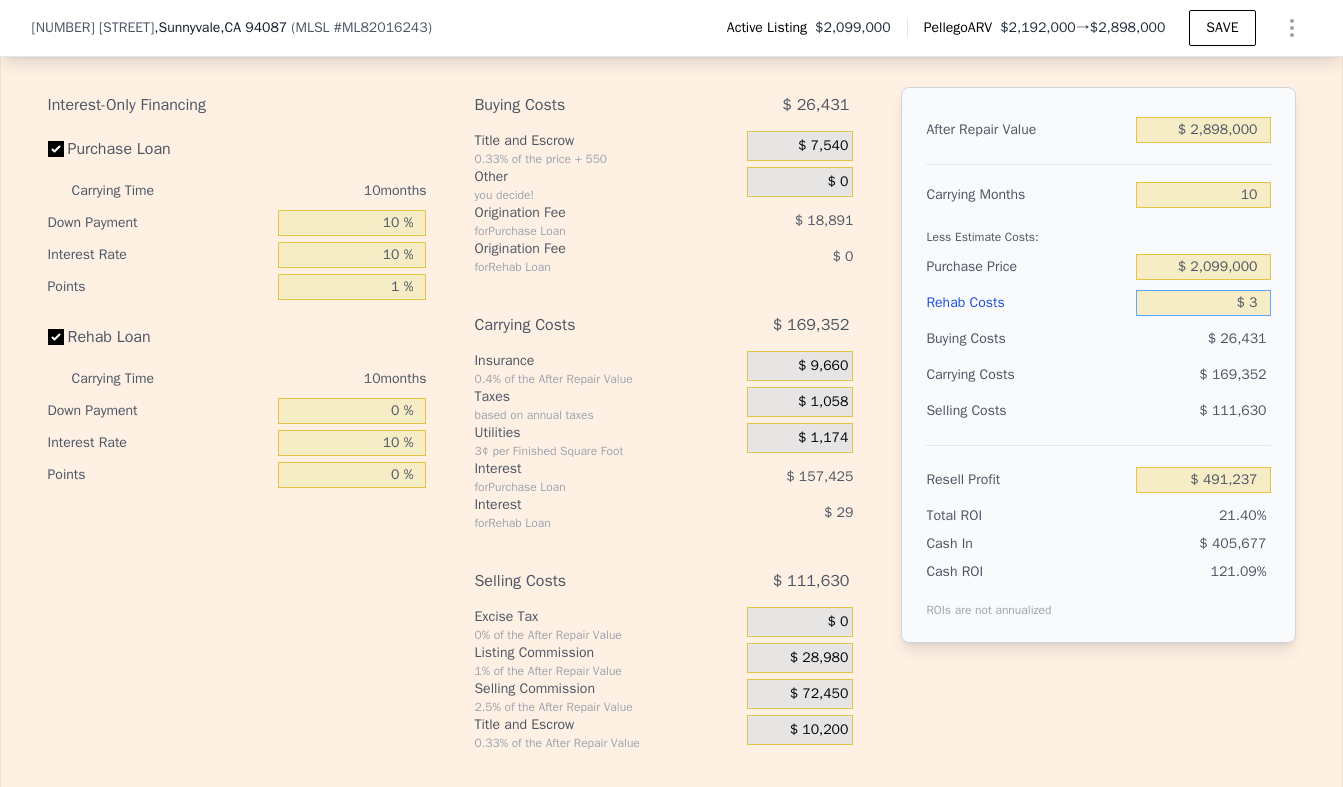 type on "$ 491,614" 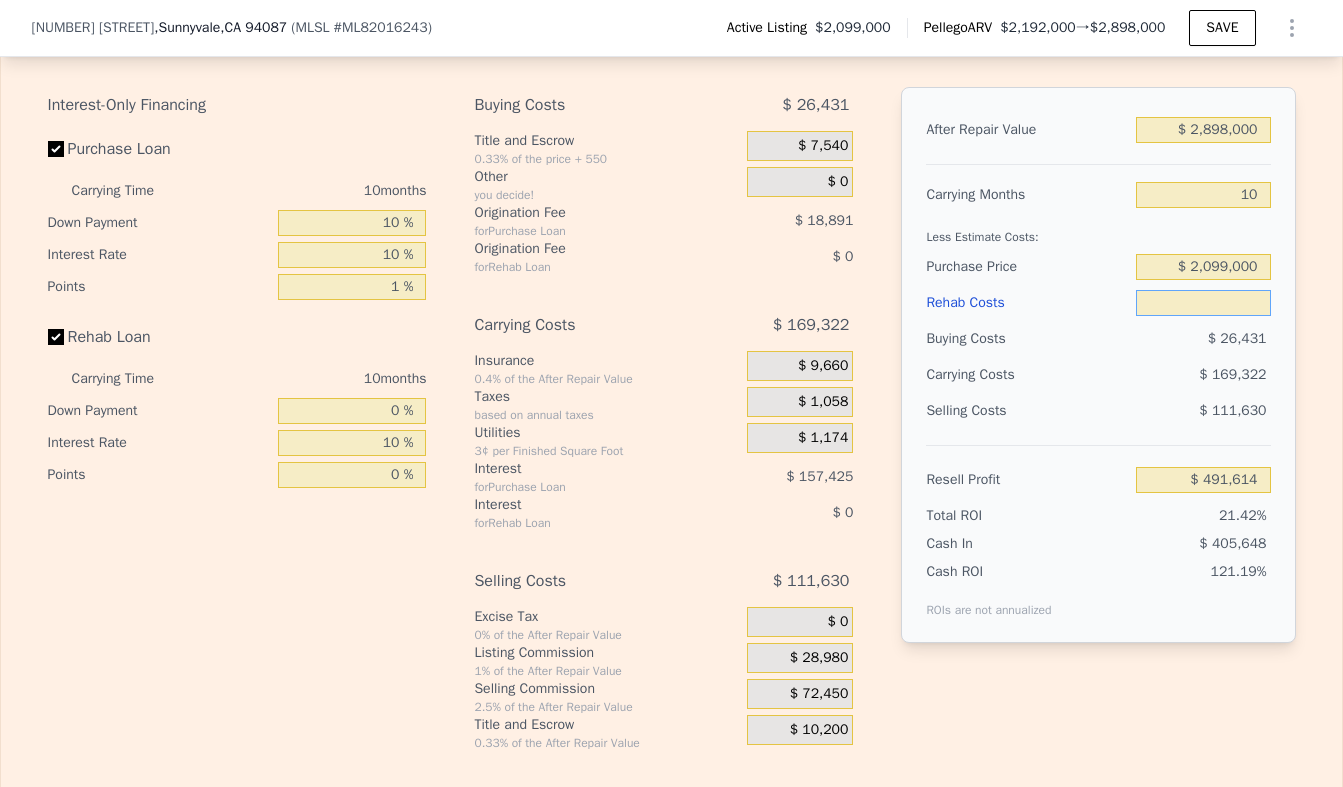 type on "$ 4" 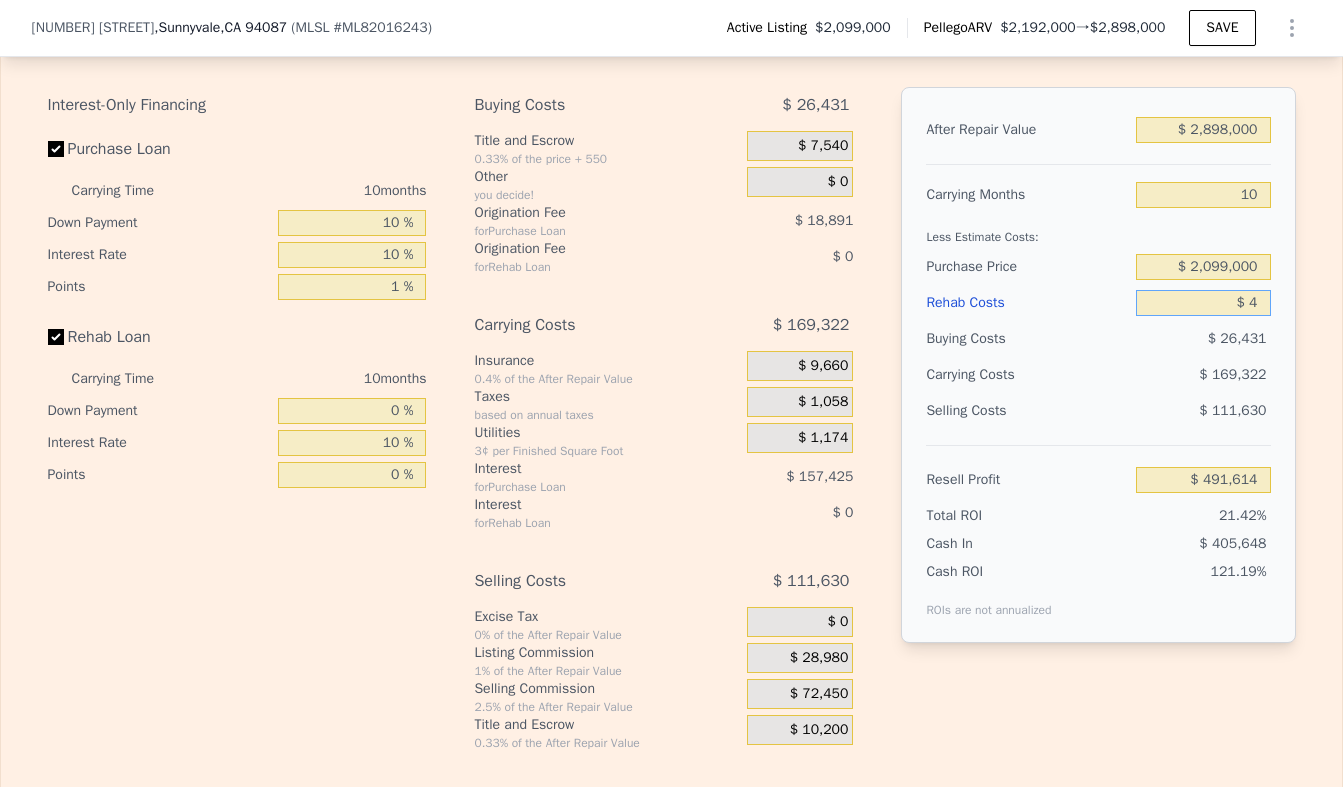 type on "$ 491,613" 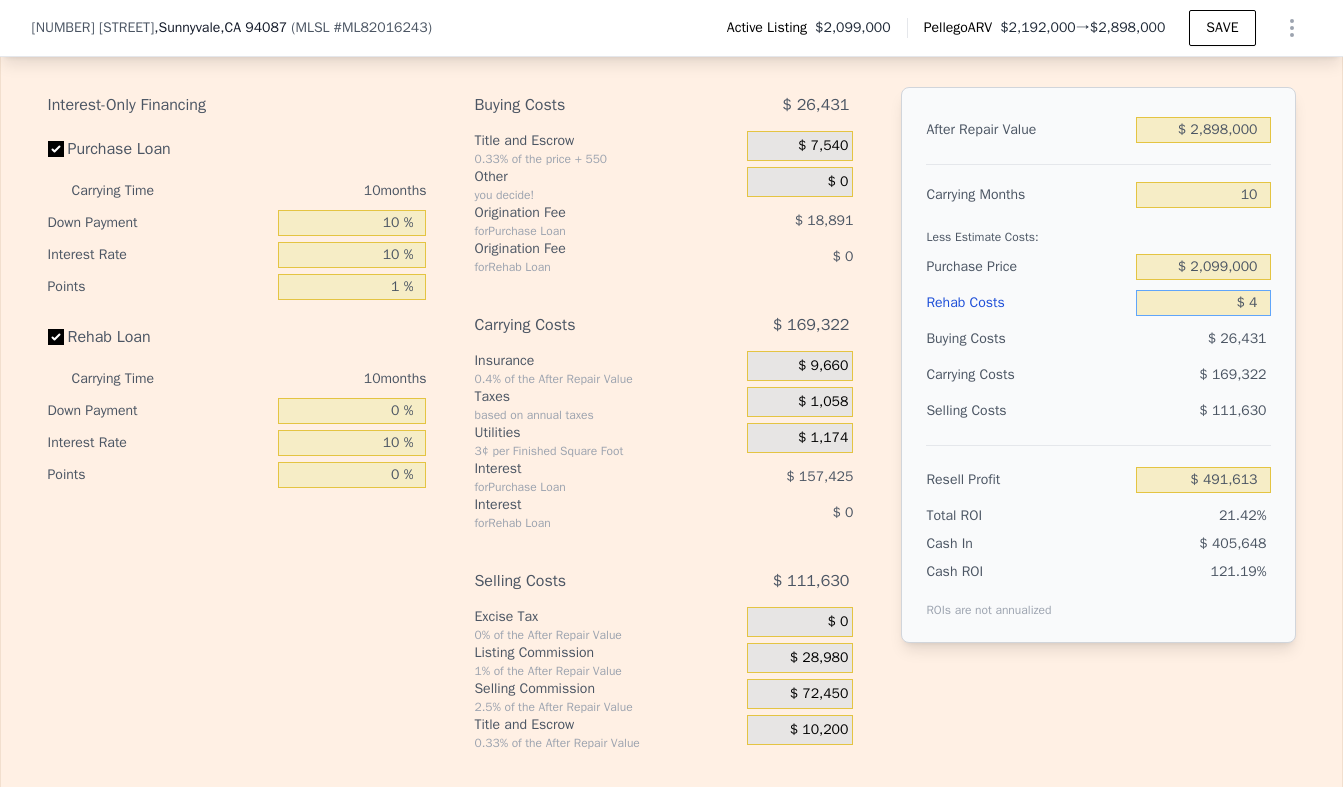 type on "$ 40" 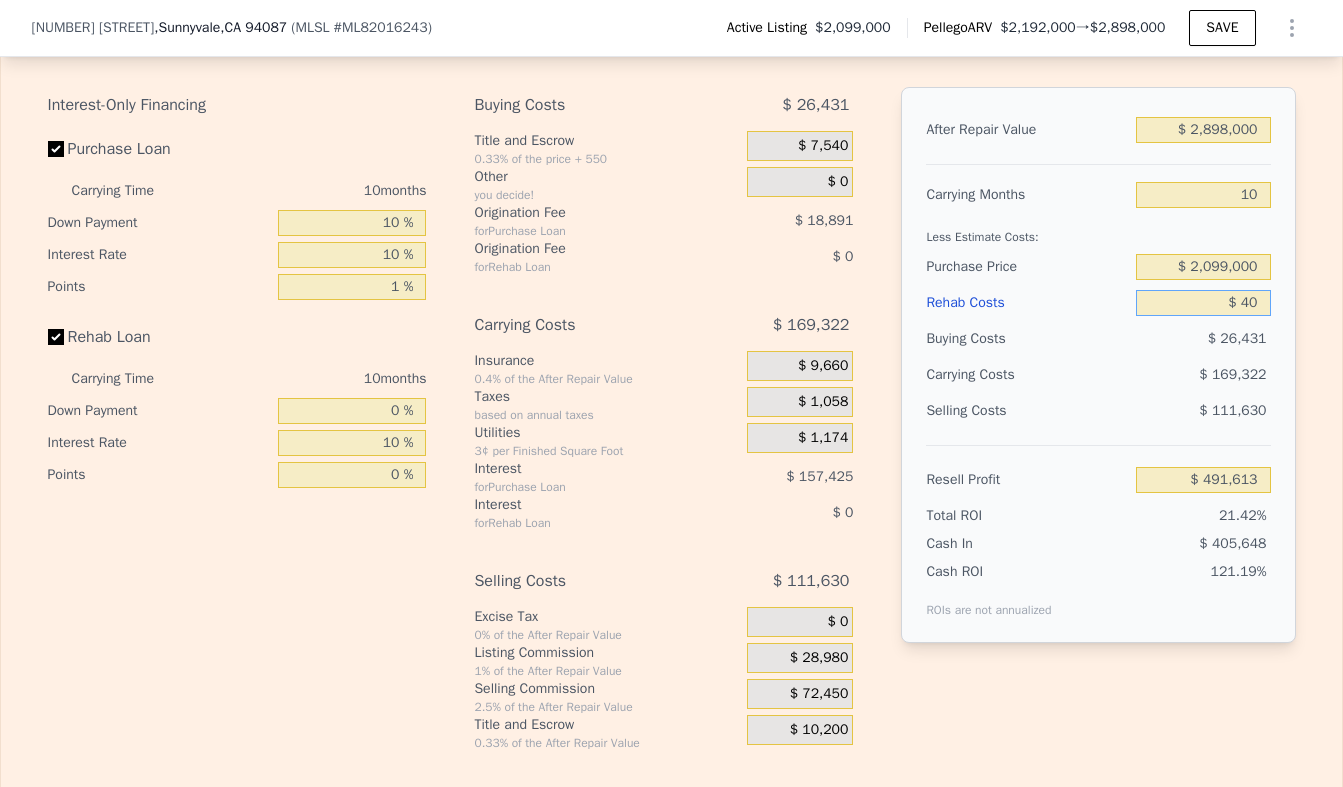 type on "$ 491,577" 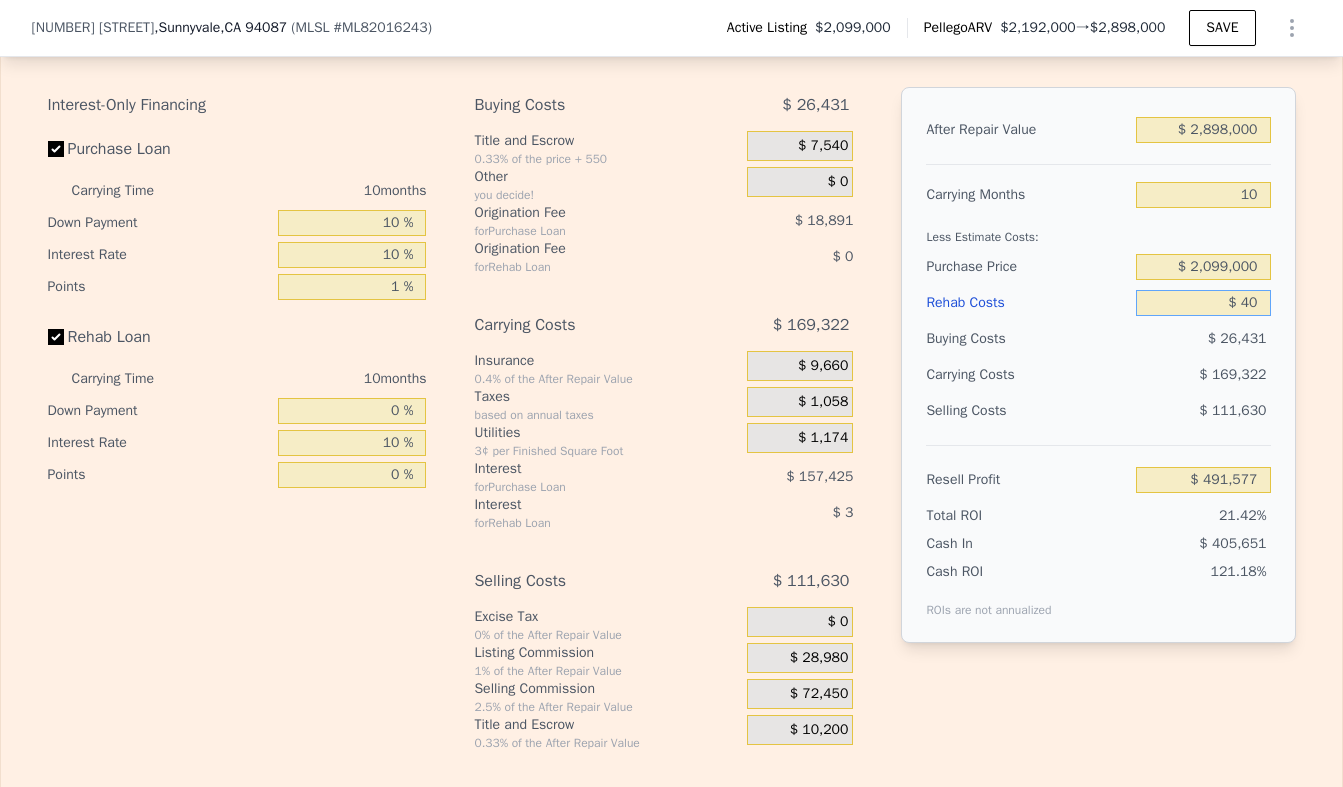 type on "$ 400" 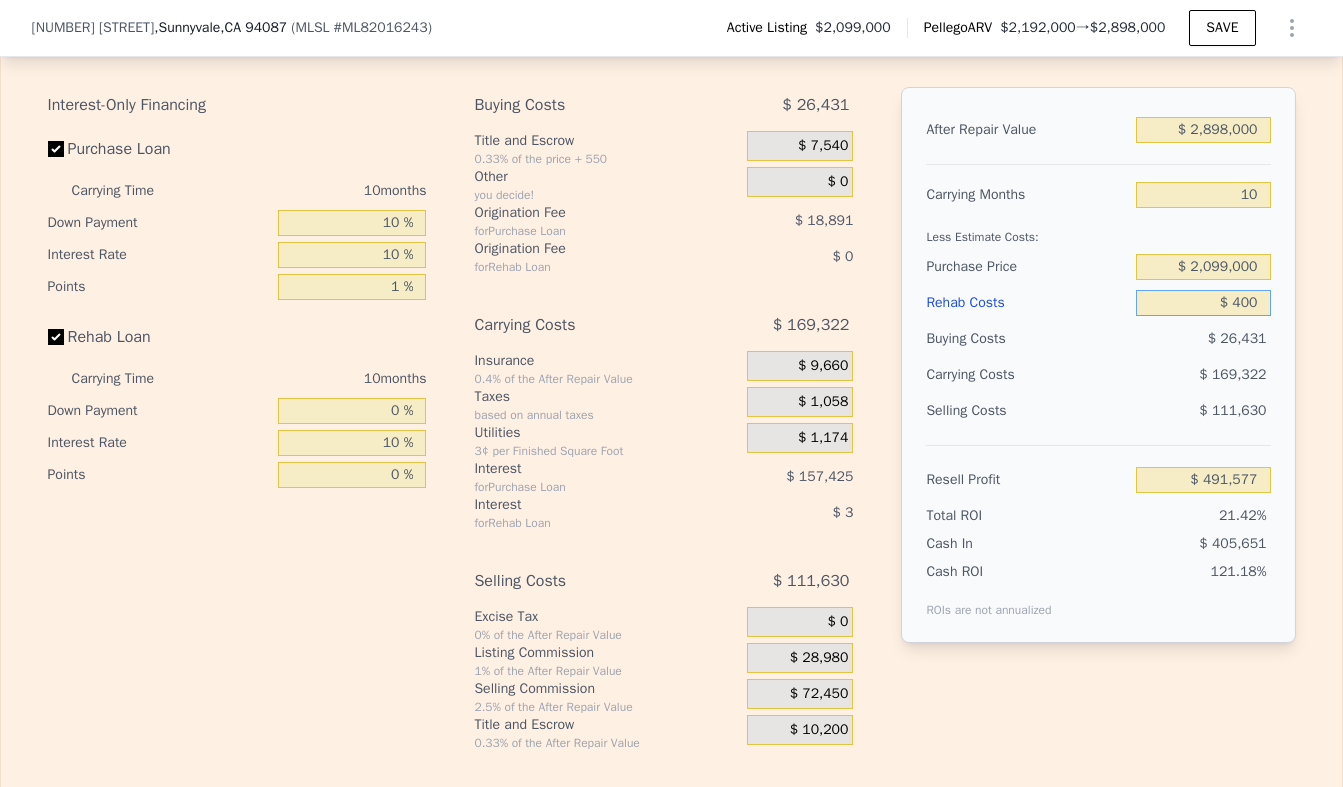 type on "$ 491,187" 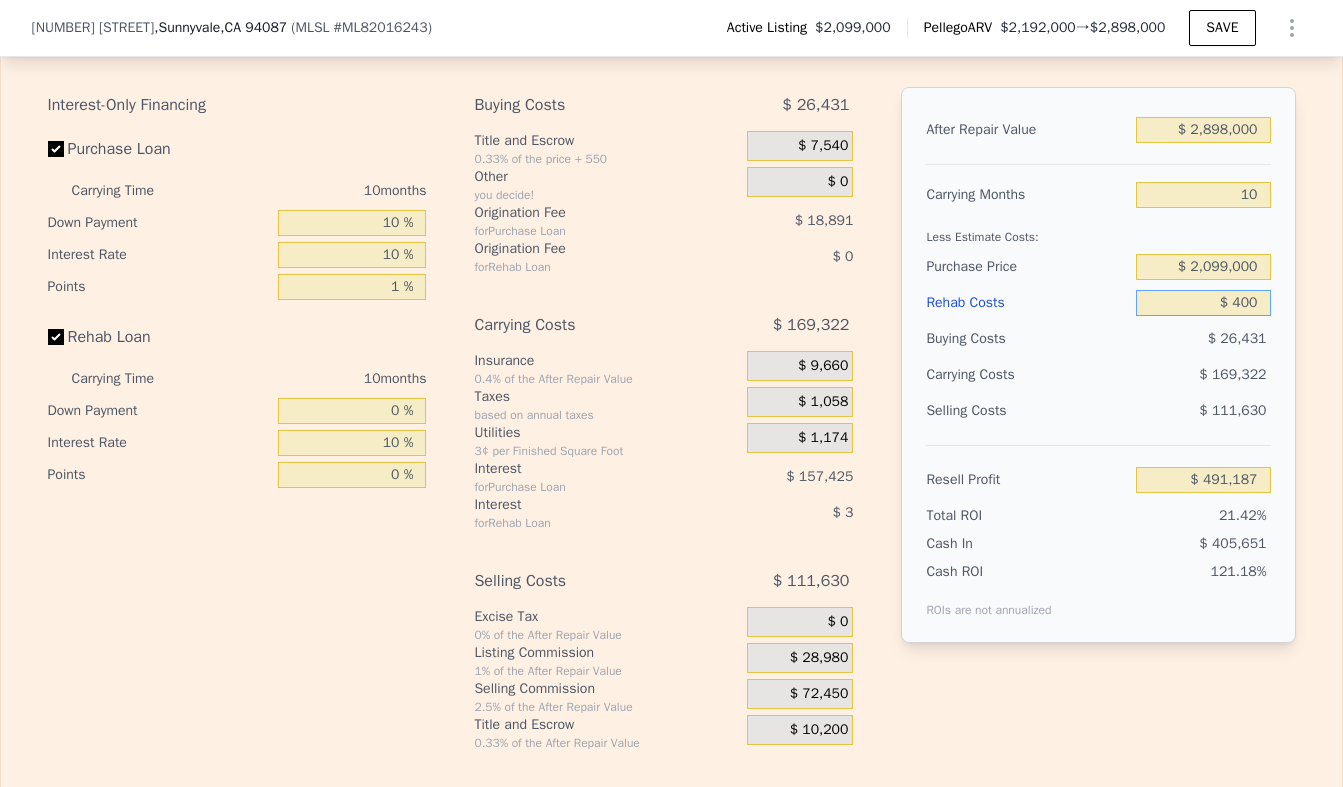 type on "$ 4,000" 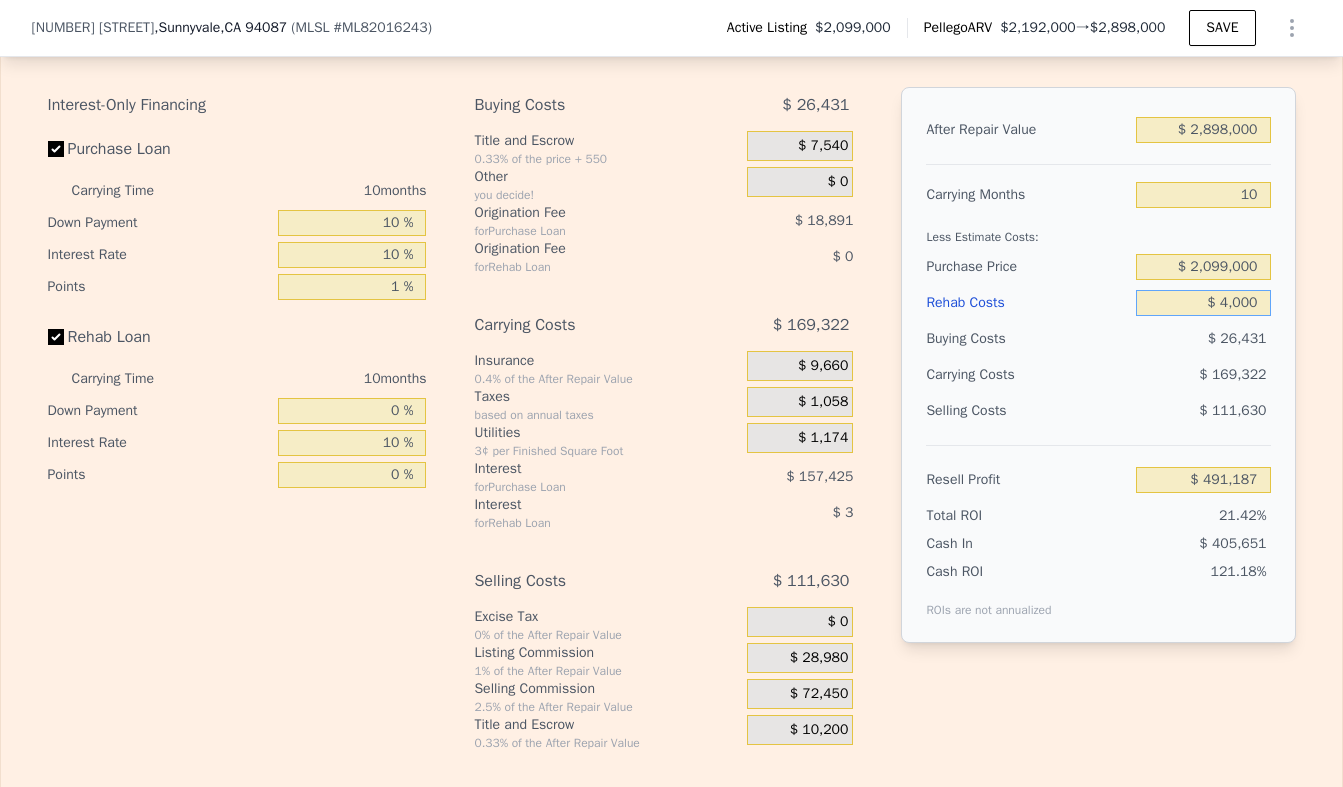 type on "$ 487,287" 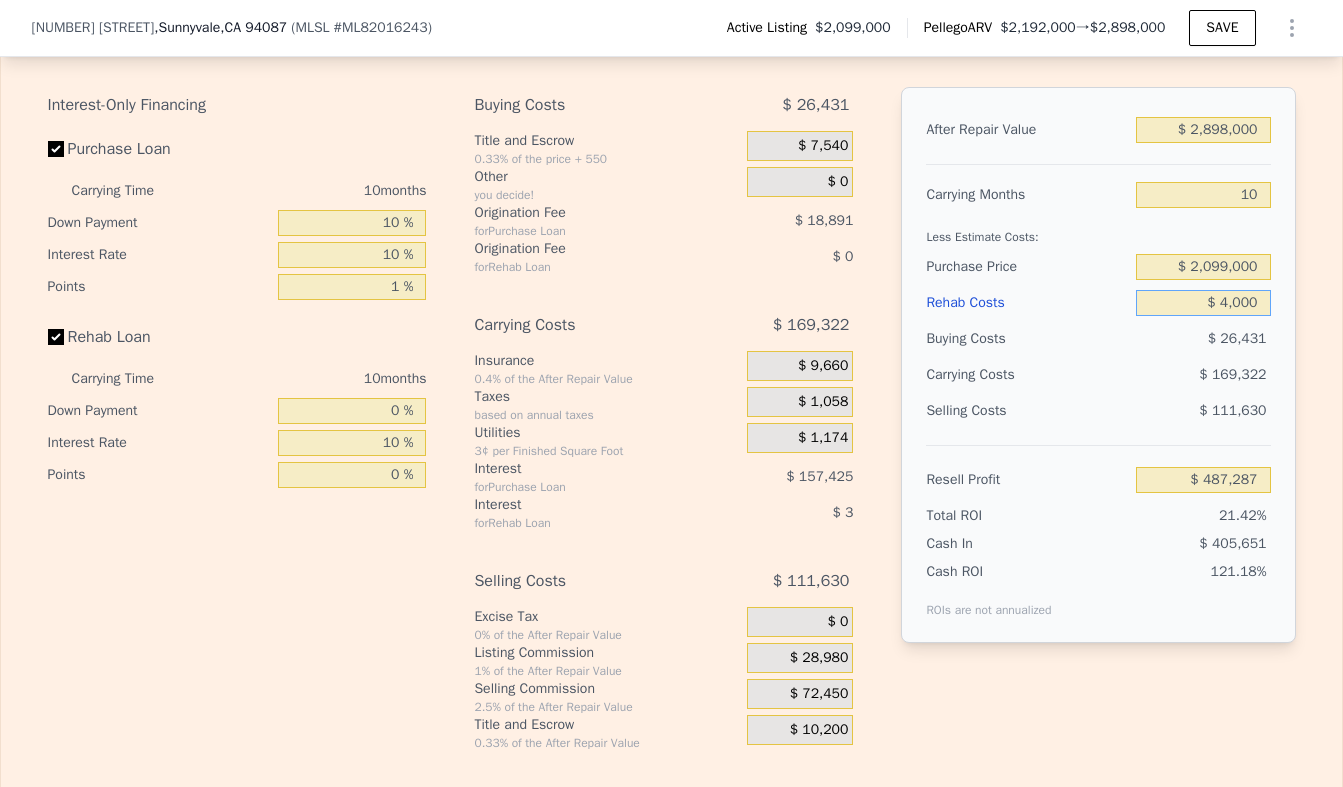 type on "$ 40,000" 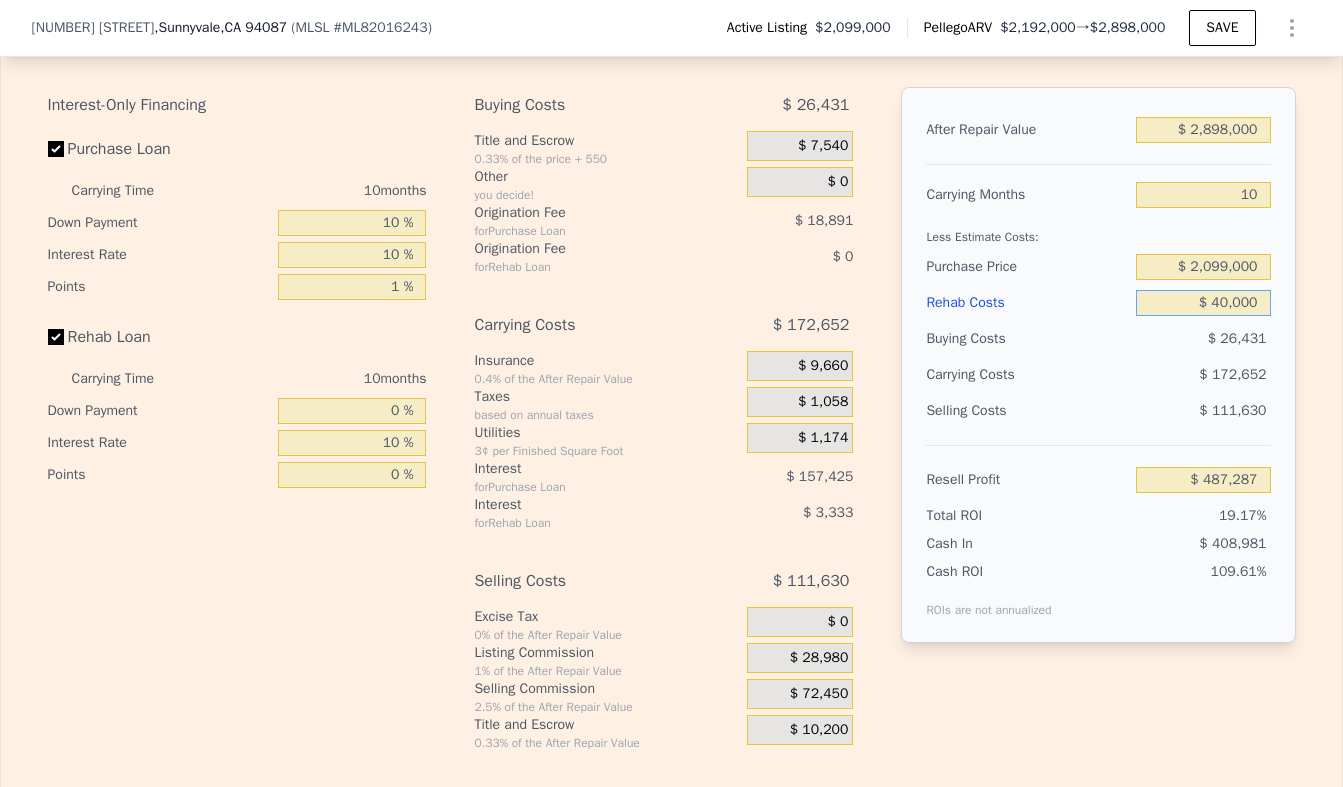 type on "$ 448,287" 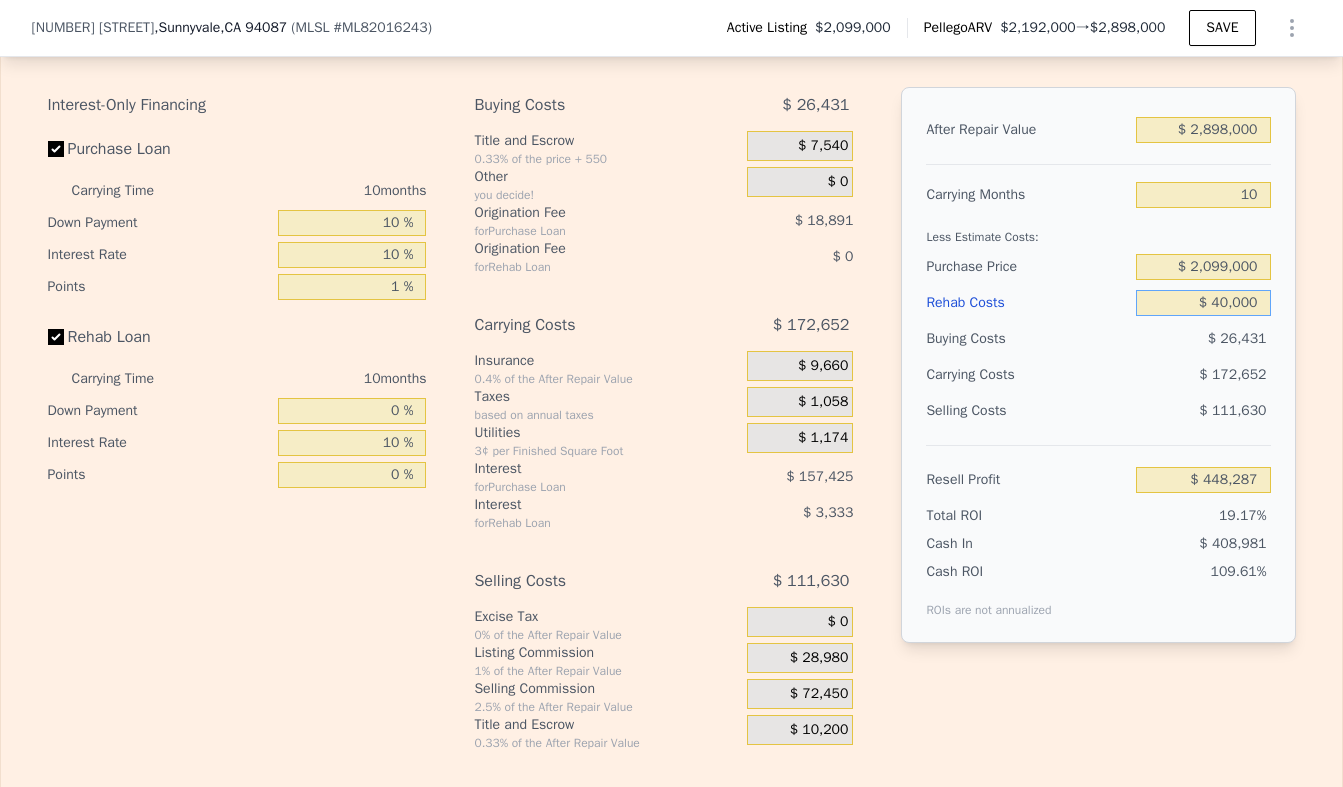 type on "$ 400,000" 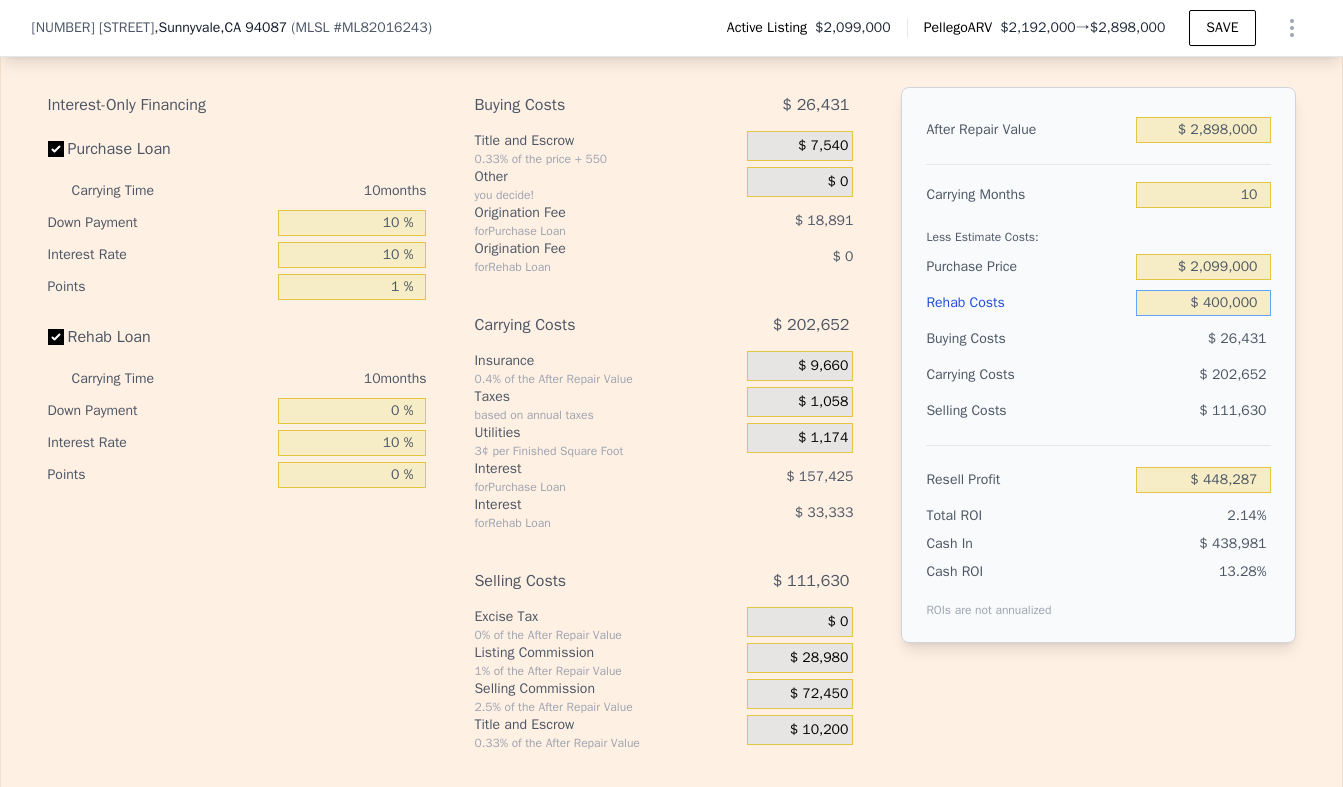 type on "$ 58,287" 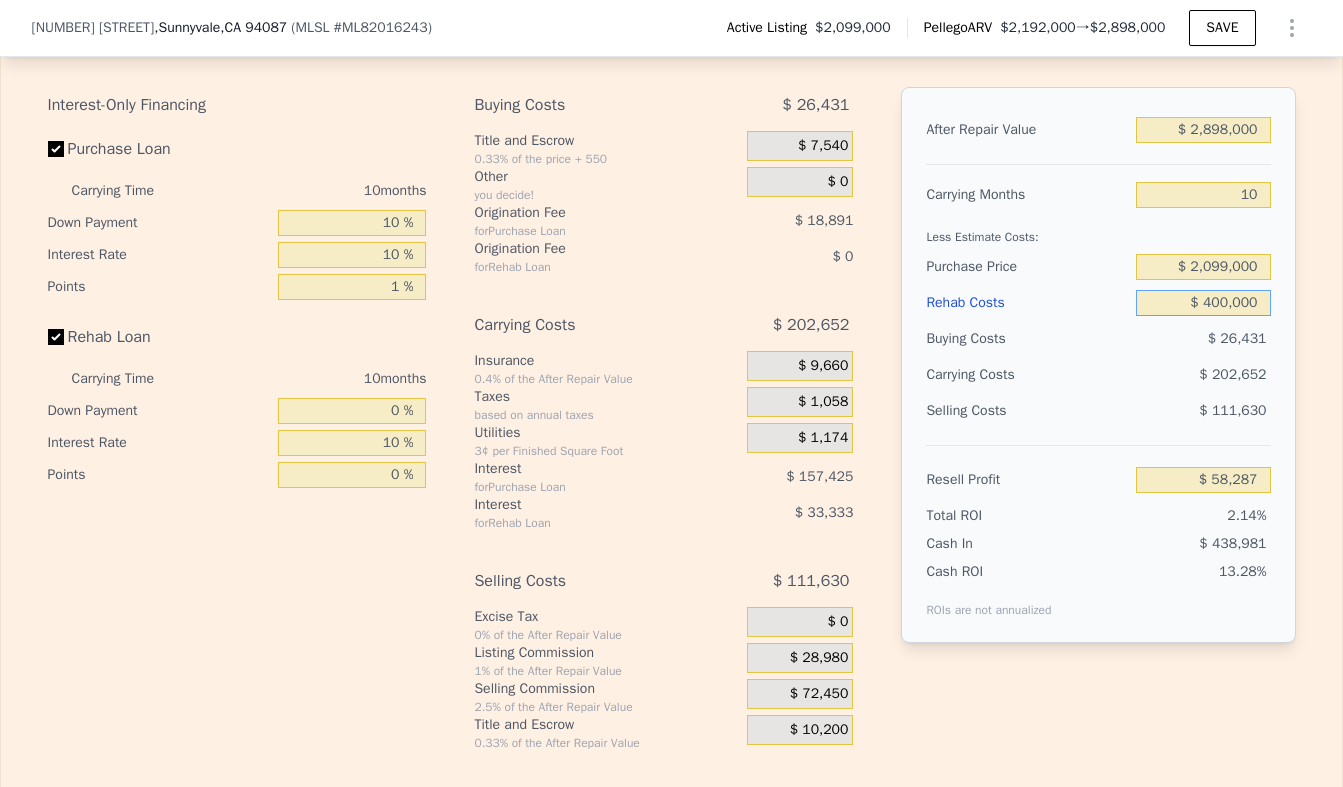 type on "$ 400,000" 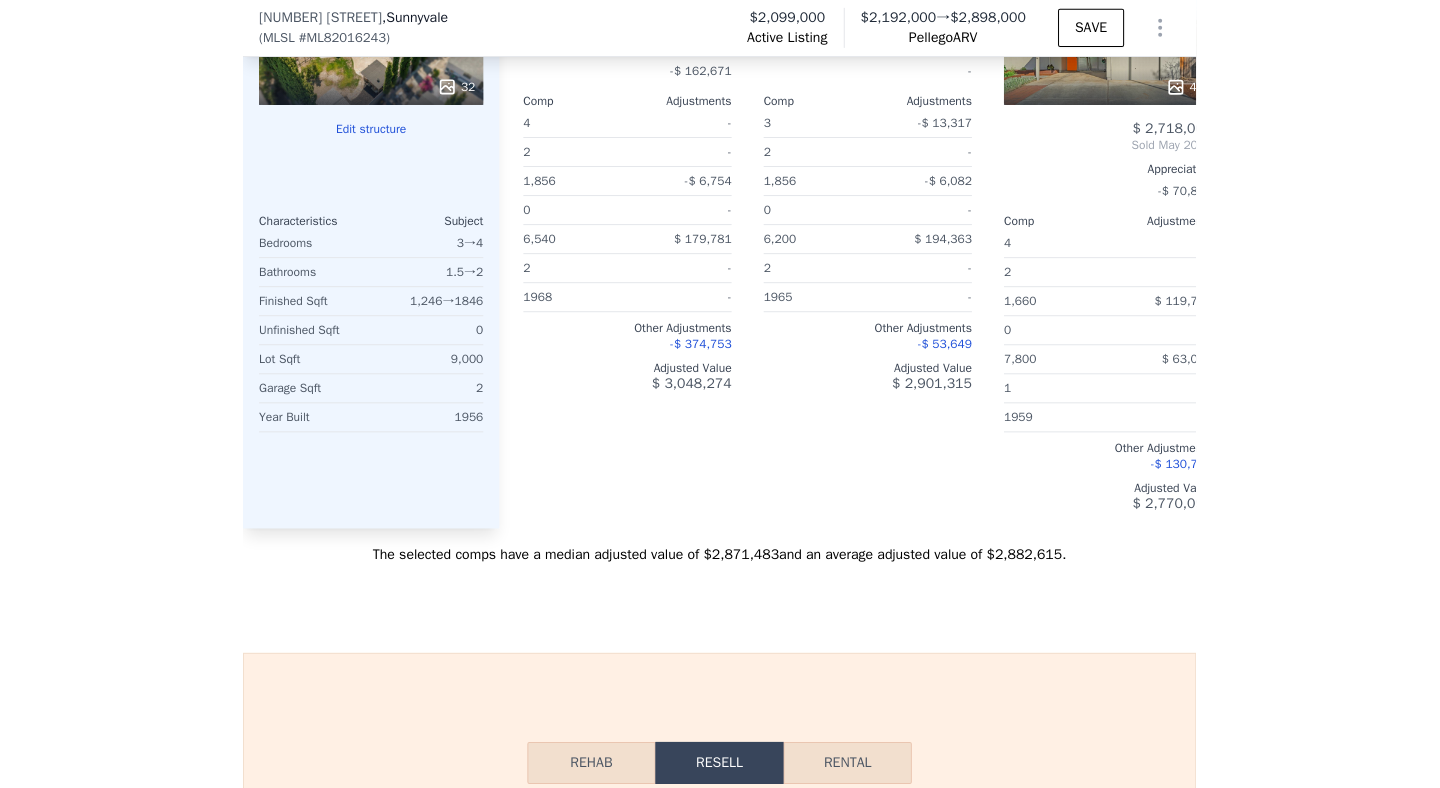 scroll, scrollTop: 3786, scrollLeft: 0, axis: vertical 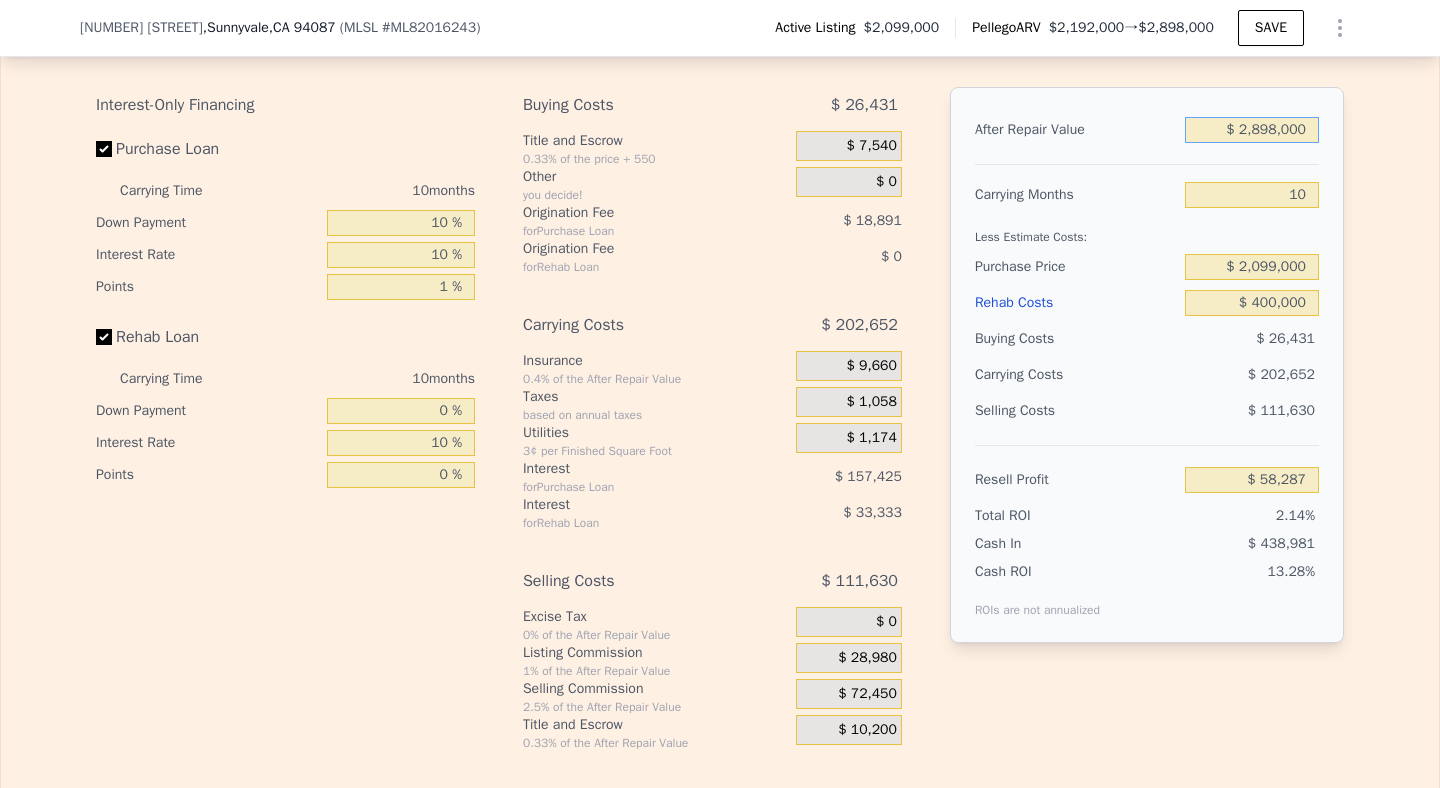 drag, startPoint x: 1313, startPoint y: 127, endPoint x: 1190, endPoint y: 126, distance: 123.00407 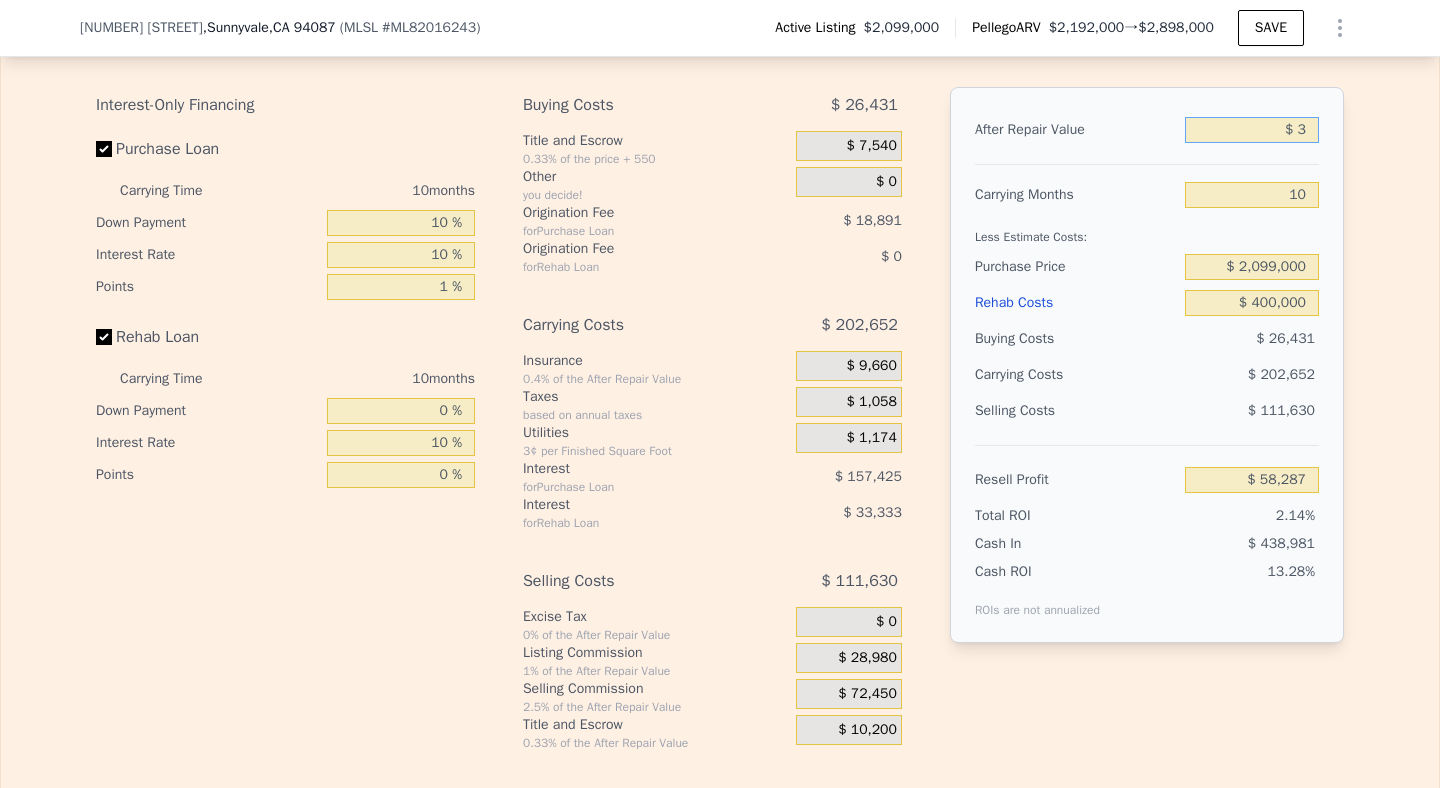 type on "-$ 2,718,970" 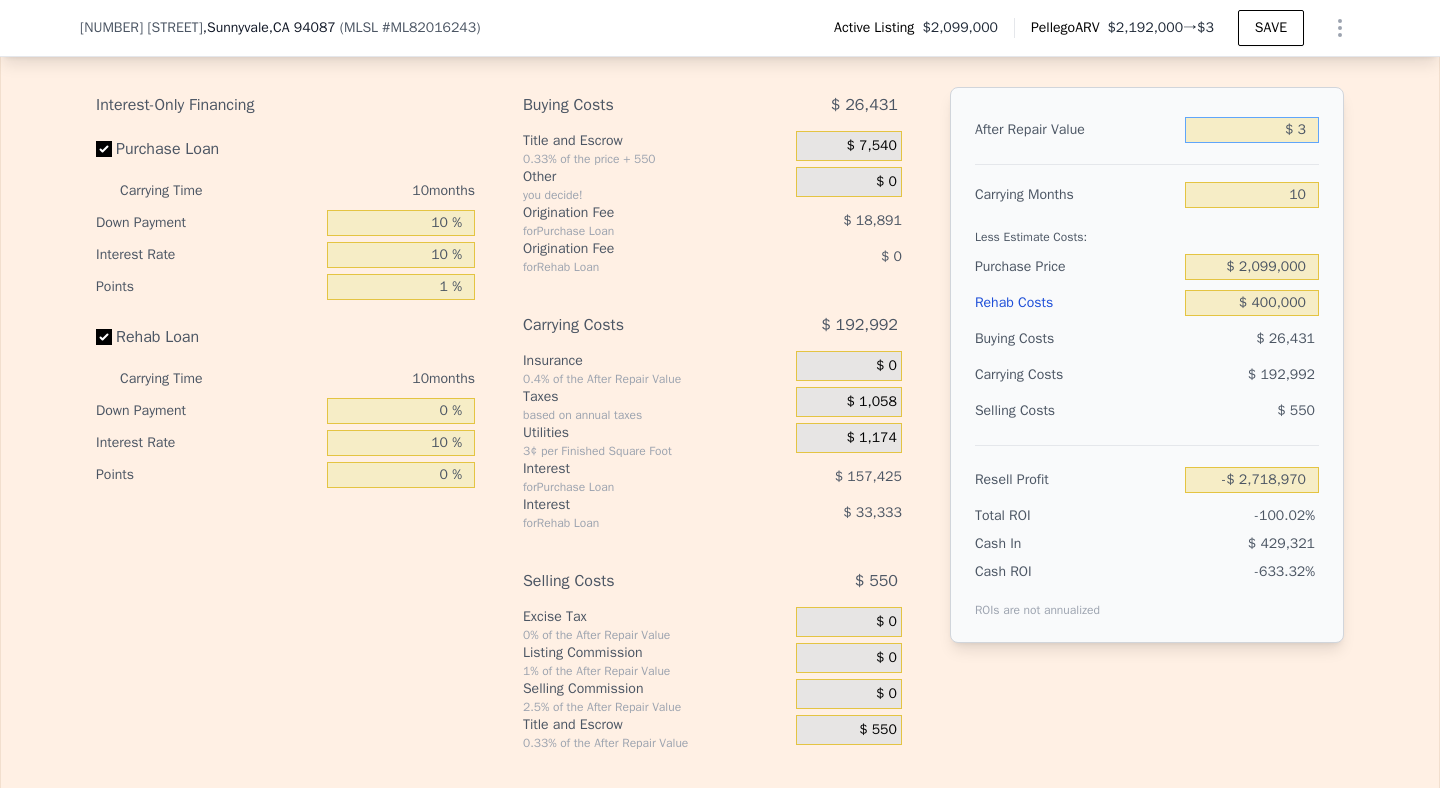 type on "$ 39" 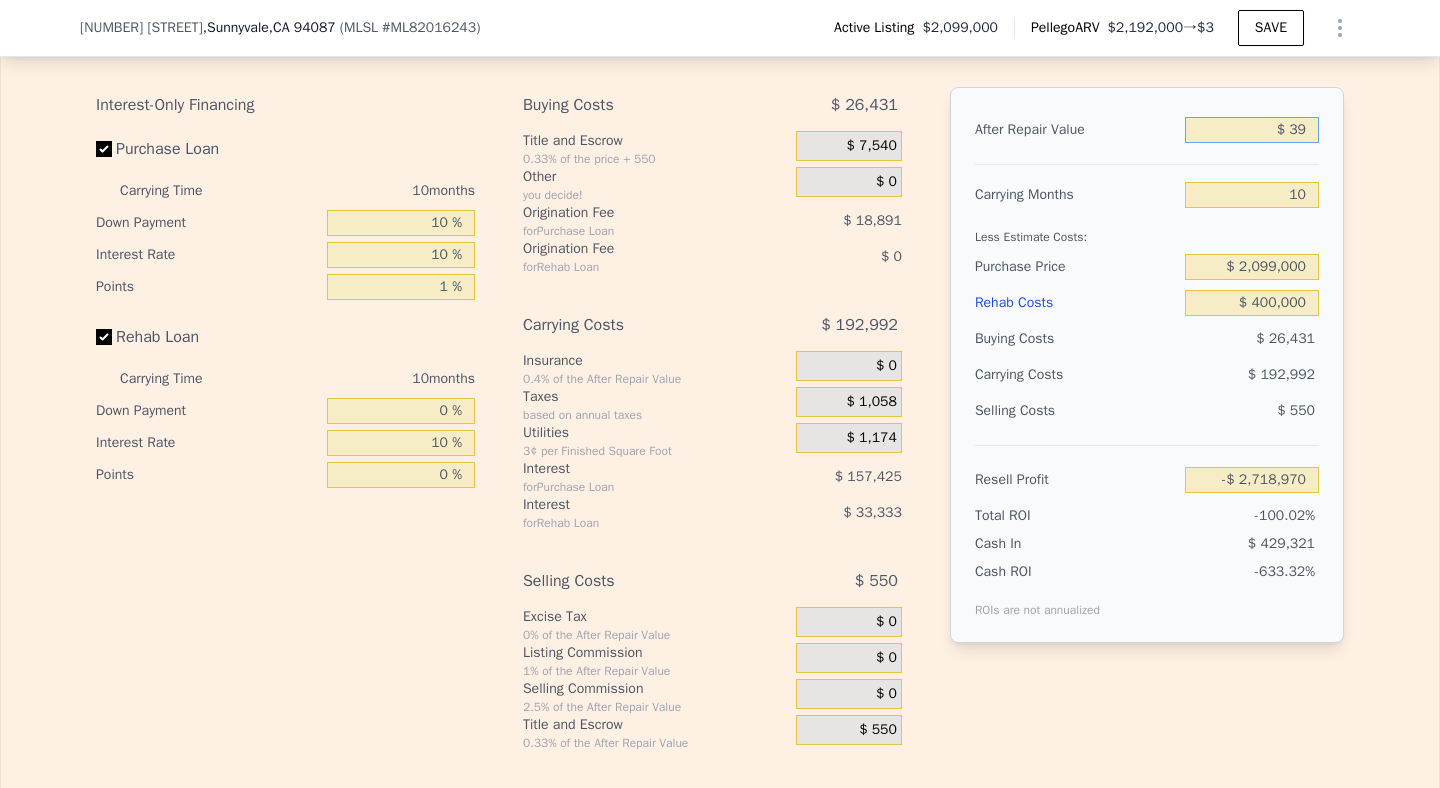 type on "-$ 2,718,935" 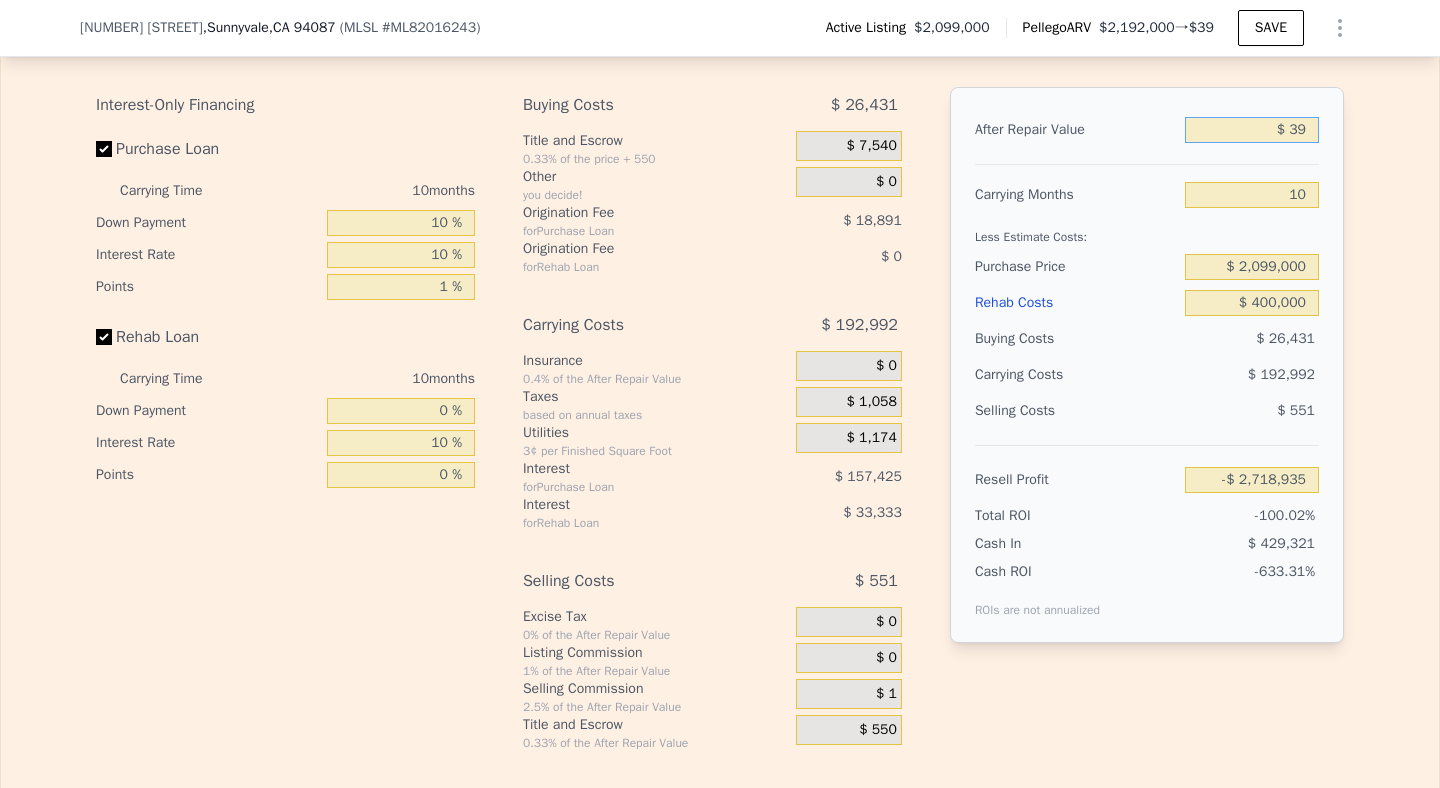 type on "$ 390" 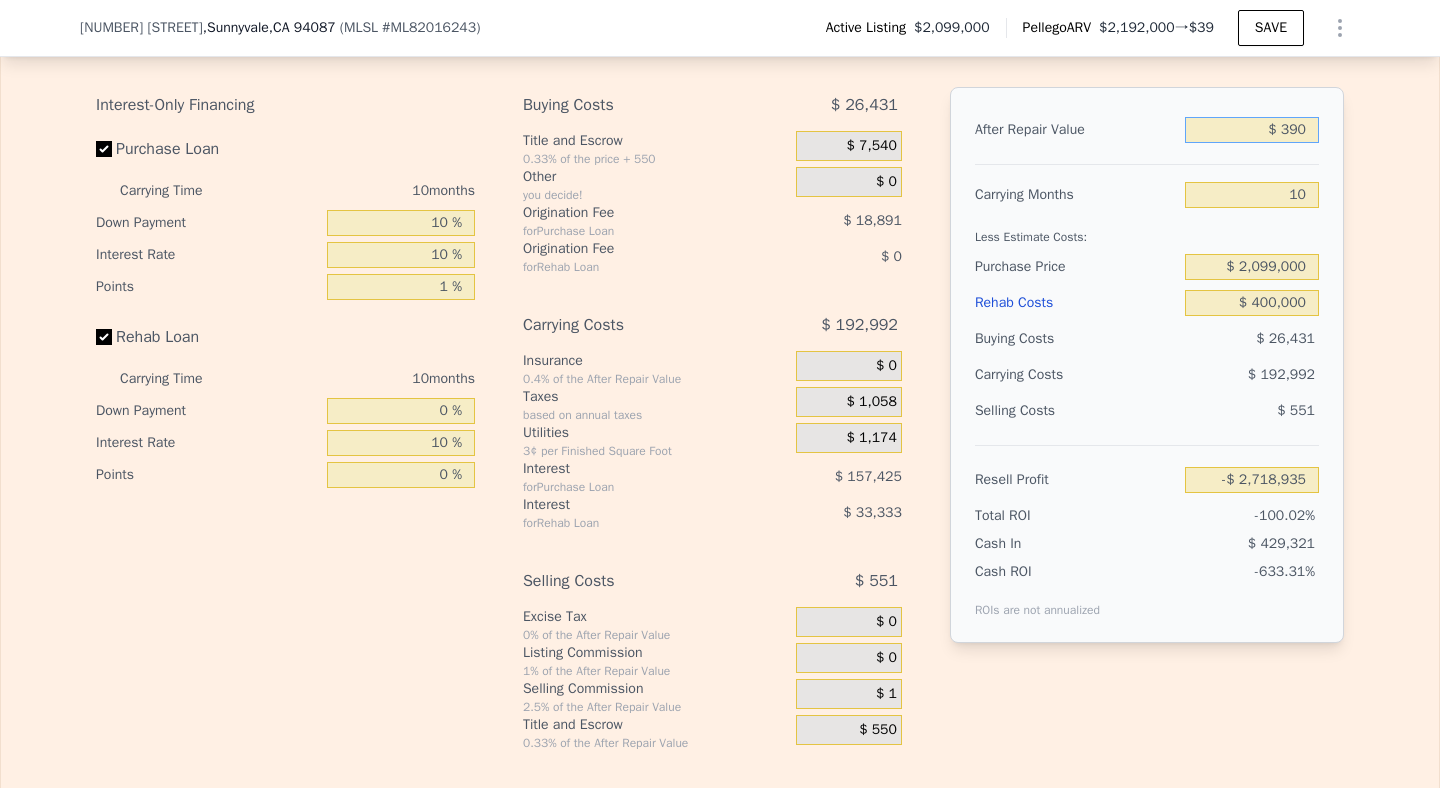 type on "-$ 2,718,599" 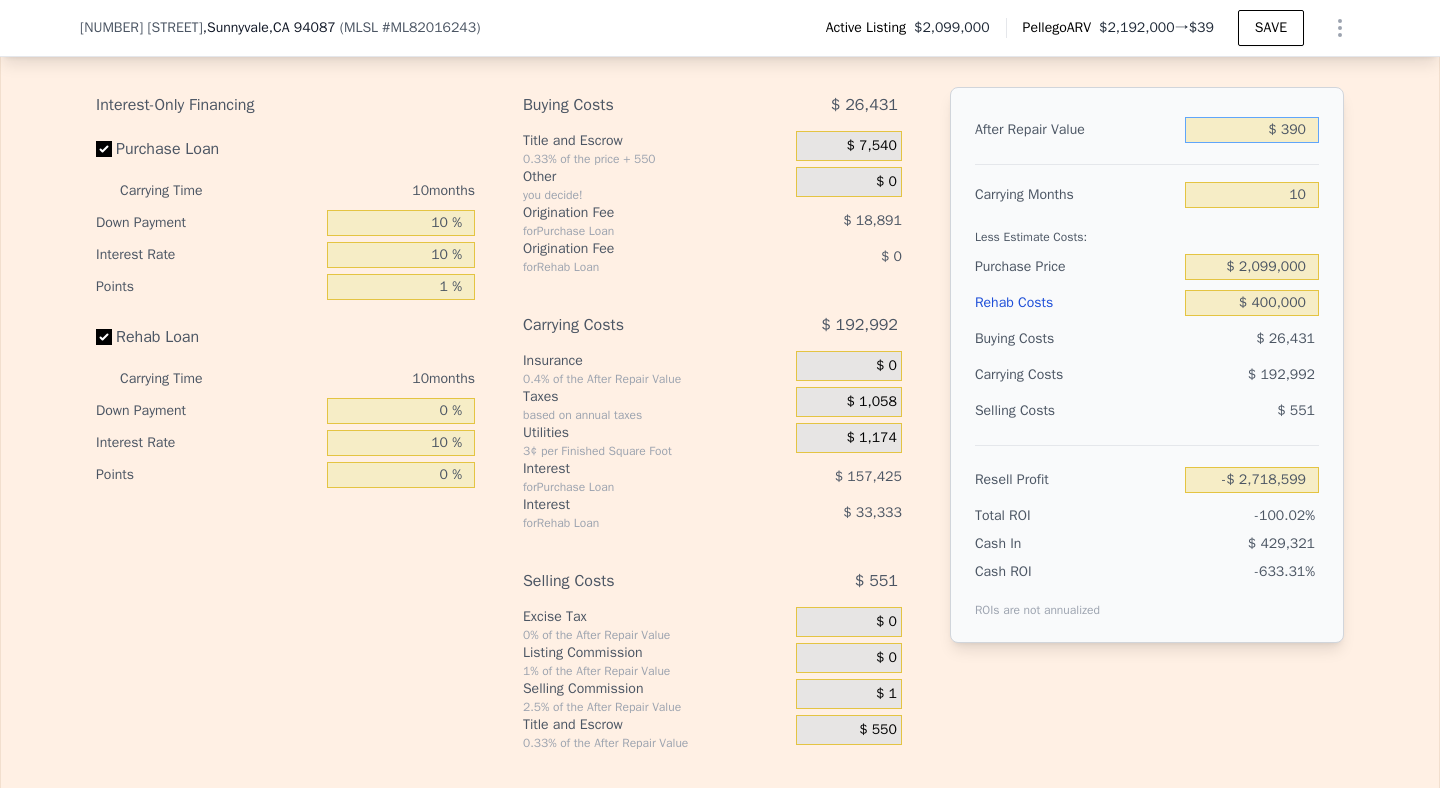 type on "$ 3,900" 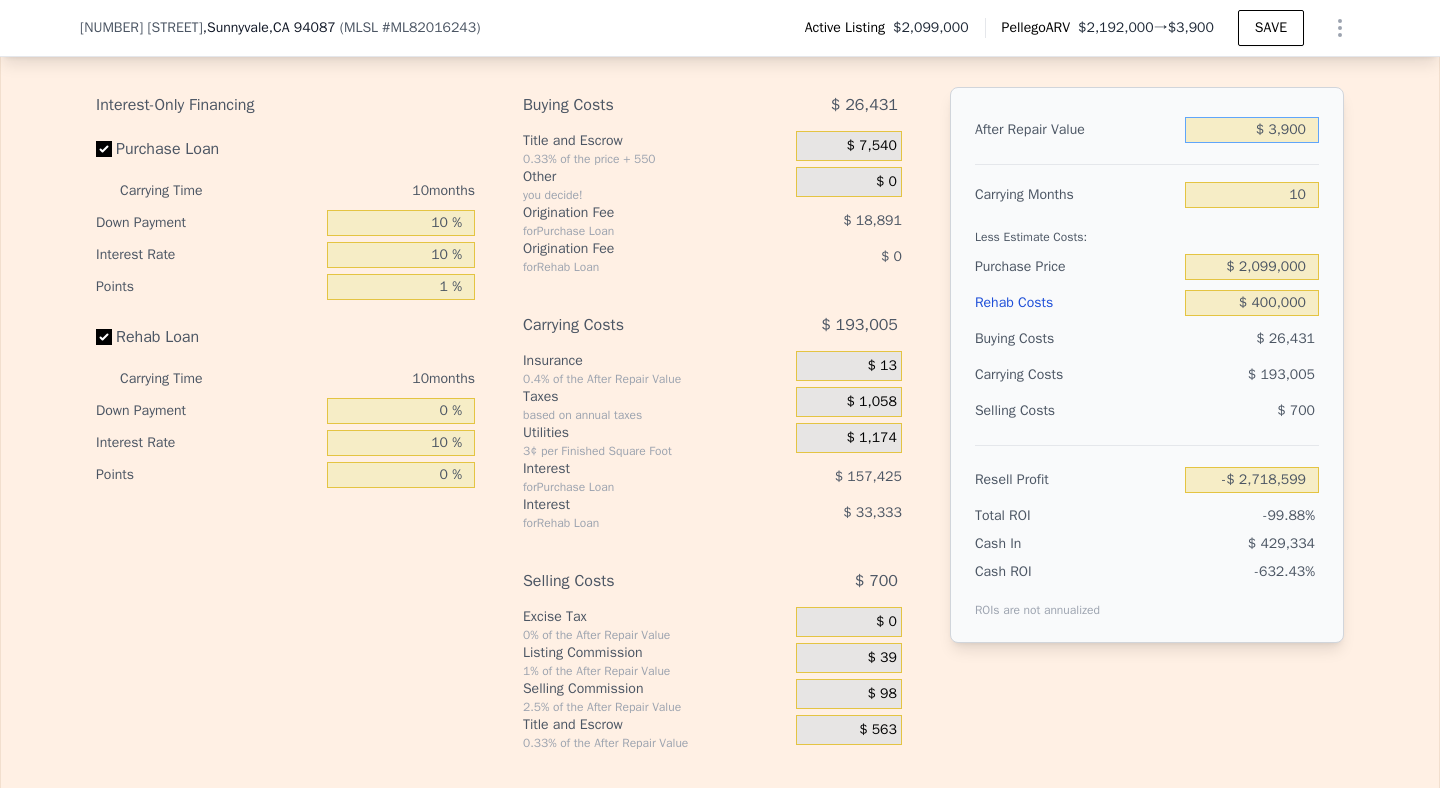type on "-$ 2,715,236" 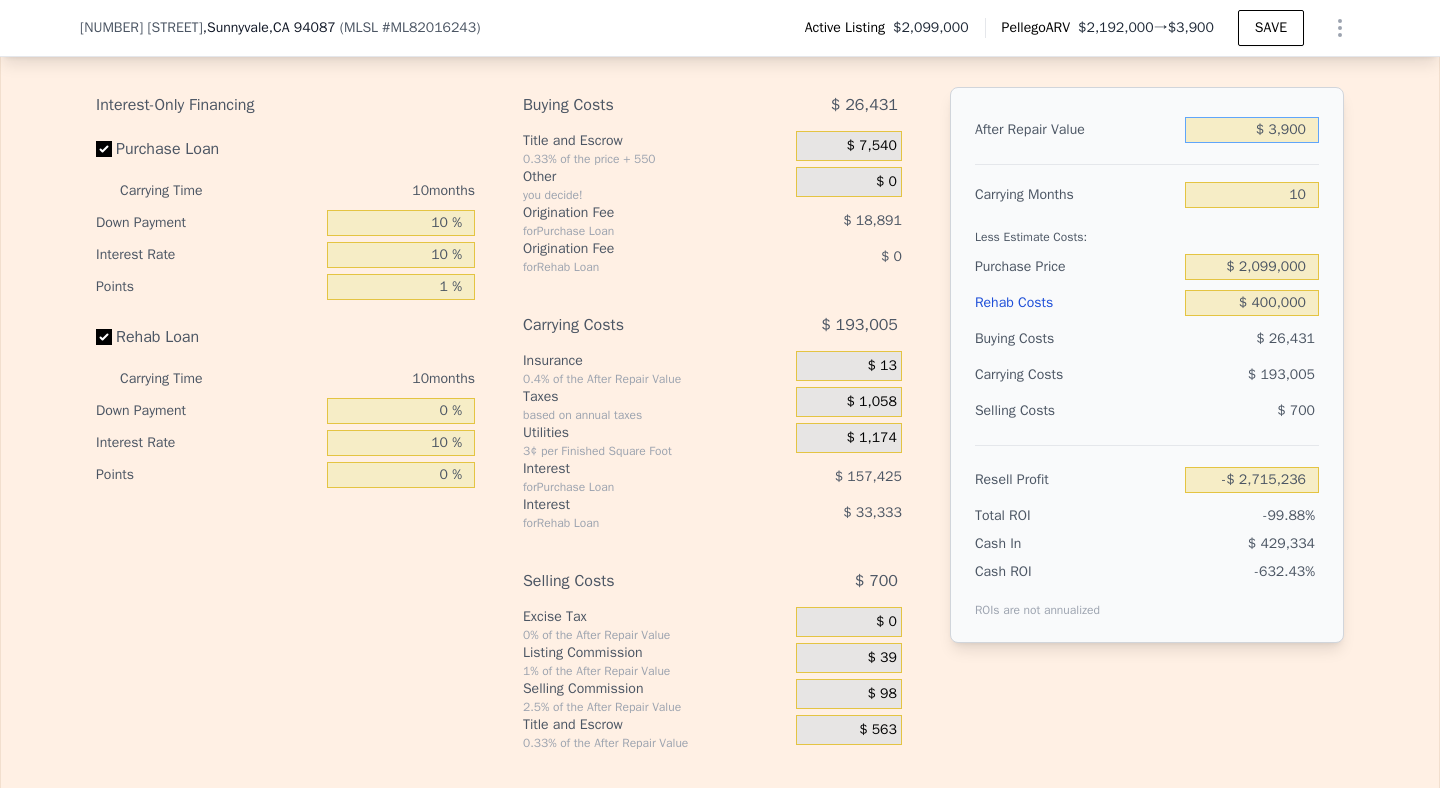 type on "$ 39,000" 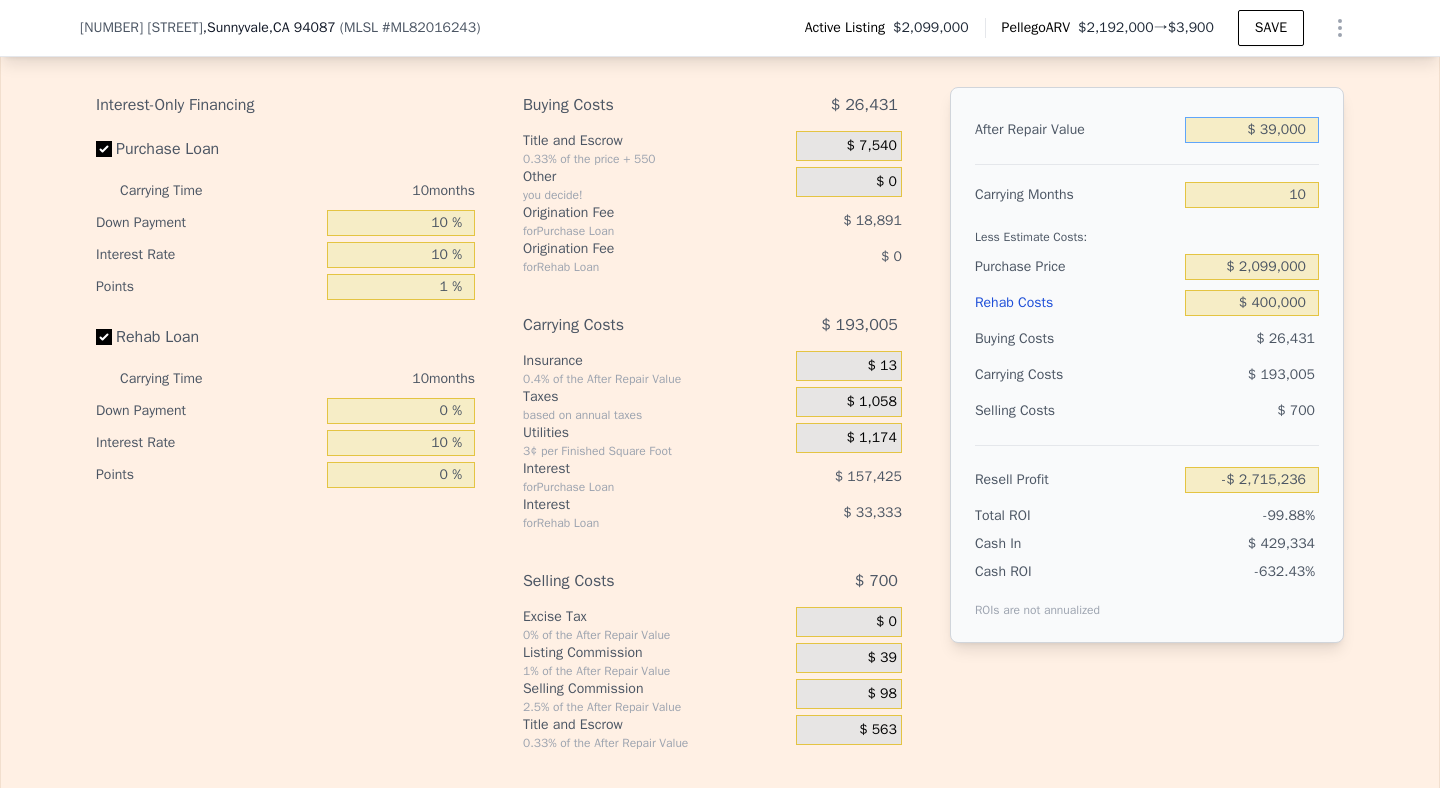 type on "-$ 2,681,598" 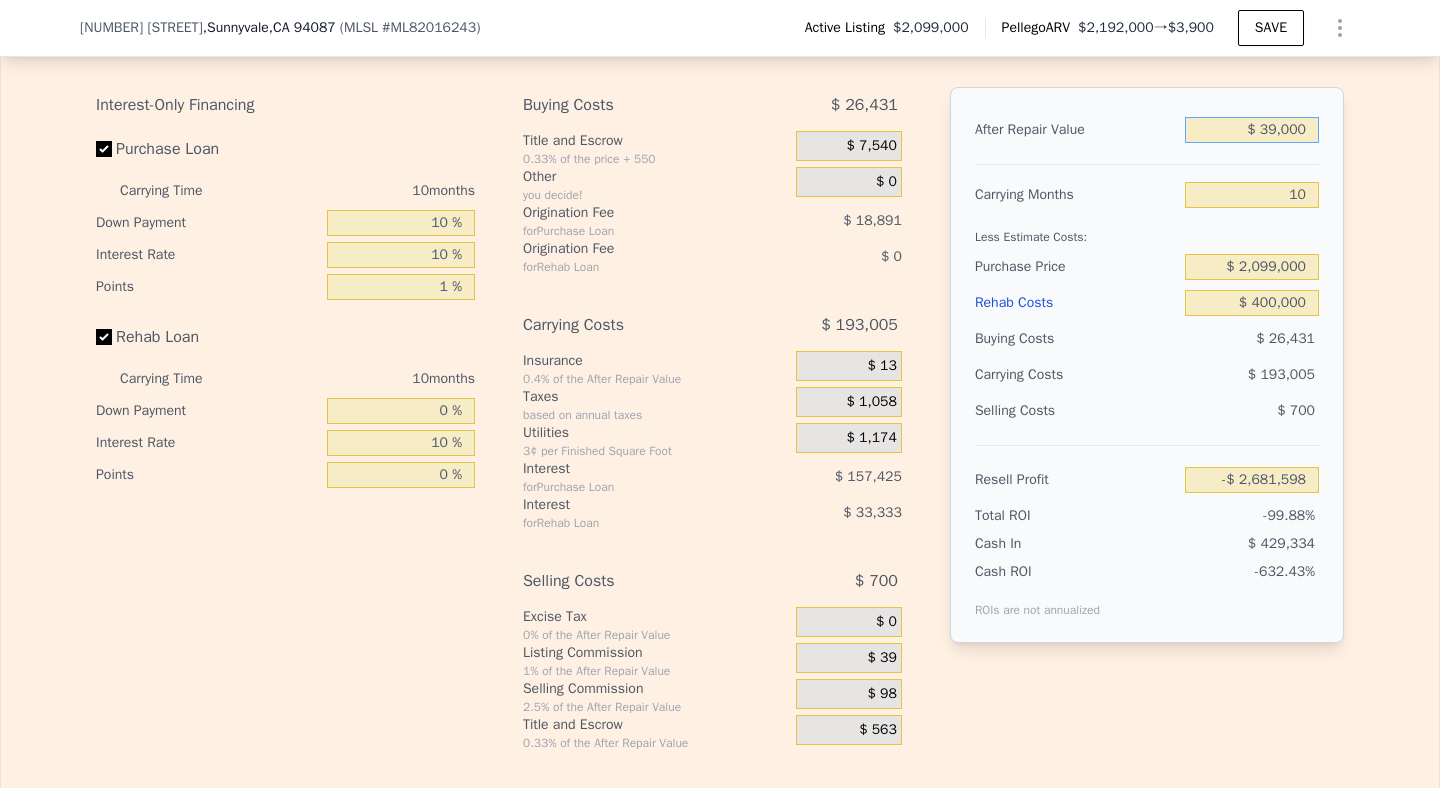 type on "$ 390,000" 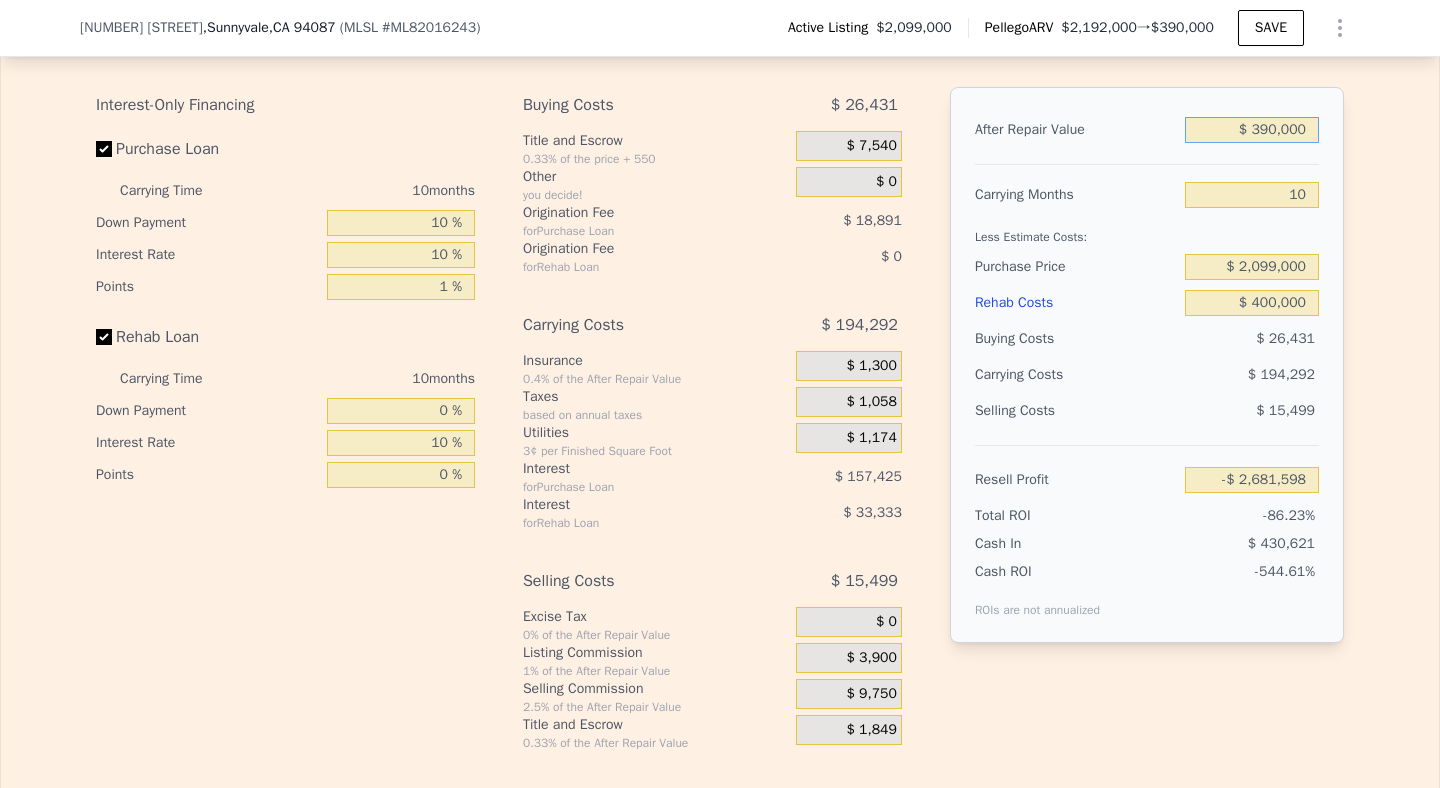 type on "-$ 2,345,222" 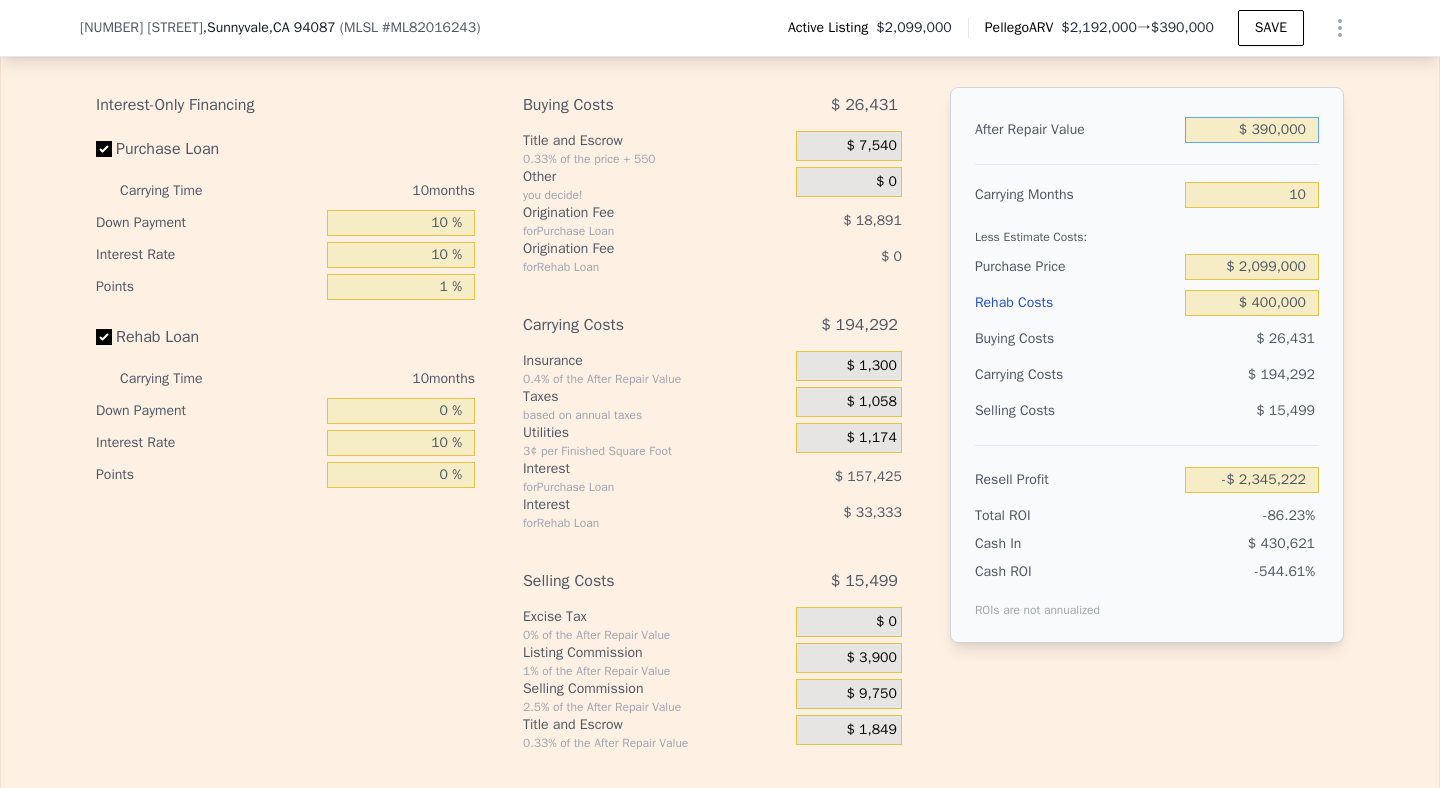 type on "$ 3,900,000" 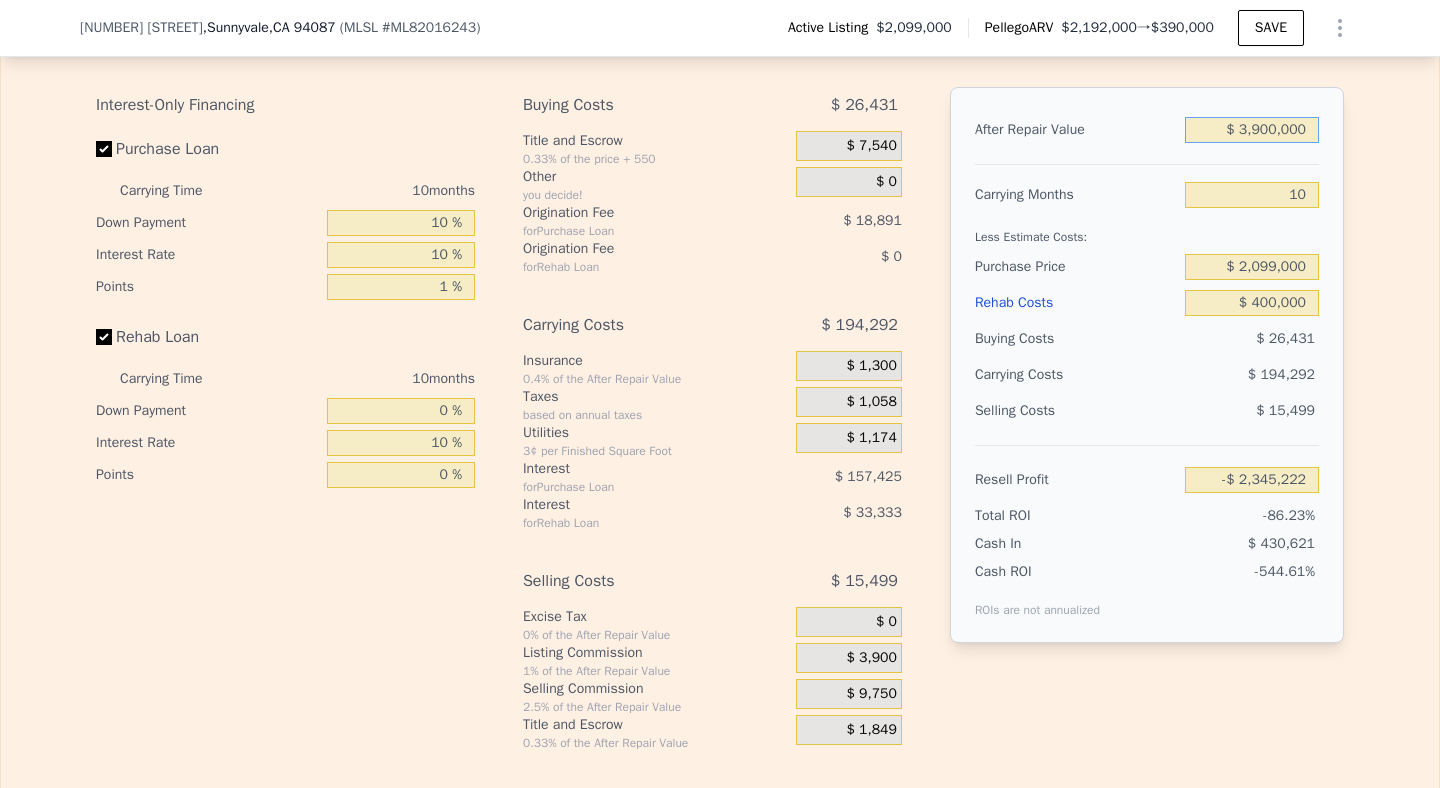 type on "$ 1,018,540" 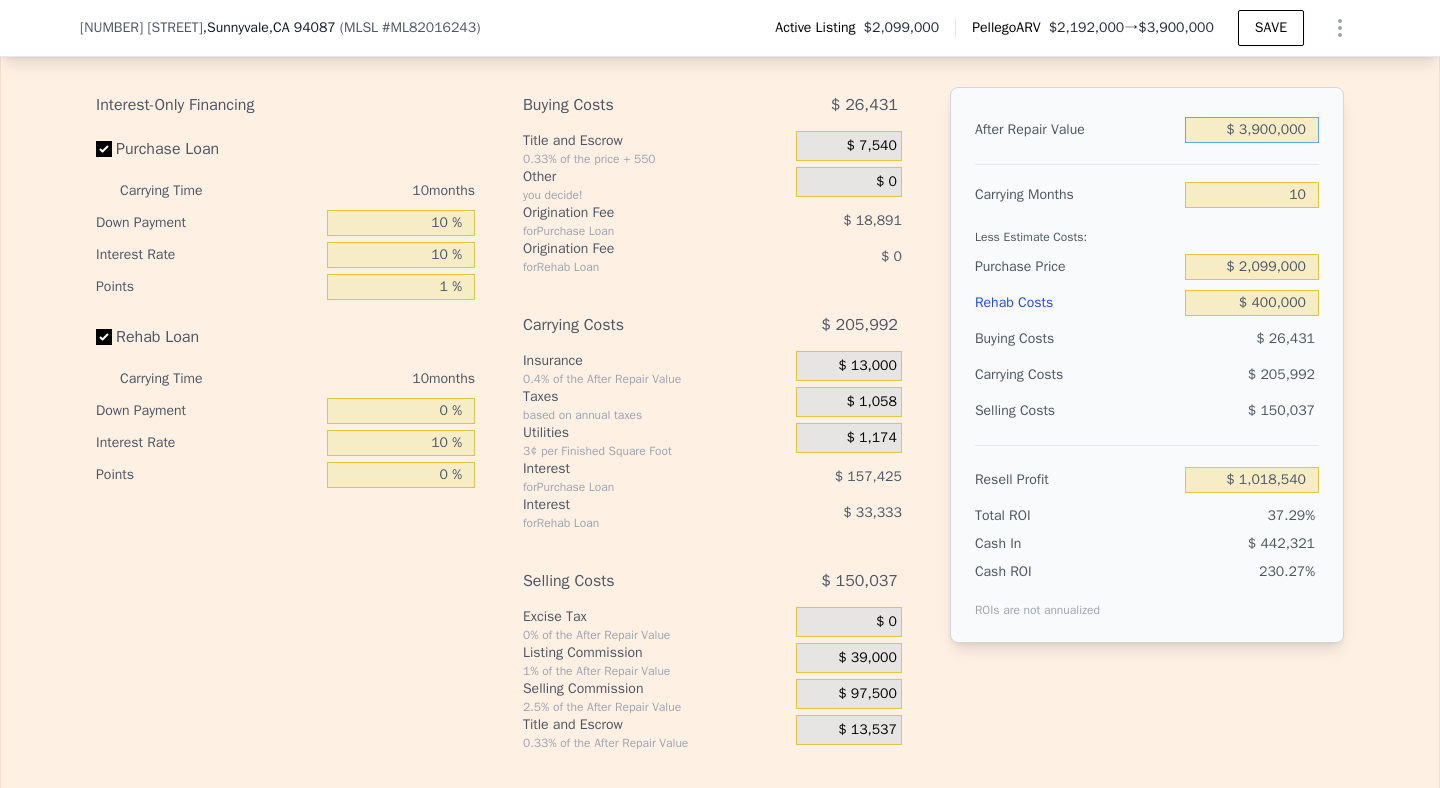 type on "$ 3,900,000" 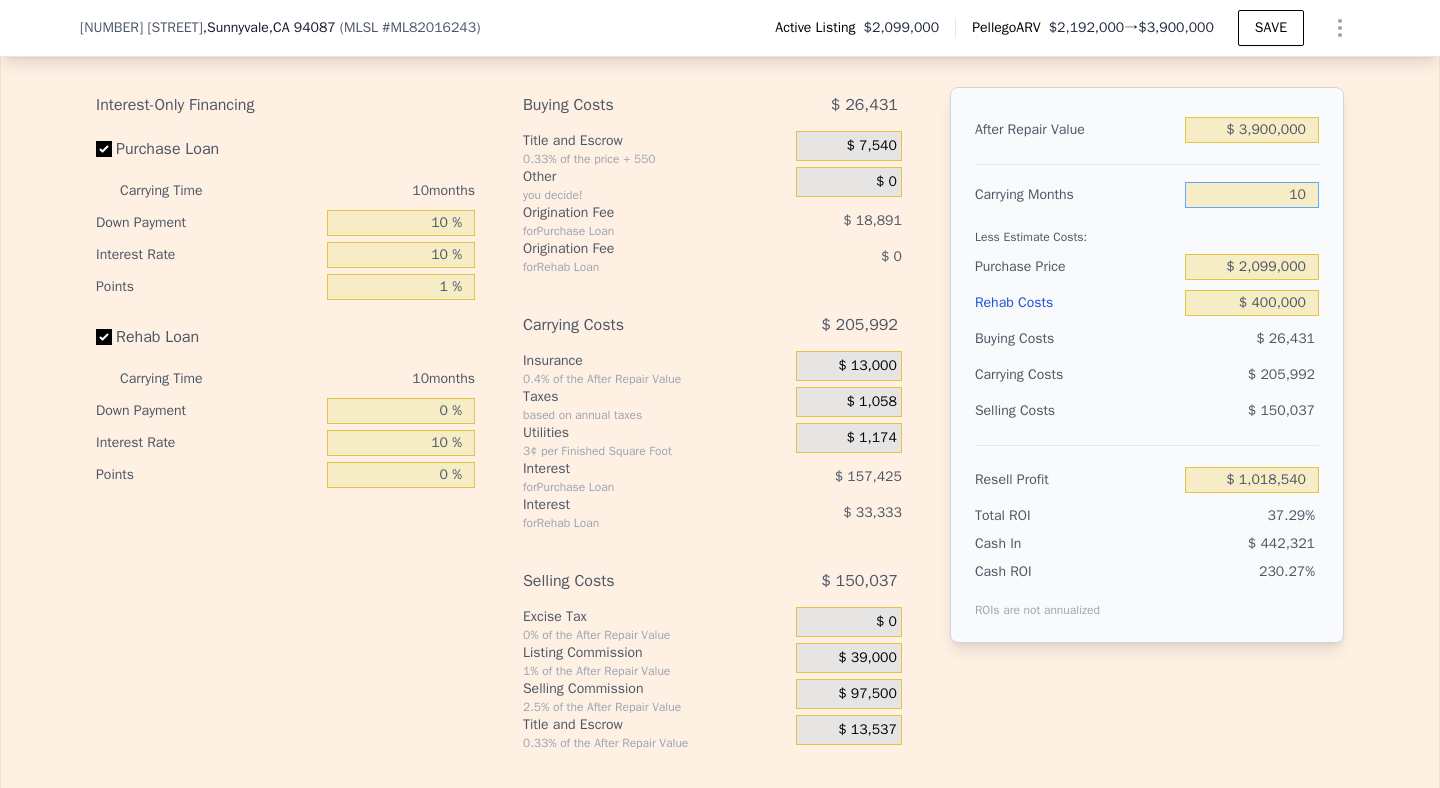 drag, startPoint x: 1315, startPoint y: 194, endPoint x: 1269, endPoint y: 192, distance: 46.043457 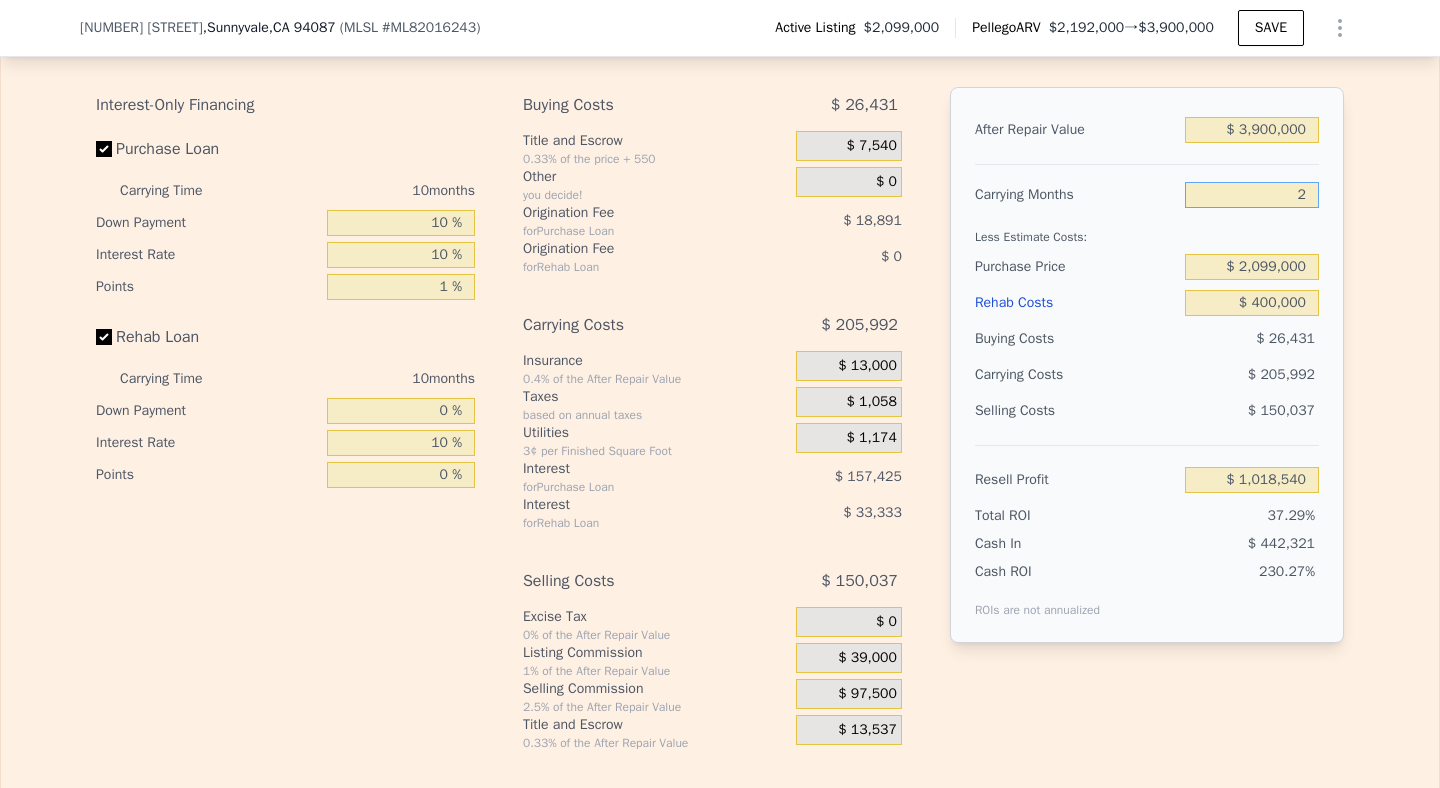 type on "$ 1,183,333" 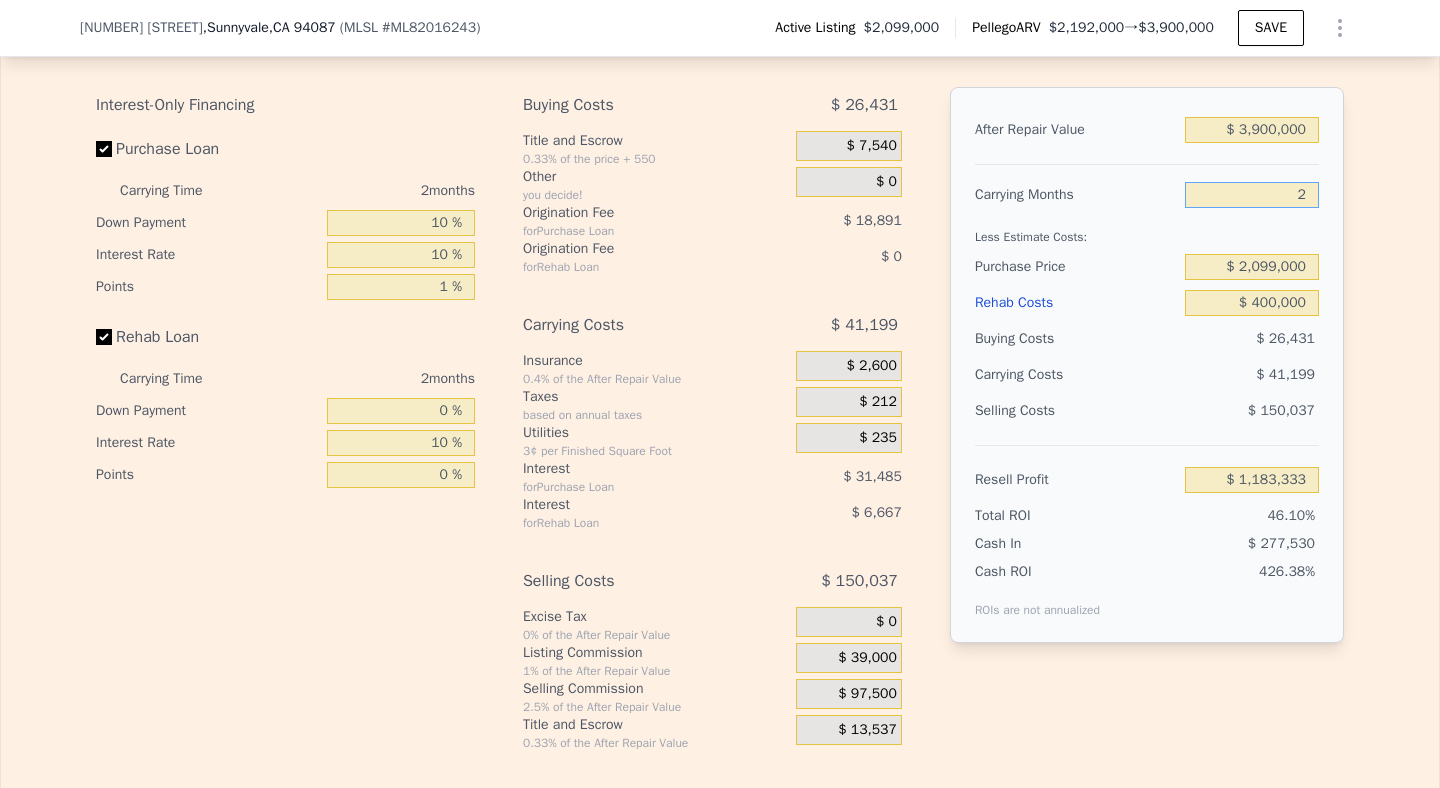 type on "24" 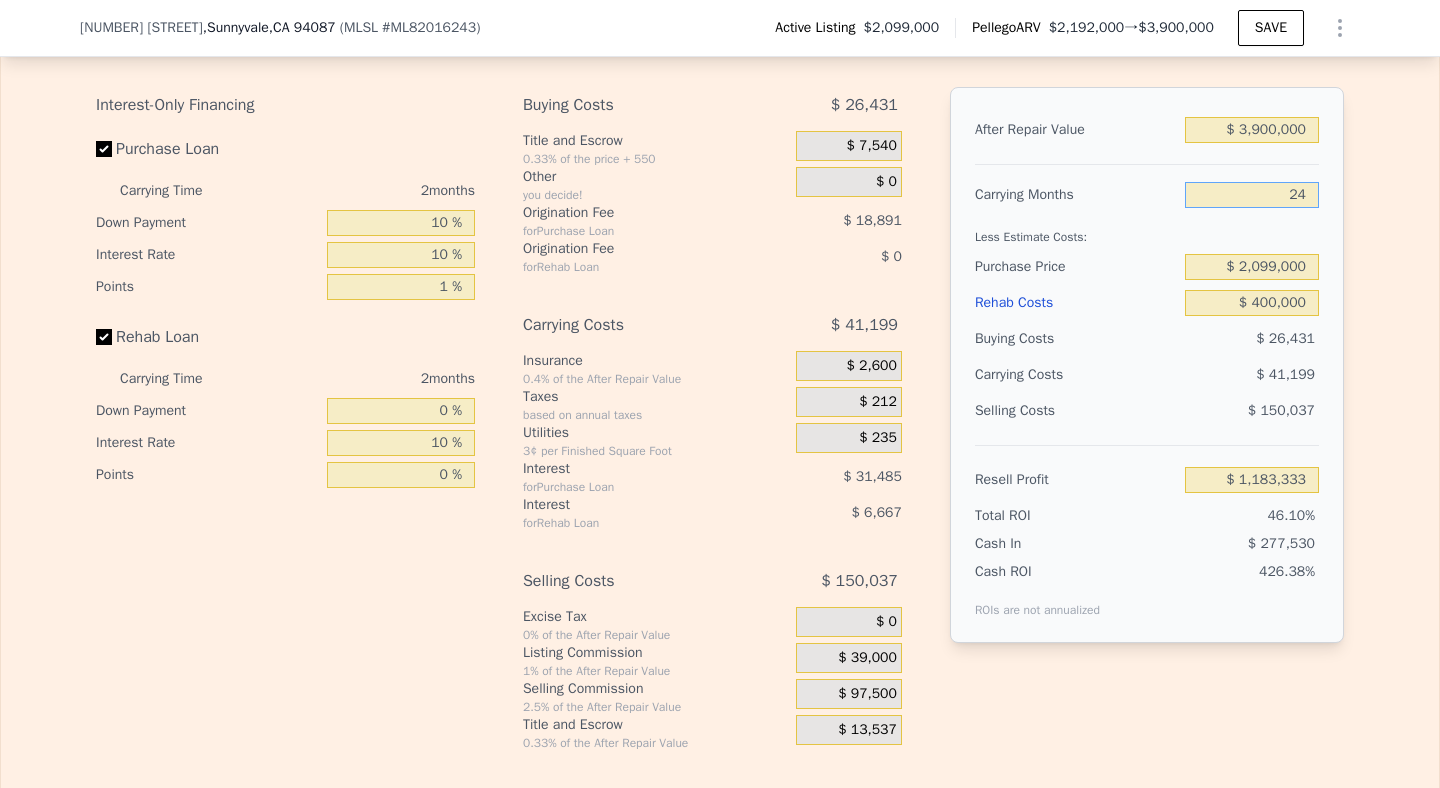 type on "$ 730,153" 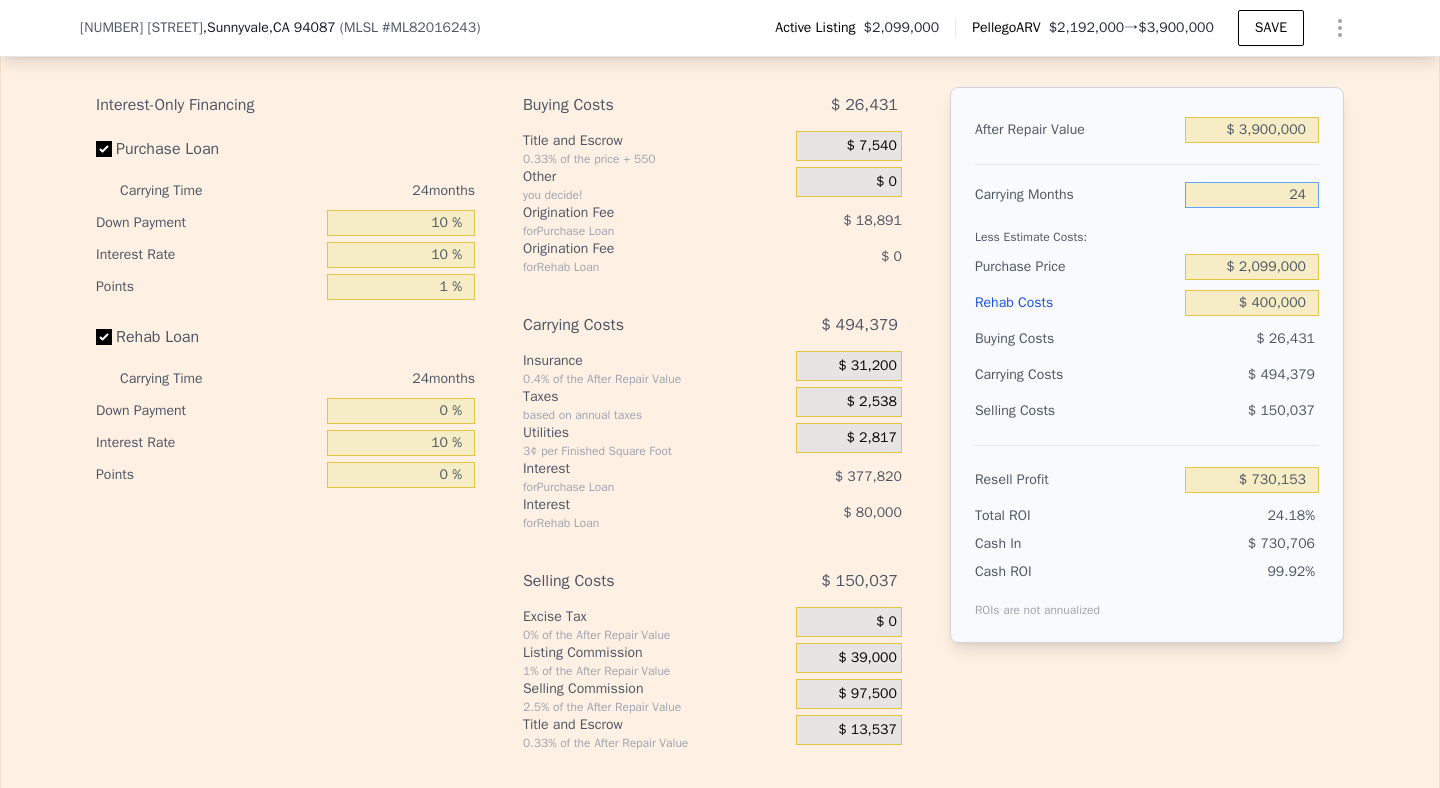 type on "24" 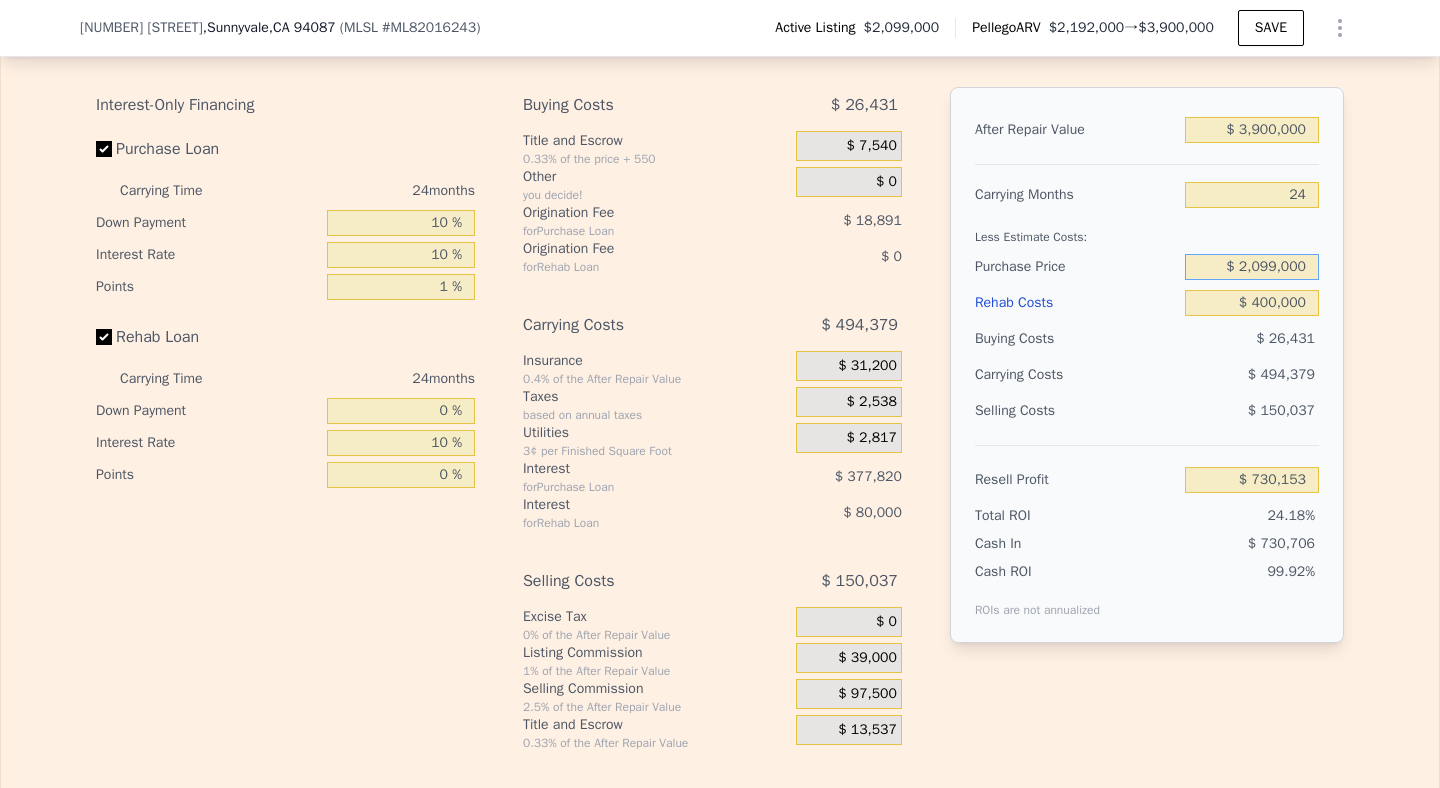 drag, startPoint x: 1314, startPoint y: 264, endPoint x: 1260, endPoint y: 263, distance: 54.00926 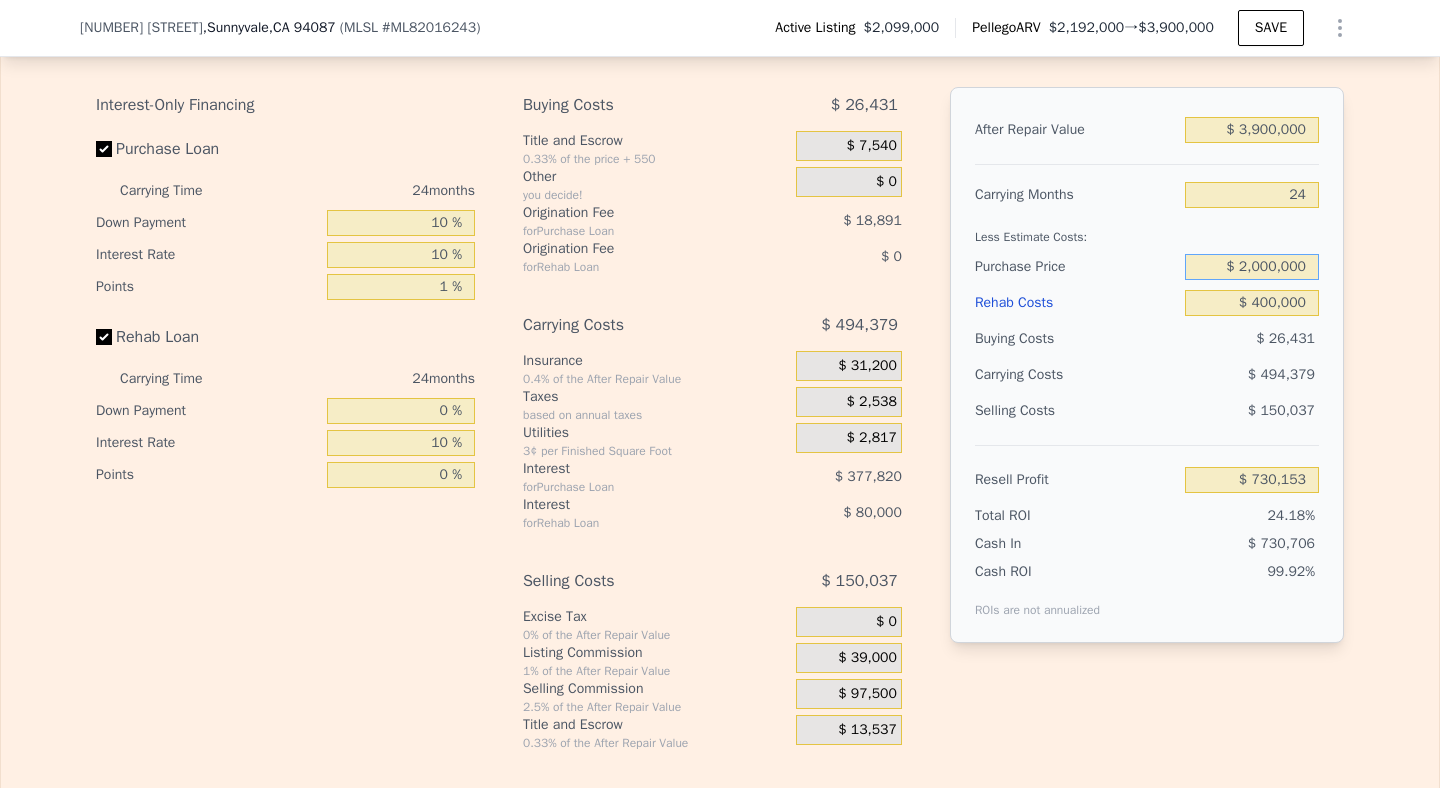 type on "$ 2,000,000" 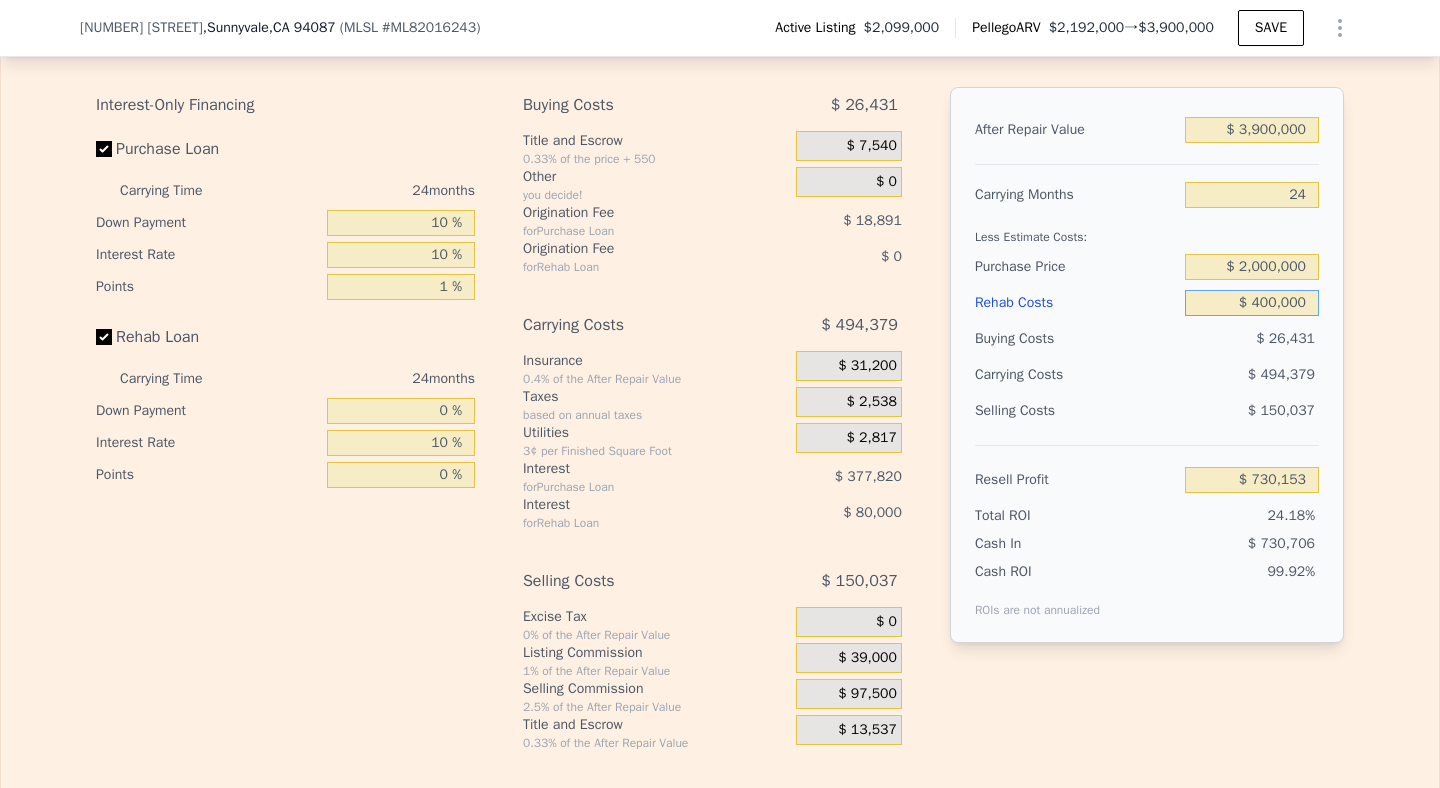 type on "$ 848,206" 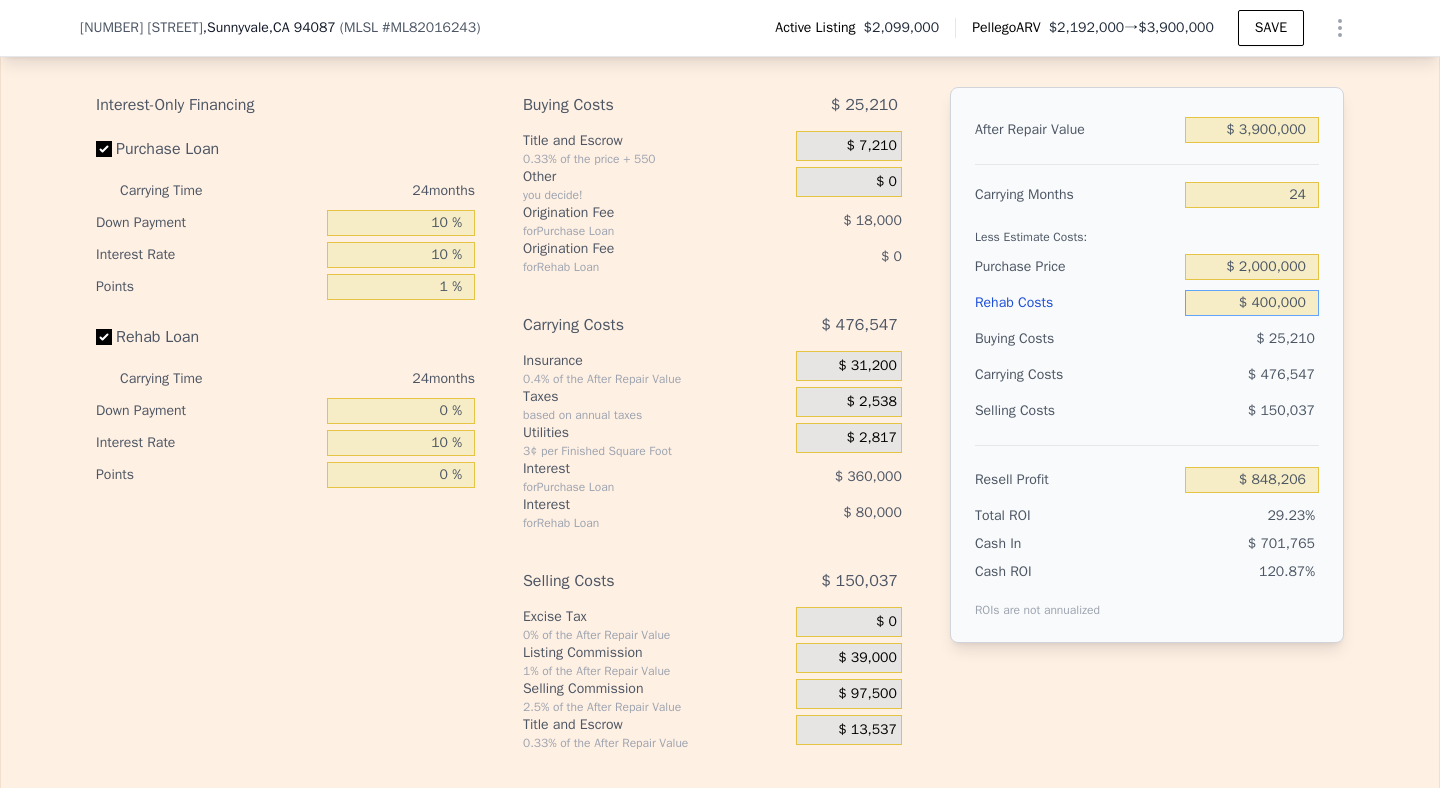 drag, startPoint x: 1311, startPoint y: 303, endPoint x: 1187, endPoint y: 303, distance: 124 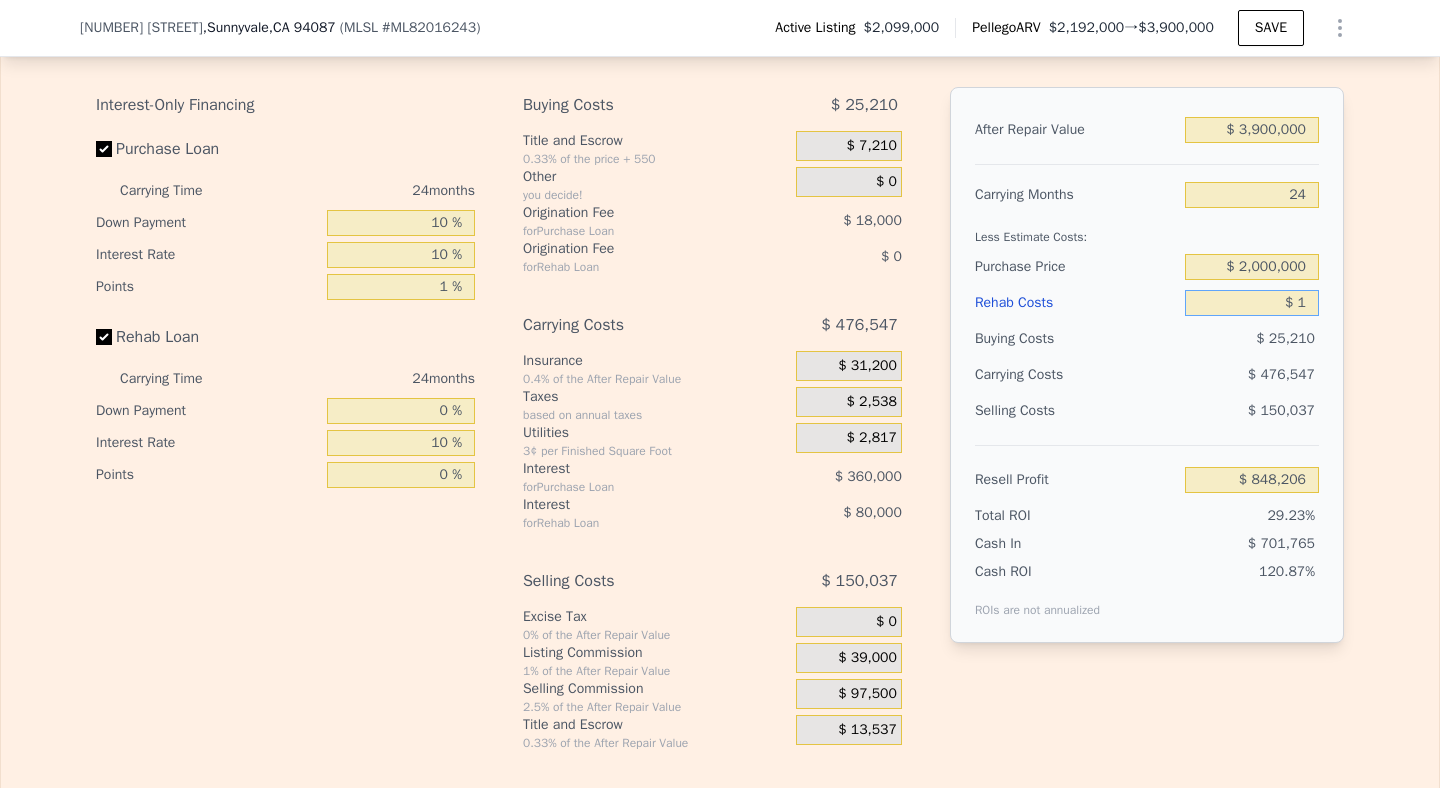 type on "$ 1,328,197" 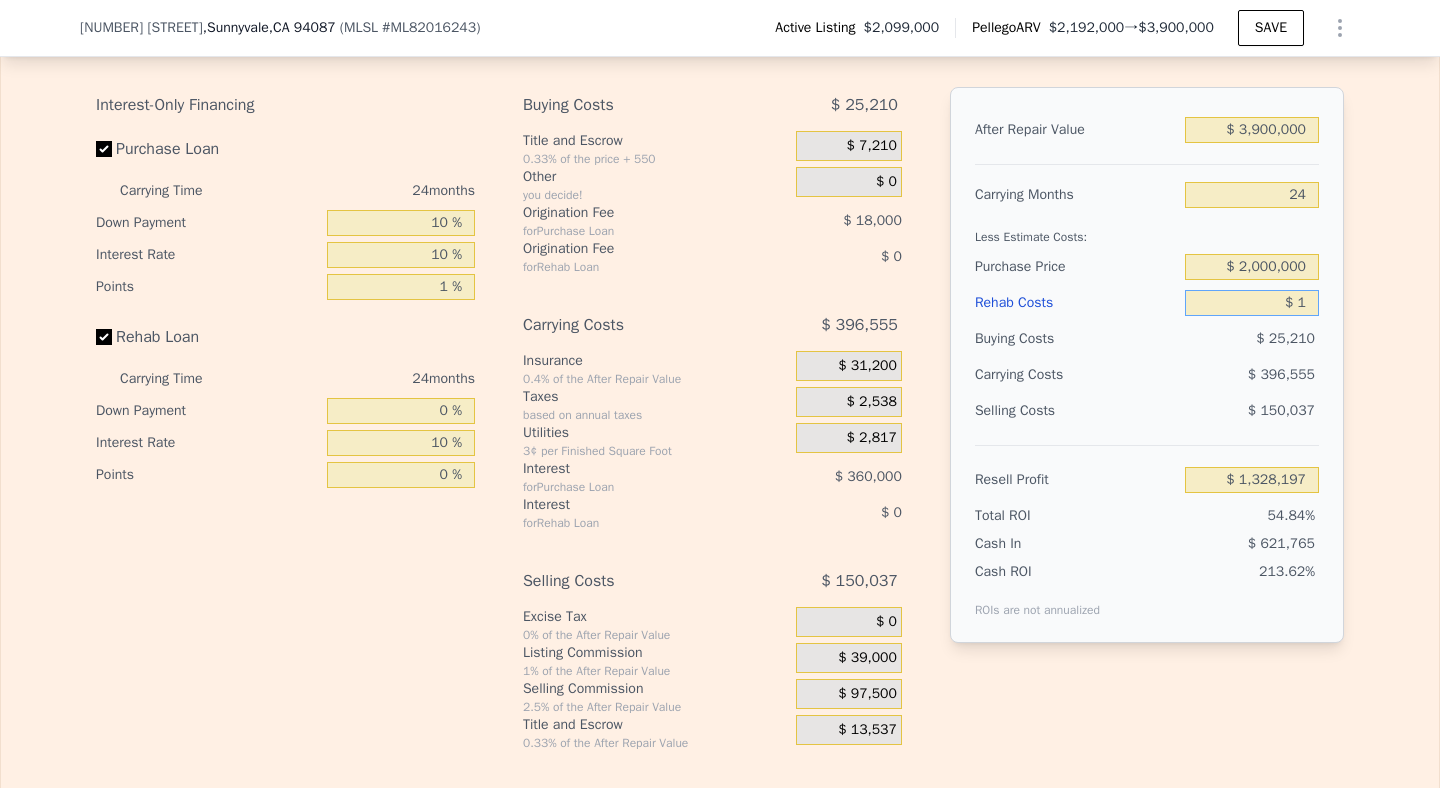 type on "$ 10" 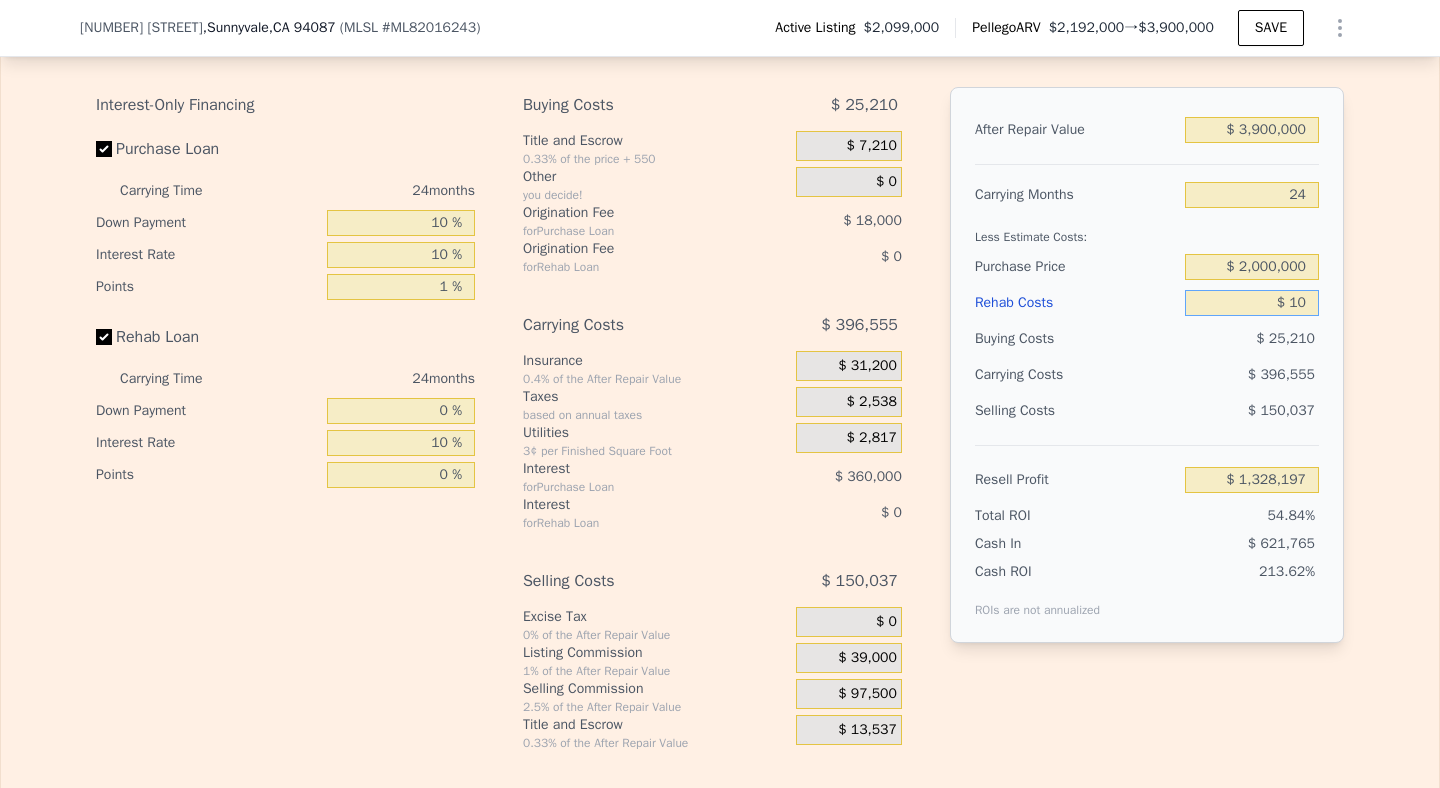 type on "$ 1,328,188" 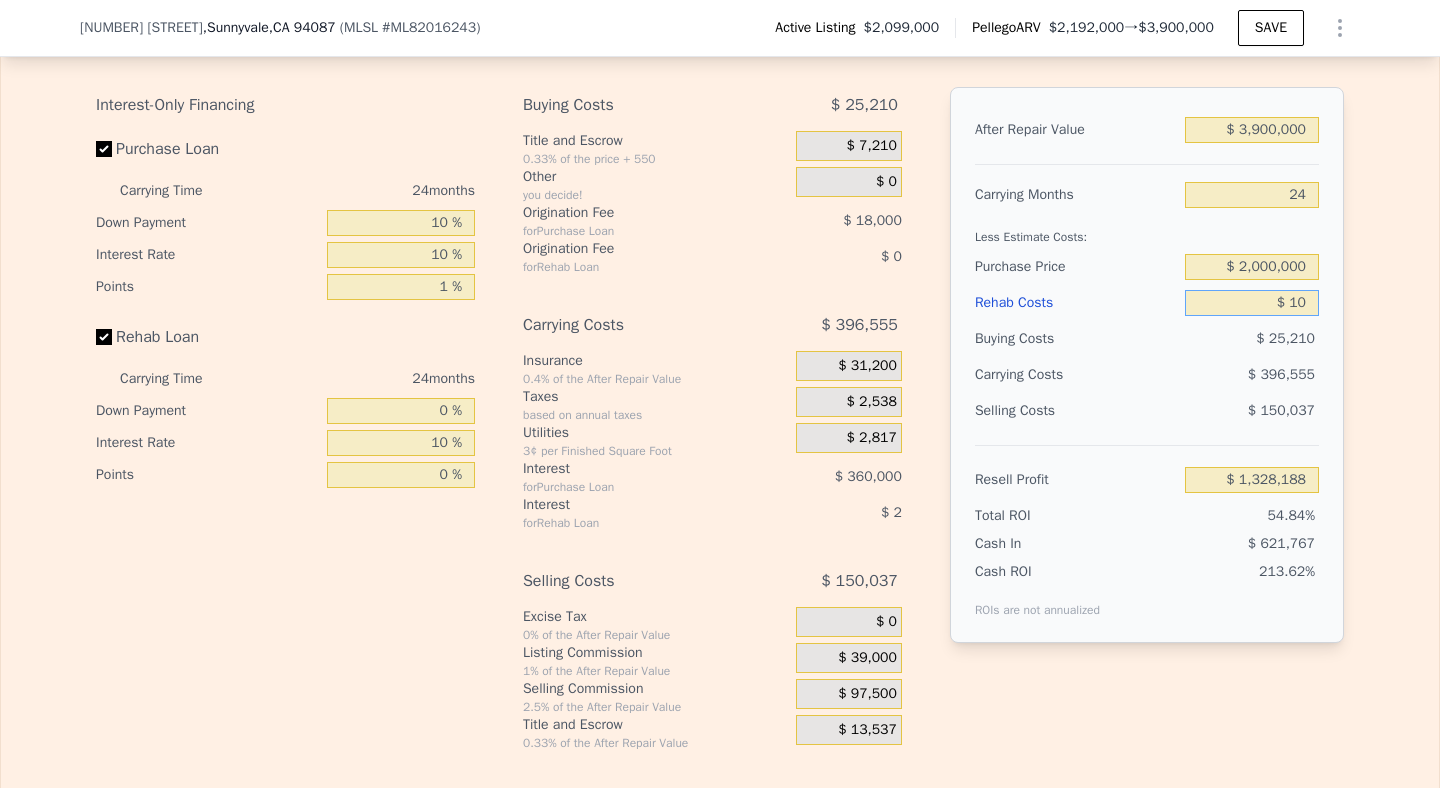 type on "$ 105" 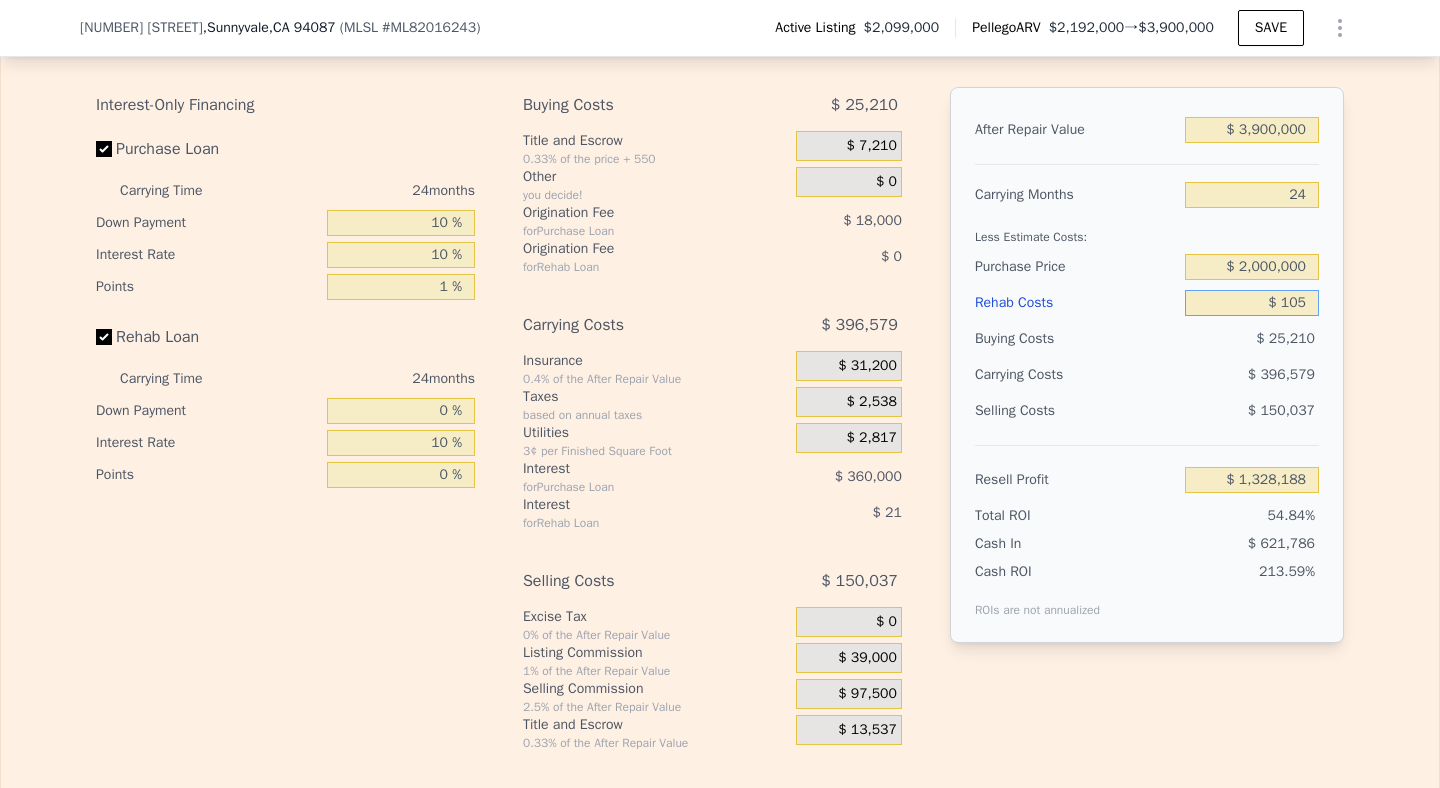 type on "$ 1,328,069" 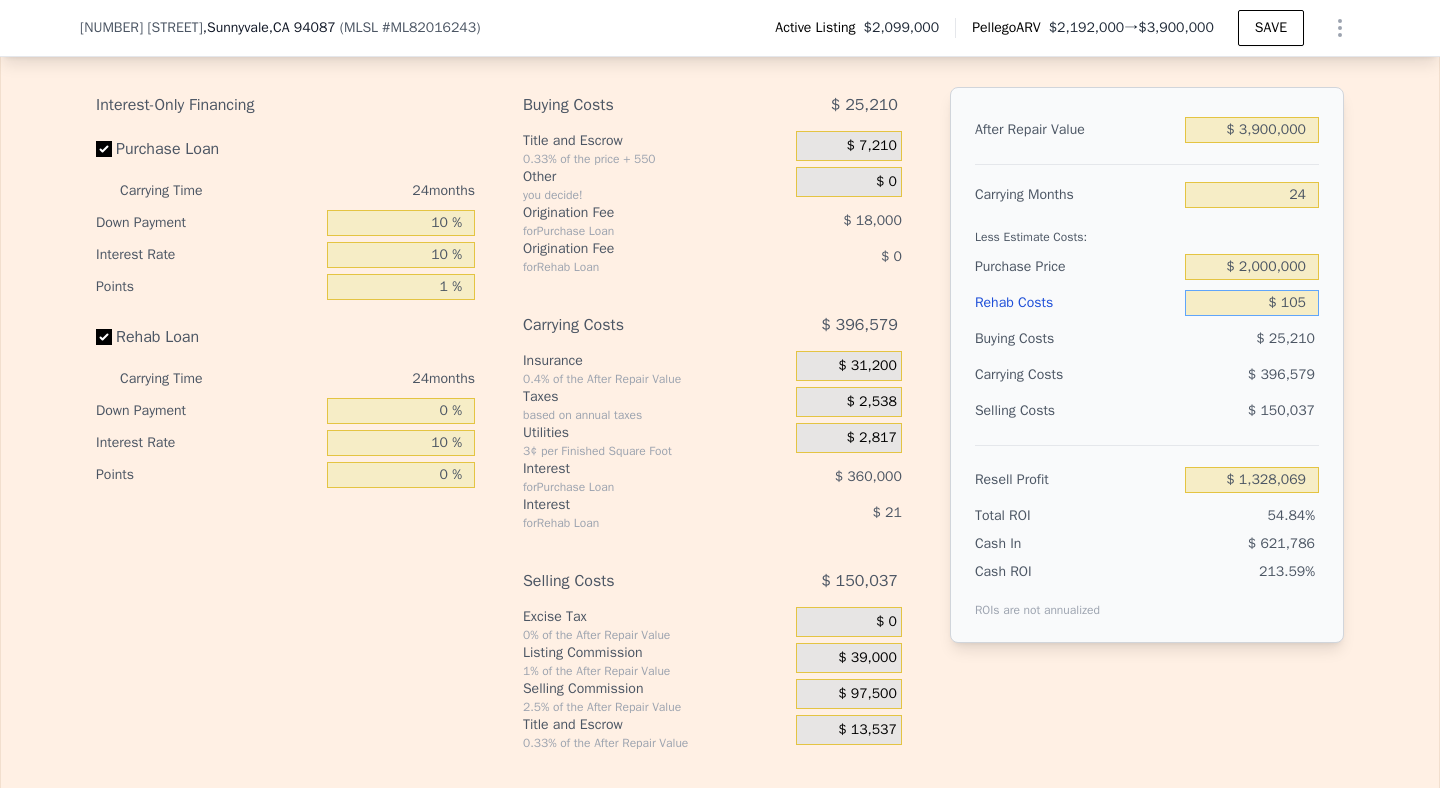 type on "$ 1,050" 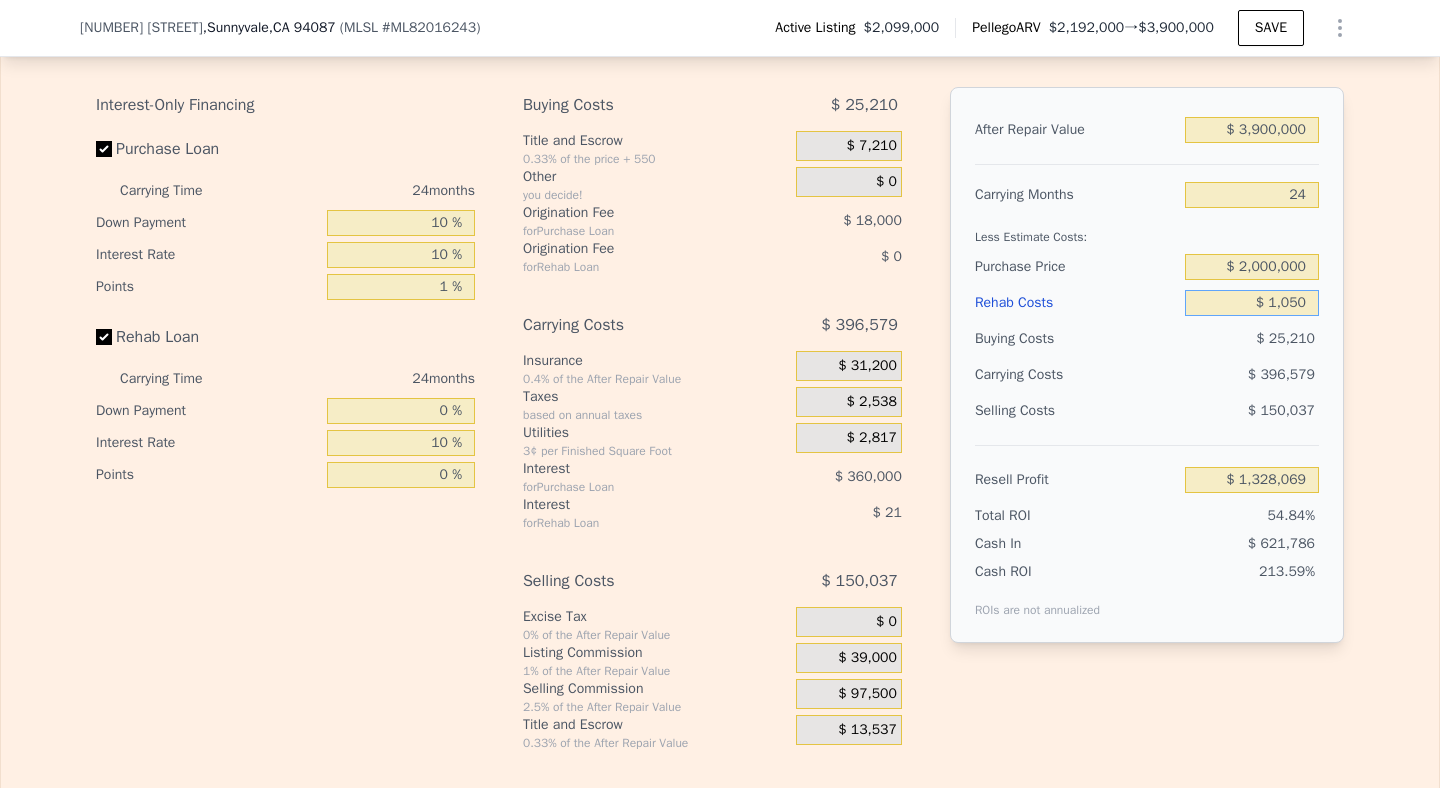 type on "$ 1,326,932" 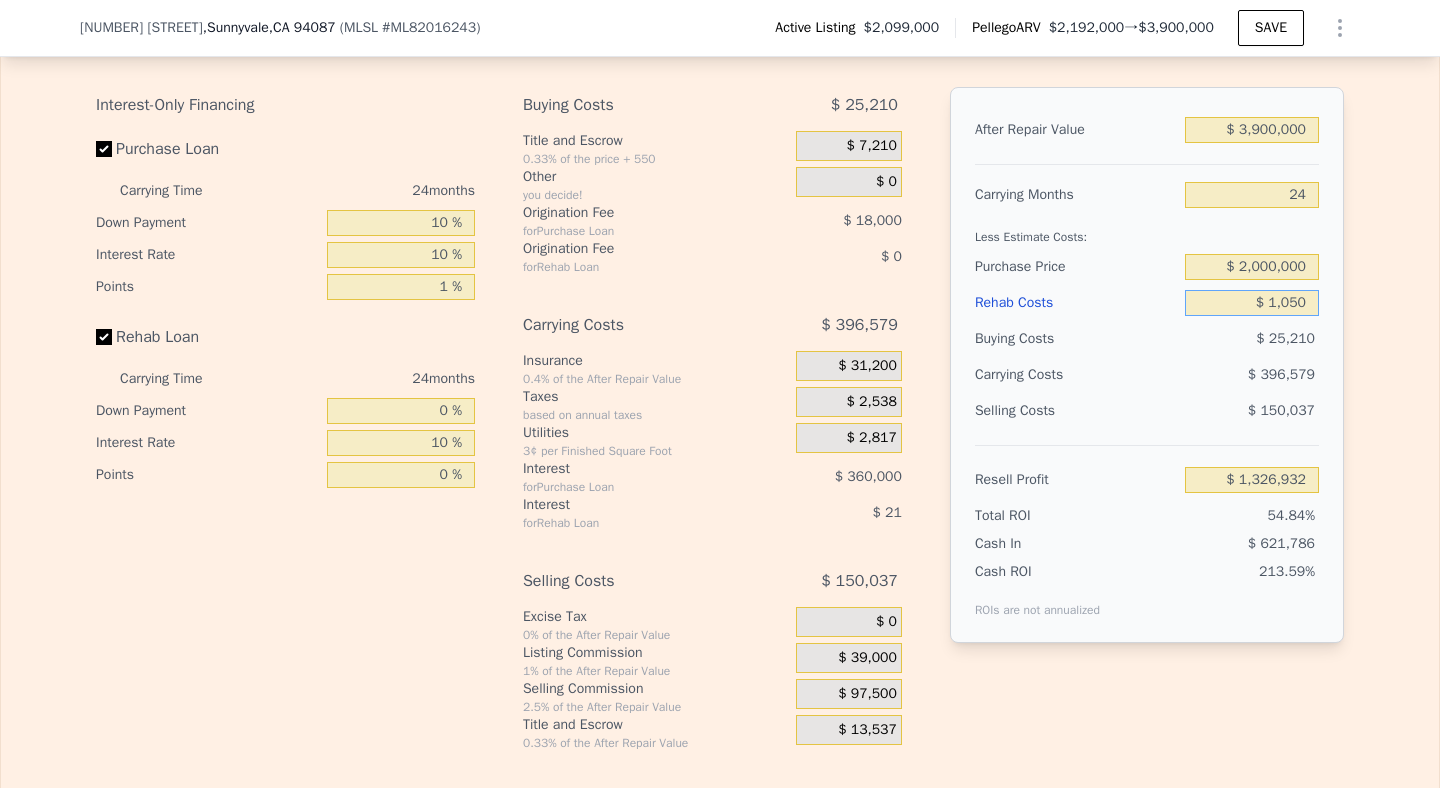 type on "$ 10,500" 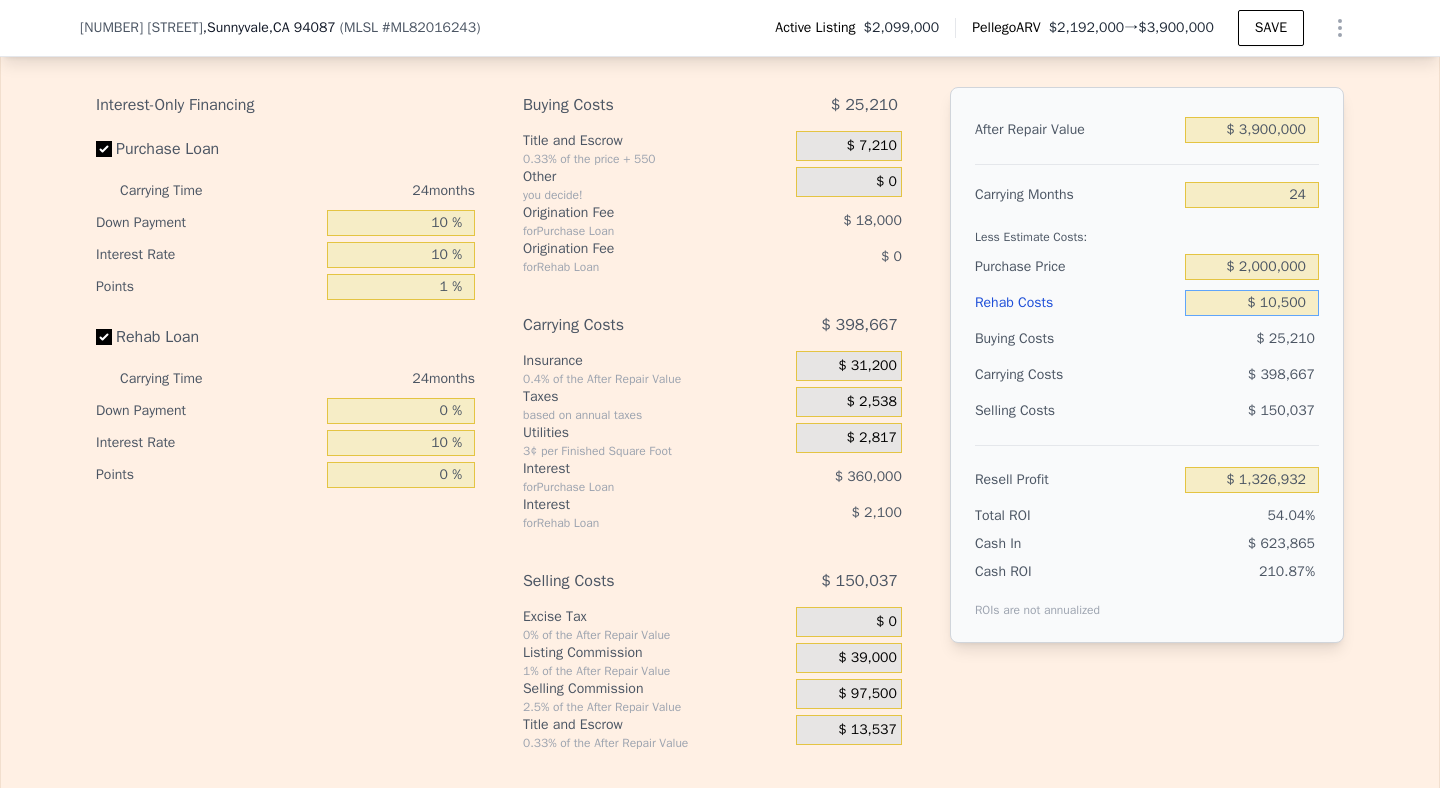type on "$ 1,315,586" 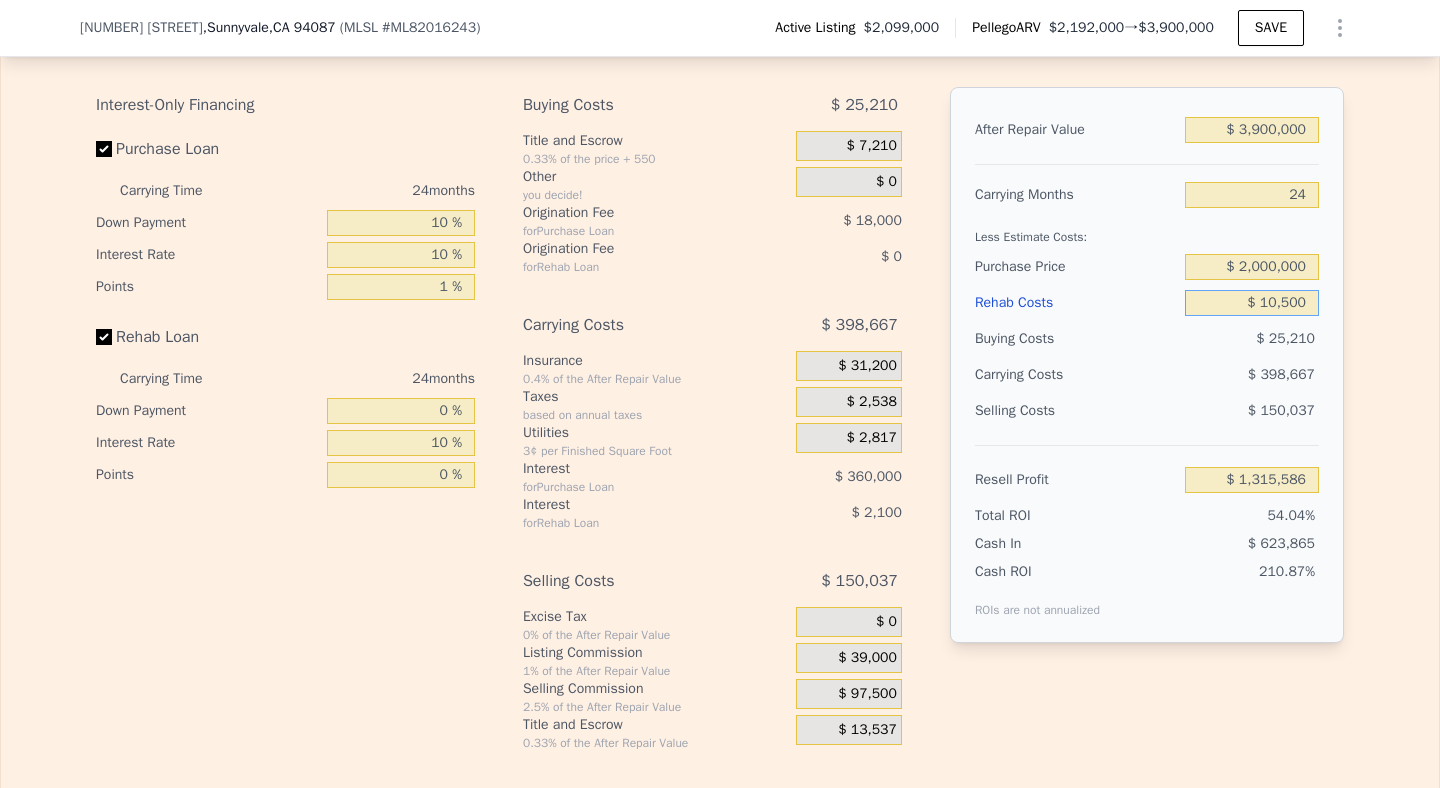 type on "$ 105,000" 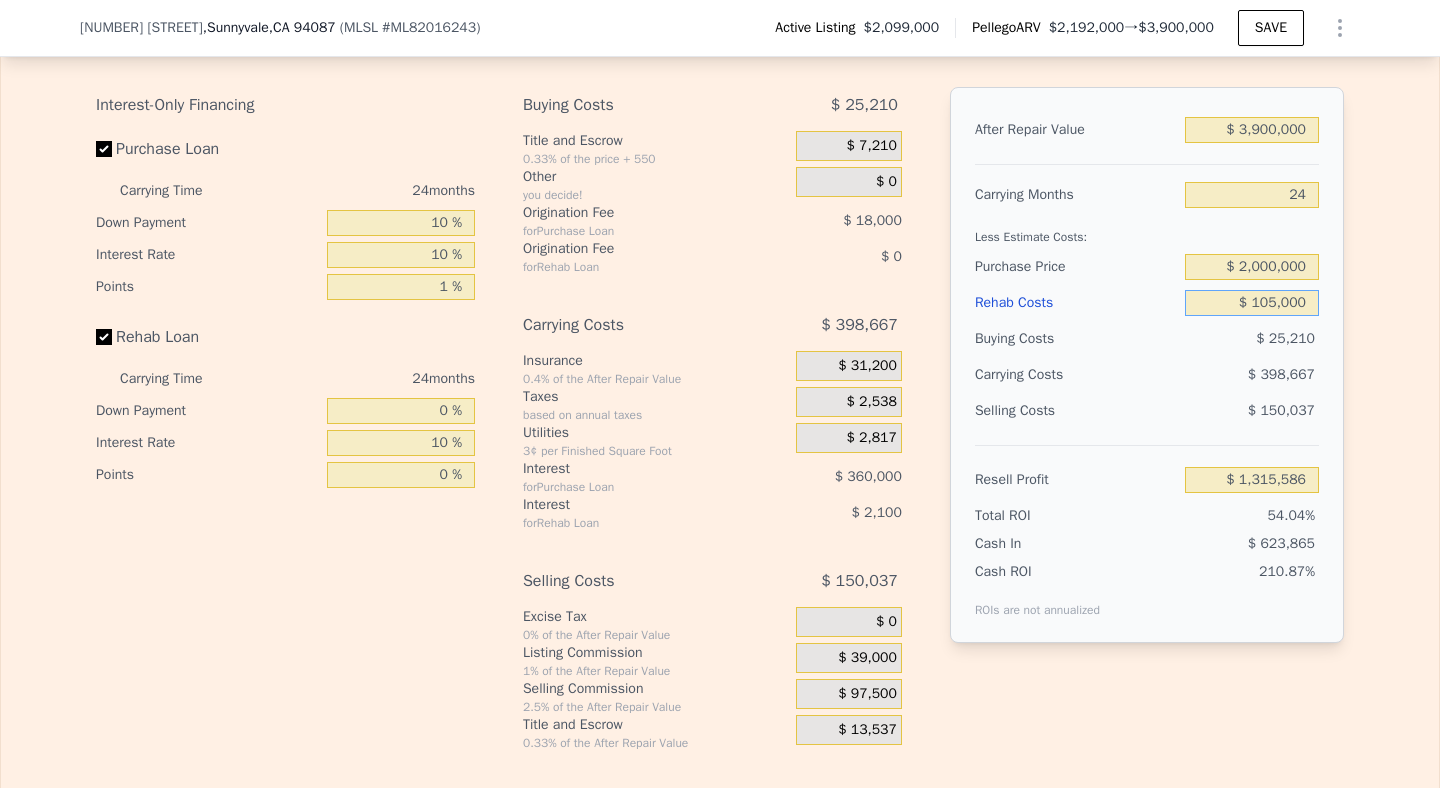 type on "$ 1,202,198" 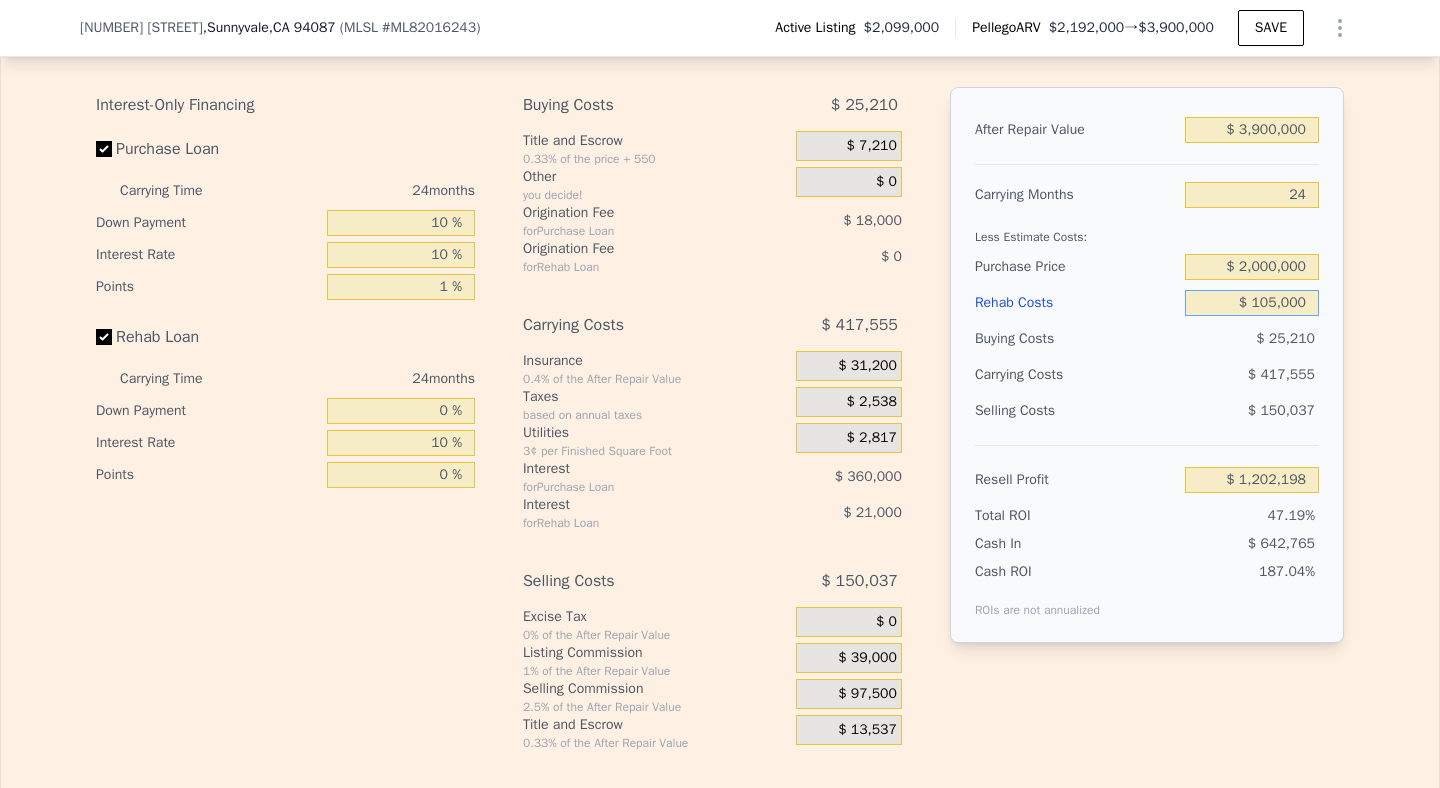 type on "$ 1,050,000" 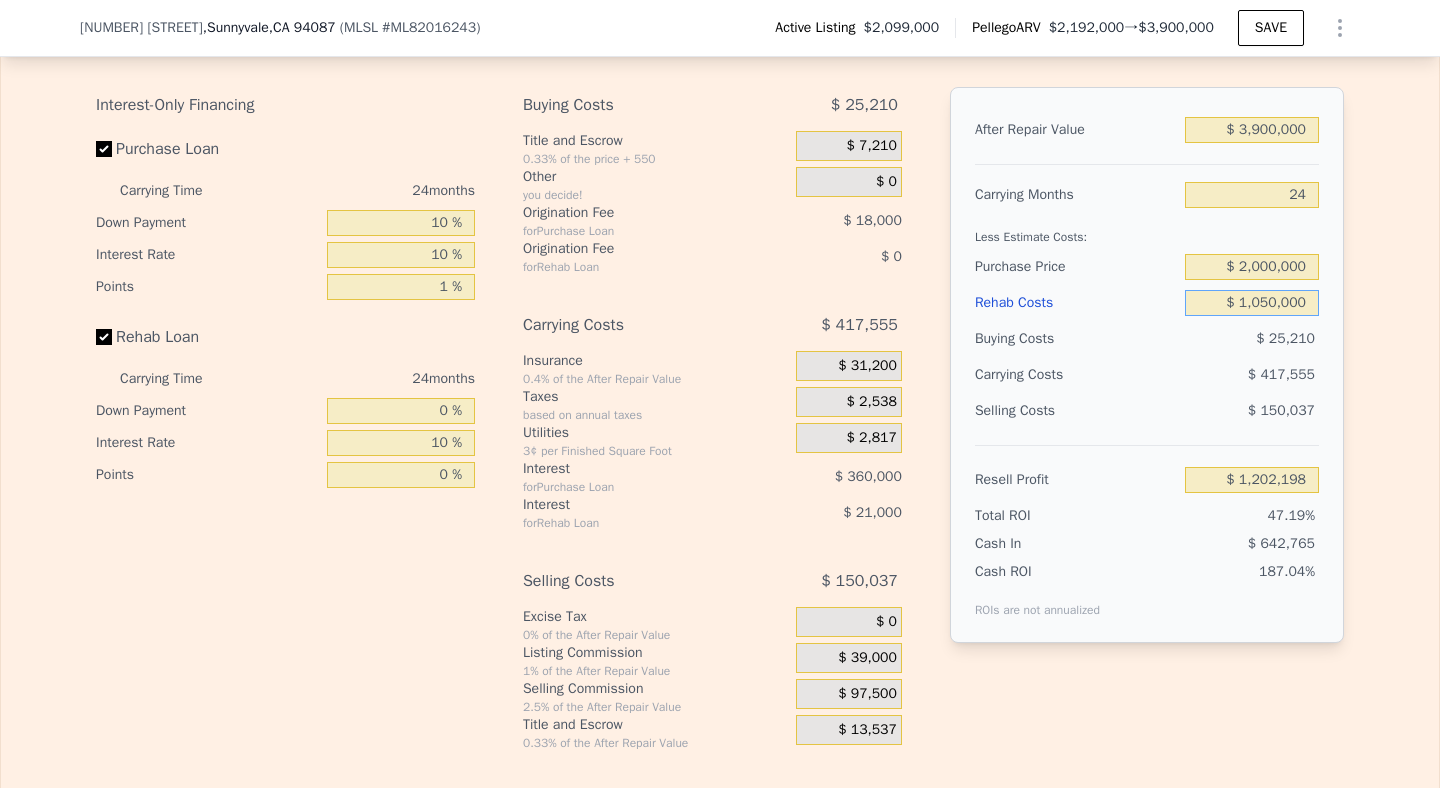 type on "$ 68,198" 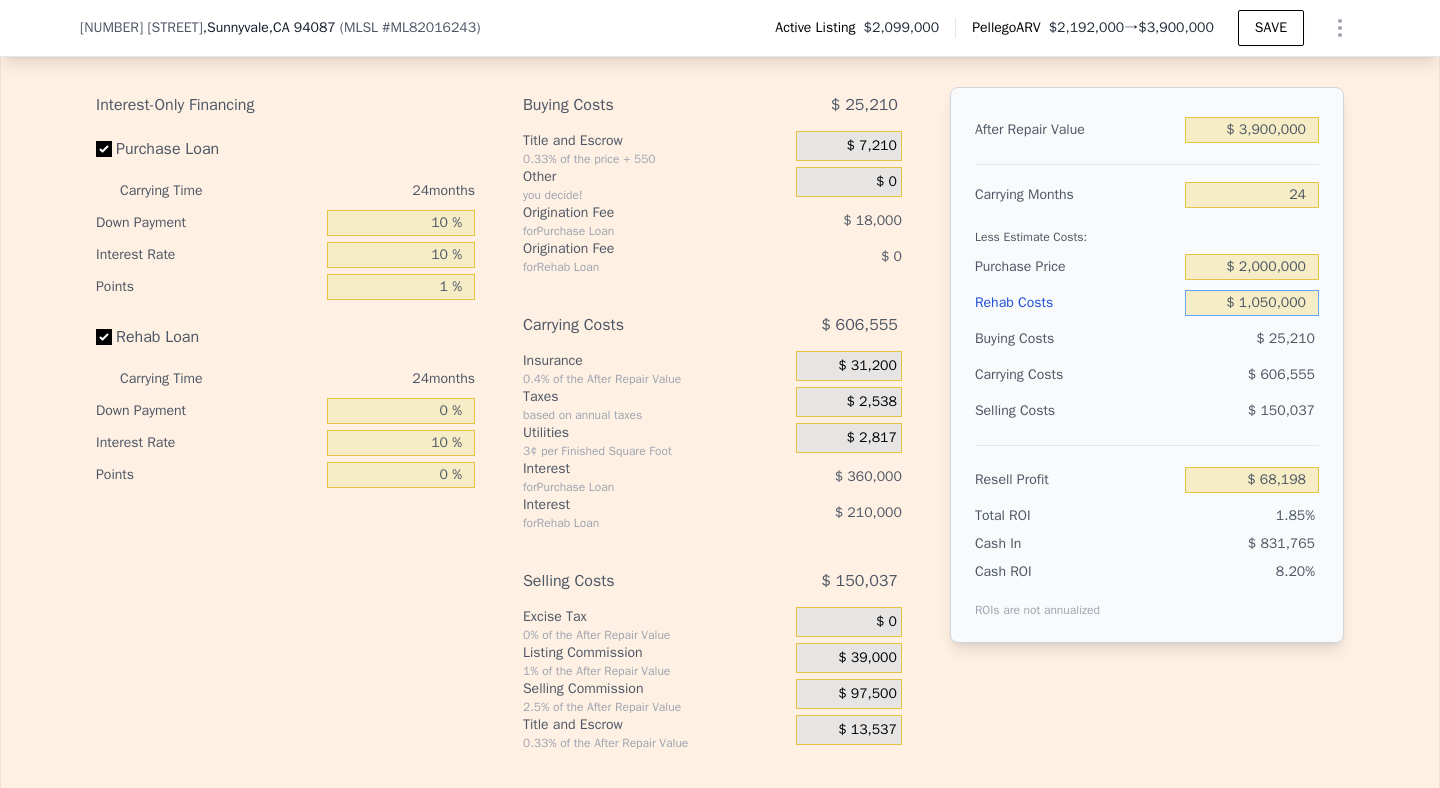 type on "$ 1,050,000" 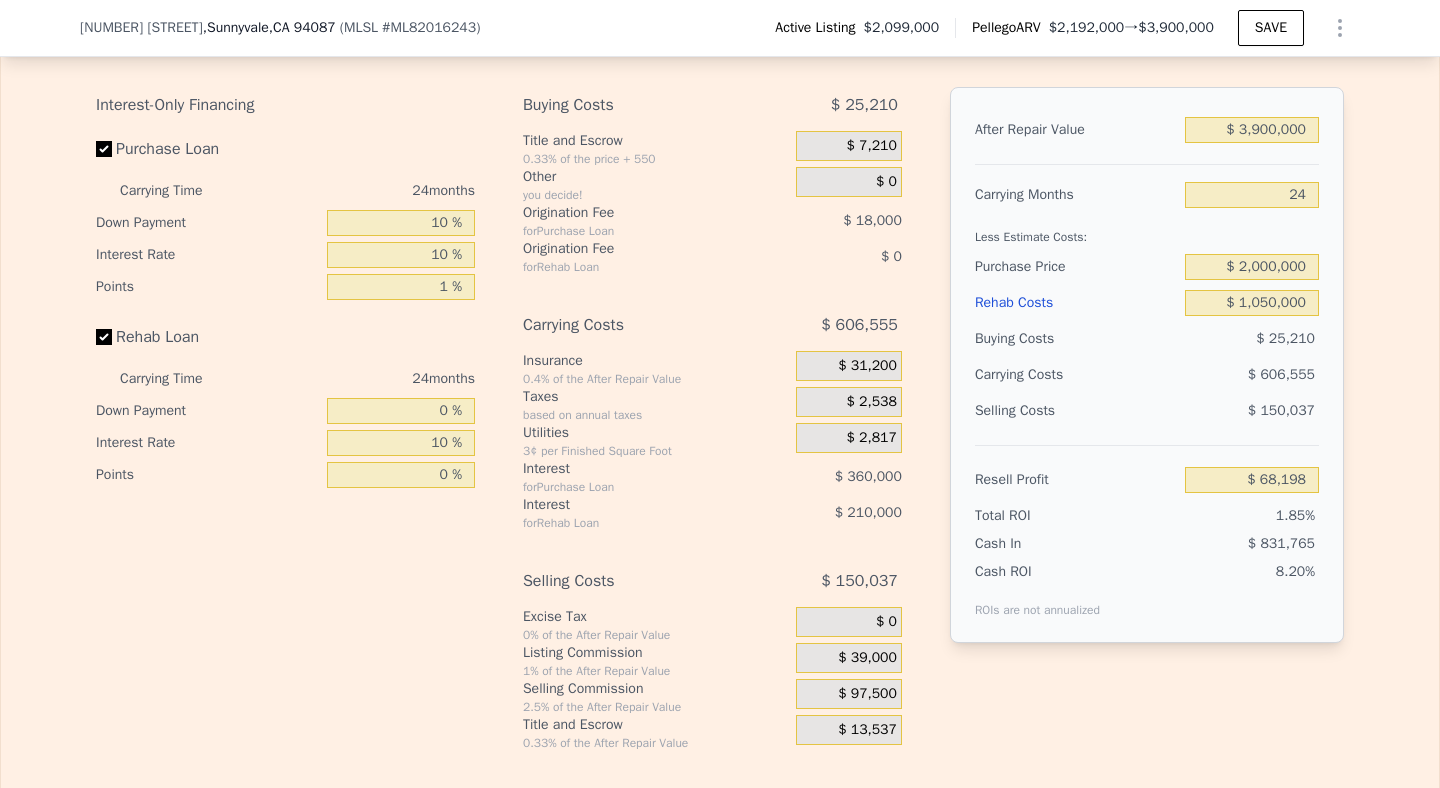 click on "Edit the assumptions in yellow boxes. Input profit to calculate an offer price. Pre-set assumptions are computer generated by Pellego . Interest-Only Financing Purchase Loan Carrying Time 24  months Down Payment 10 % Interest Rate 10 % Points 1 % Rehab Loan Carrying Time 24  months Down Payment 0 % Interest Rate 10 % Points 0 % Buying Costs $ 25,210 Title and Escrow 0.33% of the price + 550 $ 7,210 Other you decide! $ 0 Origination Fee for  Purchase Loan $ 18,000 Origination Fee for  Rehab Loan $ 0 Carrying Costs $ 606,555 Insurance 0.4% of the After Repair Value $ 31,200 Taxes based on annual taxes $ 2,538 Utilities 3¢ per Finished Square Foot $ 2,817 Interest for  Purchase Loan $ 360,000 Interest for  Rehab Loan $ 210,000 Selling Costs $ 150,037 Excise Tax 0% of the After Repair Value $ 0 Listing Commission 1% of the After Repair Value $ 39,000 Selling Commission 2.5% of the After Repair Value $ 97,500 Title and Escrow 0.33% of the After Repair Value $ 13,537 After Repair Value $ 3,900,000 Carrying Months" at bounding box center [720, 379] 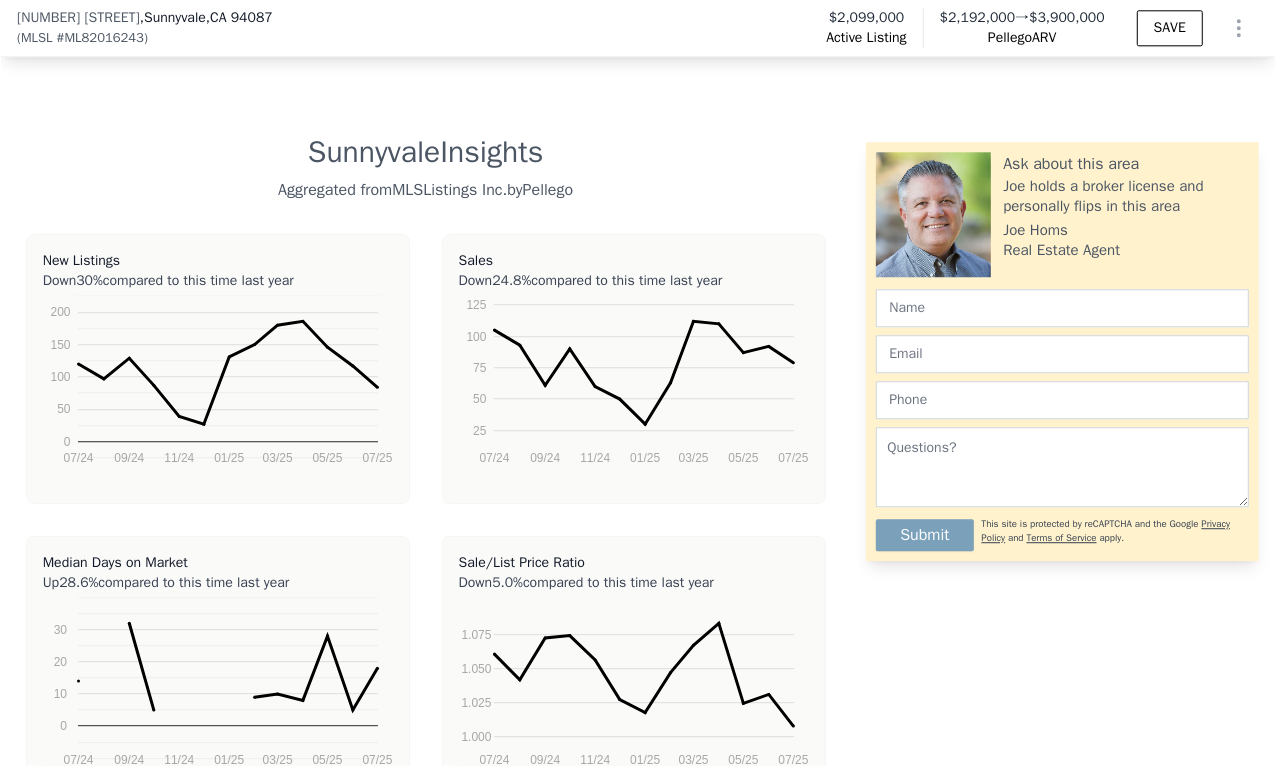scroll, scrollTop: 2966, scrollLeft: 0, axis: vertical 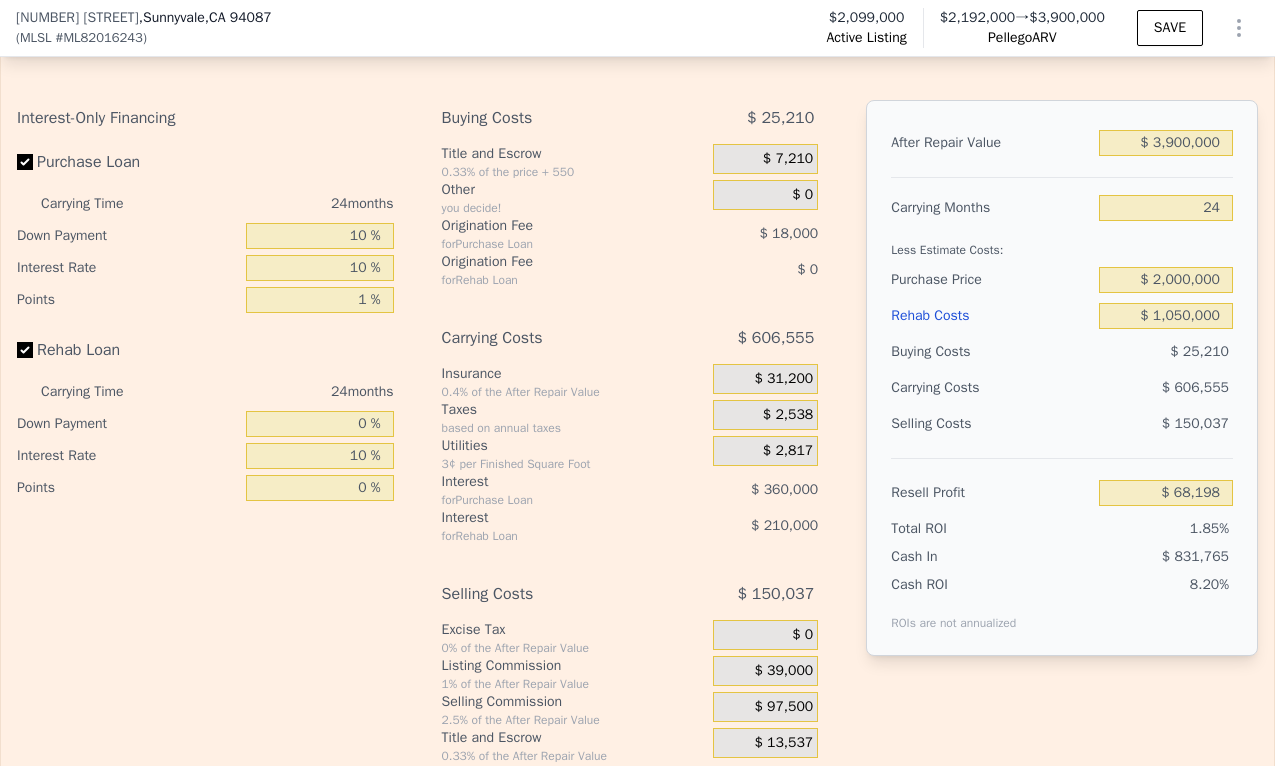 click on "After Repair Value $ 3,900,000 Carrying Months 24 Less Estimate Costs: Purchase Price $ 2,000,000 Rehab Costs $ 1,050,000 Buying Costs $ 25,210 Carrying Costs $ 606,555 Selling Costs $ 150,037 Resell Profit $ 68,198 Total ROI 1.85% Cash In $ 831,765 Cash ROI ROIs are not annualized 8.20%" at bounding box center (1062, 416) 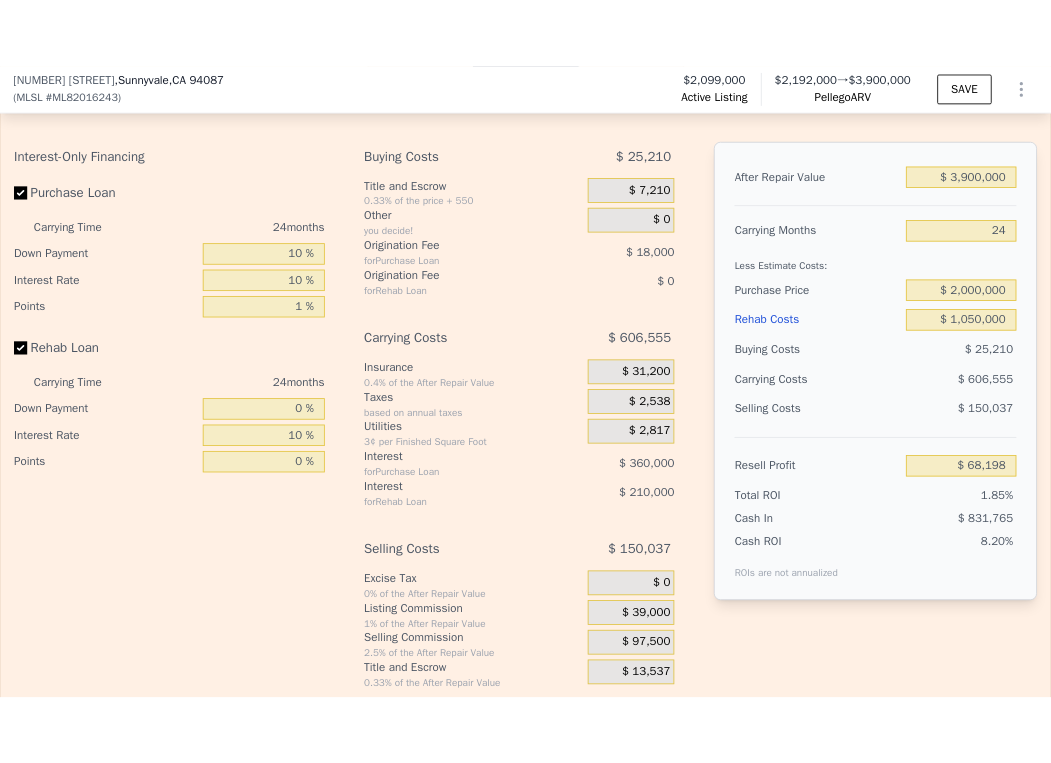 scroll, scrollTop: 2967, scrollLeft: 0, axis: vertical 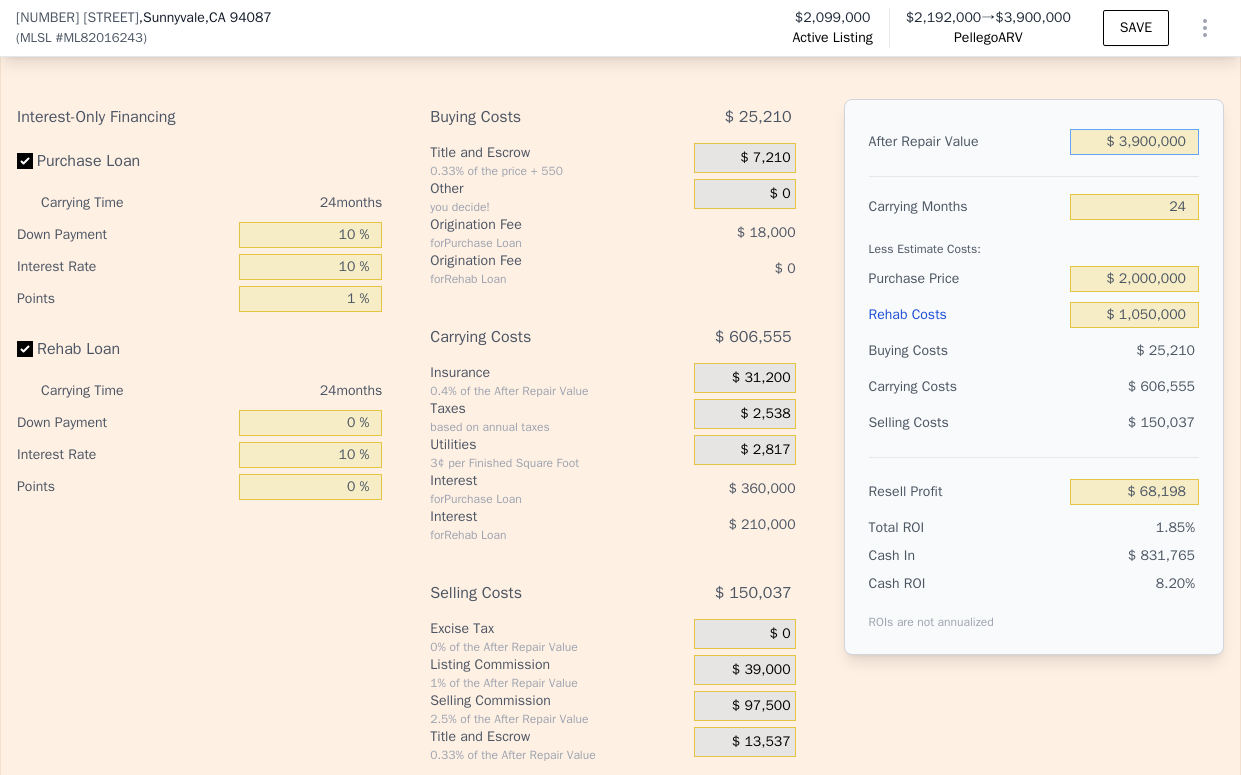 drag, startPoint x: 1193, startPoint y: 138, endPoint x: 1084, endPoint y: 138, distance: 109 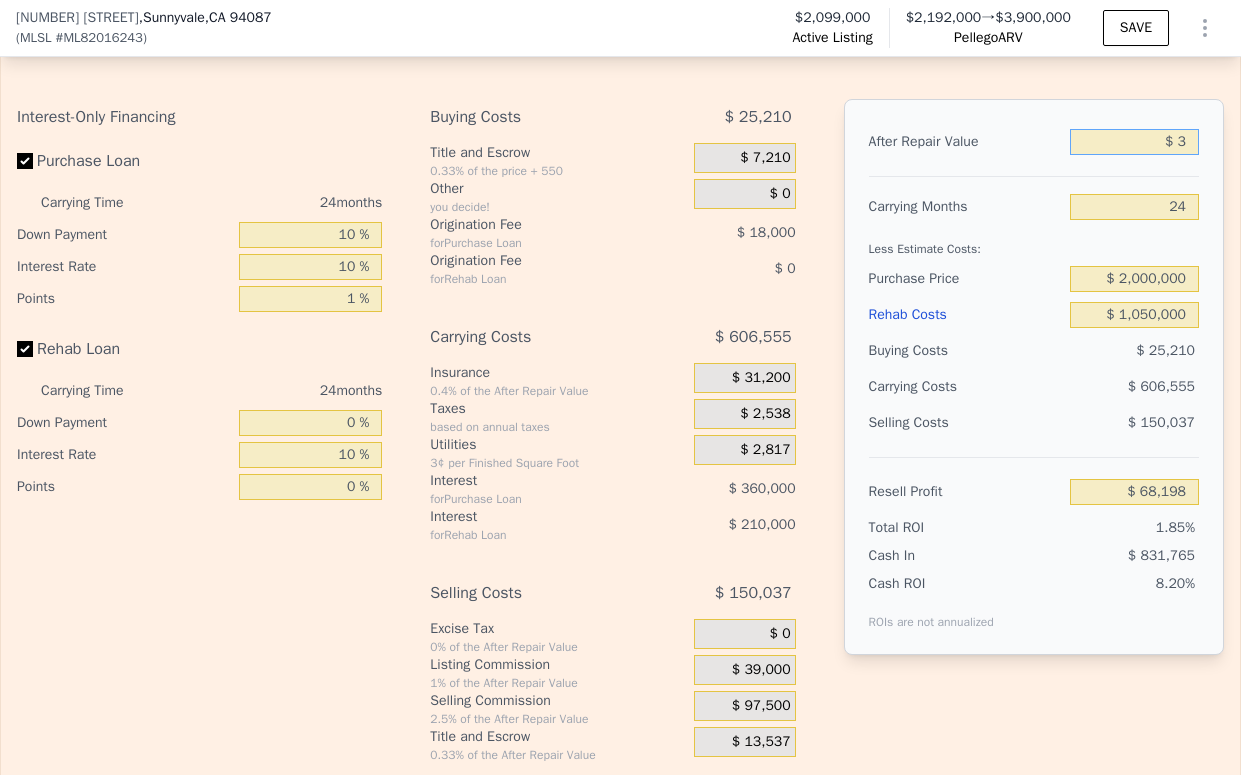 type on "-$ 3,651,112" 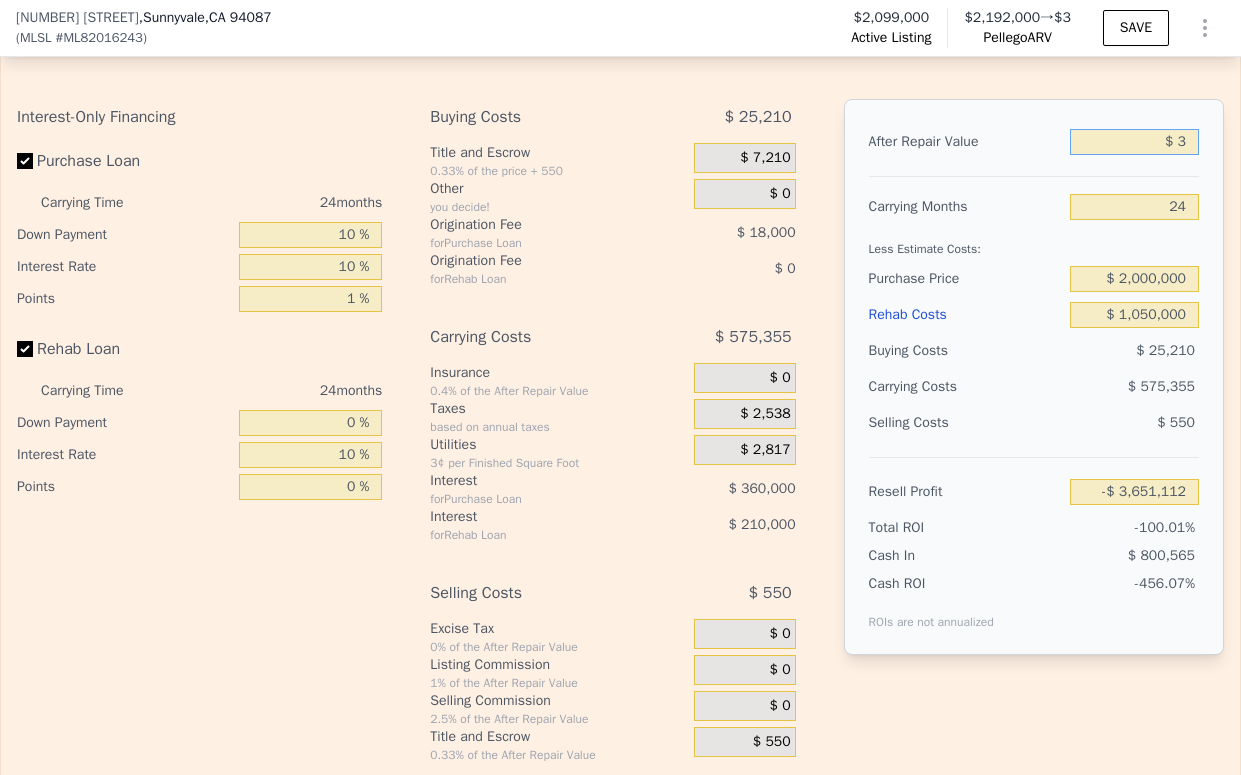 type on "$ 35" 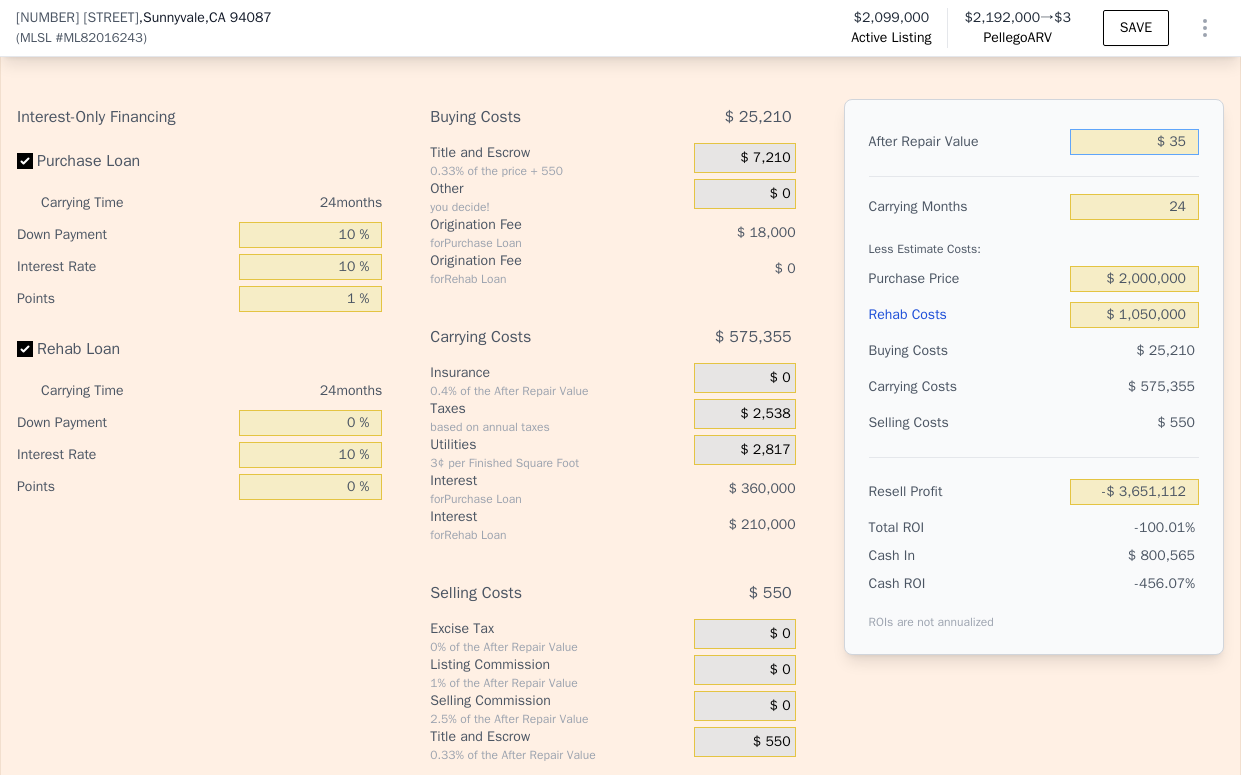 type on "-$ 3,651,081" 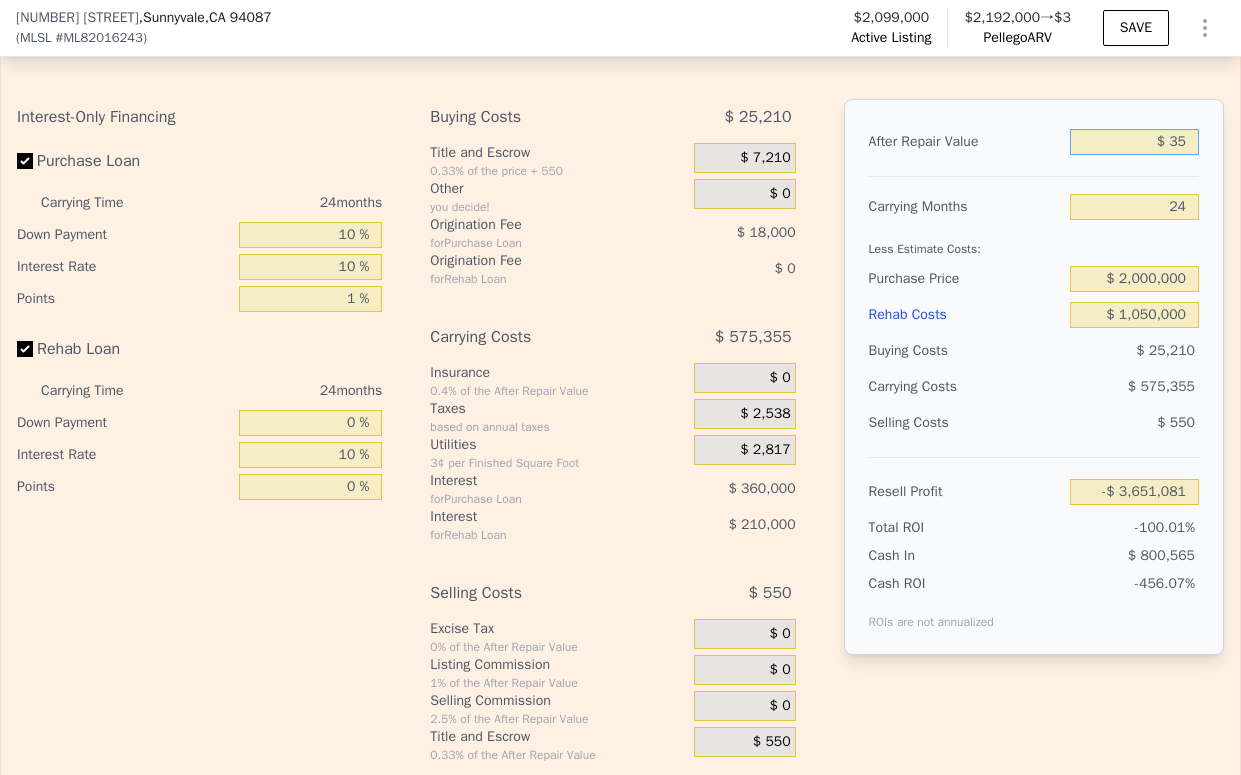 type on "$ 350" 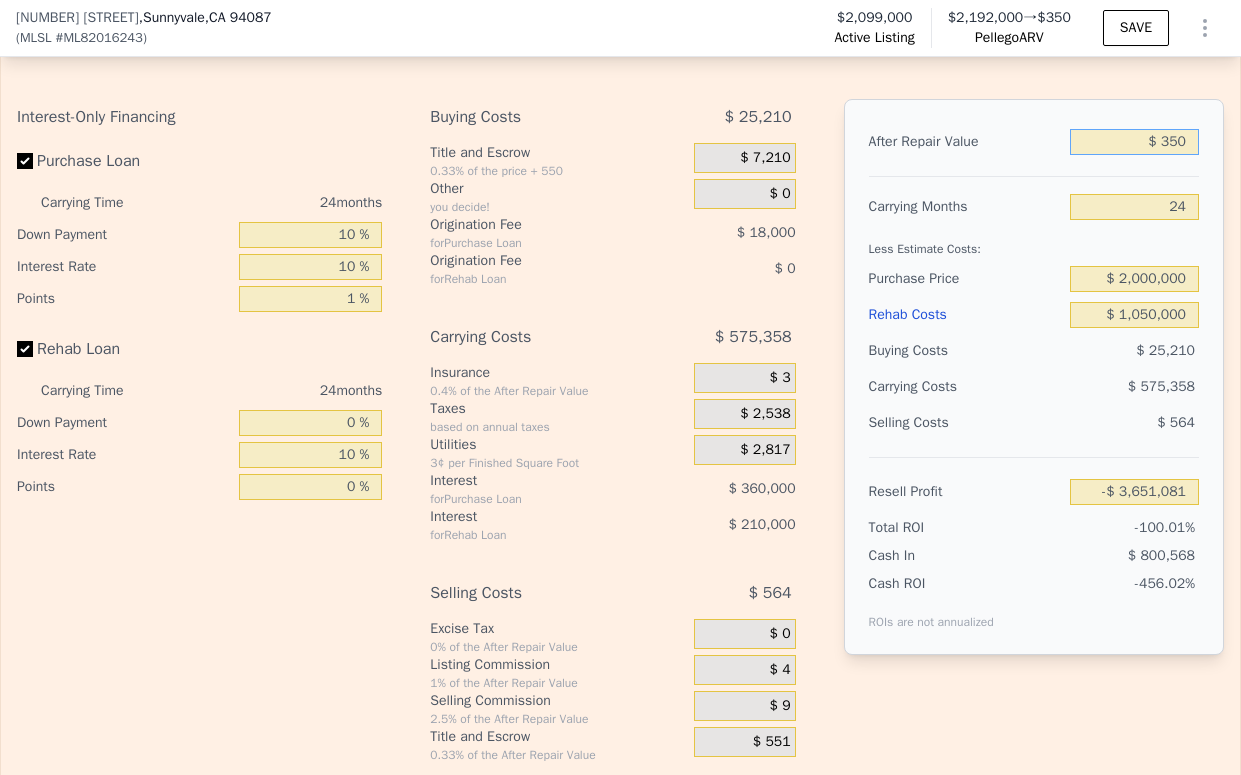 type on "-$ 3,650,782" 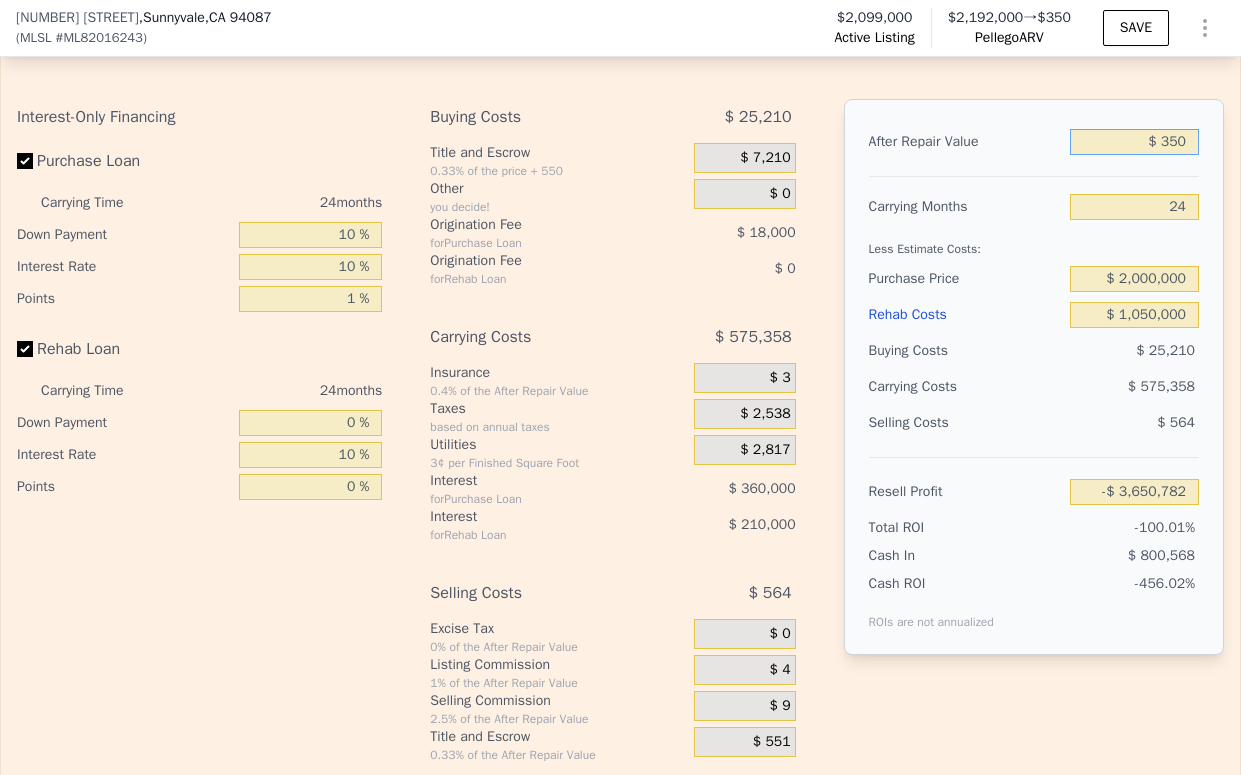 type on "$ 3,500" 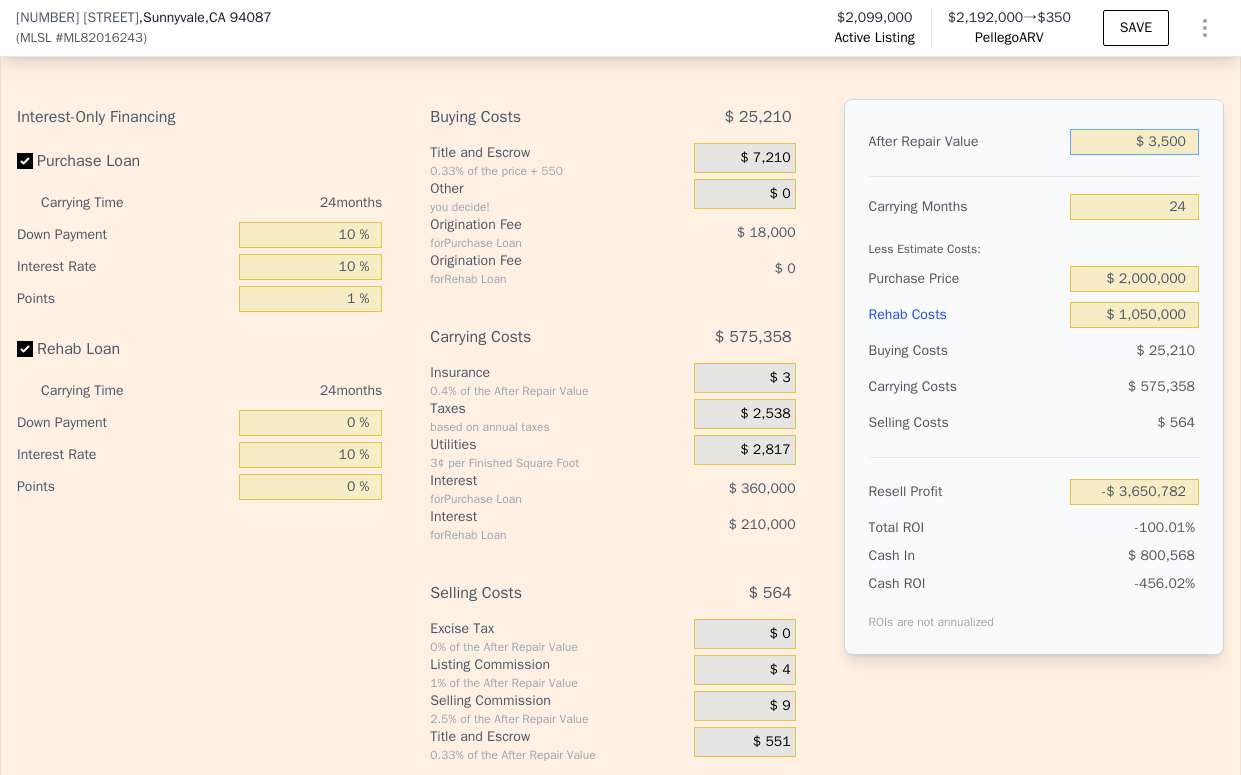 type on "-$ 3,647,778" 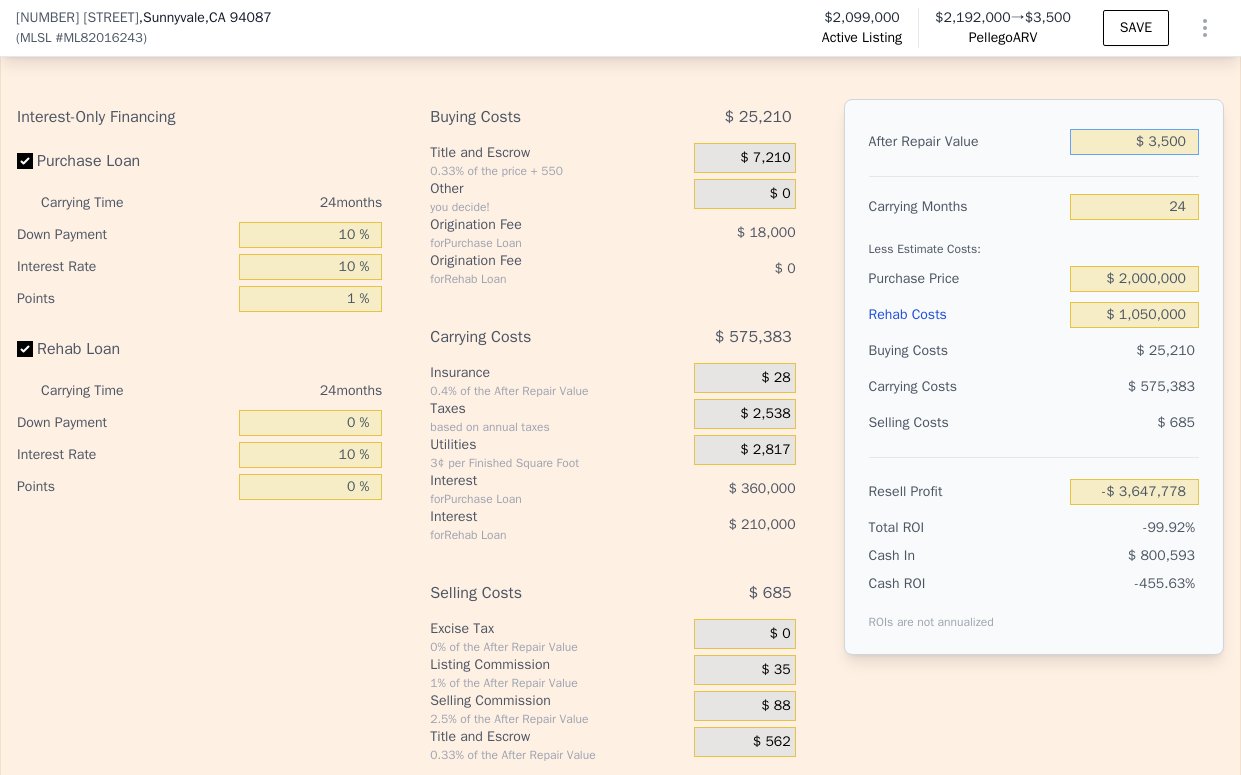 type on "$ 35,000" 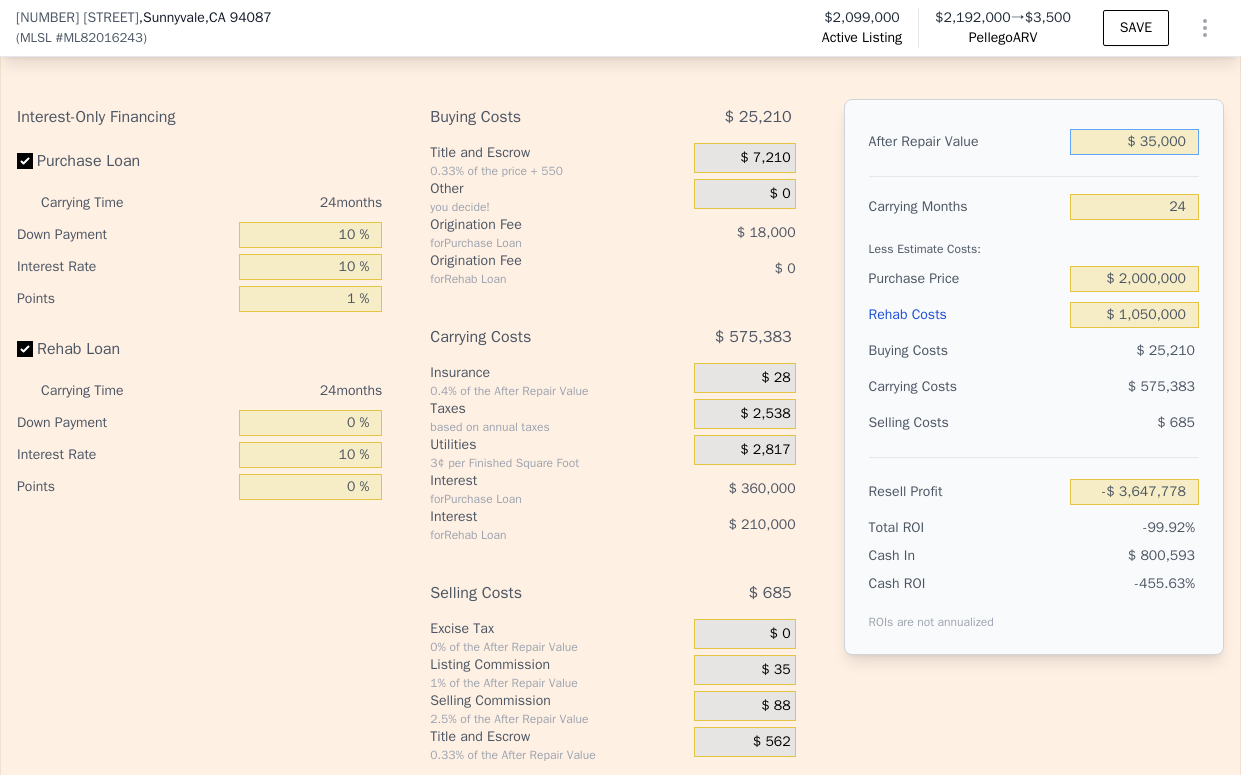 type on "-$ 3,617,737" 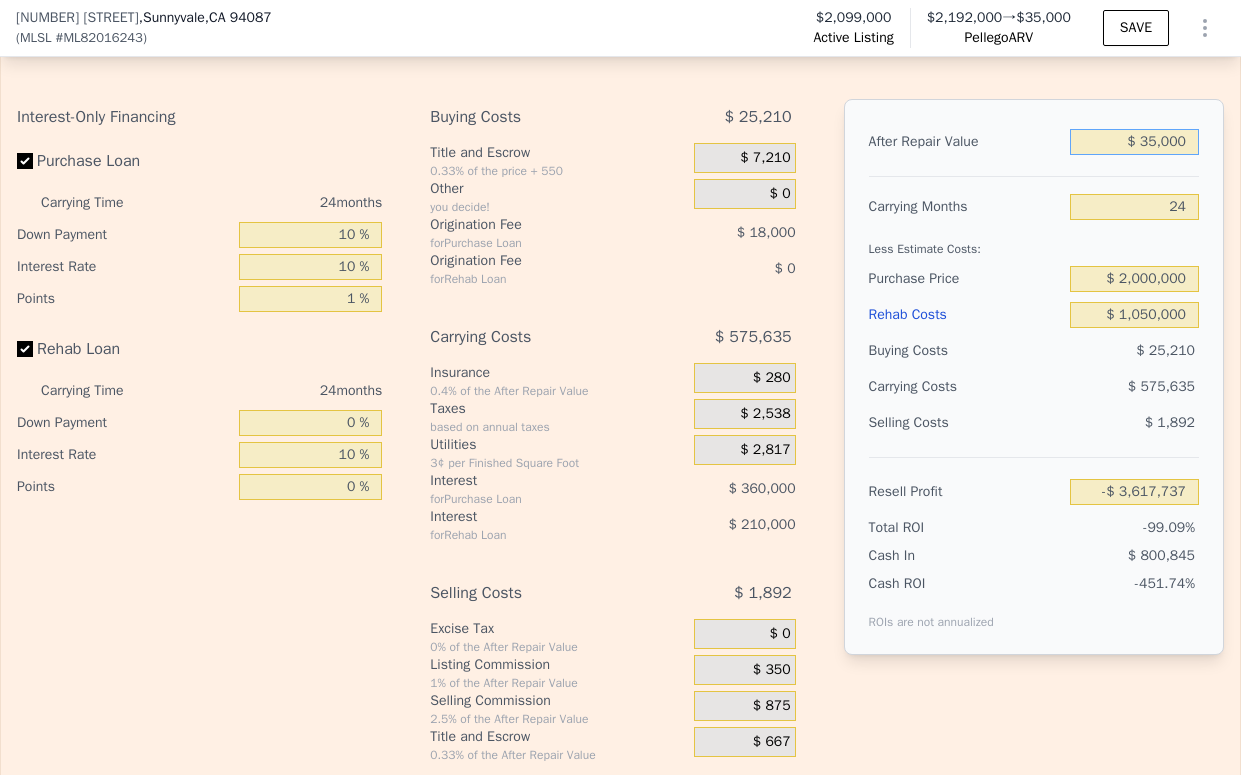 type on "$ 350,000" 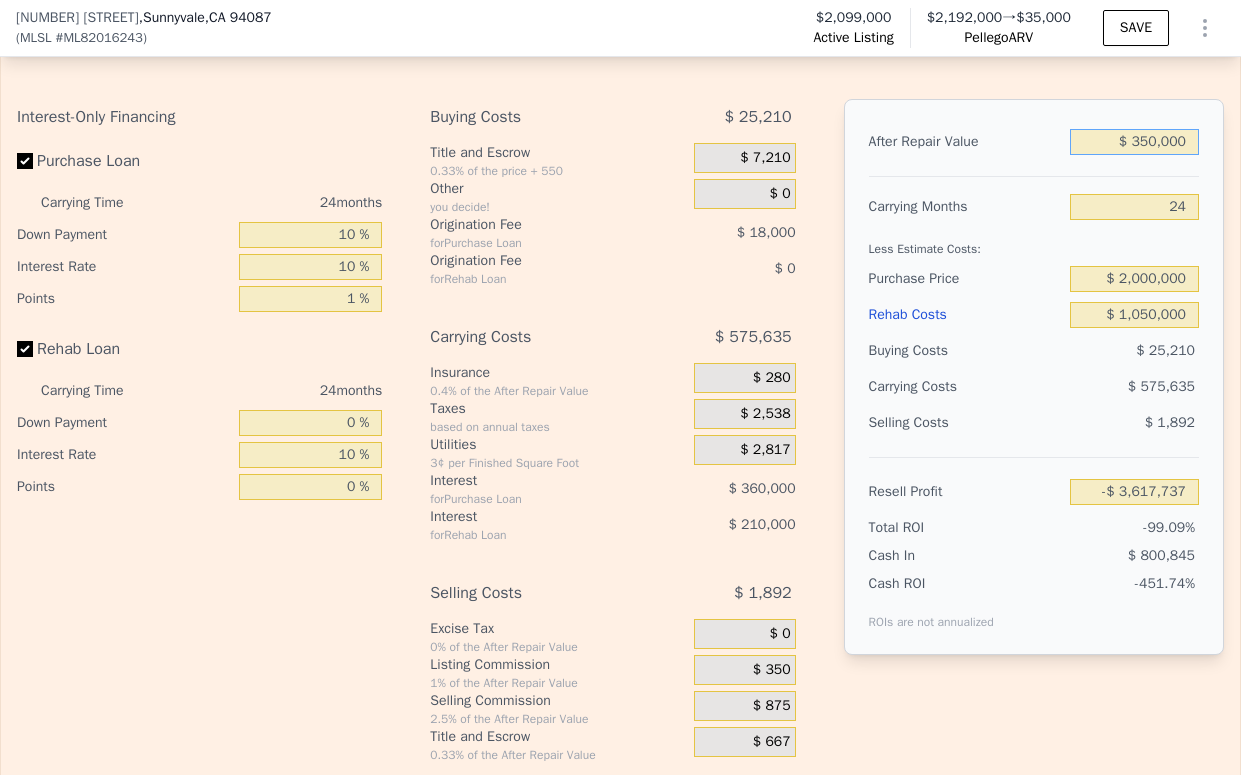 type on "-$ 3,317,331" 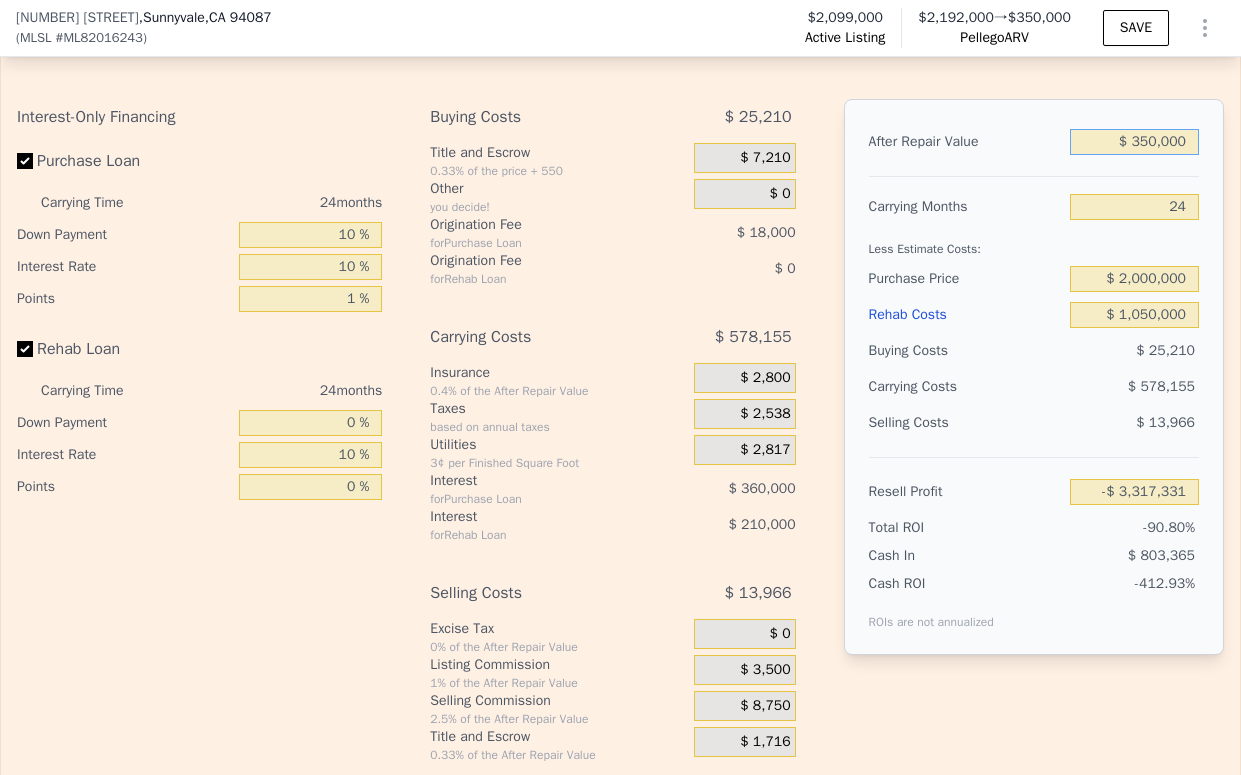 type on "$ 3,500,000" 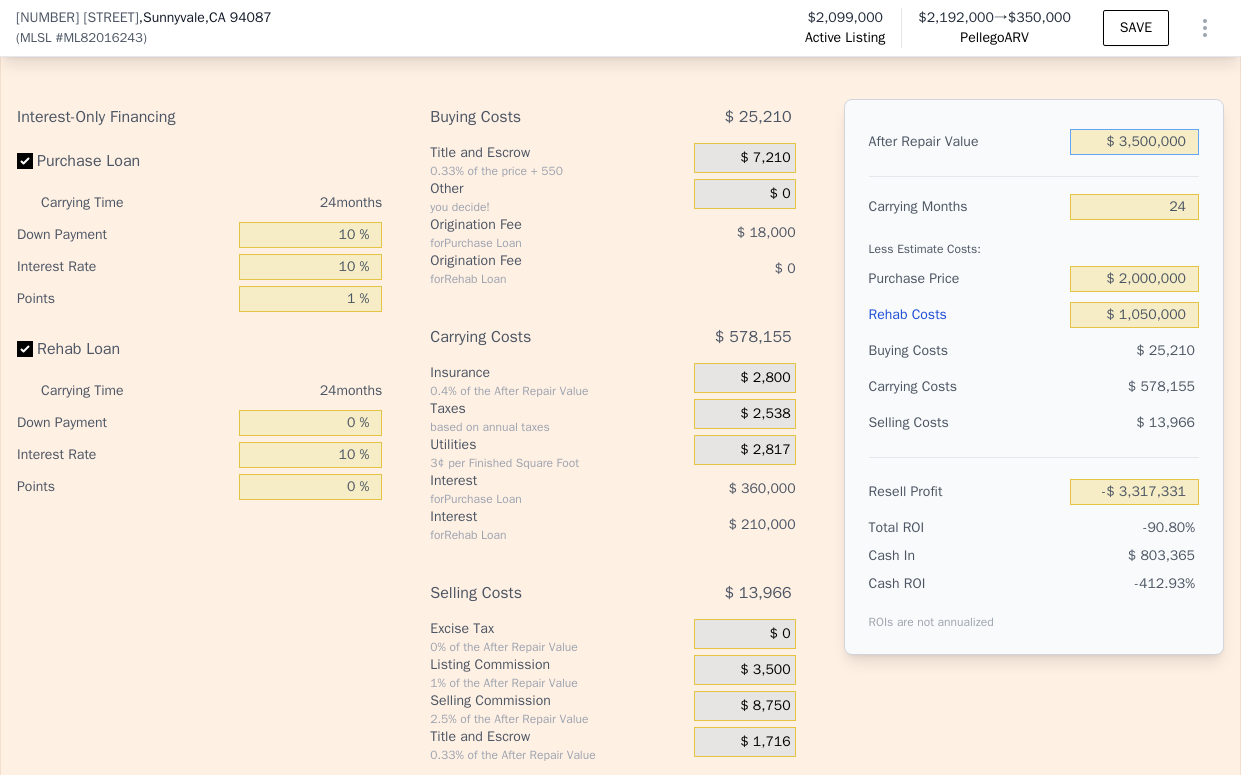 type on "-$ 313,270" 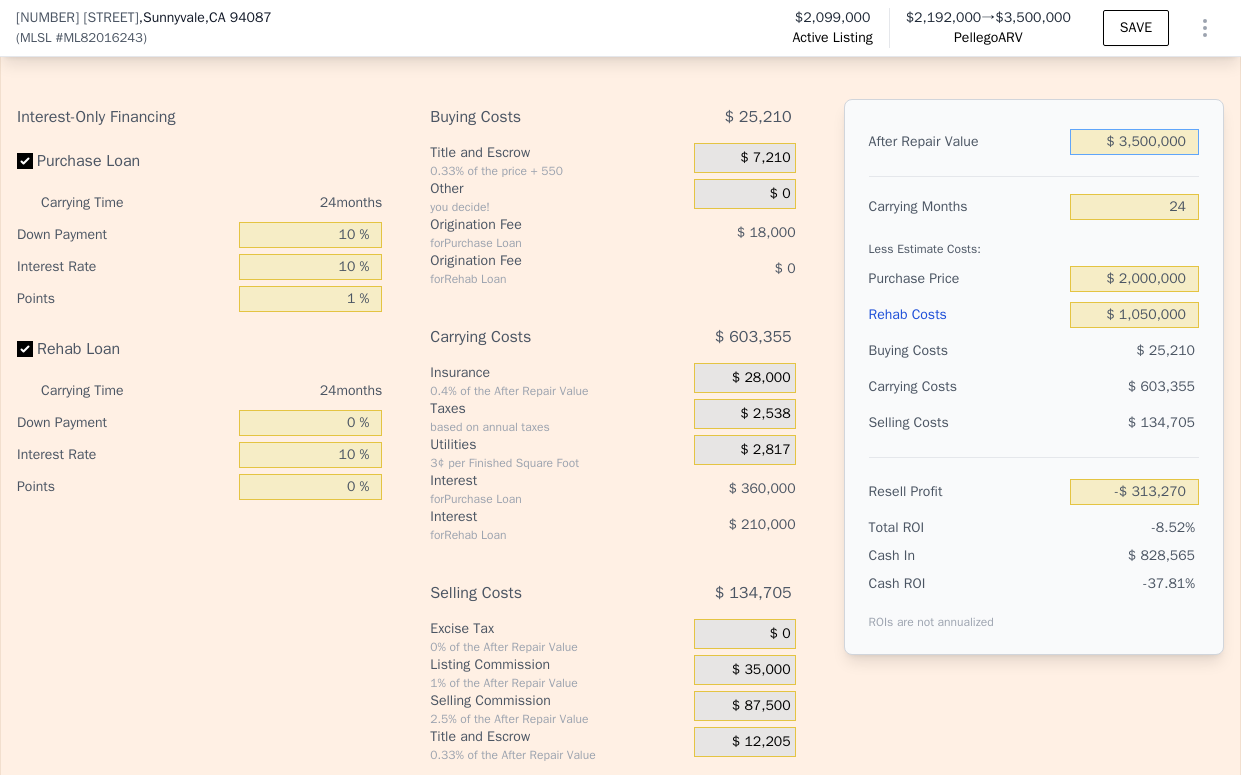 type on "$ 3,500,000" 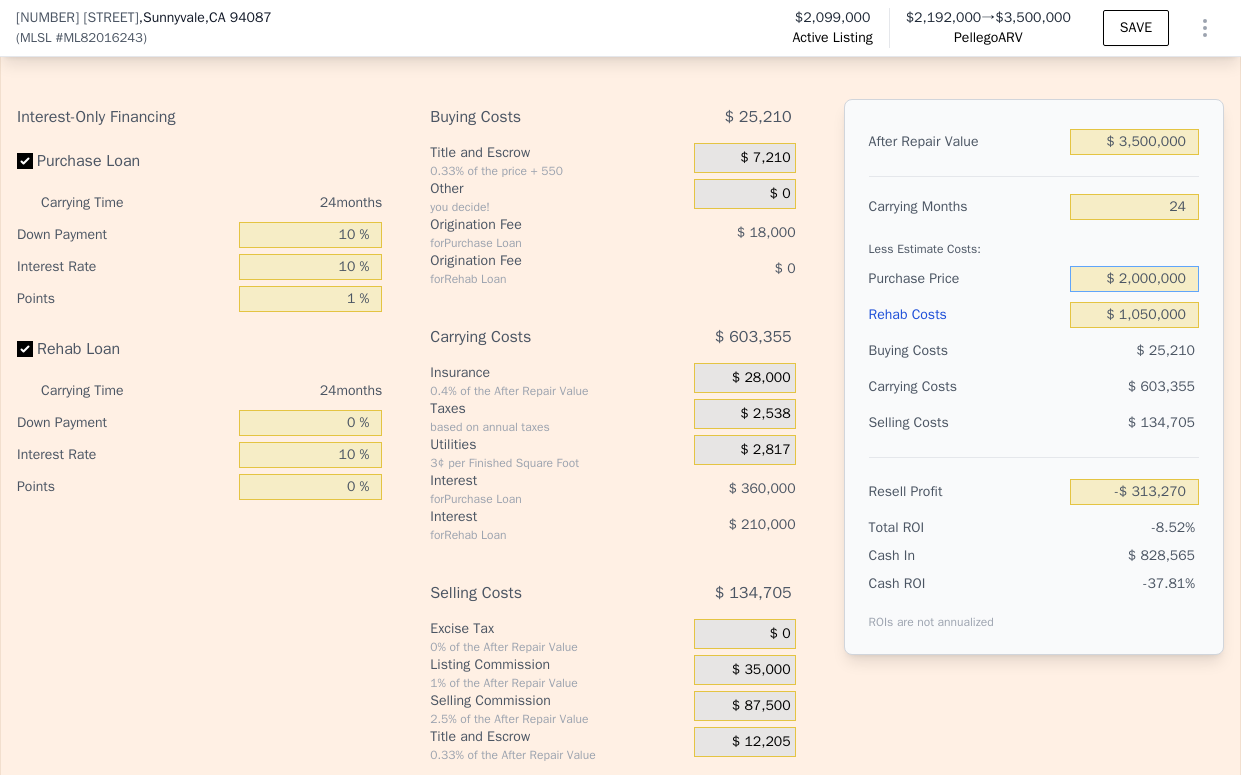 click on "$ 2,000,000" at bounding box center [1134, 279] 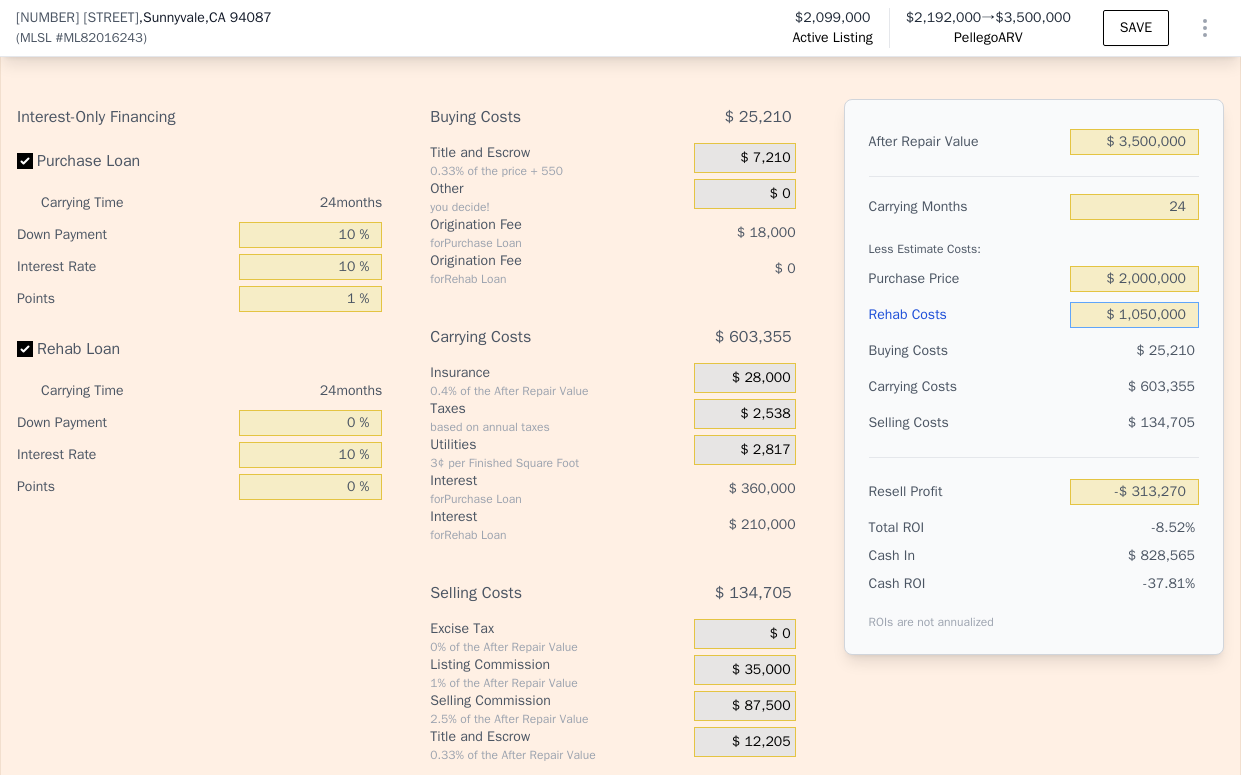 drag, startPoint x: 1191, startPoint y: 309, endPoint x: 1111, endPoint y: 312, distance: 80.05623 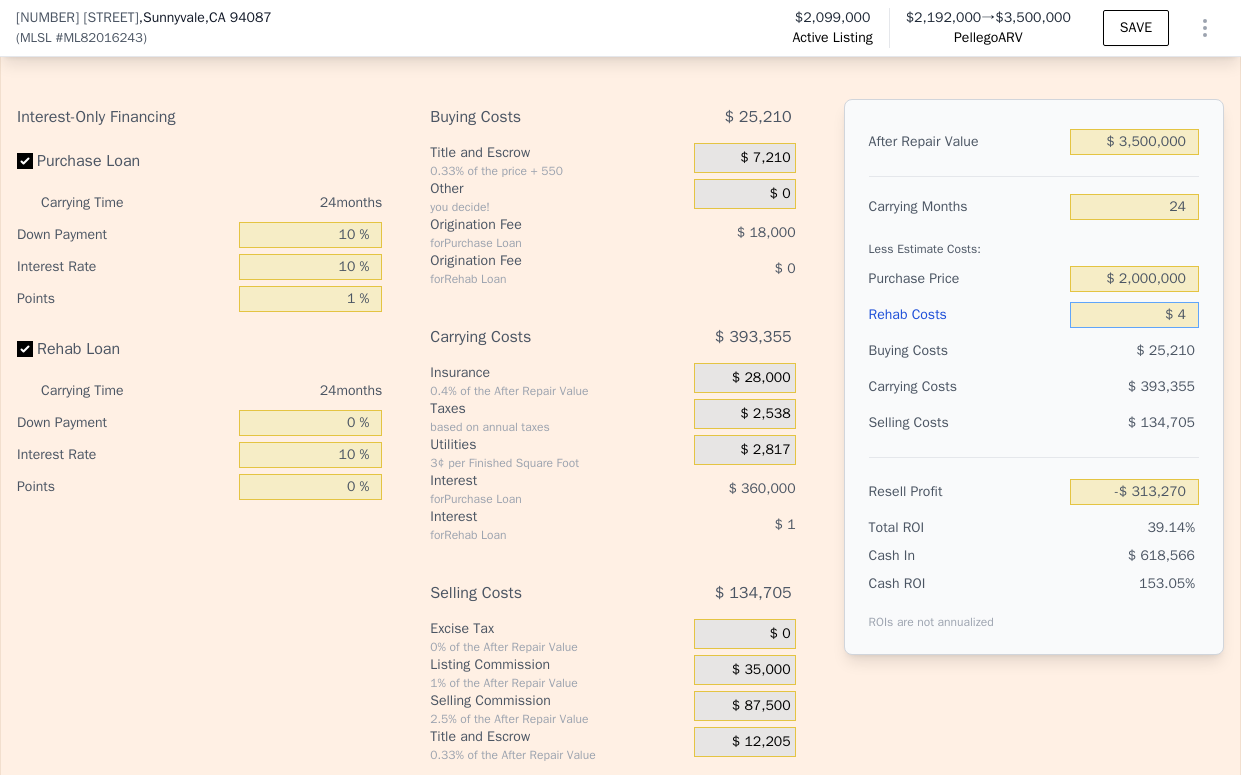 type on "$ 946,726" 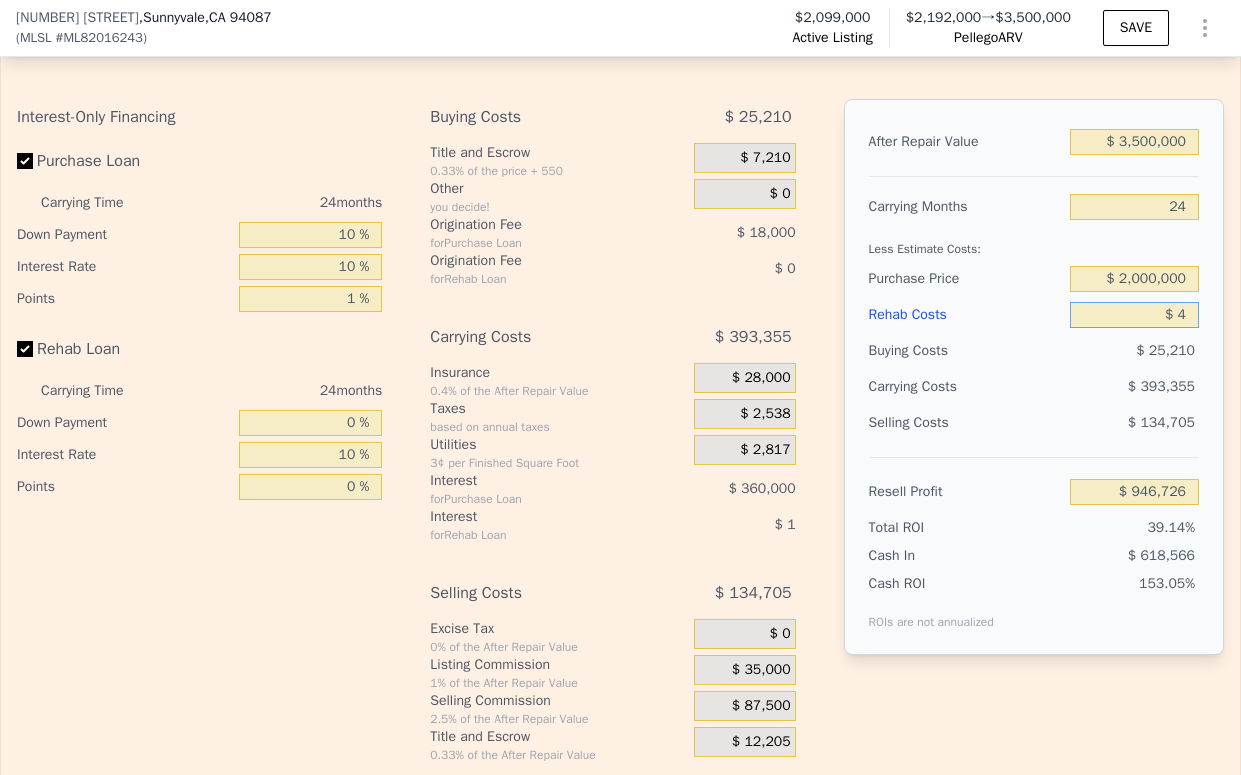 type on "$ 40" 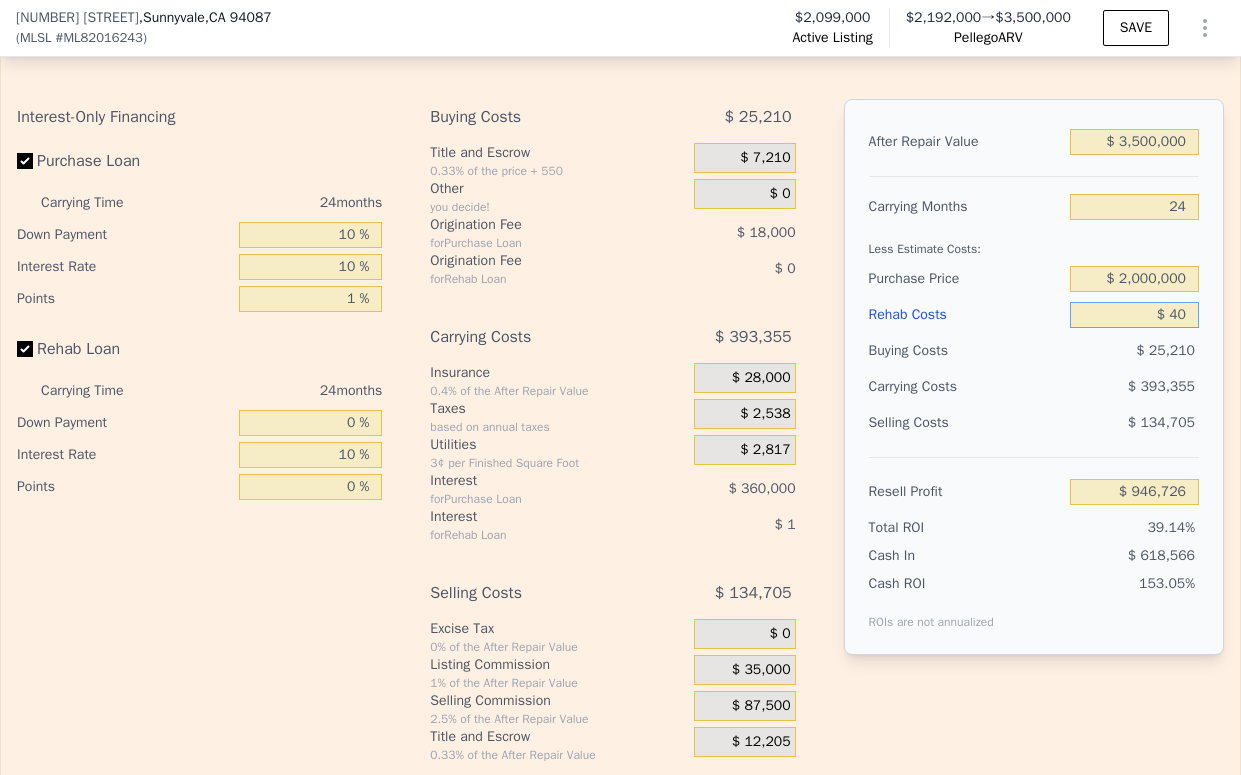 type on "$ 946,690" 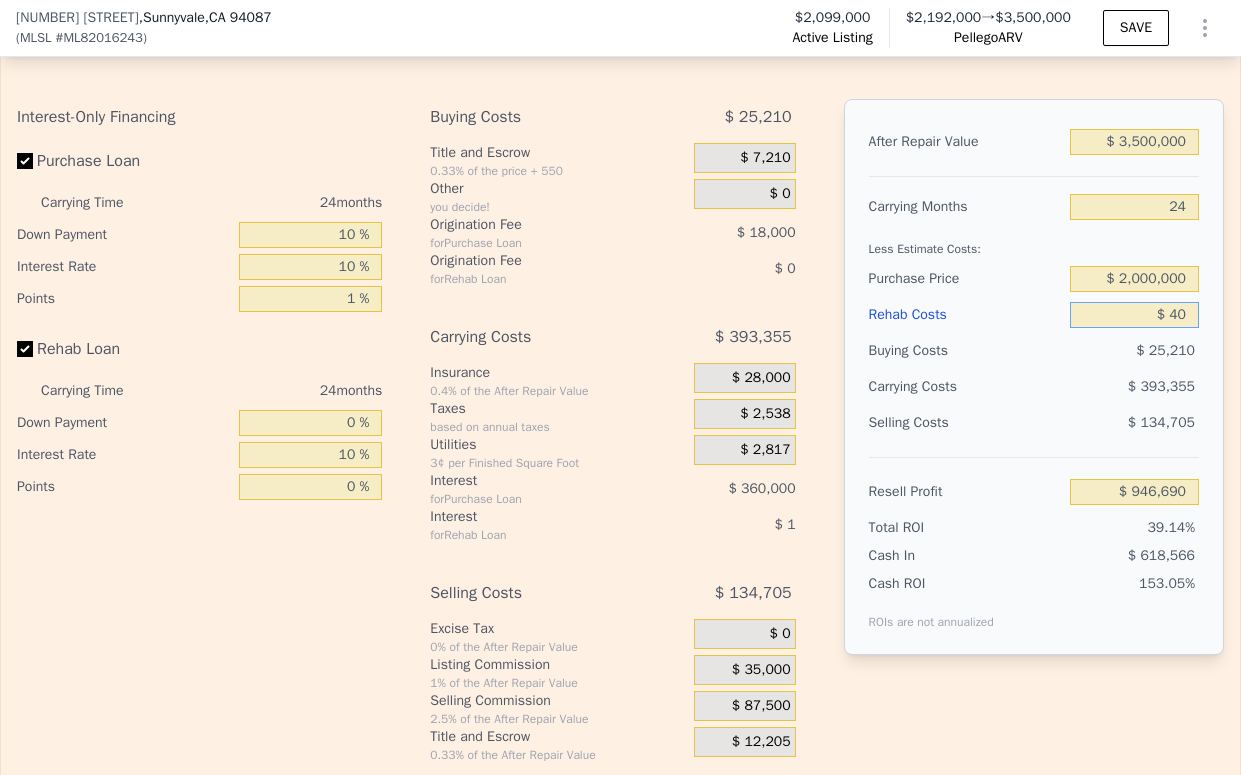 type on "$ 400" 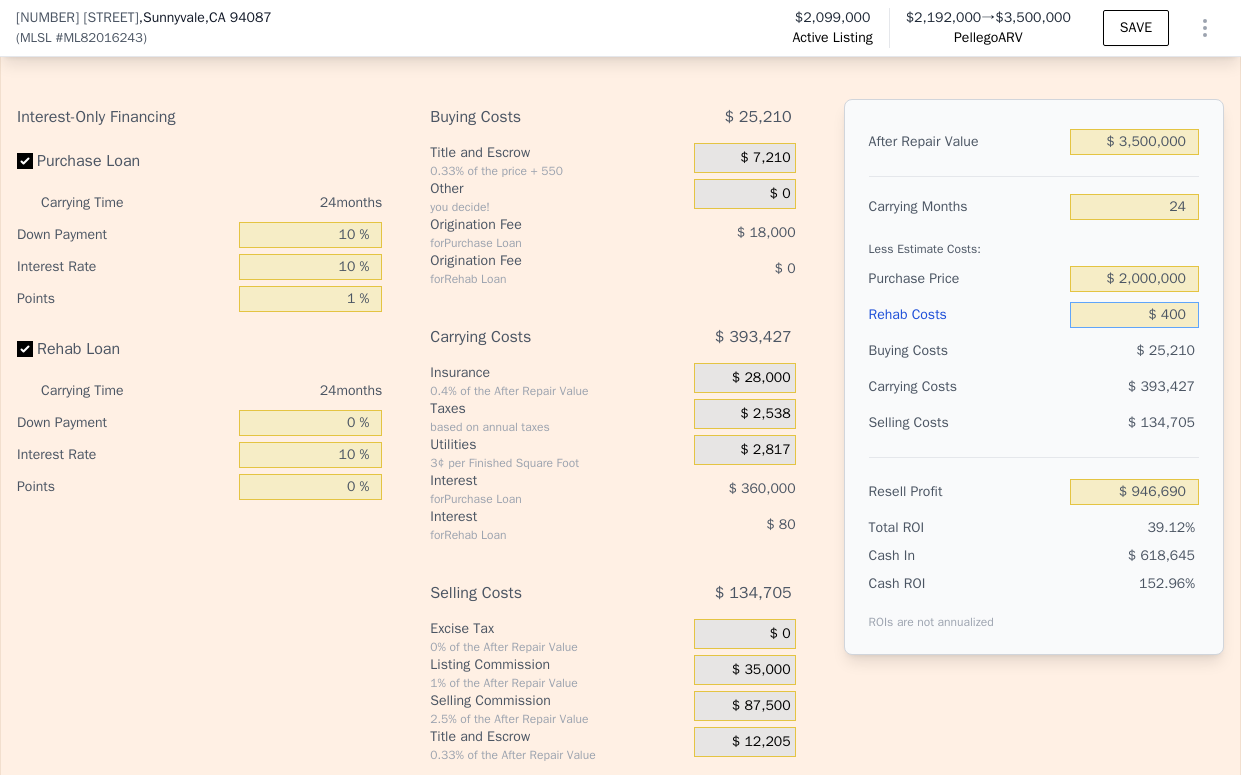 type on "$ 946,258" 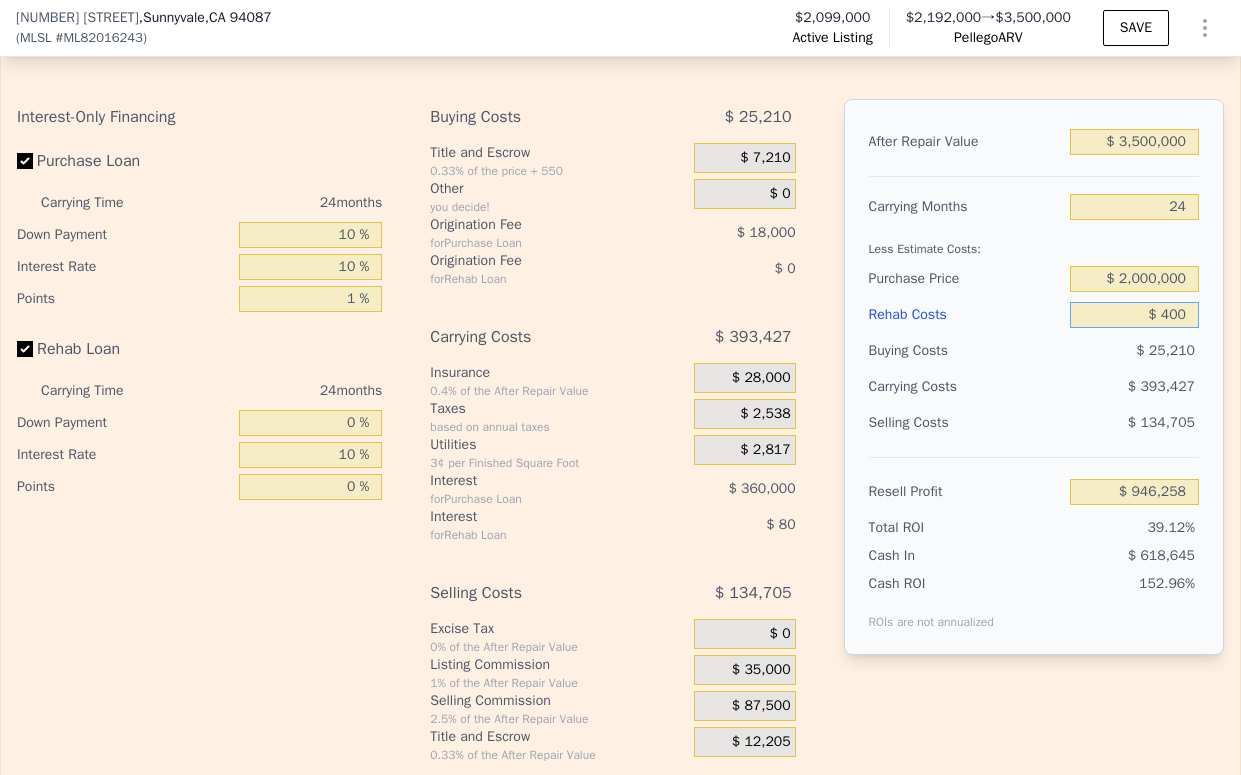 type on "$ 4,000" 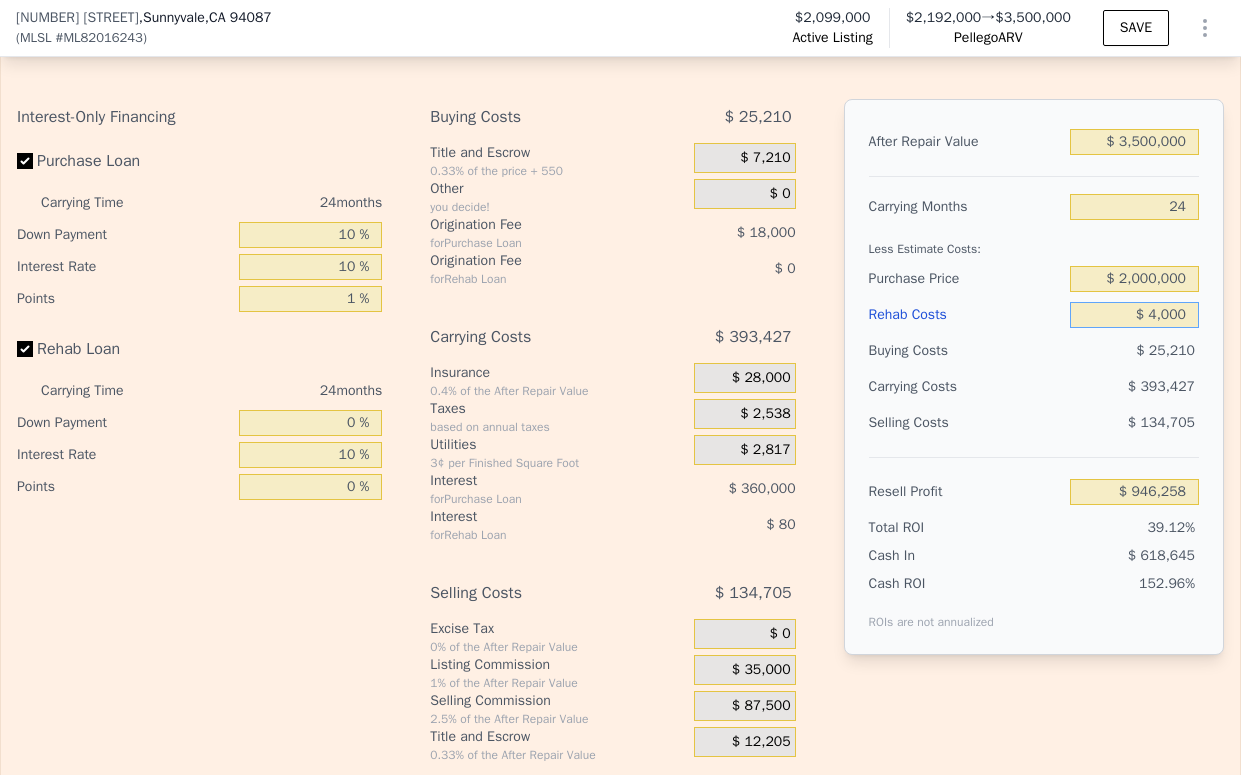 type on "$ 941,938" 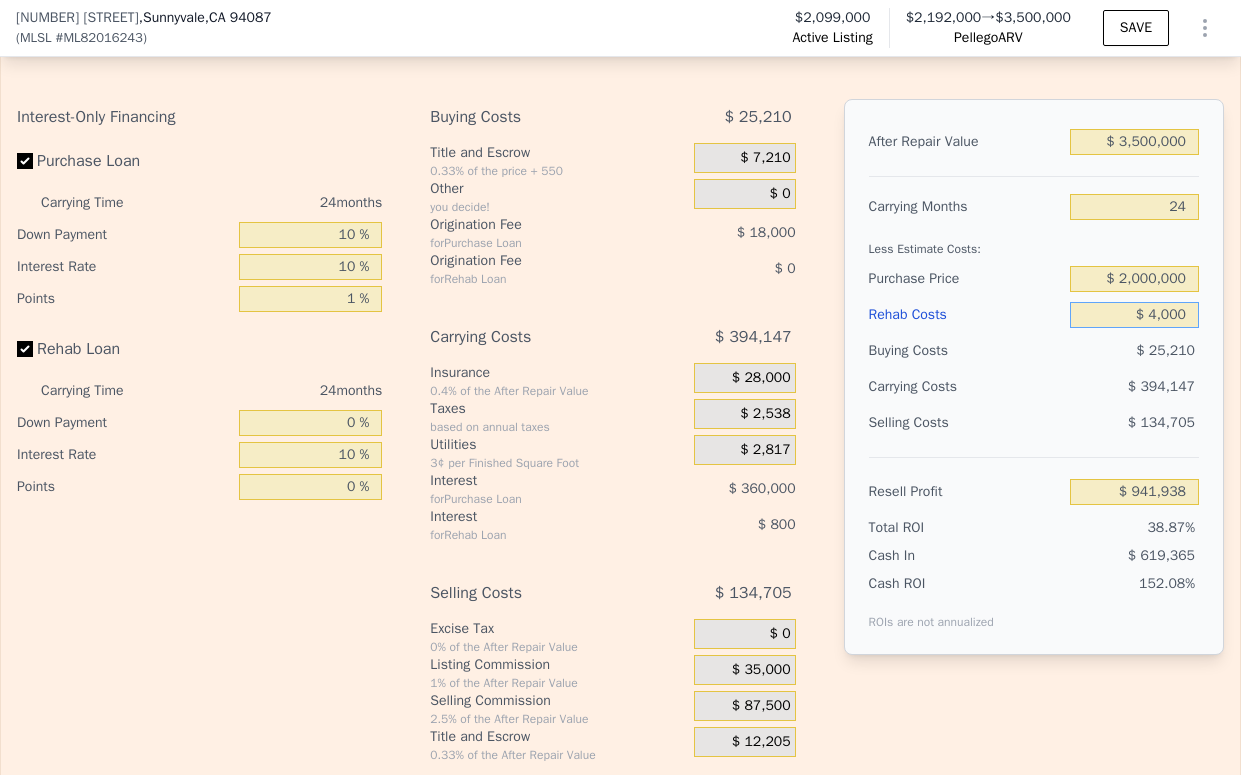 type on "$ 40,000" 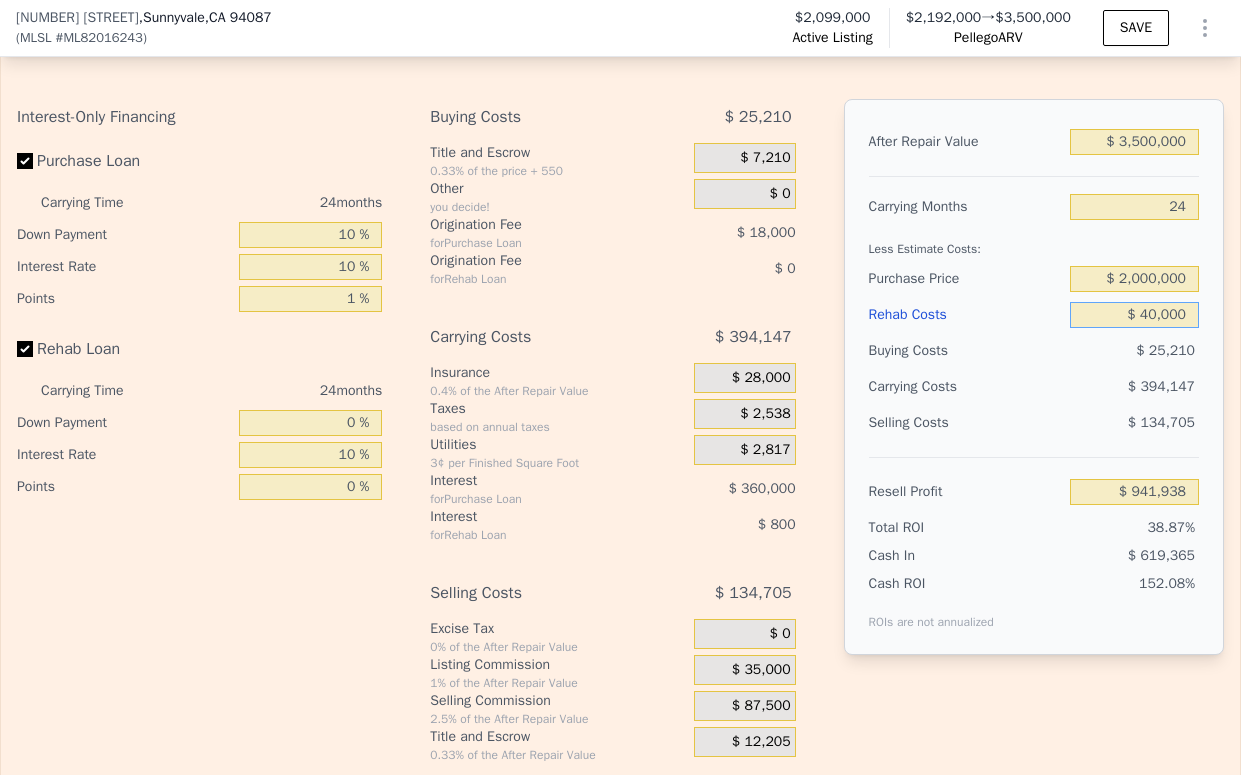 type on "$ 898,738" 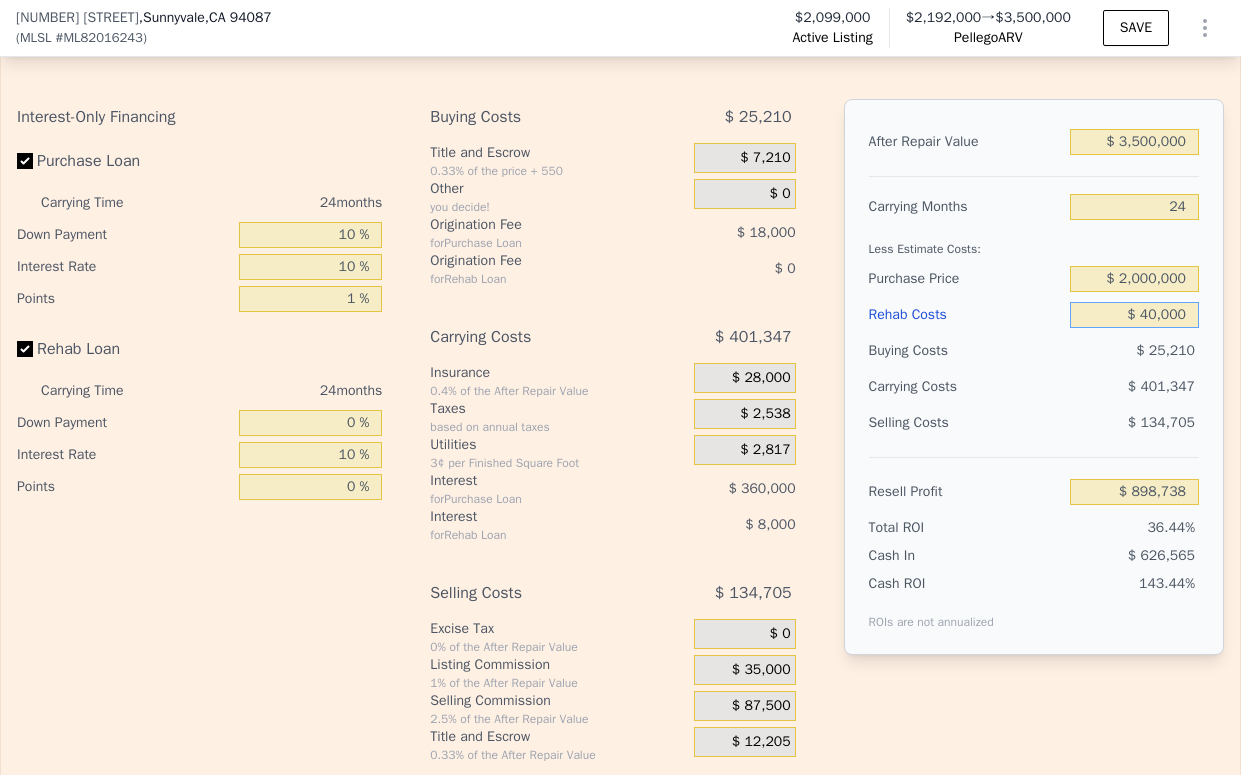 type on "$ 400,000" 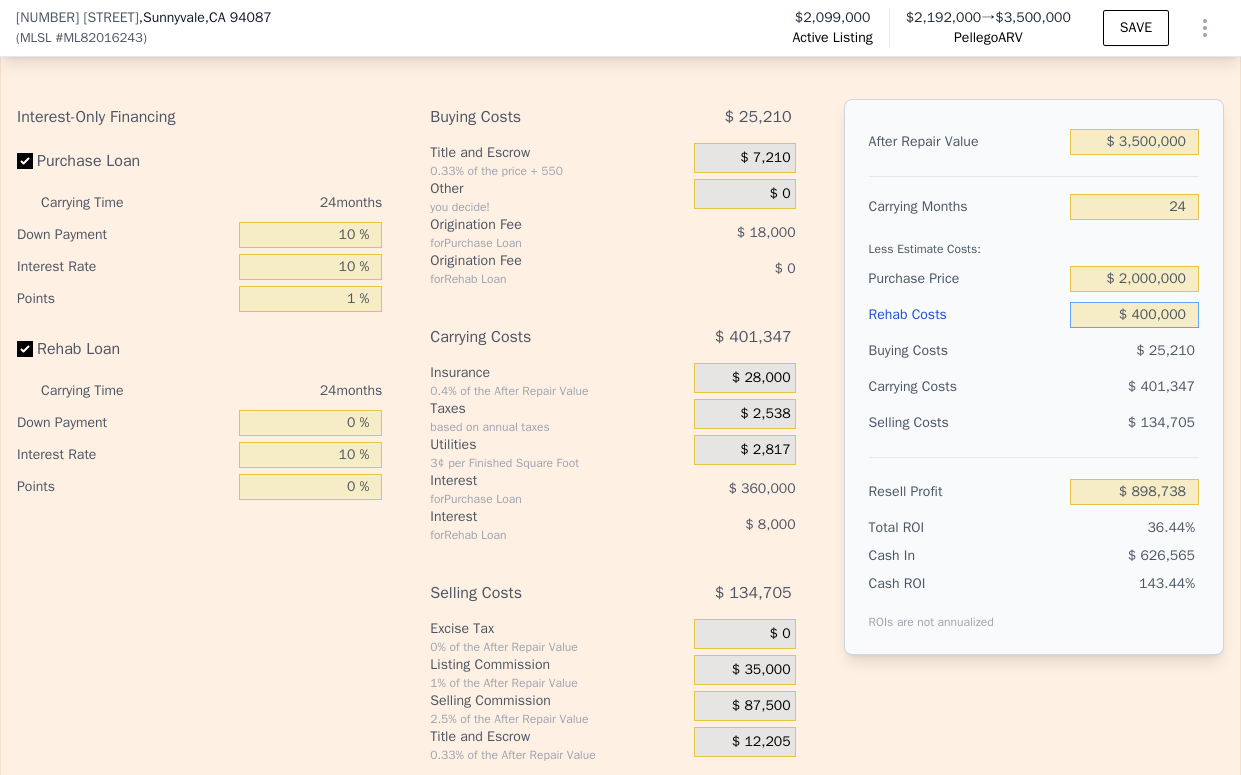 type on "$ 466,738" 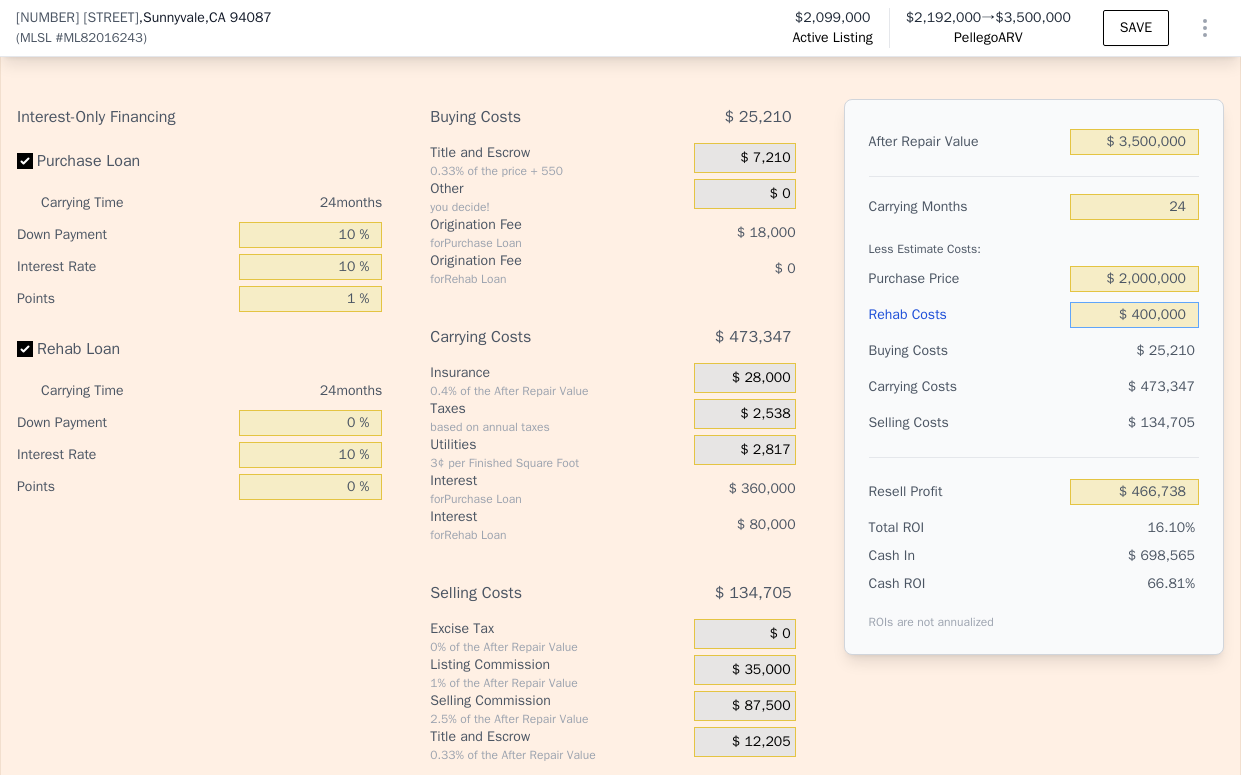 type on "$ 400,000" 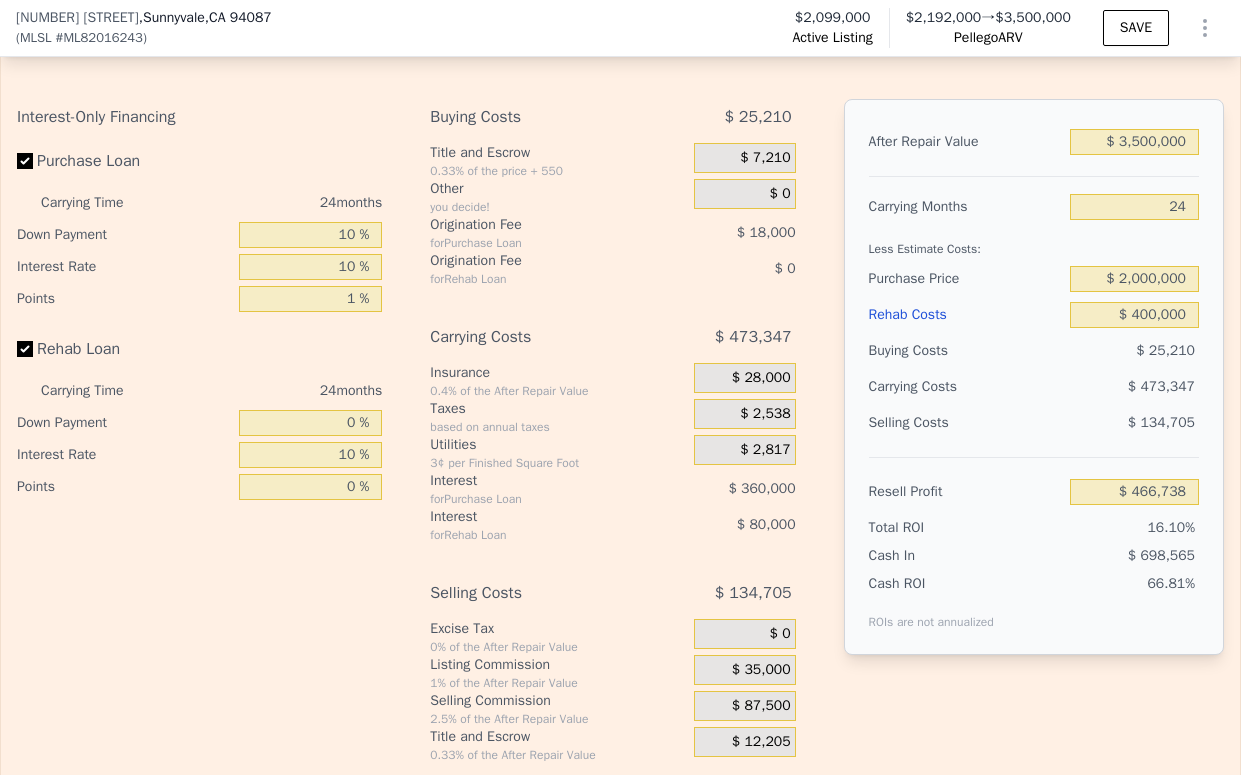 click on "After Repair Value $ 3,500,000 Carrying Months 24 Less Estimate Costs: Purchase Price $ 2,000,000 Rehab Costs $ 400,000 Buying Costs $ 25,210 Carrying Costs $ 473,347 Selling Costs $ 134,705 Resell Profit $ 466,738 Total ROI 16.10% Cash In $ 698,565 Cash ROI ROIs are not annualized 66.81%" at bounding box center (1034, 377) 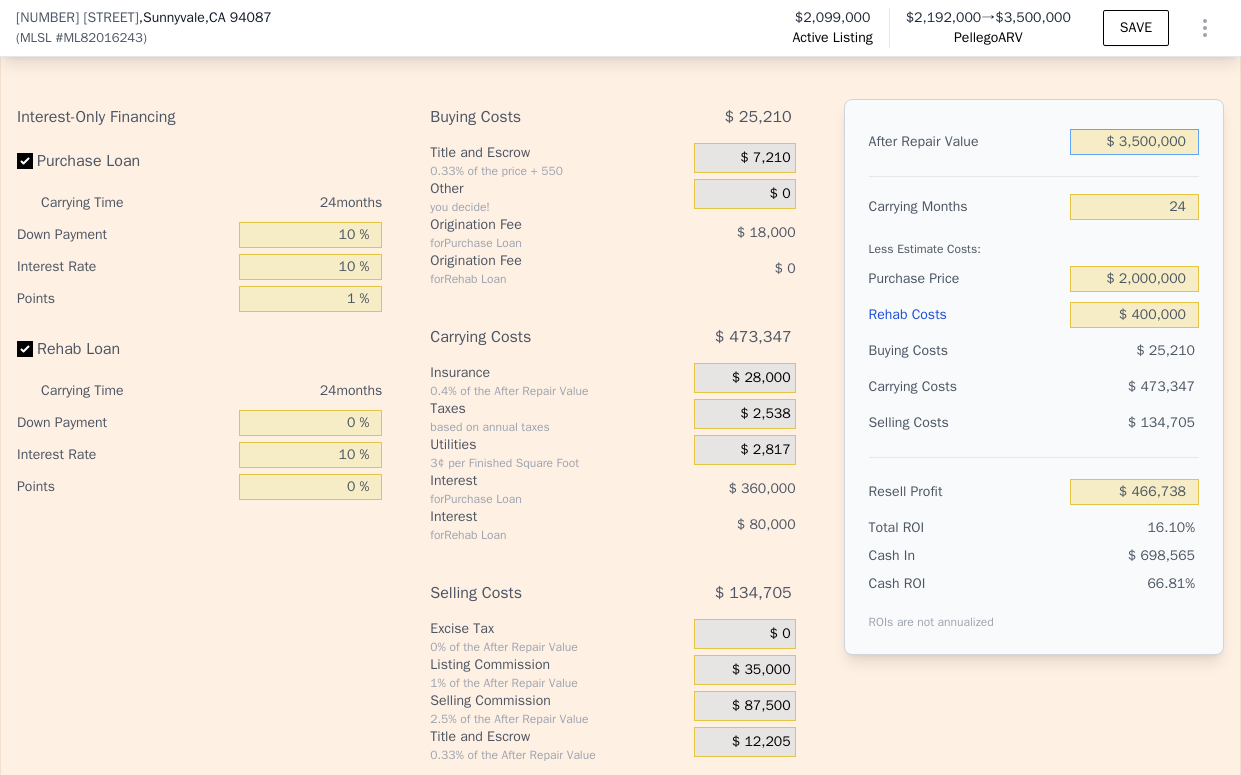 click on "$ 3,500,000" at bounding box center [1134, 142] 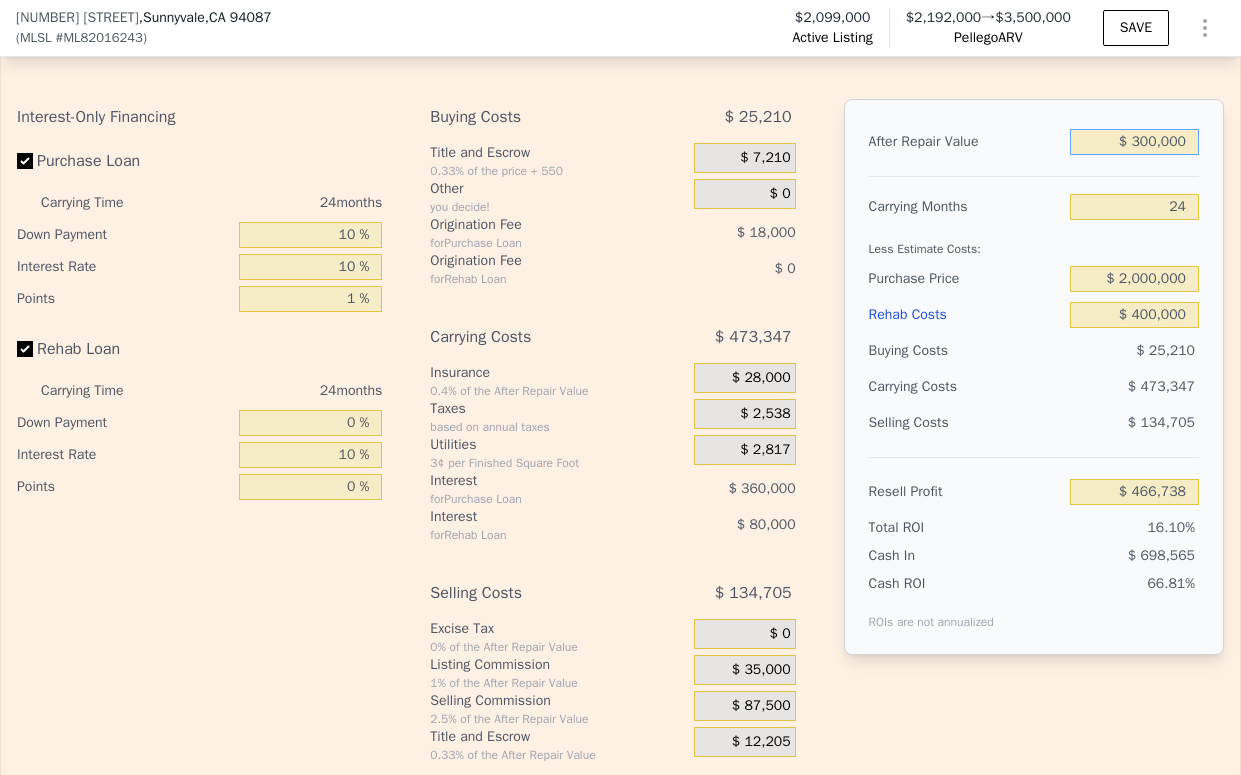 type on "-$ 2,585,006" 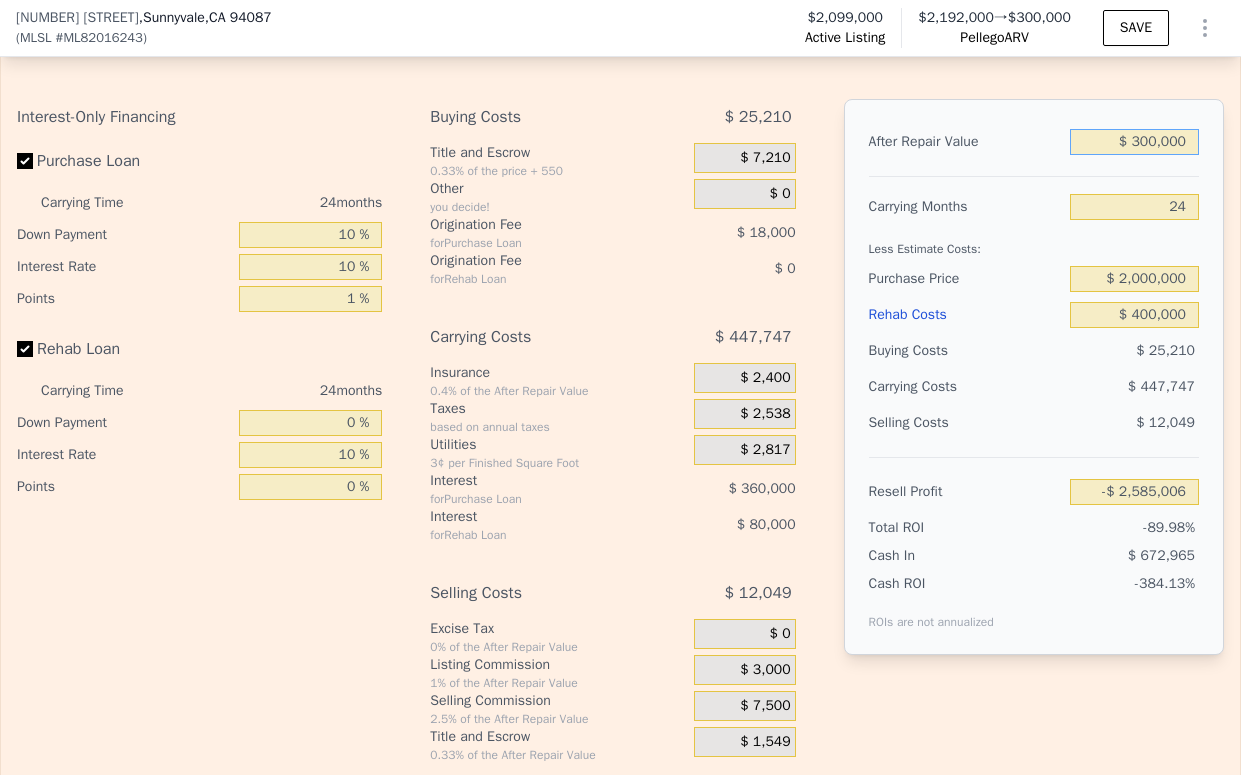 type on "$ 3,200,000" 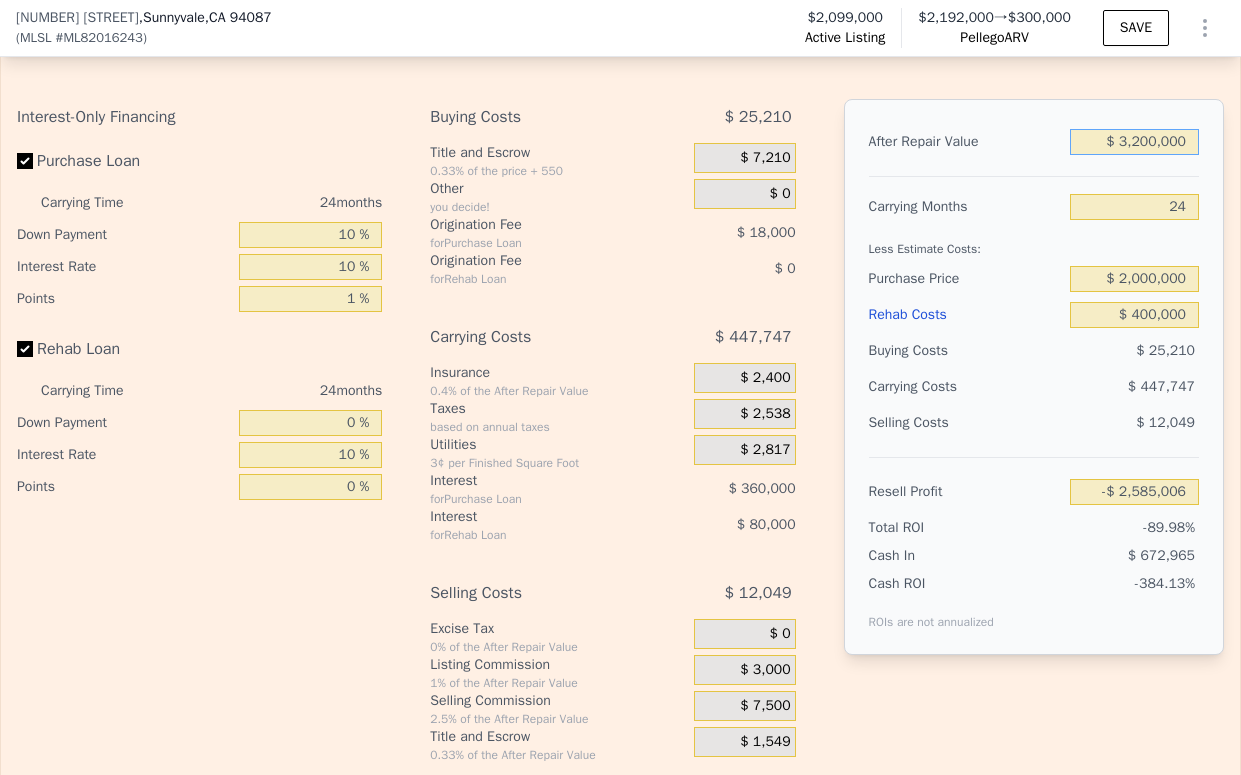 type on "$ 180,637" 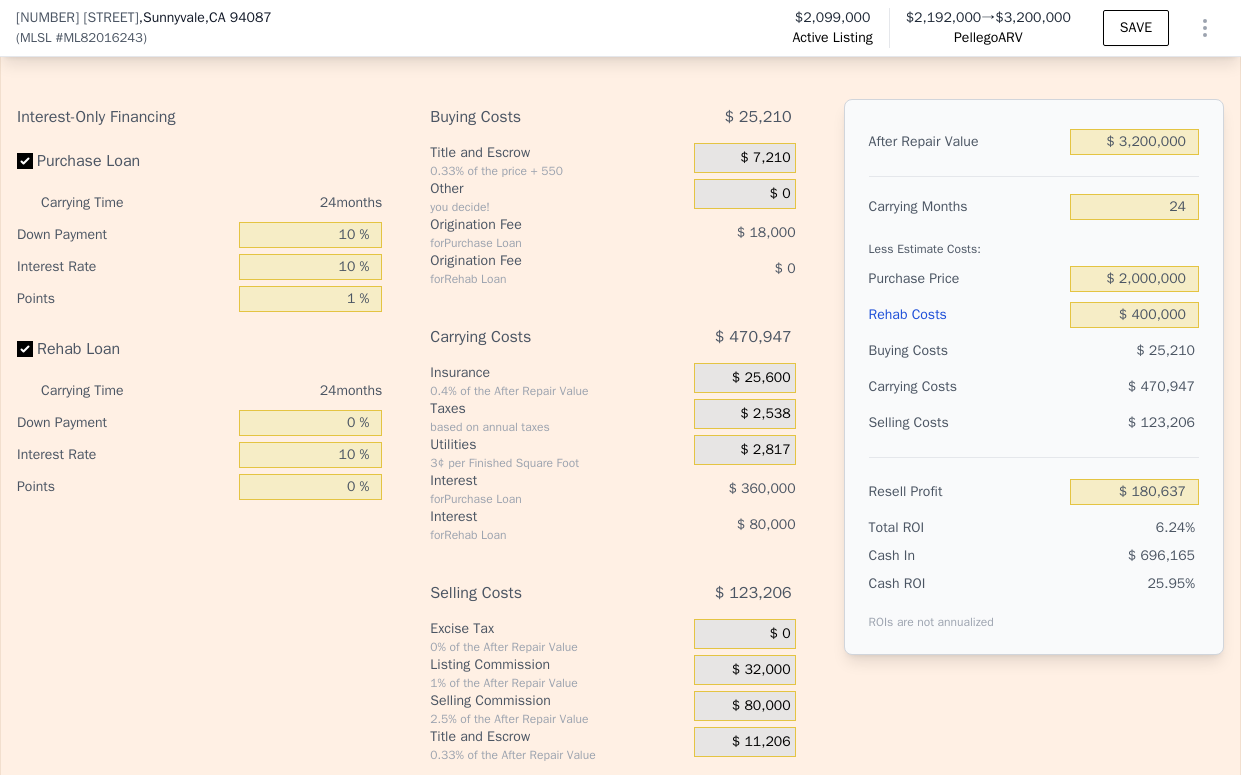 click on "After Repair Value $ 3,200,000 Carrying Months 24 Less Estimate Costs: Purchase Price $ 2,000,000 Rehab Costs $ 400,000 Buying Costs $ 25,210 Carrying Costs $ 470,947 Selling Costs $ 123,206 Resell Profit $ 180,637 Total ROI 6.24% Cash In $ 696,165 Cash ROI ROIs are not annualized 25.95%" at bounding box center (1034, 377) 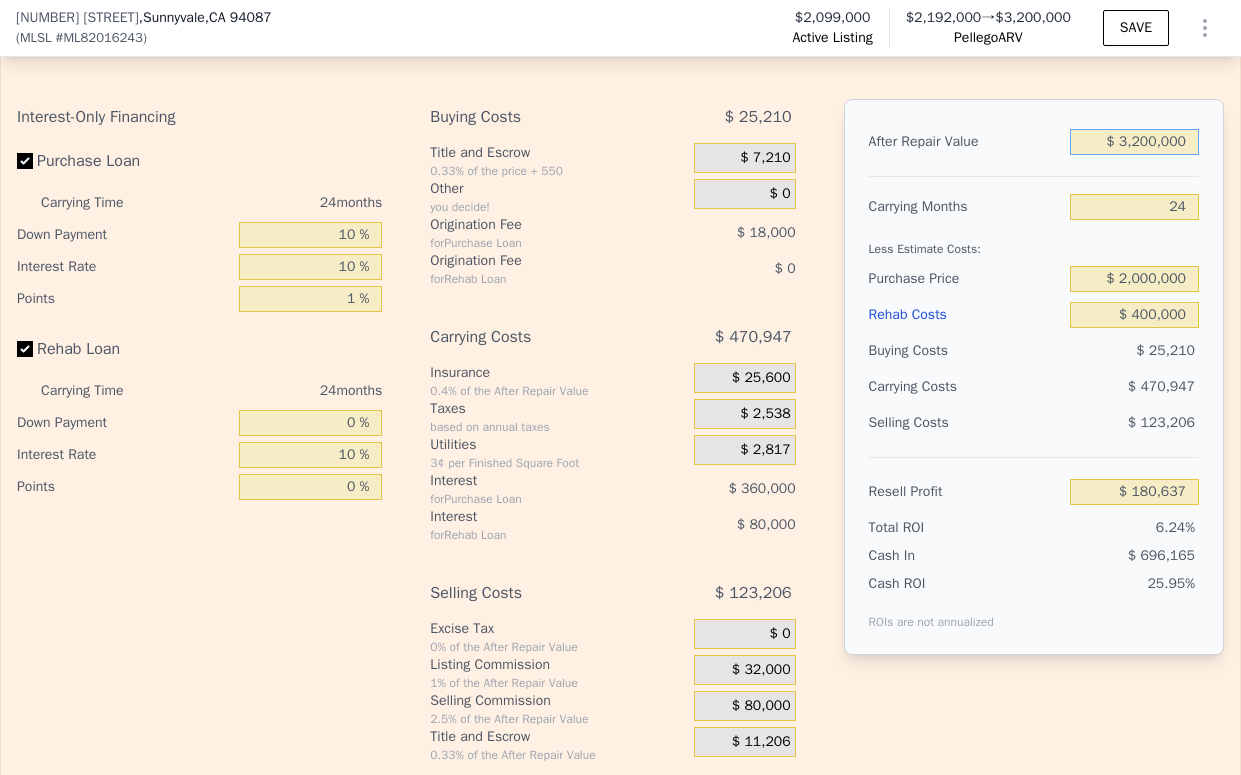 click on "$ 3,200,000" at bounding box center (1134, 142) 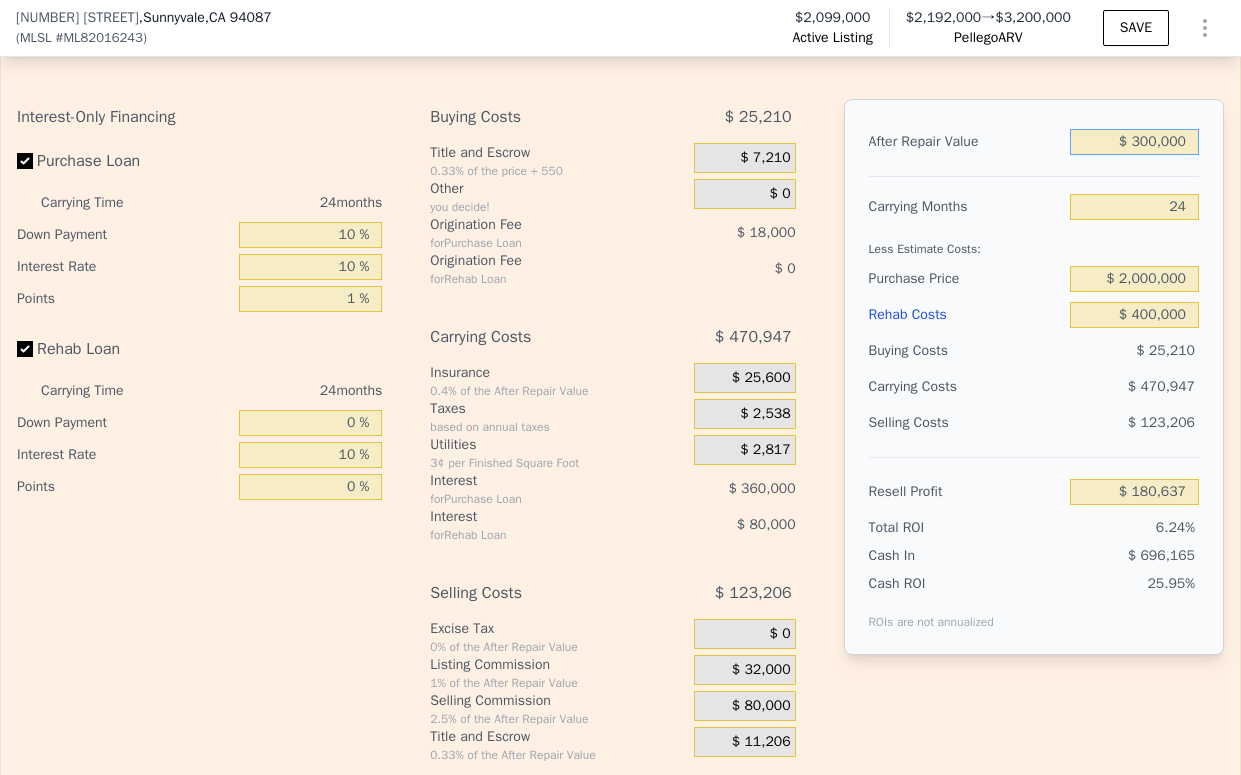 type on "-$ 2,585,006" 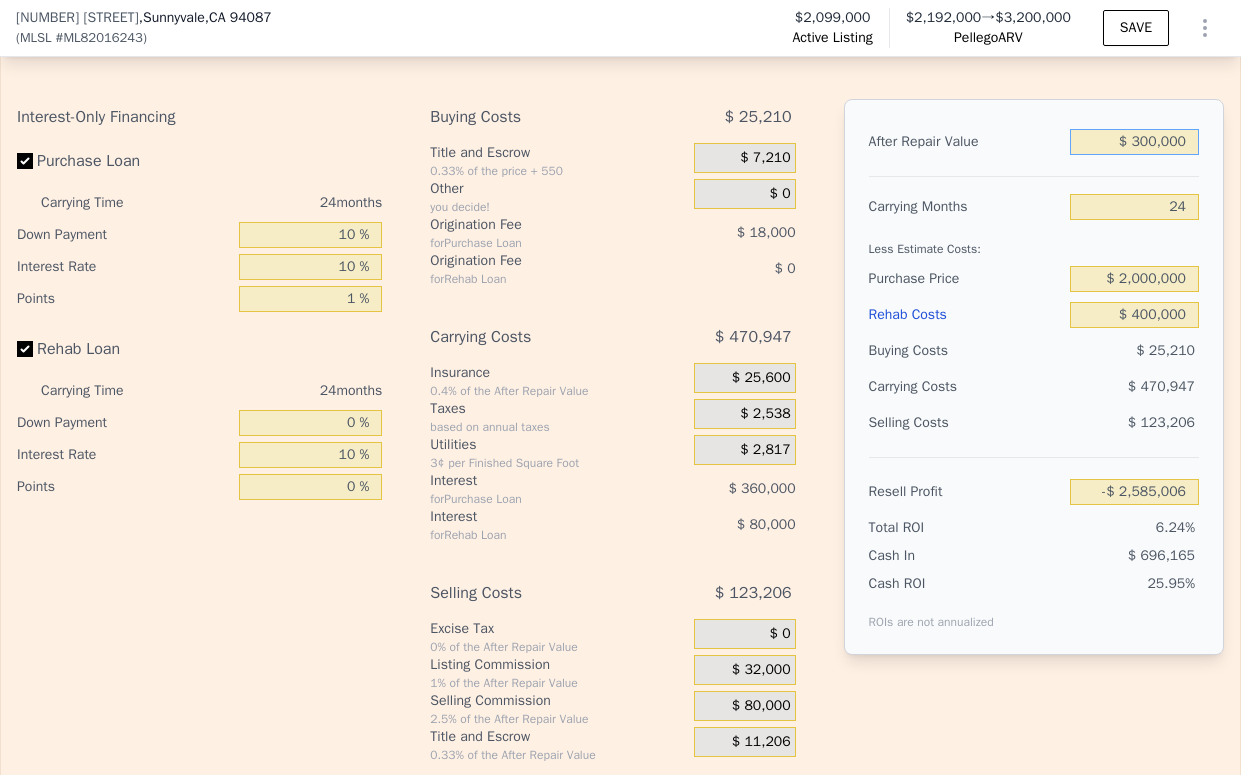 type on "$ 3,300,000" 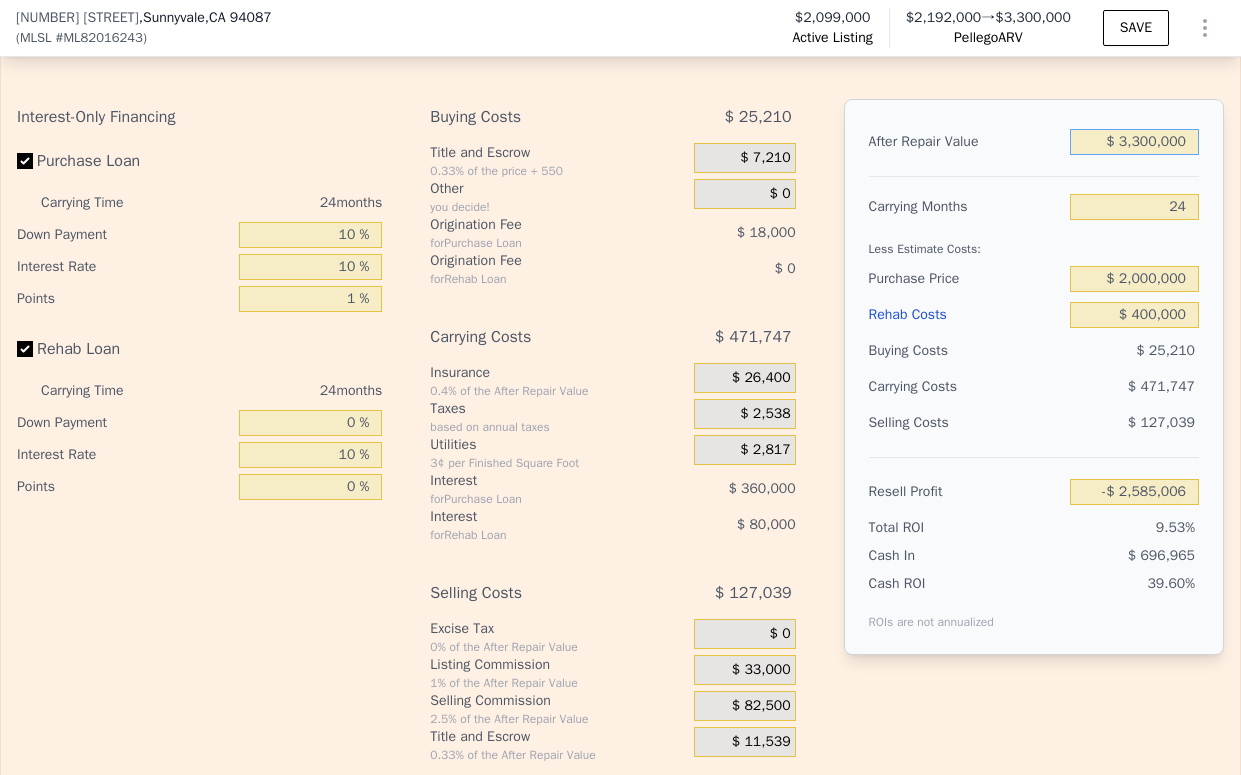 type on "$ 276,004" 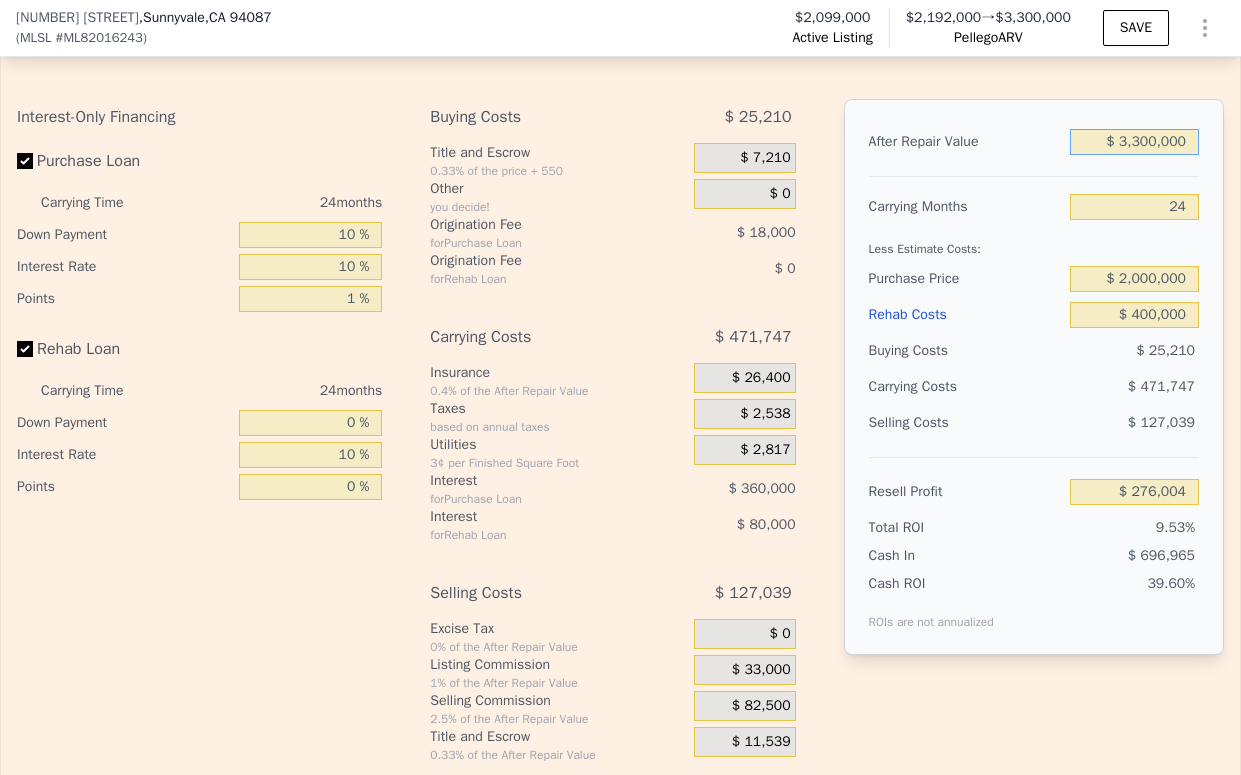 type on "$ 3,300,000" 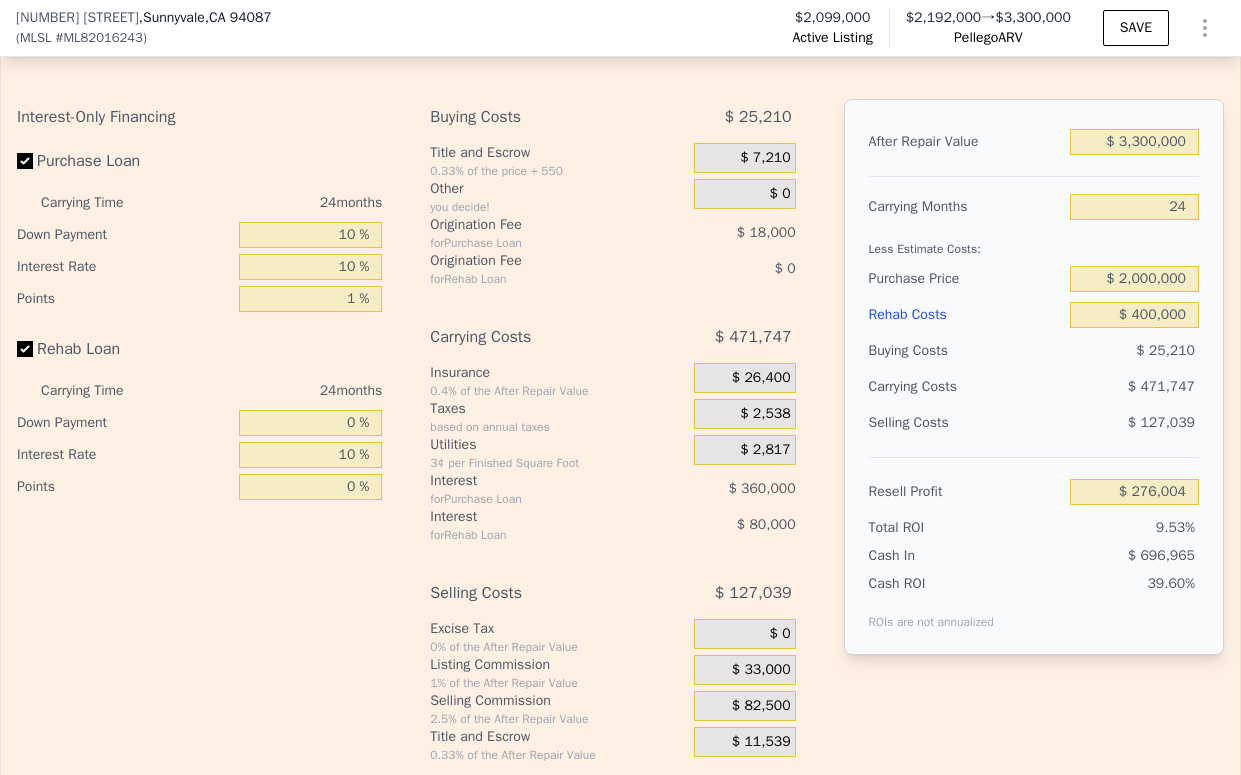 click on "After Repair Value $ 3,300,000 Carrying Months 24 Less Estimate Costs: Purchase Price $ 2,000,000 Rehab Costs $ 400,000 Buying Costs $ 25,210 Carrying Costs $ 471,747 Selling Costs $ 127,039 Resell Profit $ 276,004 Total ROI 9.53% Cash In $ 696,965 Cash ROI ROIs are not annualized 39.60%" at bounding box center (1034, 377) 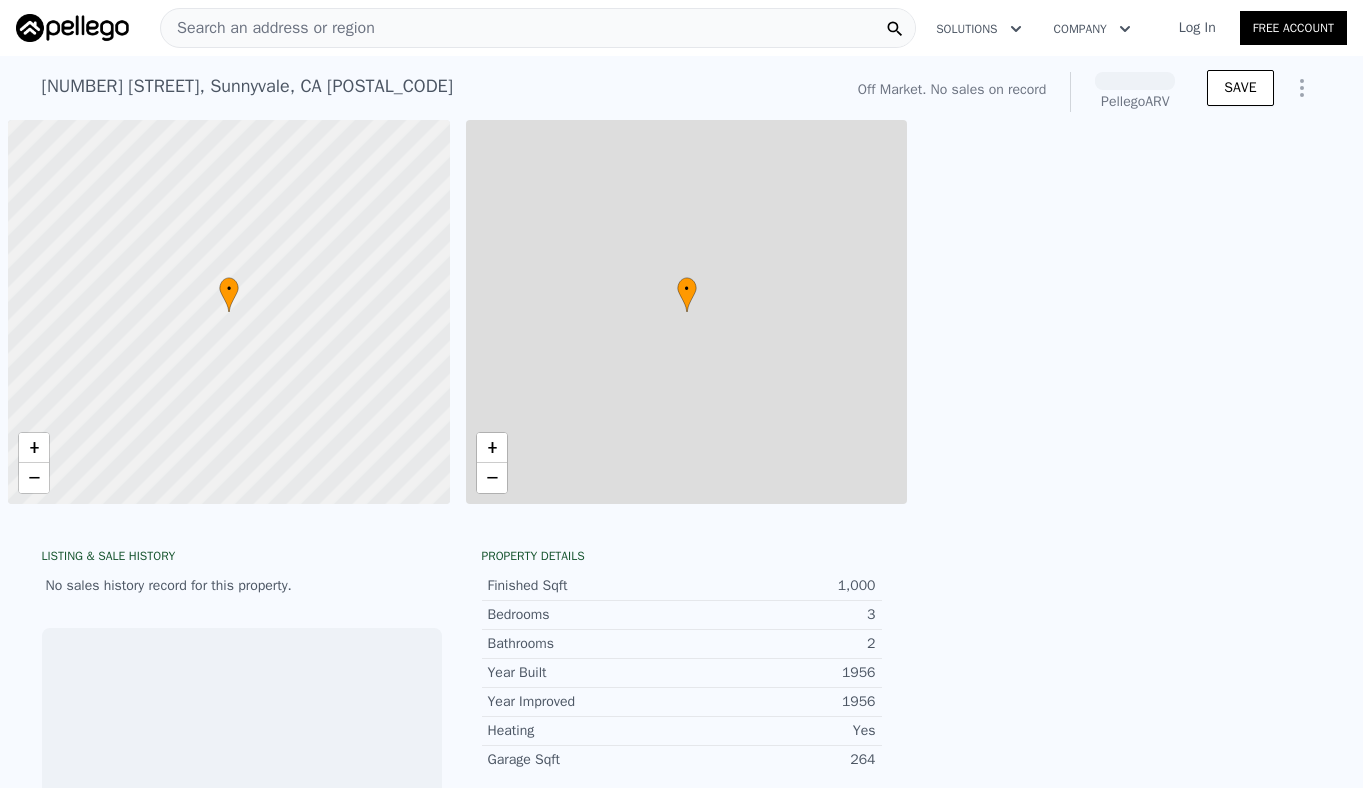 scroll, scrollTop: 0, scrollLeft: 0, axis: both 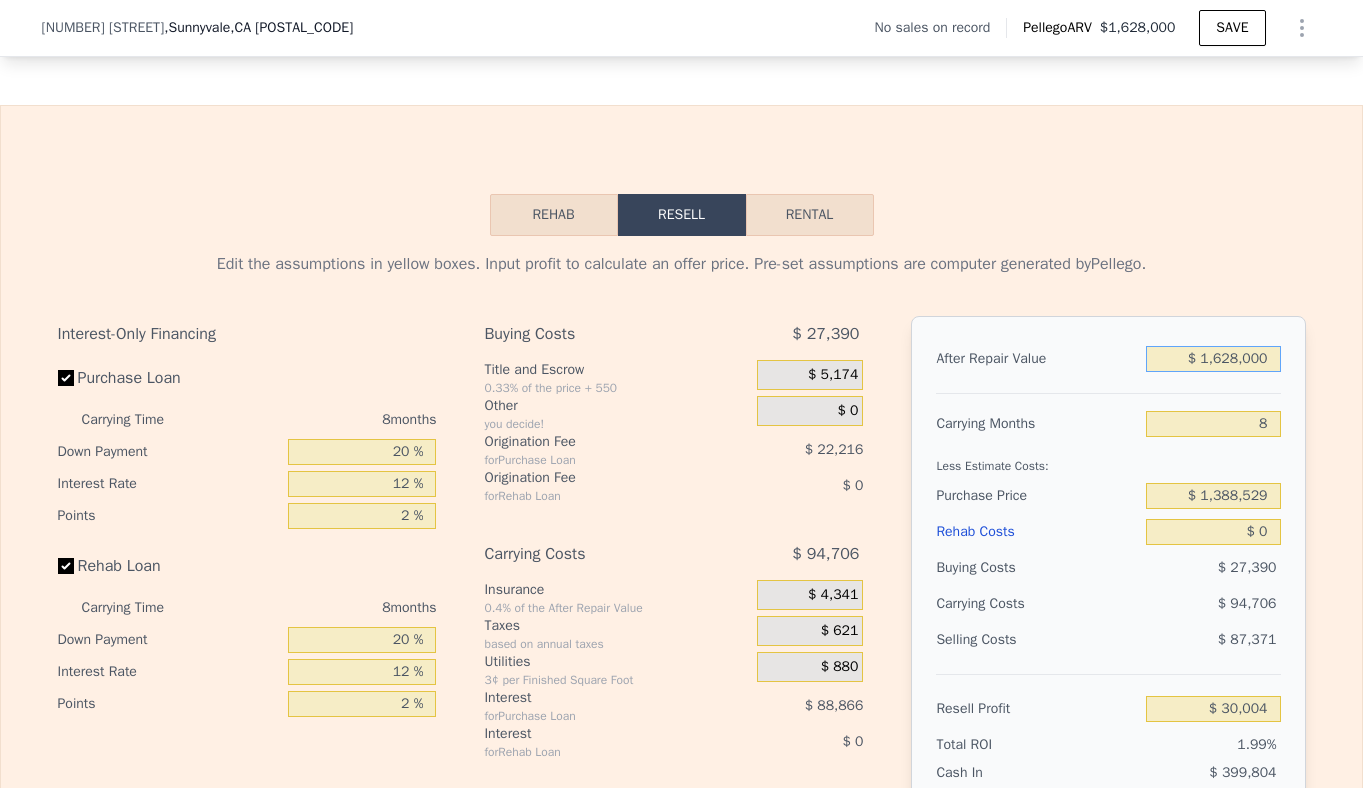 drag, startPoint x: 1263, startPoint y: 381, endPoint x: 1191, endPoint y: 384, distance: 72.06247 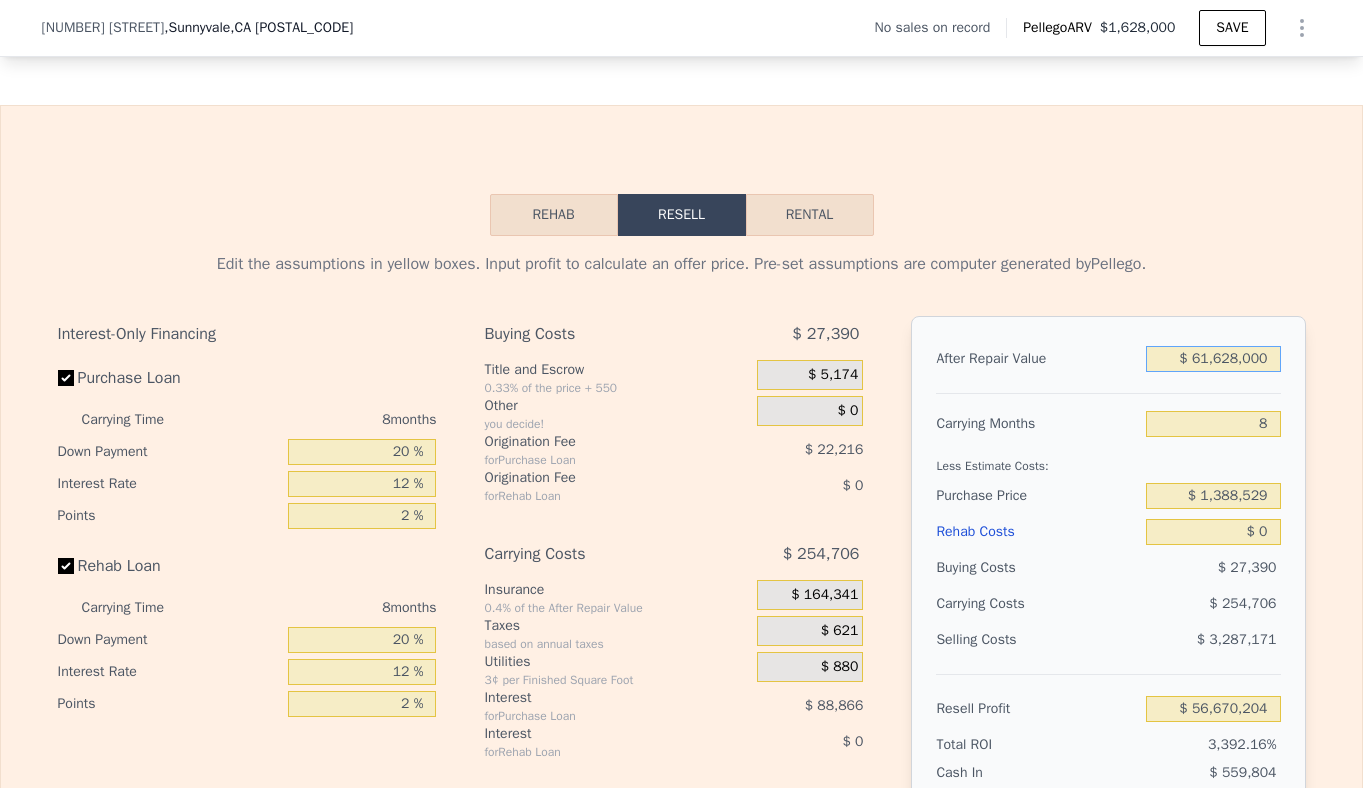 type on "$ 56,670,204" 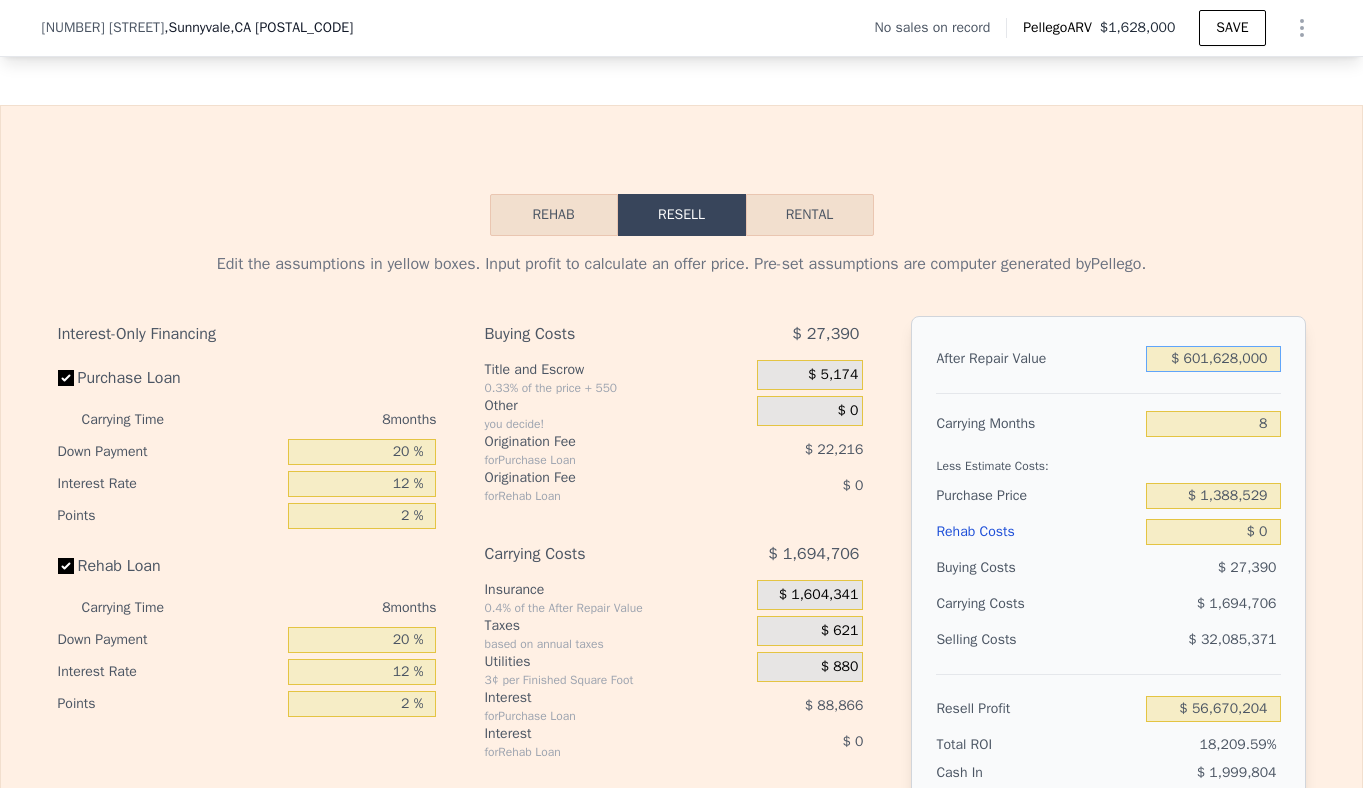 type on "$ 566,432,004" 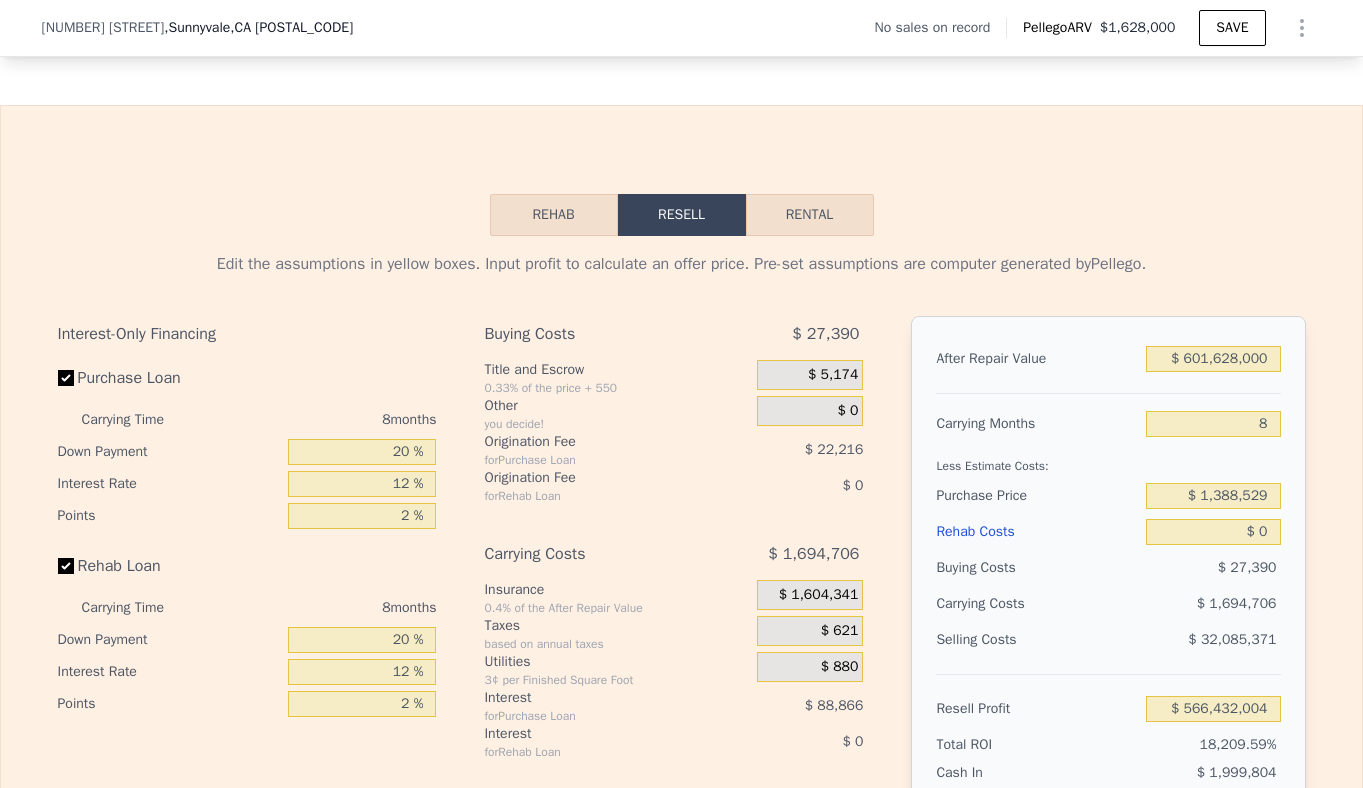 drag, startPoint x: 1277, startPoint y: 385, endPoint x: 1194, endPoint y: 385, distance: 83 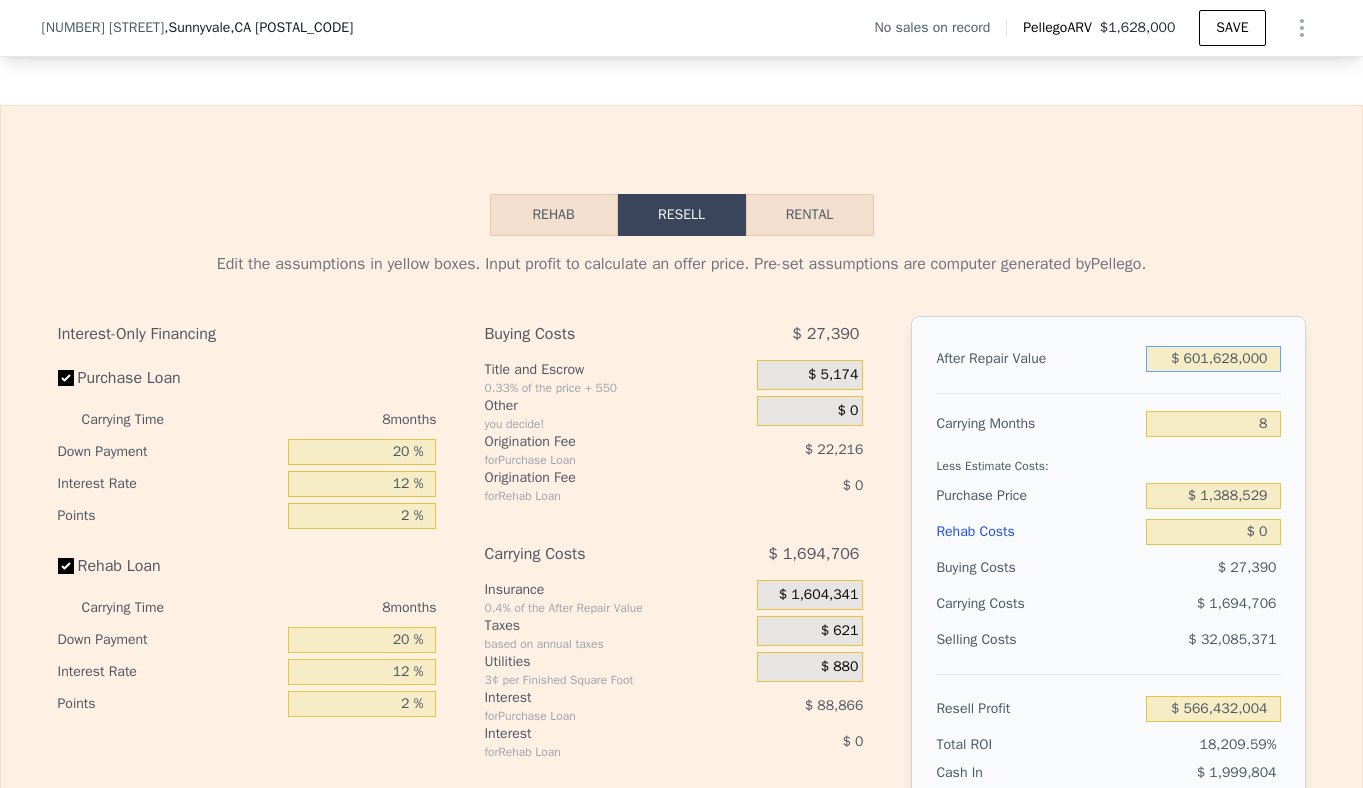 drag, startPoint x: 1261, startPoint y: 386, endPoint x: 1139, endPoint y: 386, distance: 122 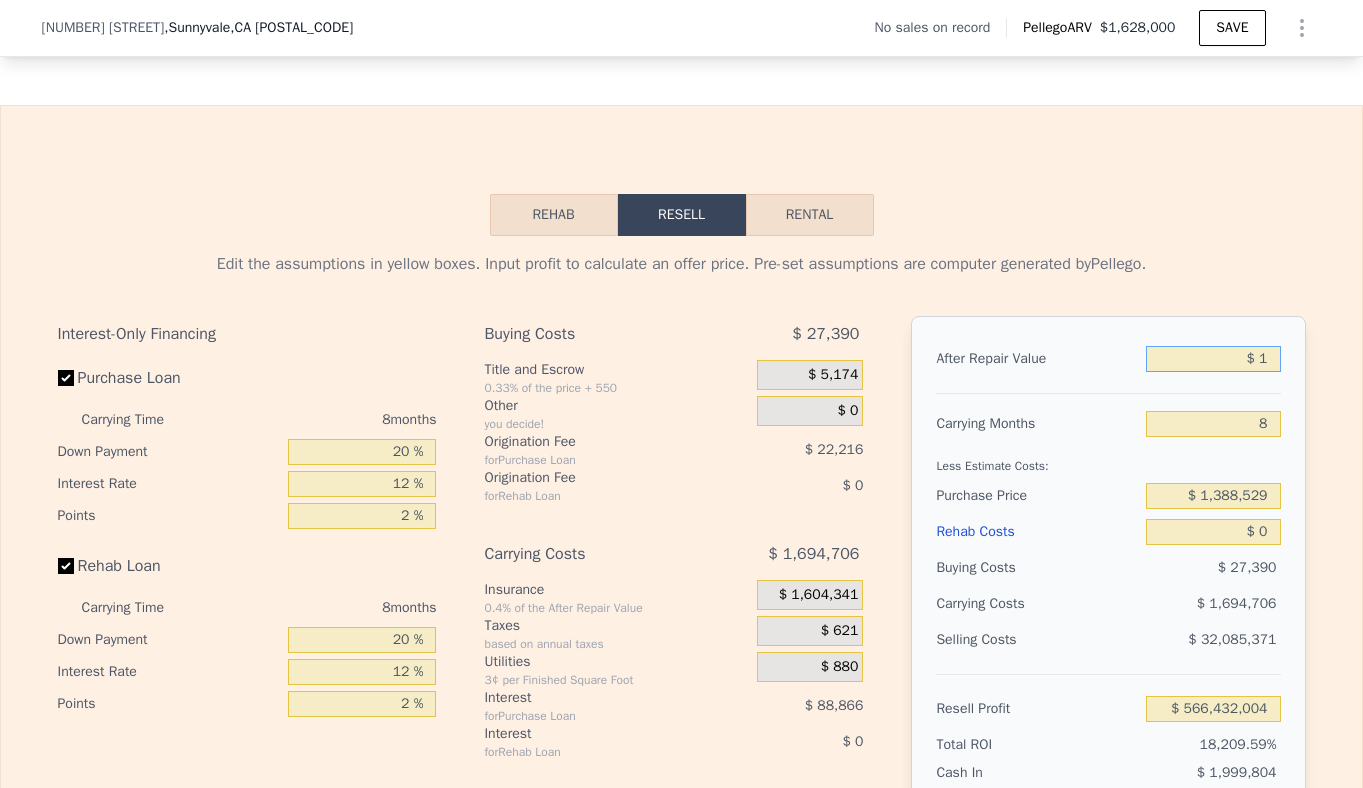 type on "-$ 1,506,833" 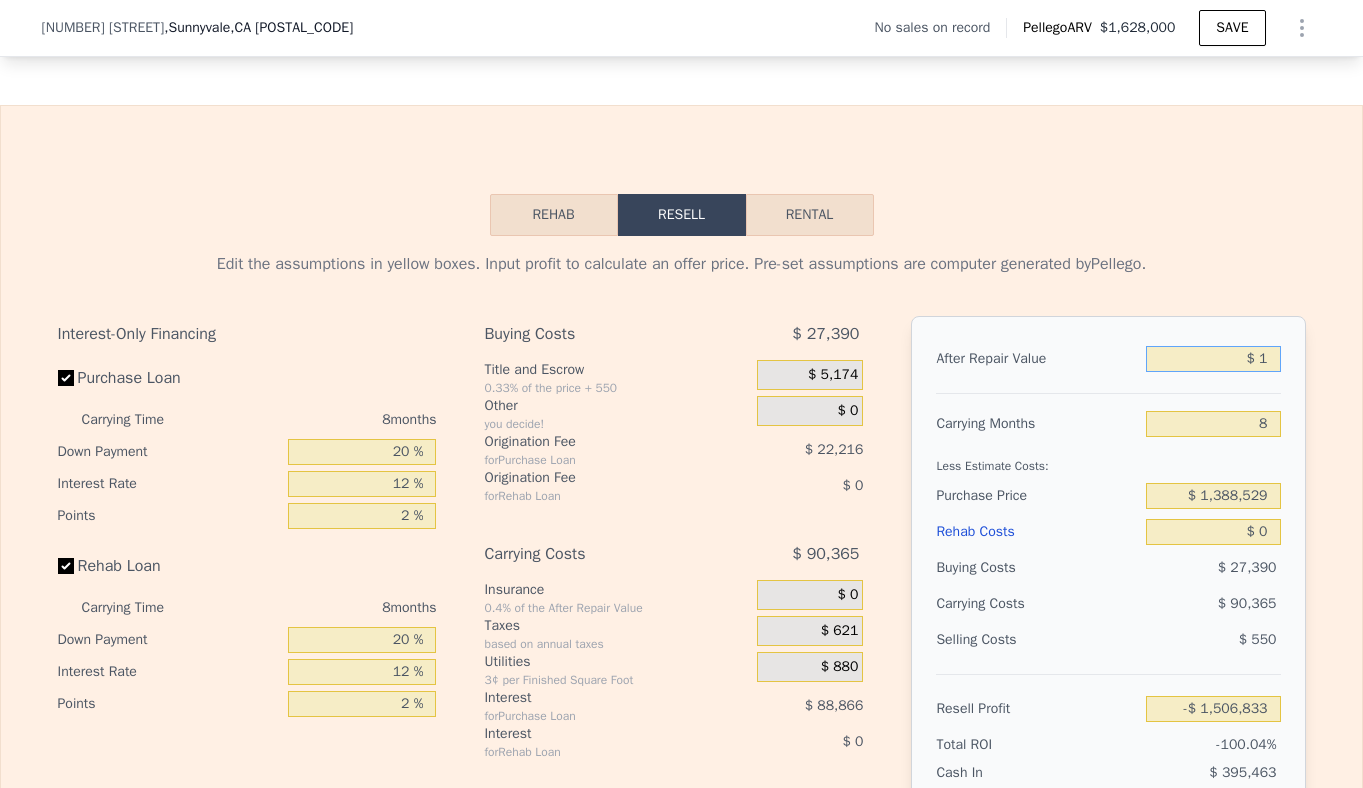 type on "$ 15" 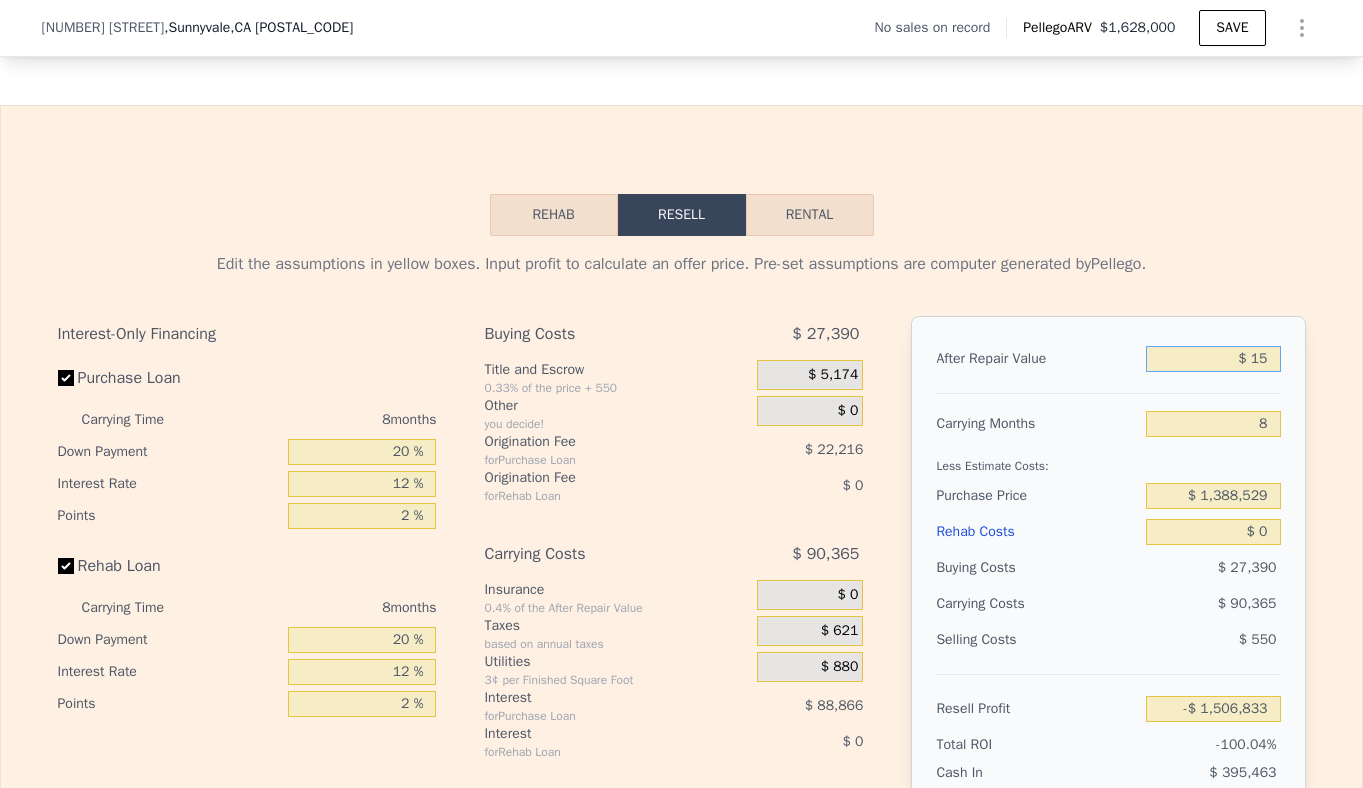 type on "-$ 1,506,819" 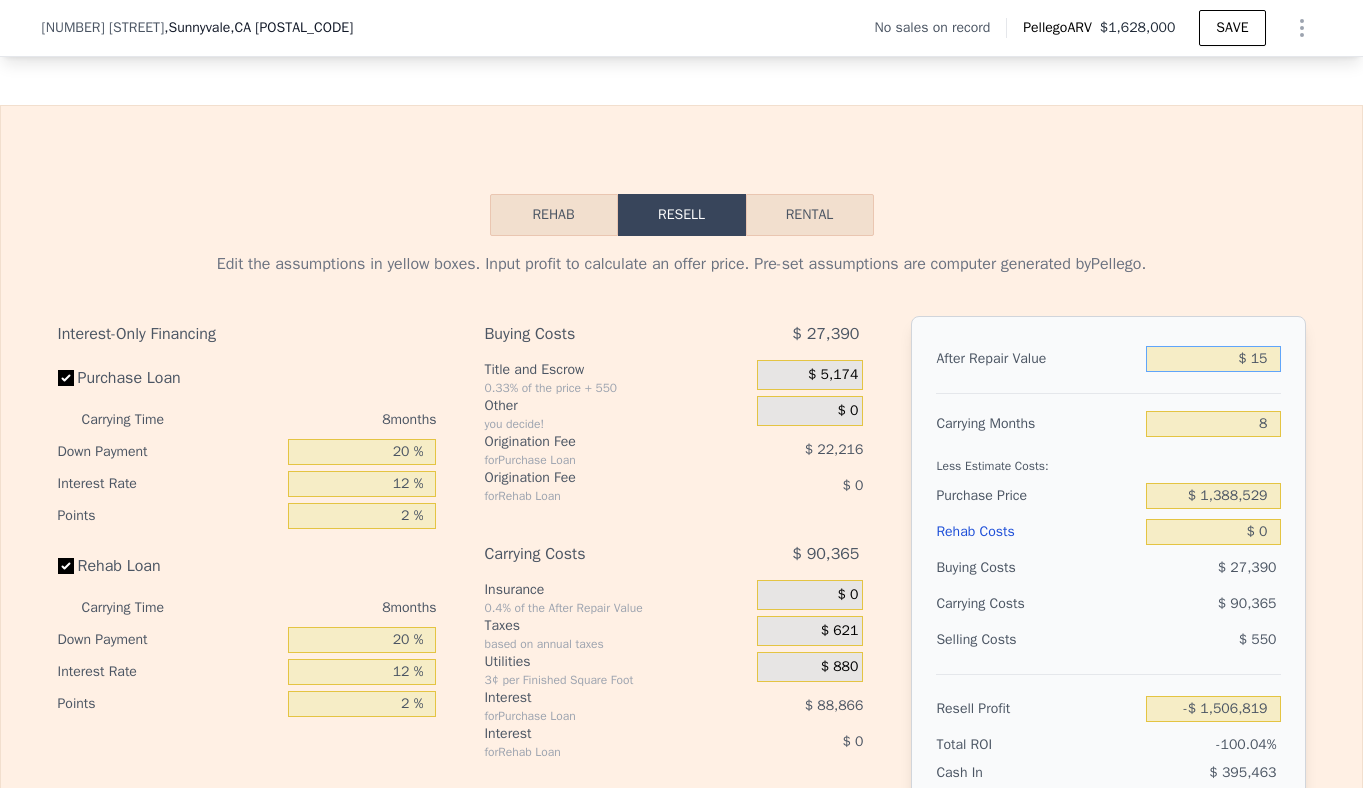 type on "$ 150" 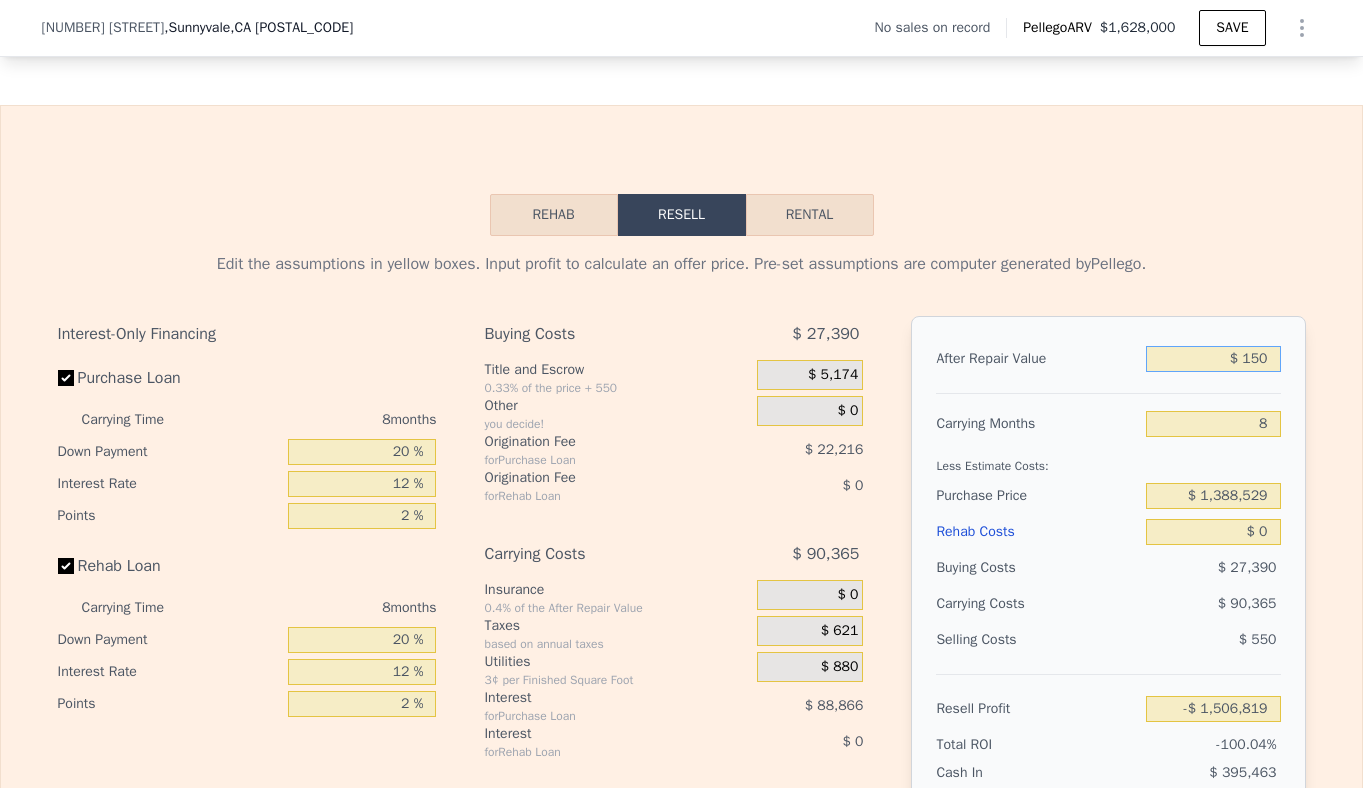 type on "-$ 1,506,692" 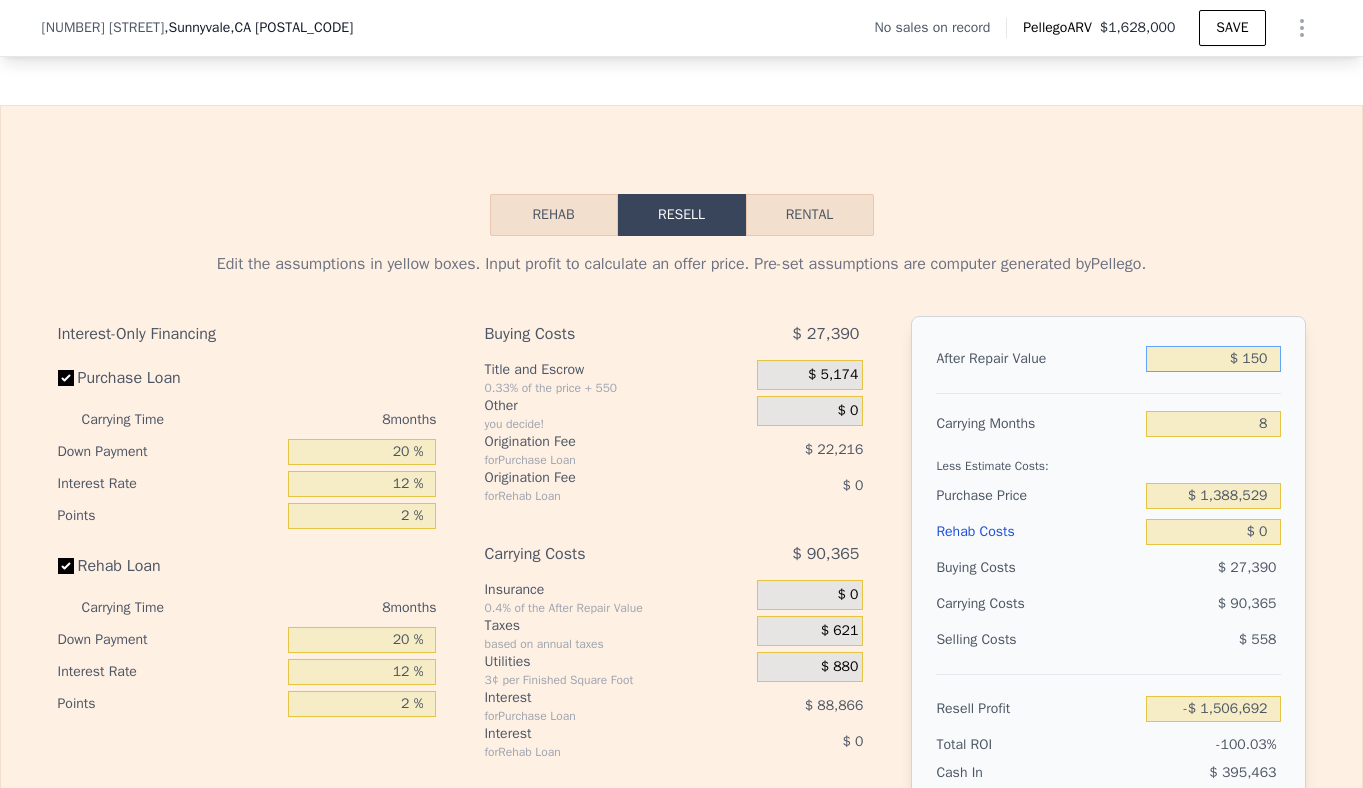 type on "$ 1,500" 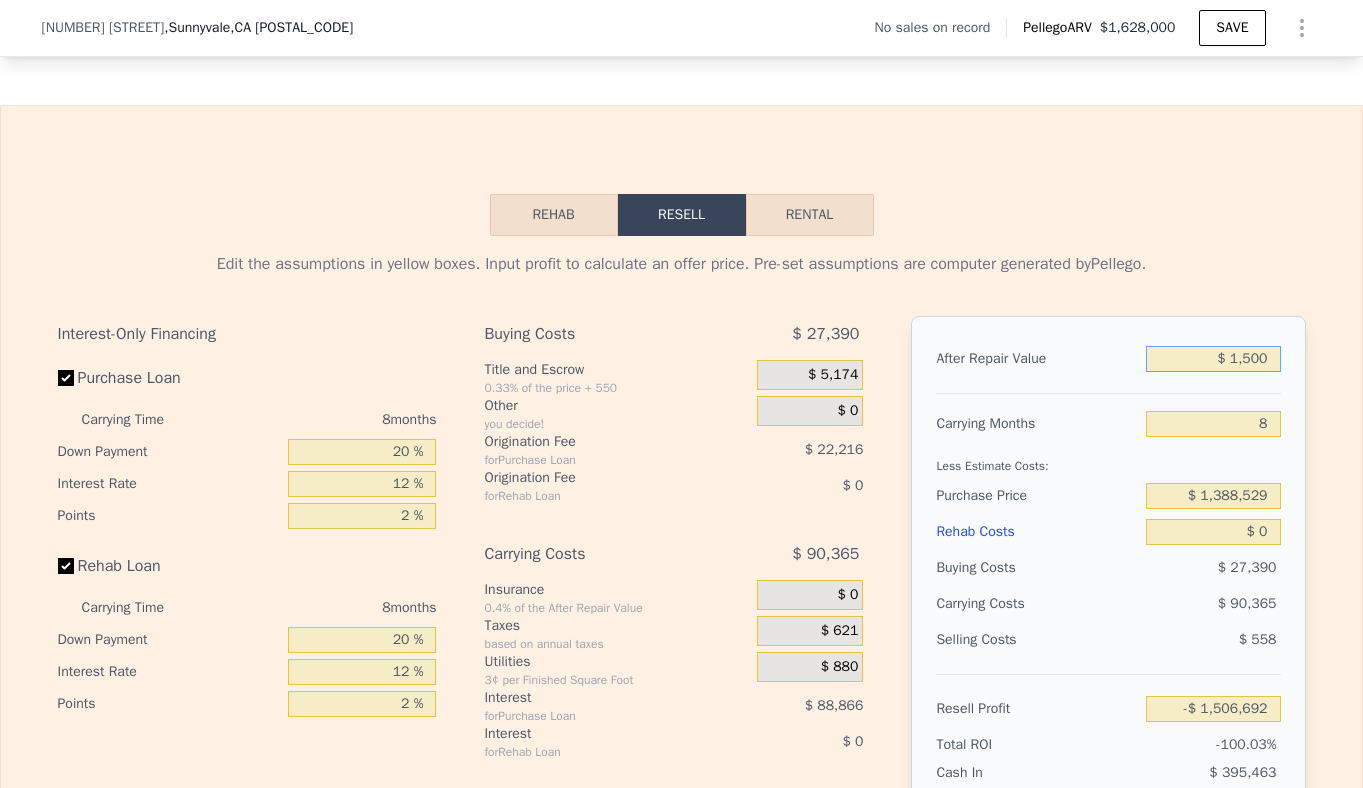 type on "-$ 1,505,419" 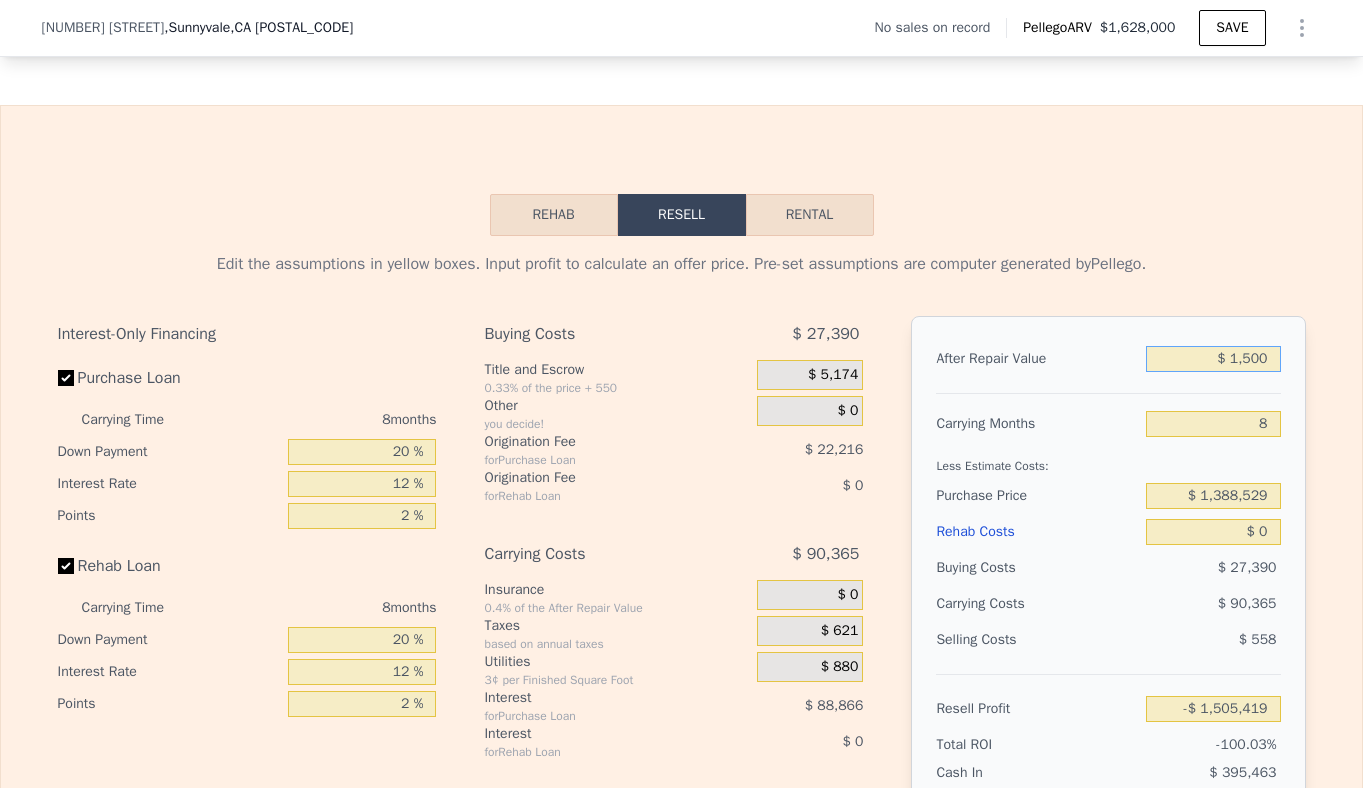 type on "$ 15,000" 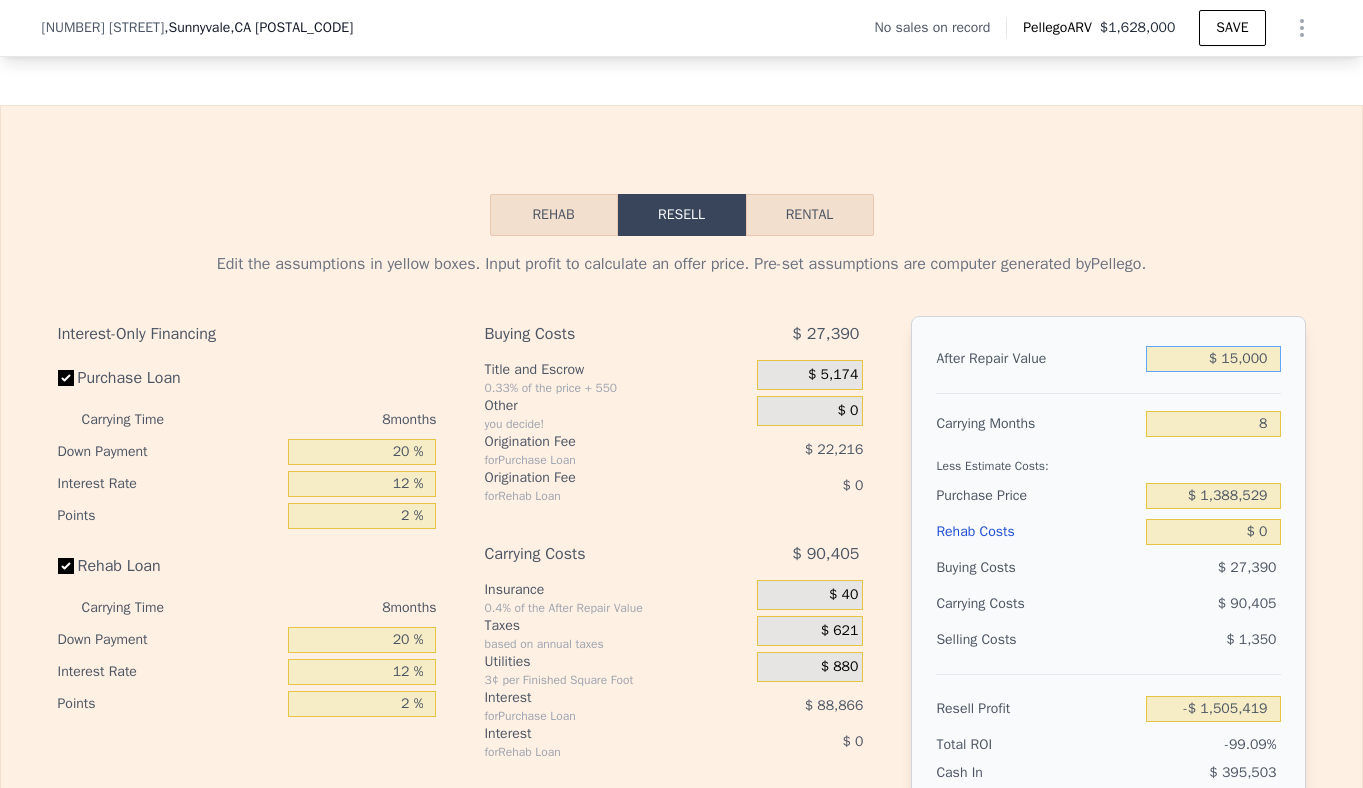 type on "-$ 1,492,674" 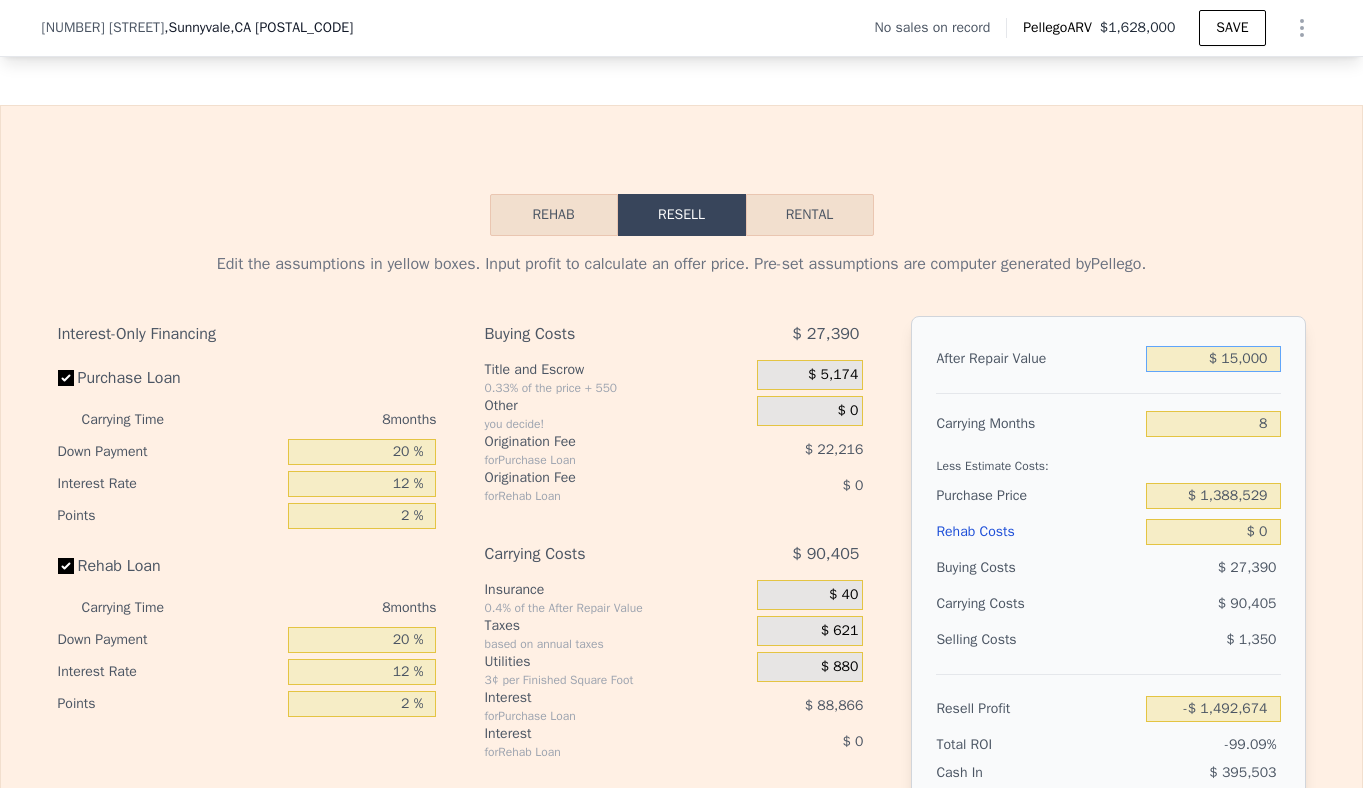 type on "$ 150,000" 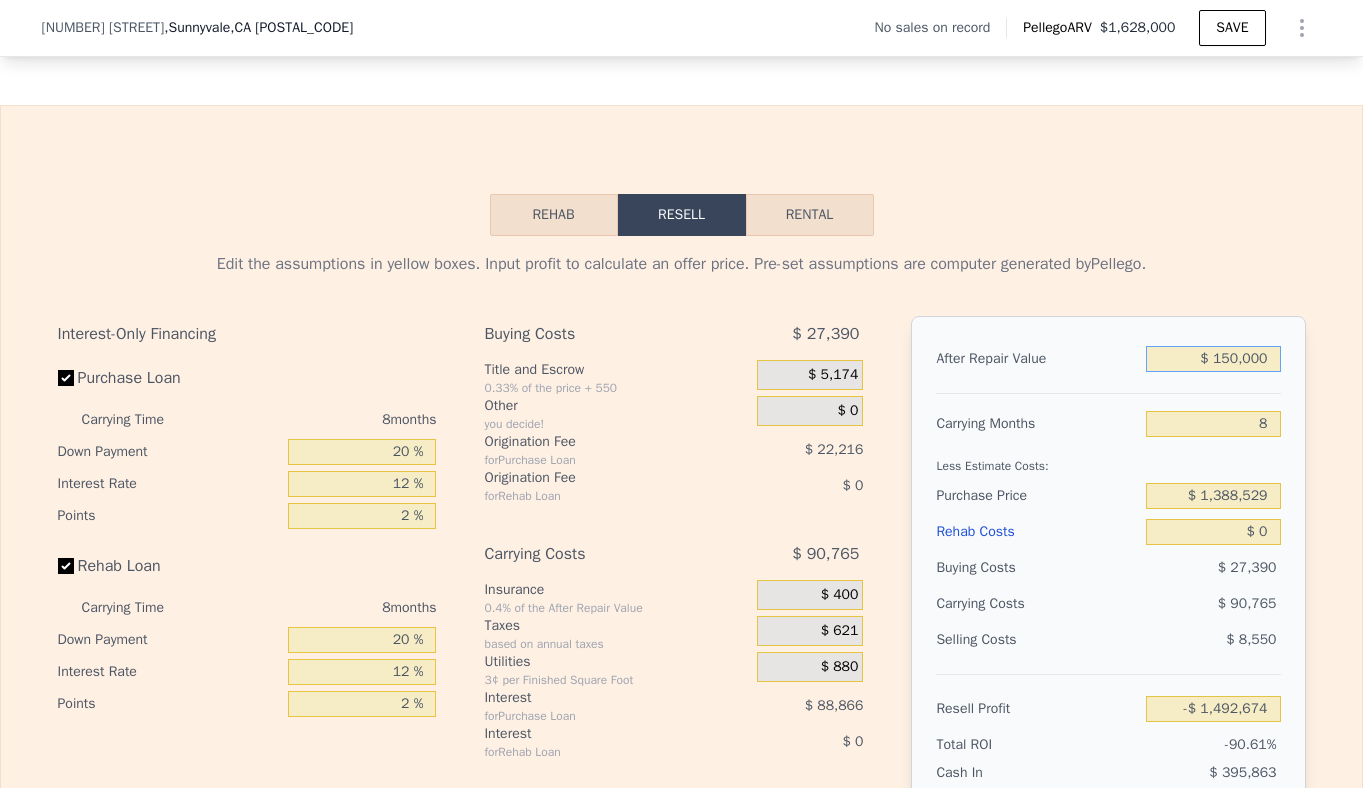 type on "-$ 1,365,234" 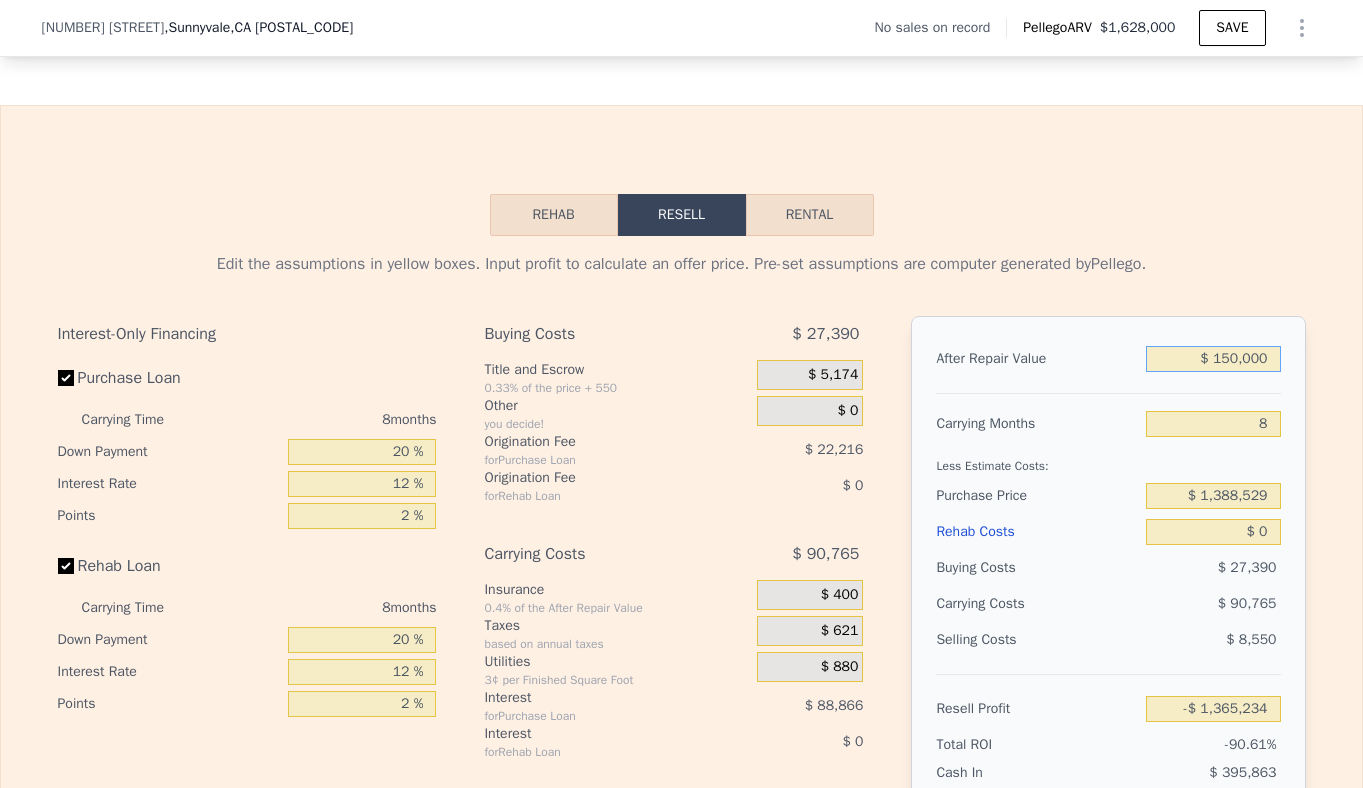 type on "$ 1,500,000" 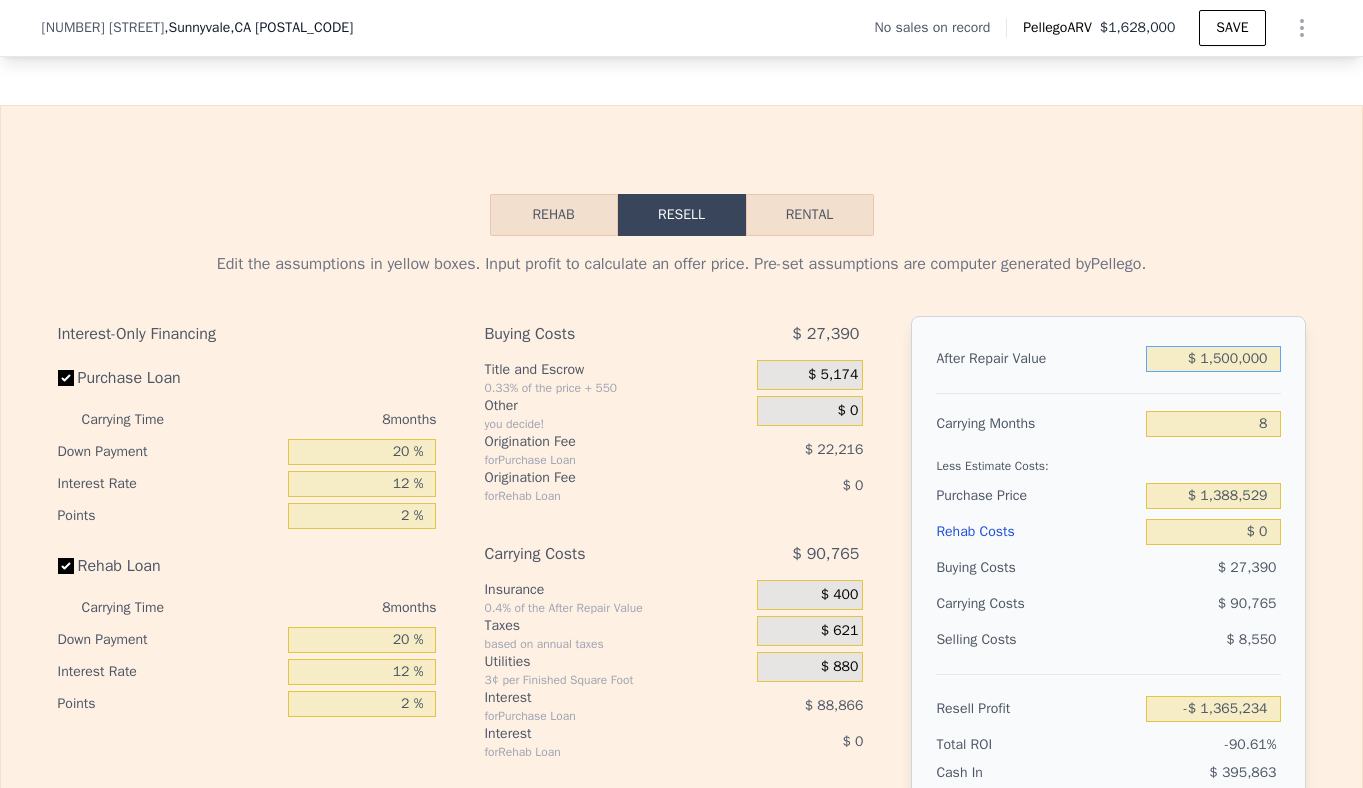 type on "-$ 90,829" 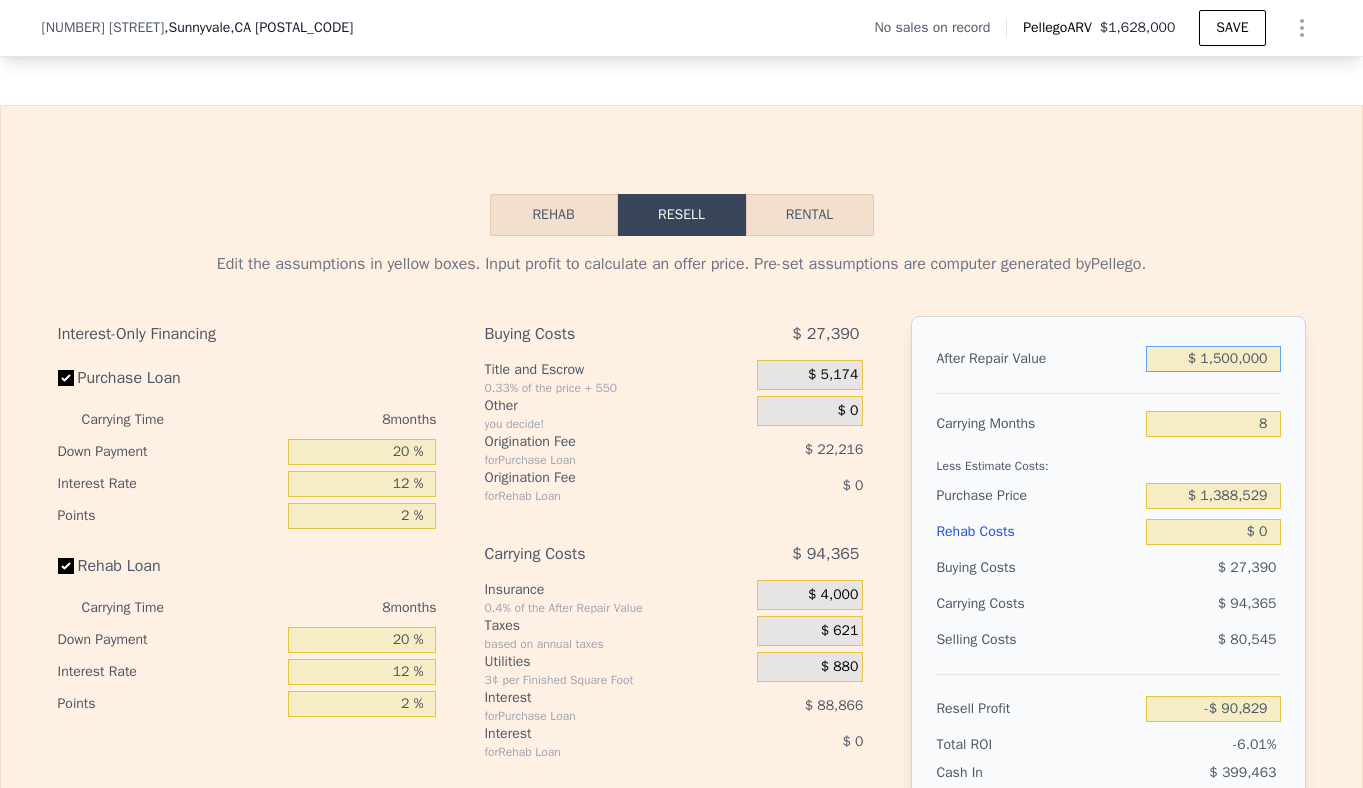 click on "$ 1,500,000" at bounding box center [1213, 359] 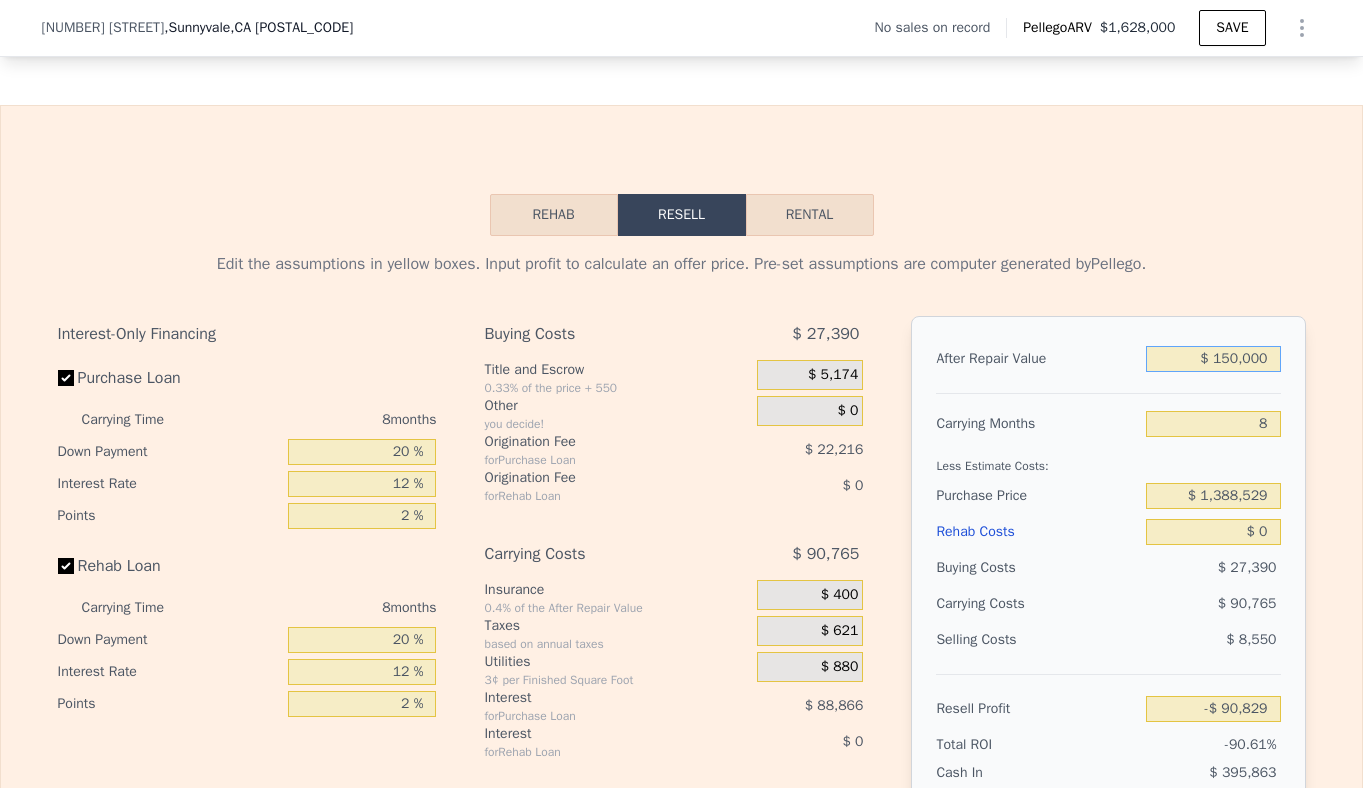 type on "-$ 1,365,234" 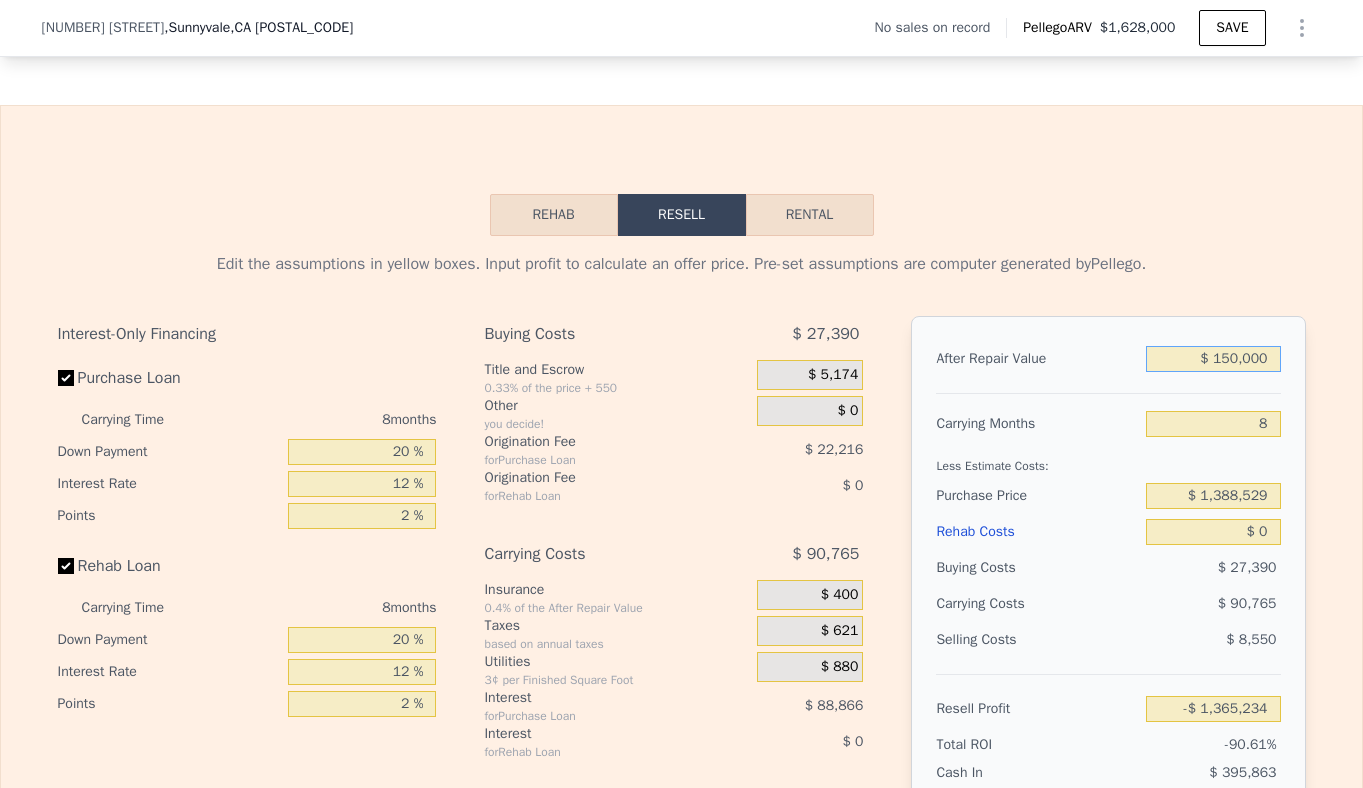type on "$ 1,550,000" 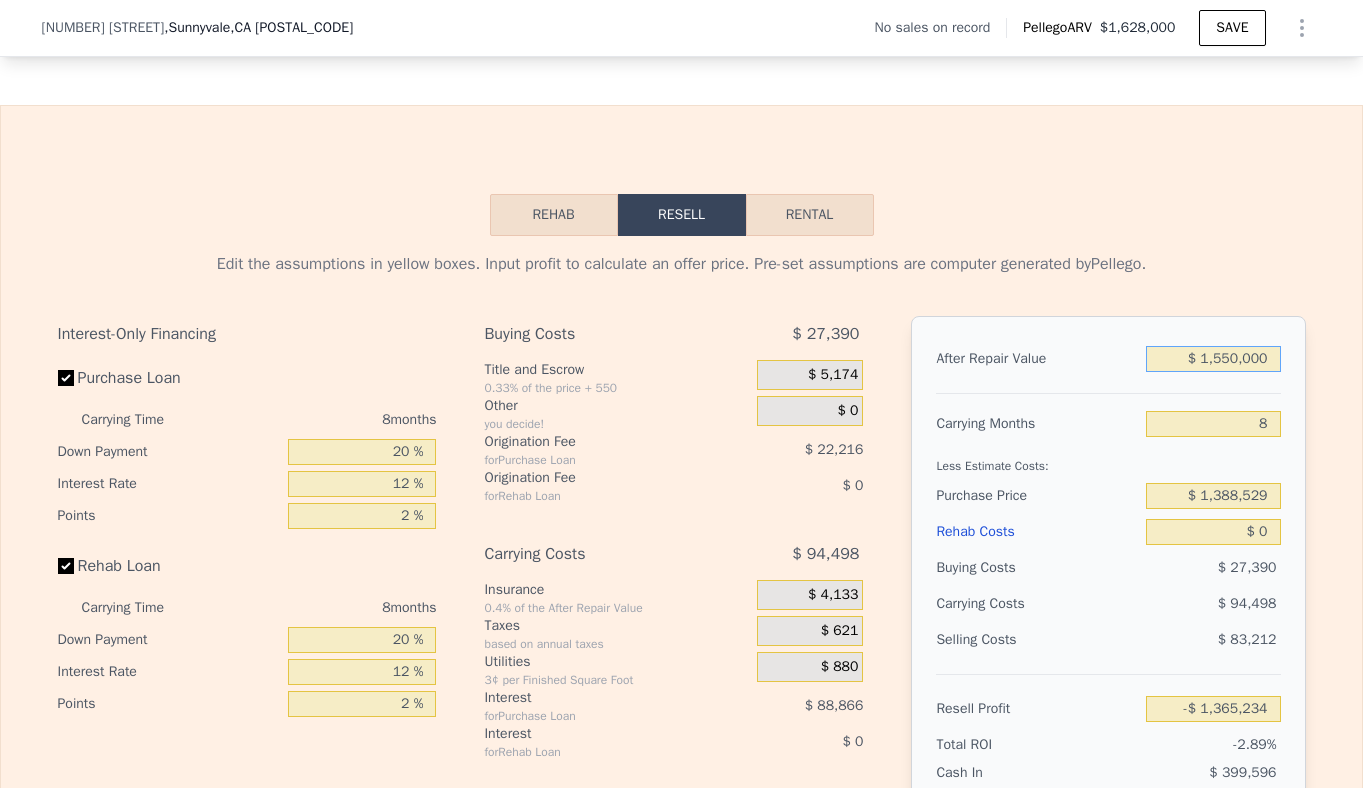 type on "-$ 43,629" 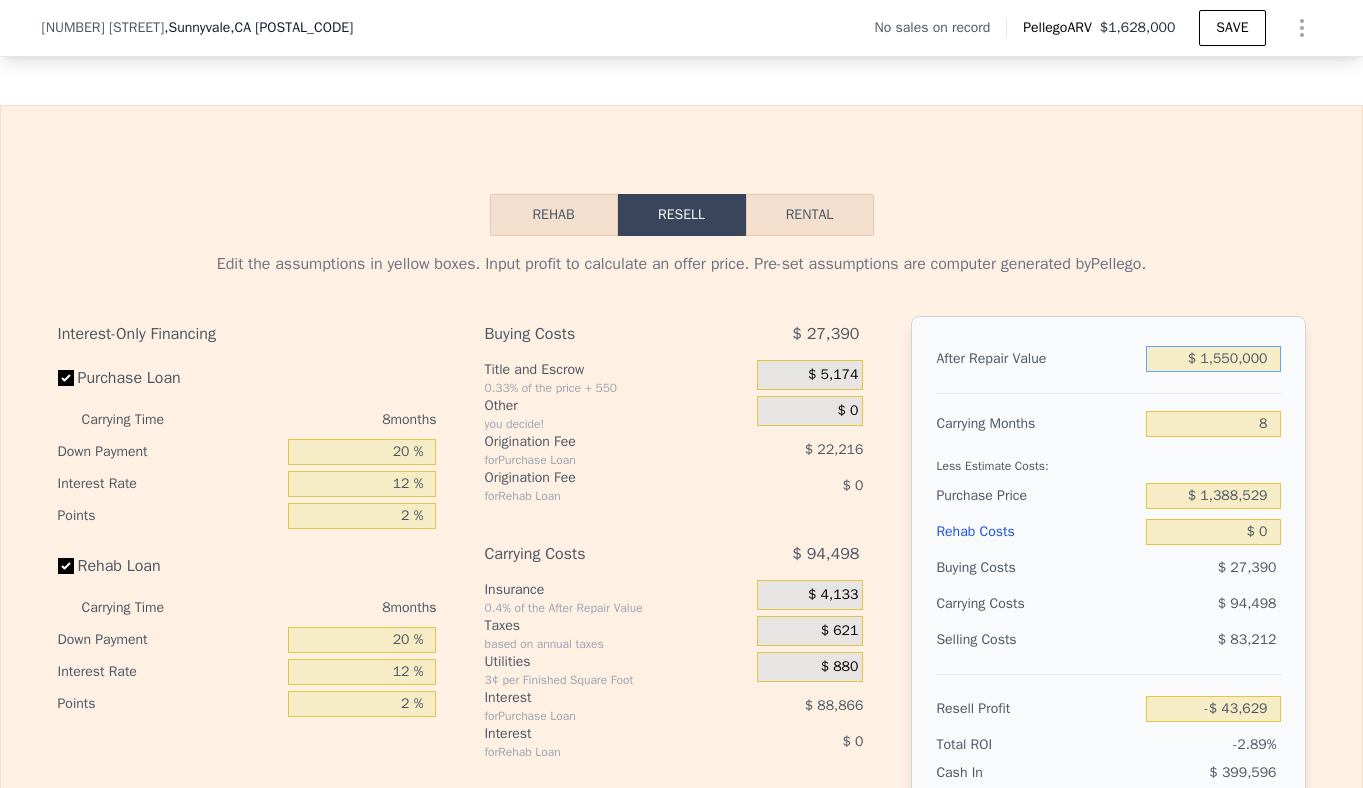 type on "$ 1,550,000" 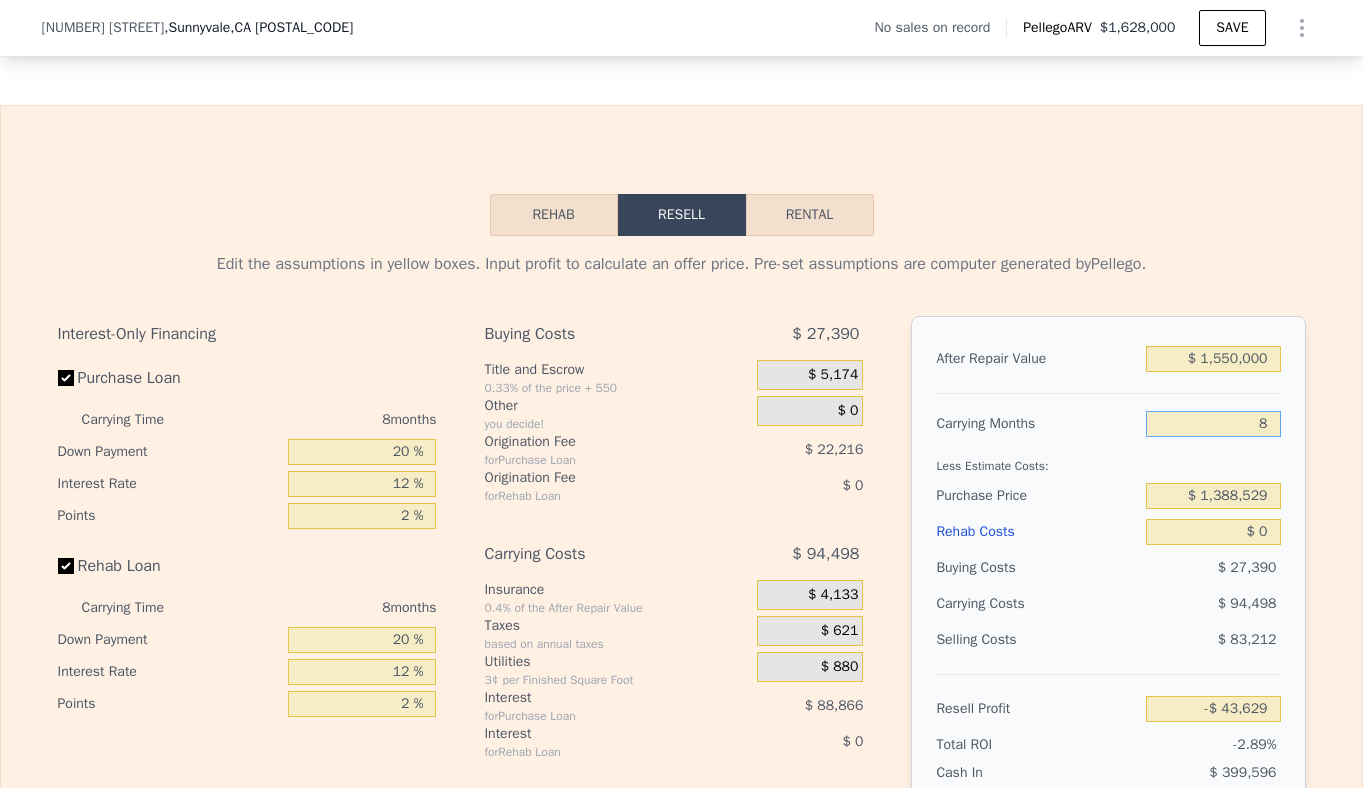 drag, startPoint x: 1267, startPoint y: 442, endPoint x: 1238, endPoint y: 442, distance: 29 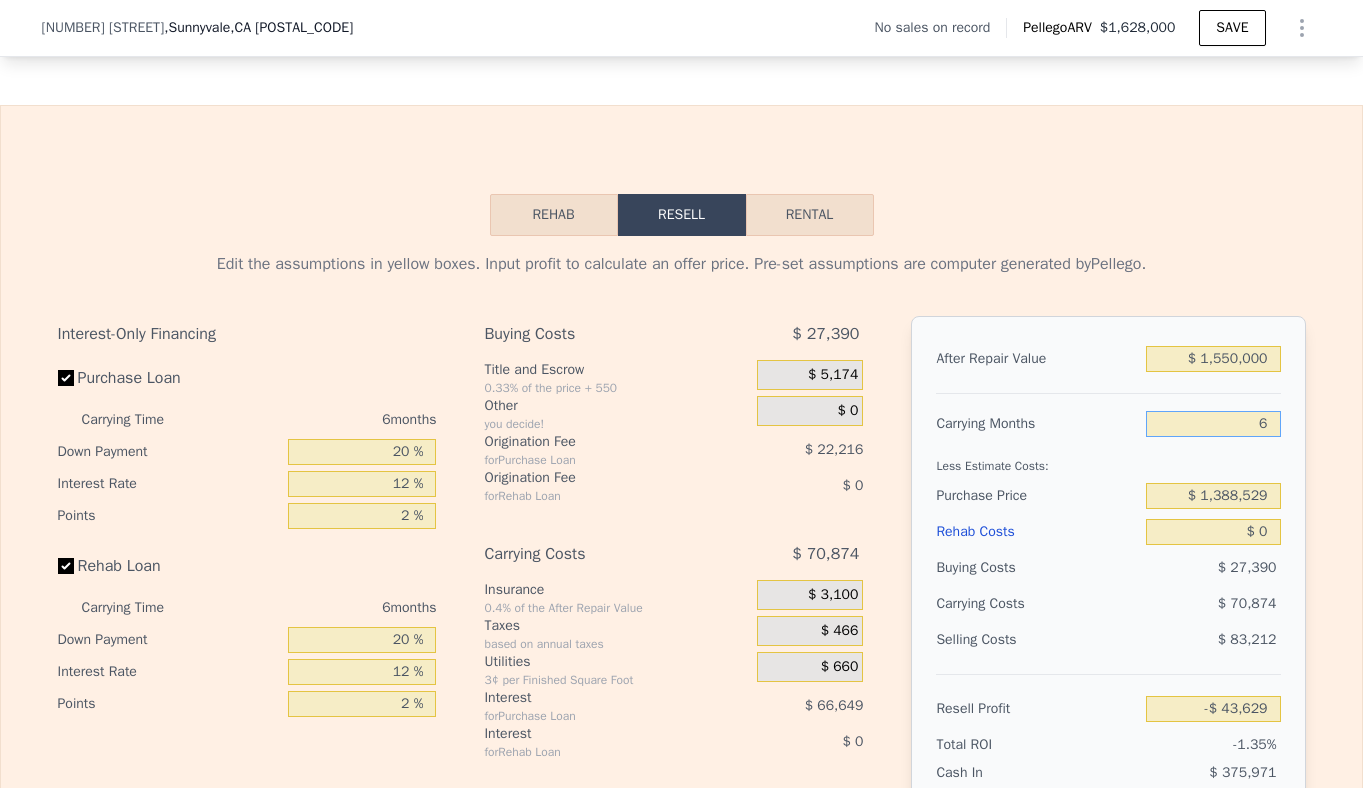 type on "-$ 20,005" 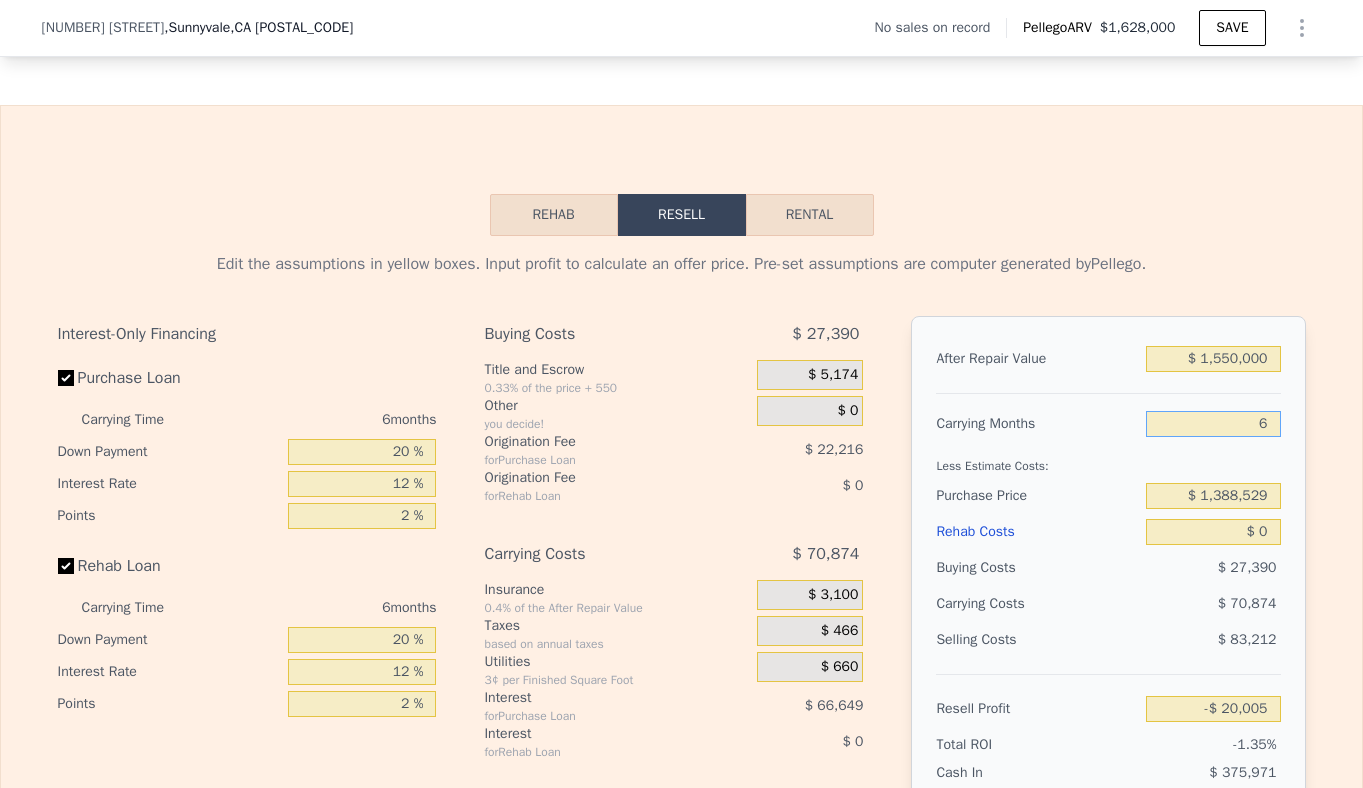 type on "6" 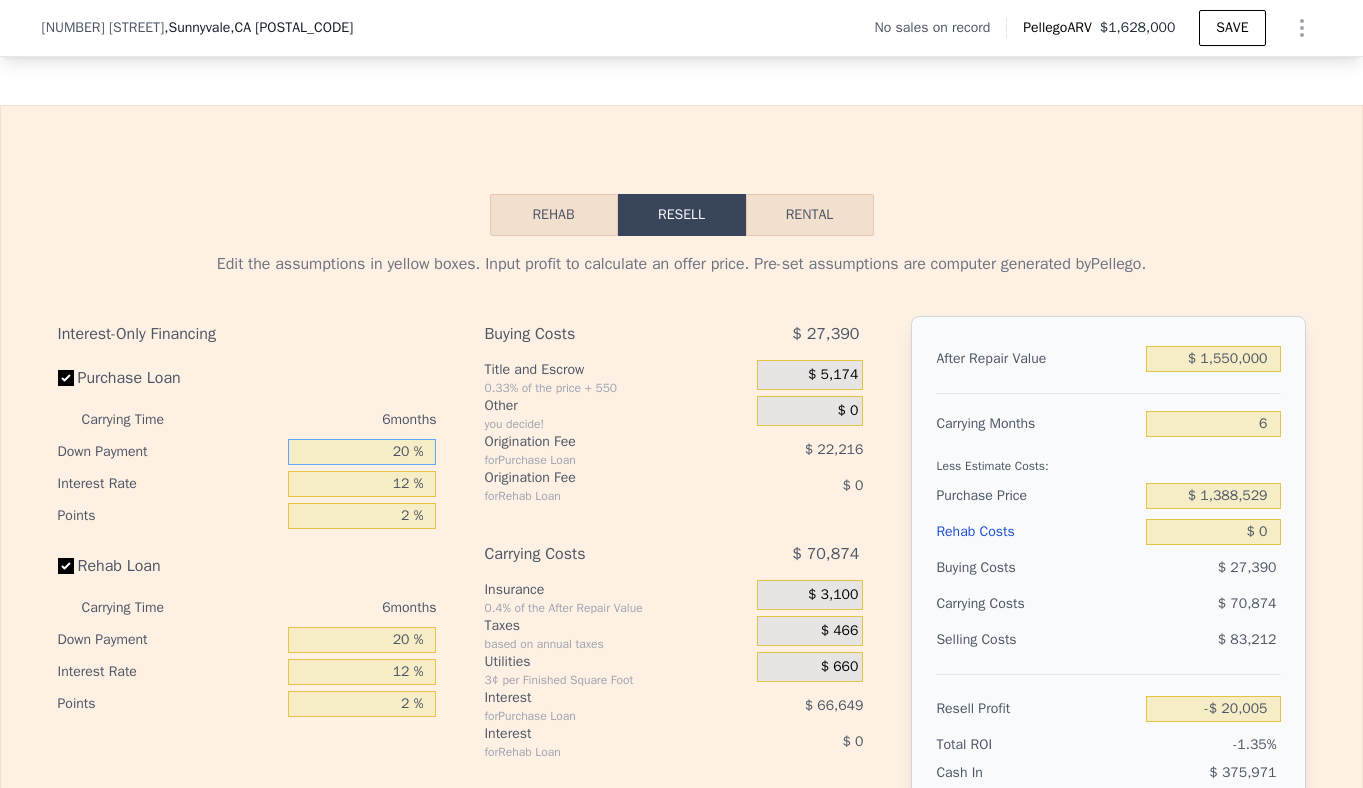 drag, startPoint x: 408, startPoint y: 488, endPoint x: 372, endPoint y: 484, distance: 36.221542 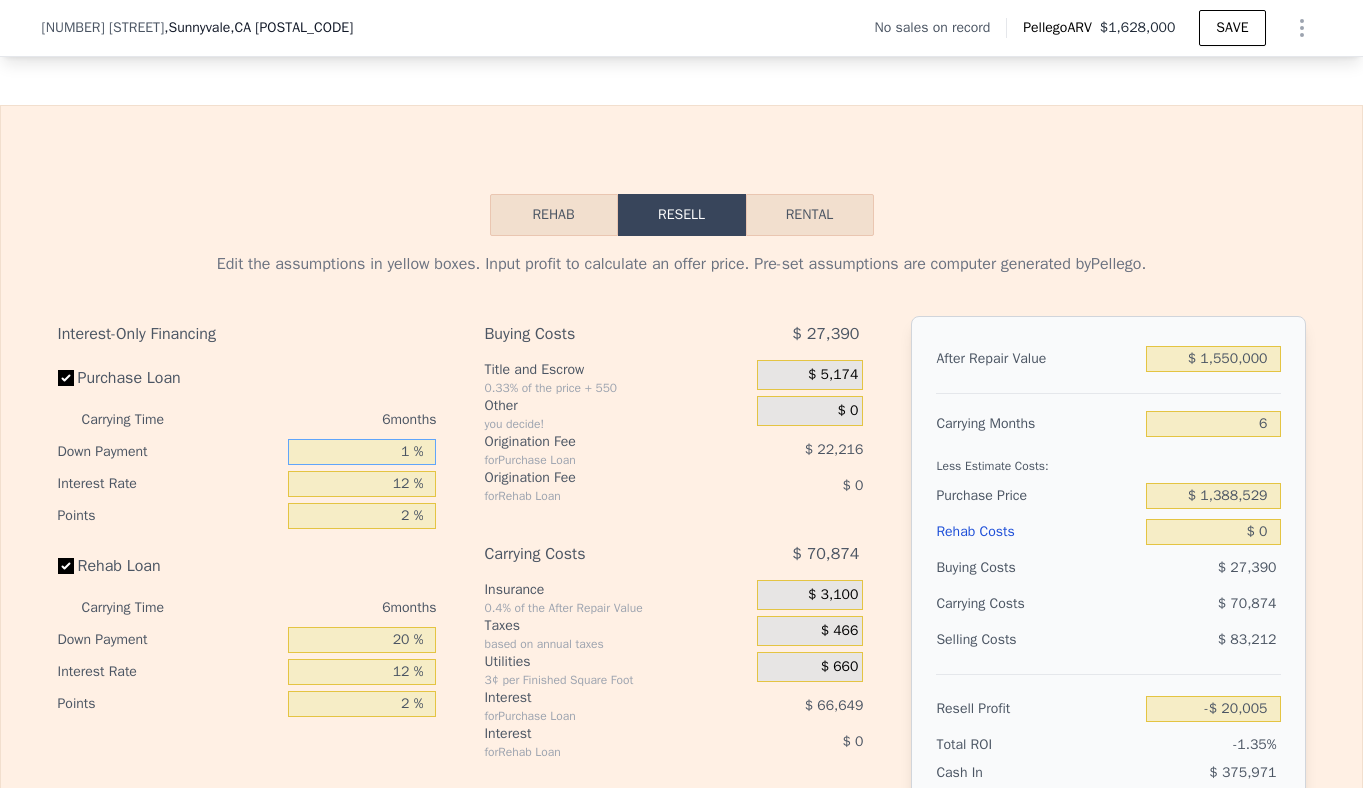 type on "-$ 41,110" 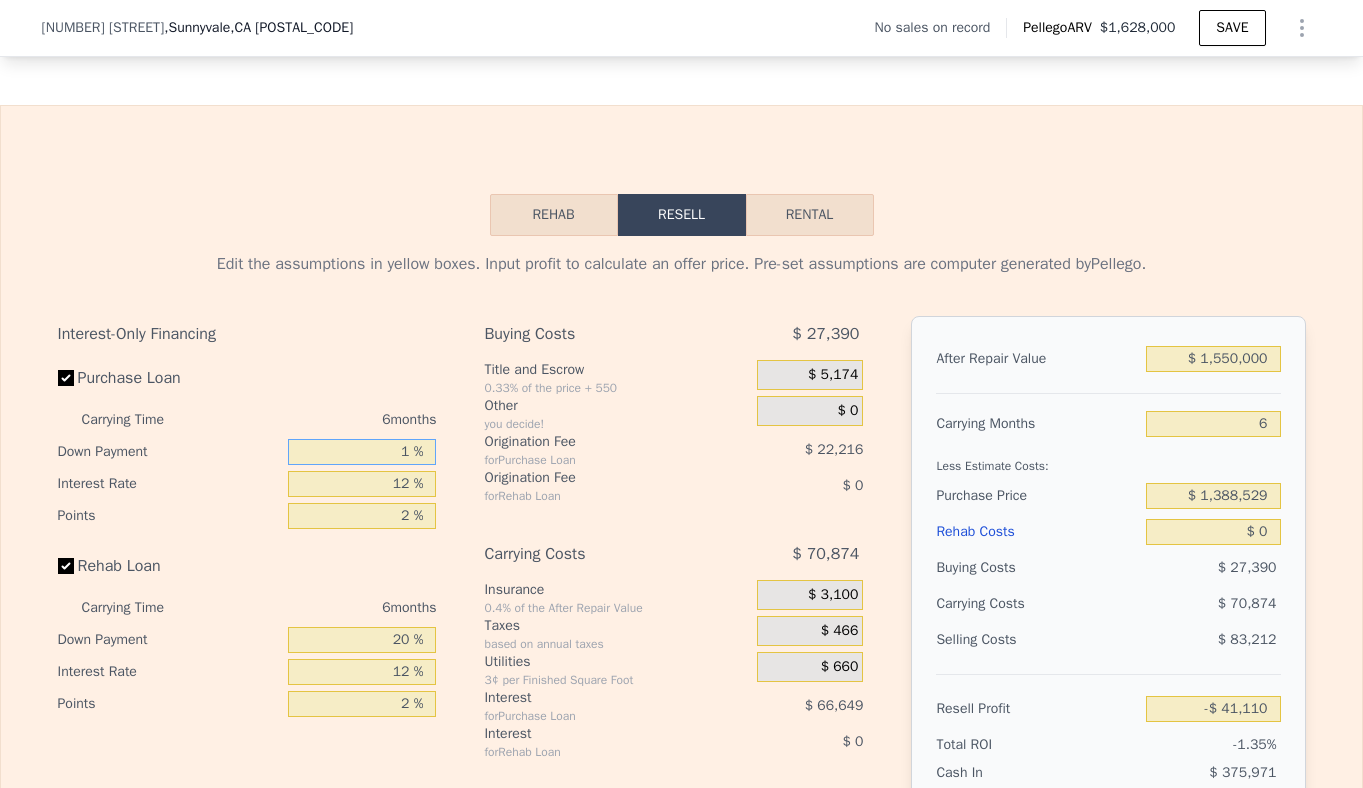 type on "10 %" 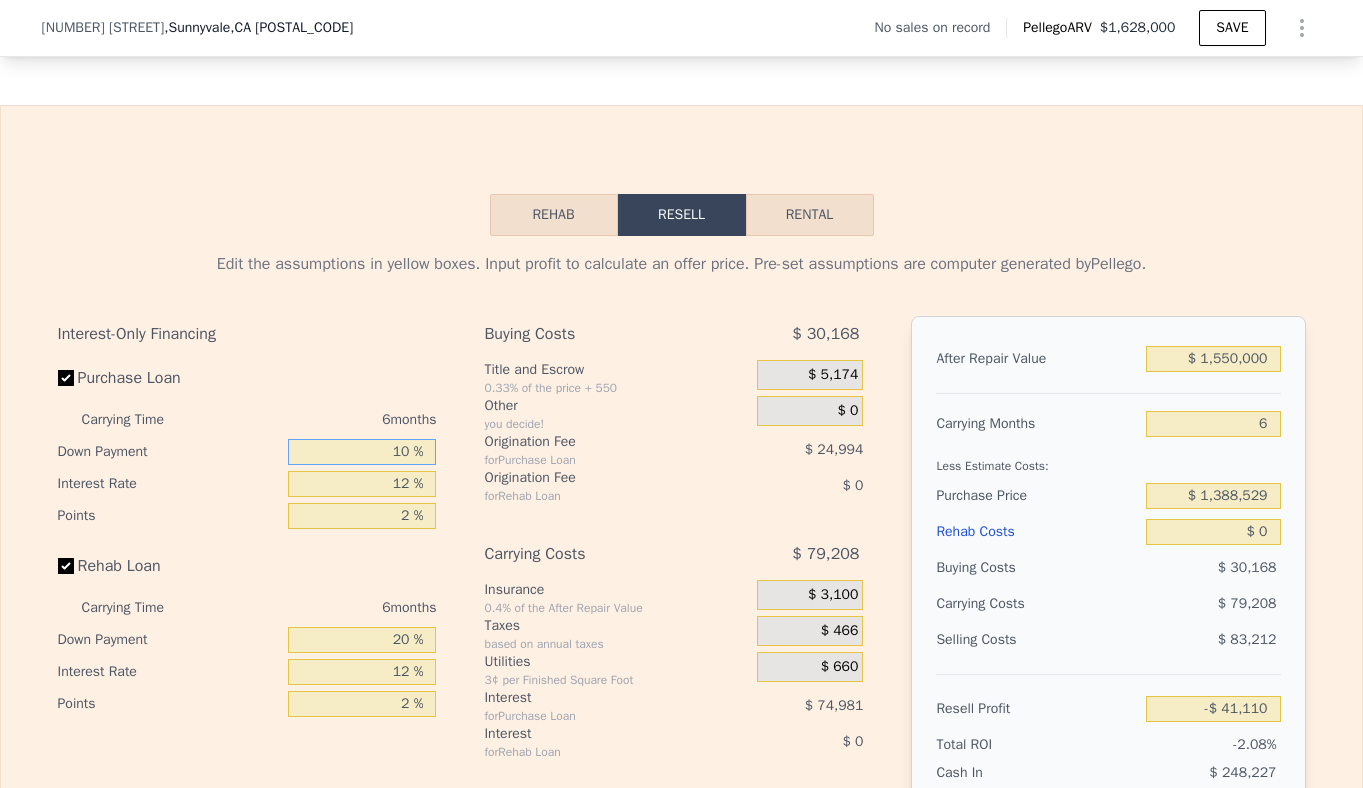 type on "-$ 31,117" 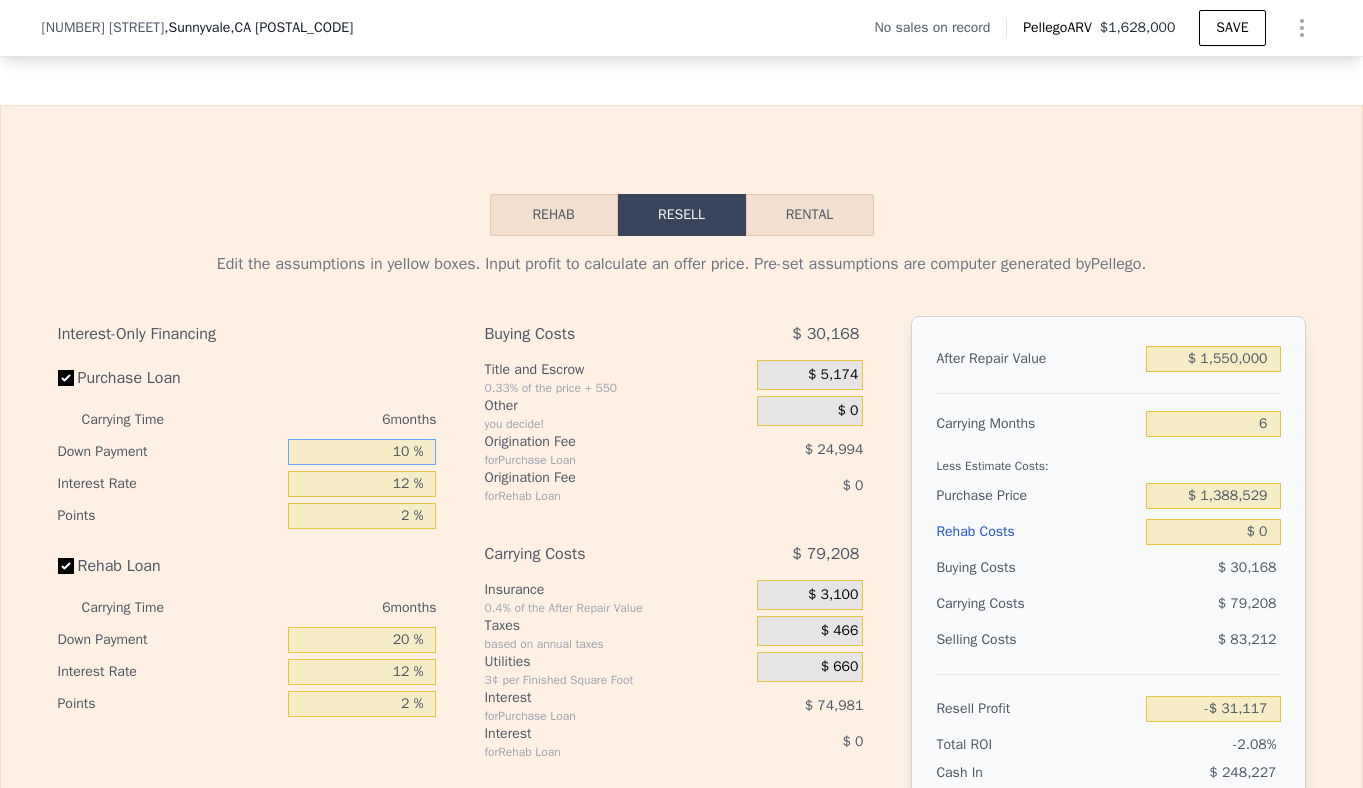 type on "10 %" 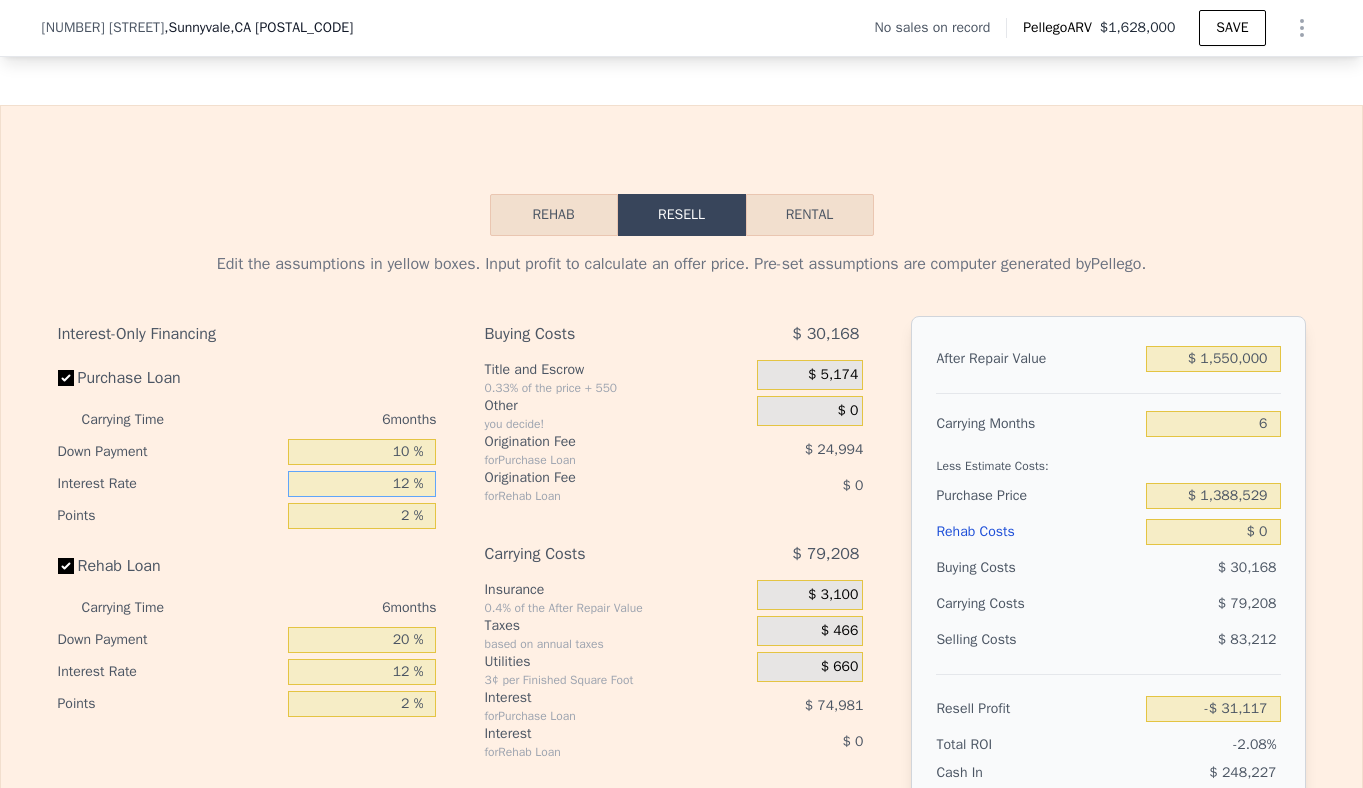 drag, startPoint x: 401, startPoint y: 511, endPoint x: 335, endPoint y: 511, distance: 66 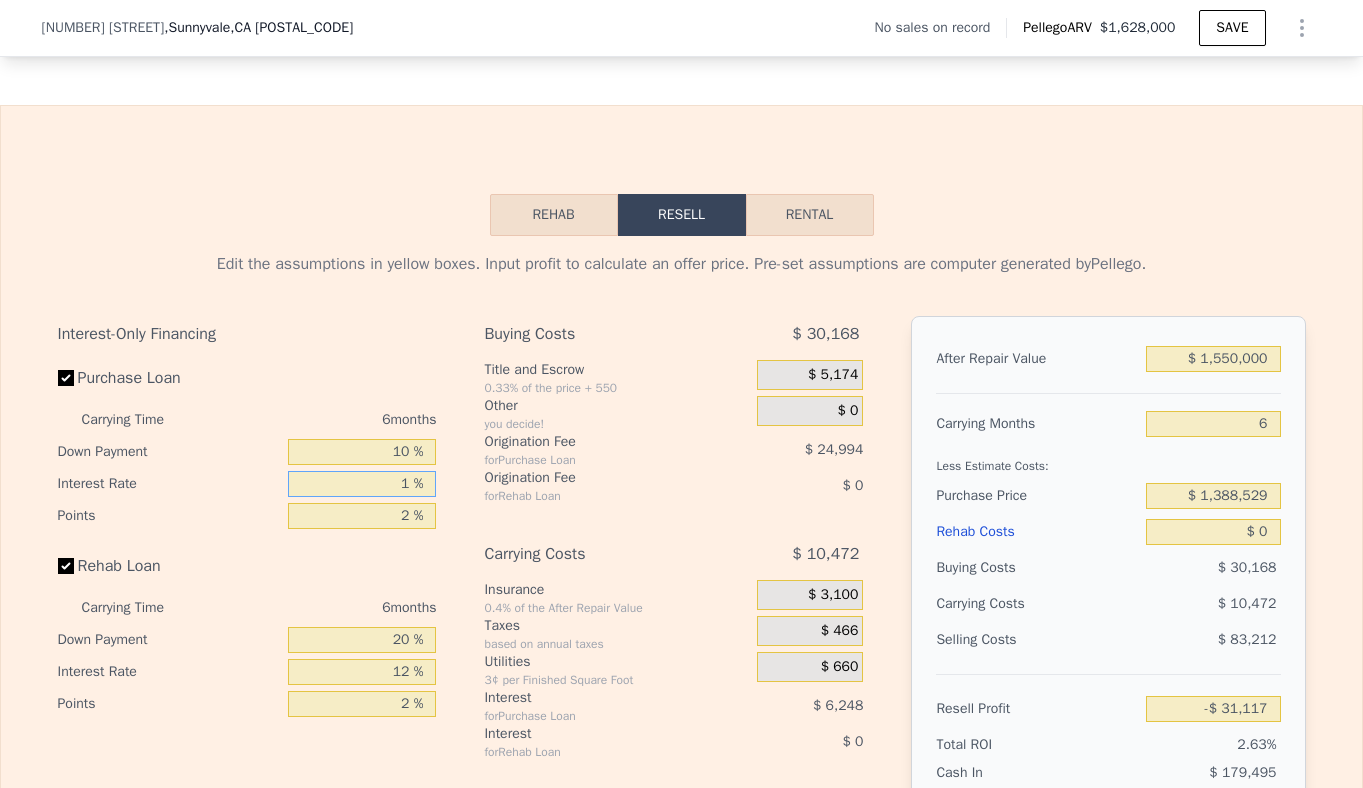 type on "$ 37,619" 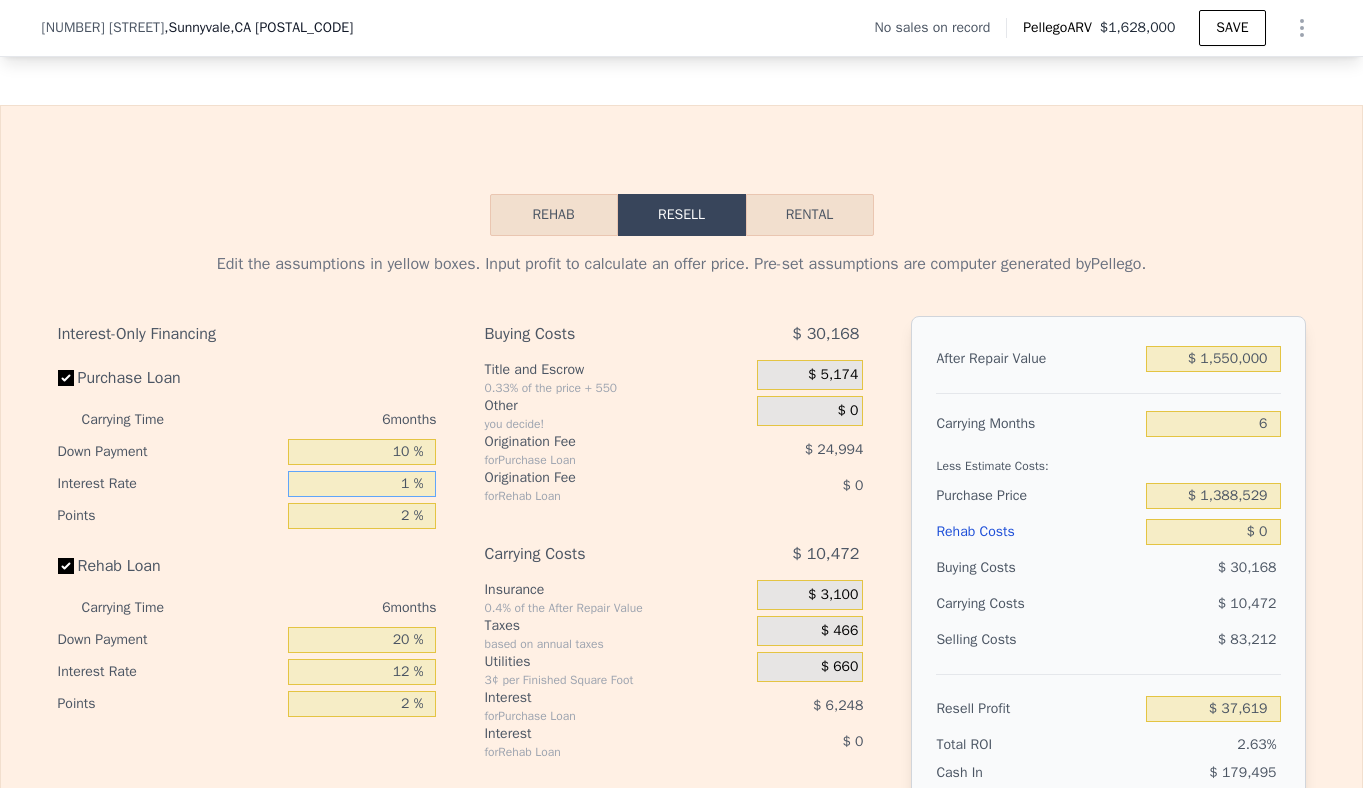 type on "10 %" 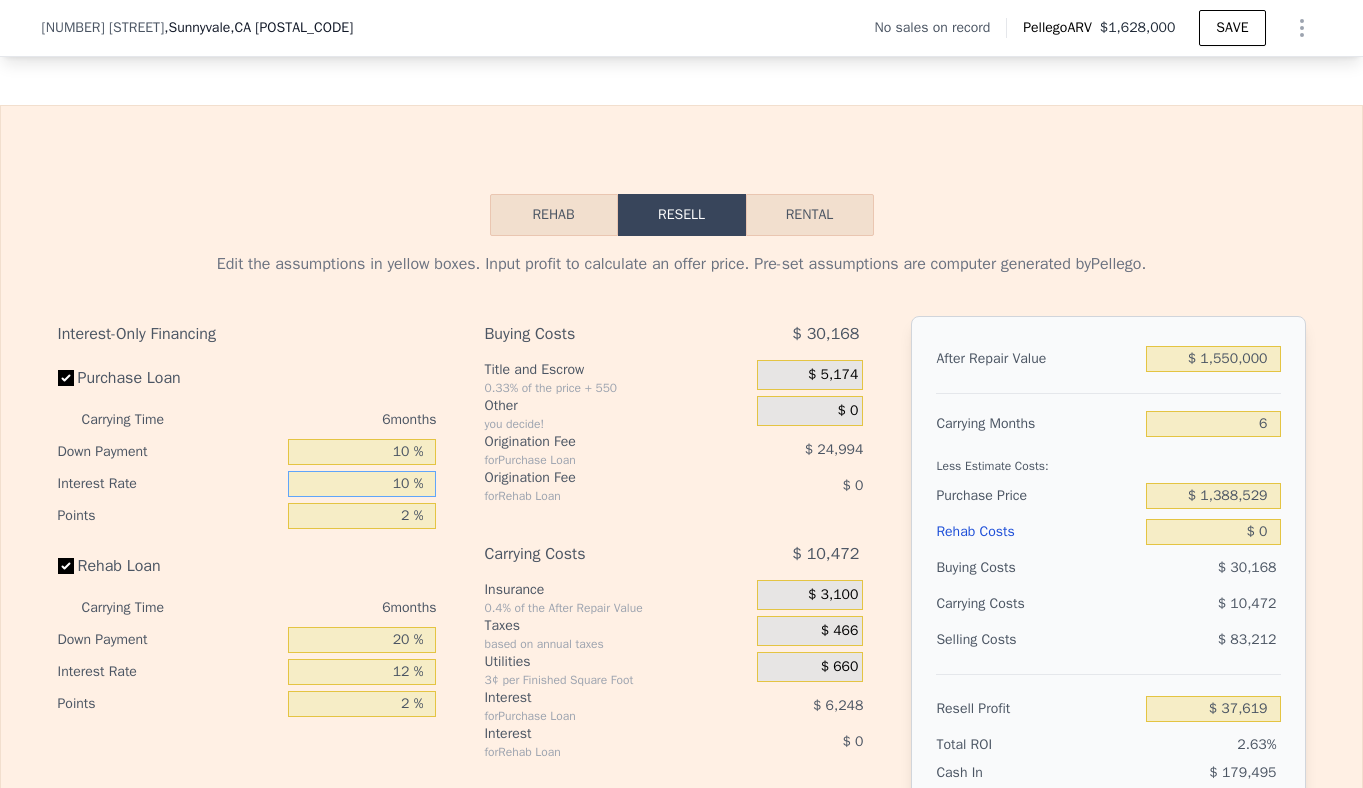 type on "-$ 18,619" 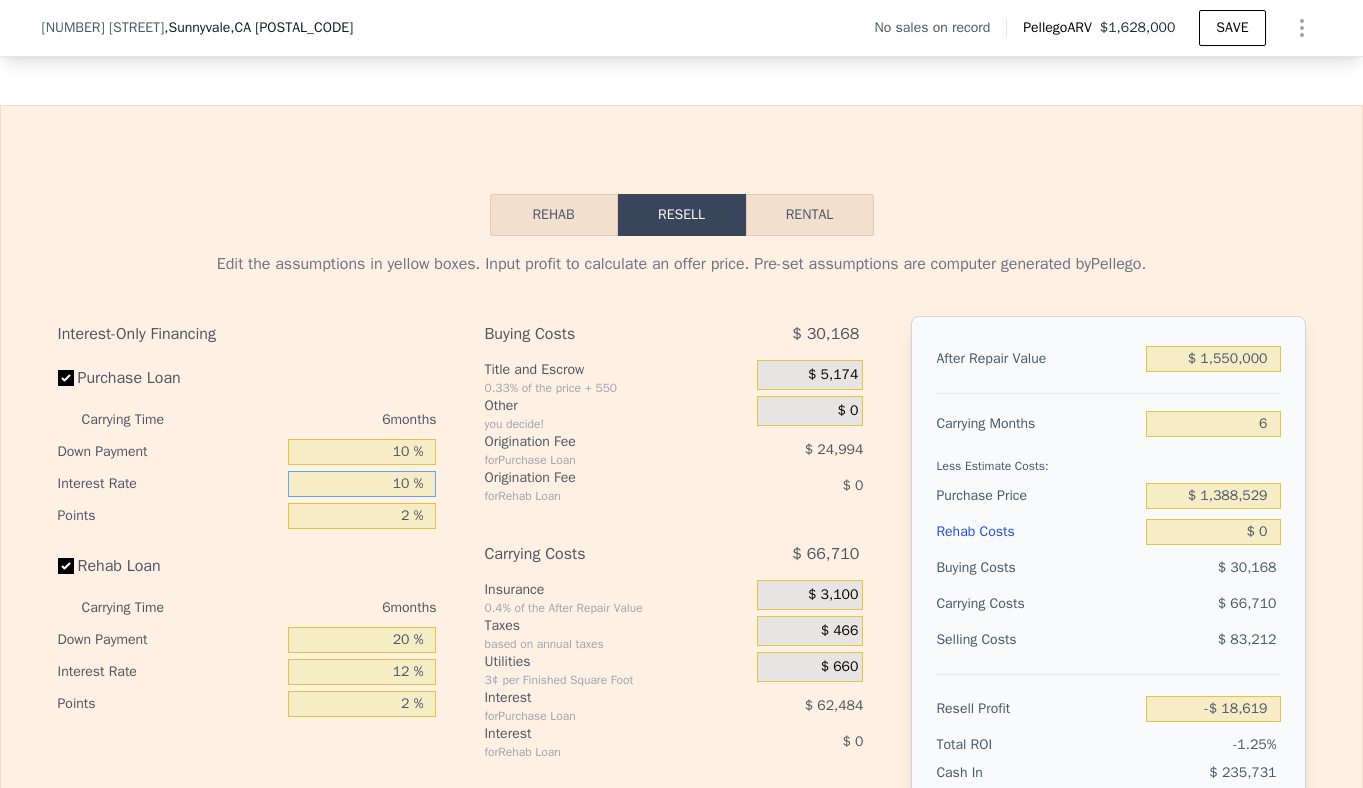 type on "10 %" 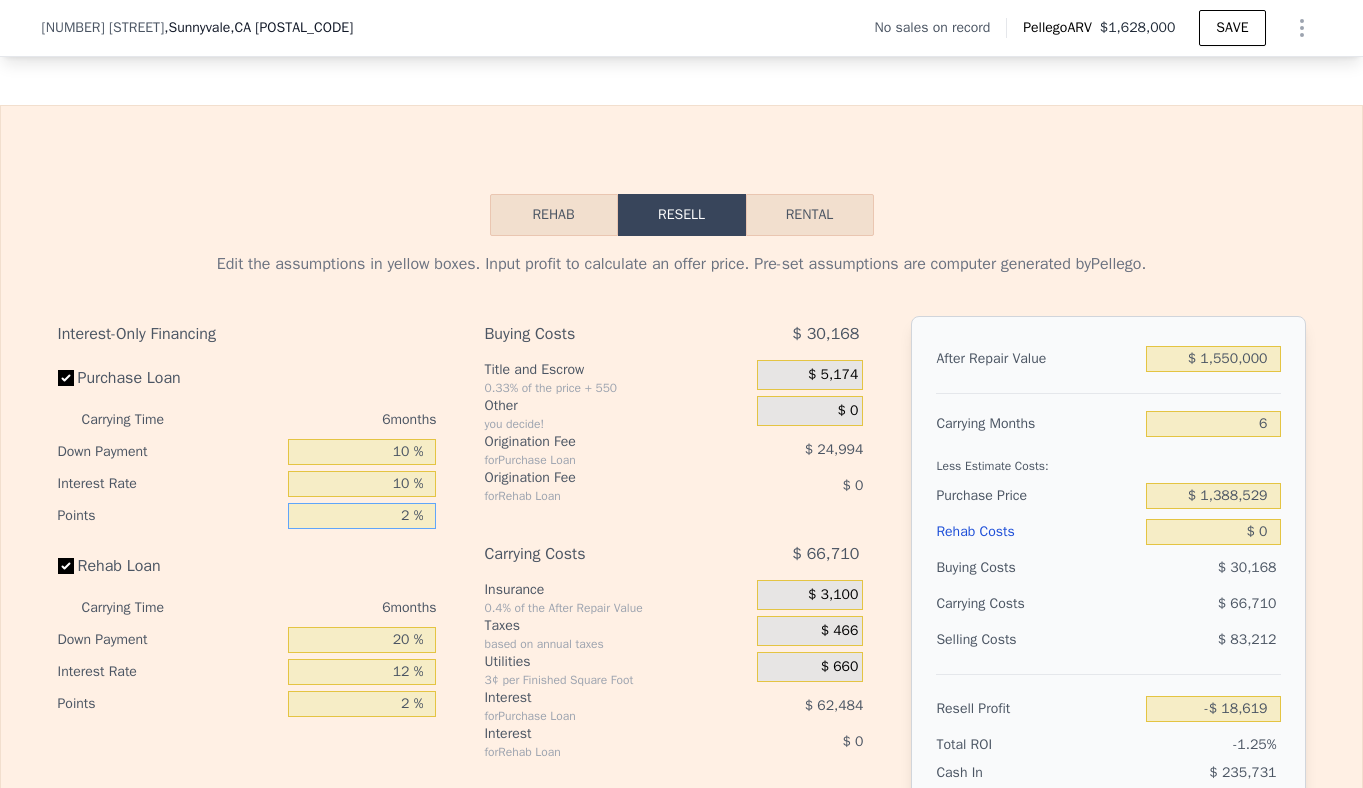 drag, startPoint x: 408, startPoint y: 542, endPoint x: 366, endPoint y: 542, distance: 42 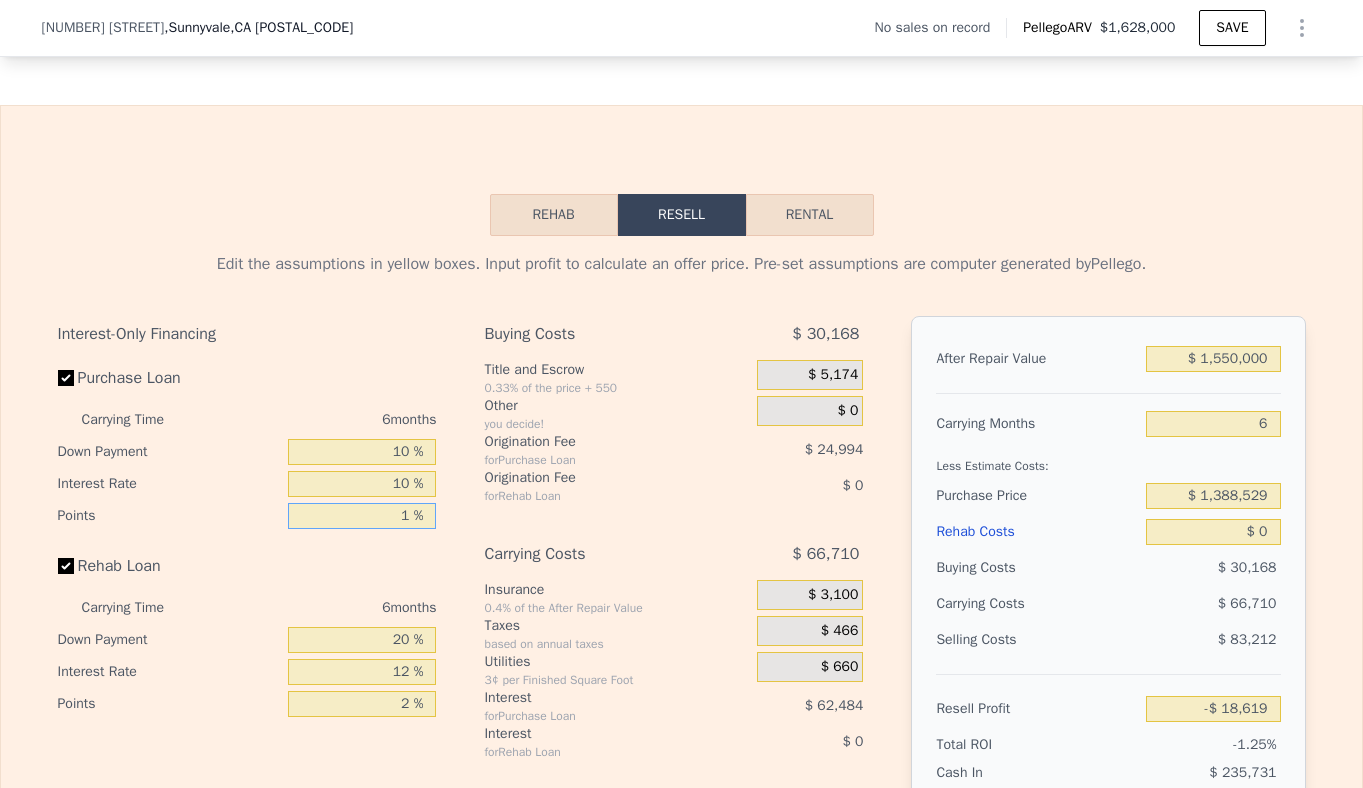 type on "-$ 6,122" 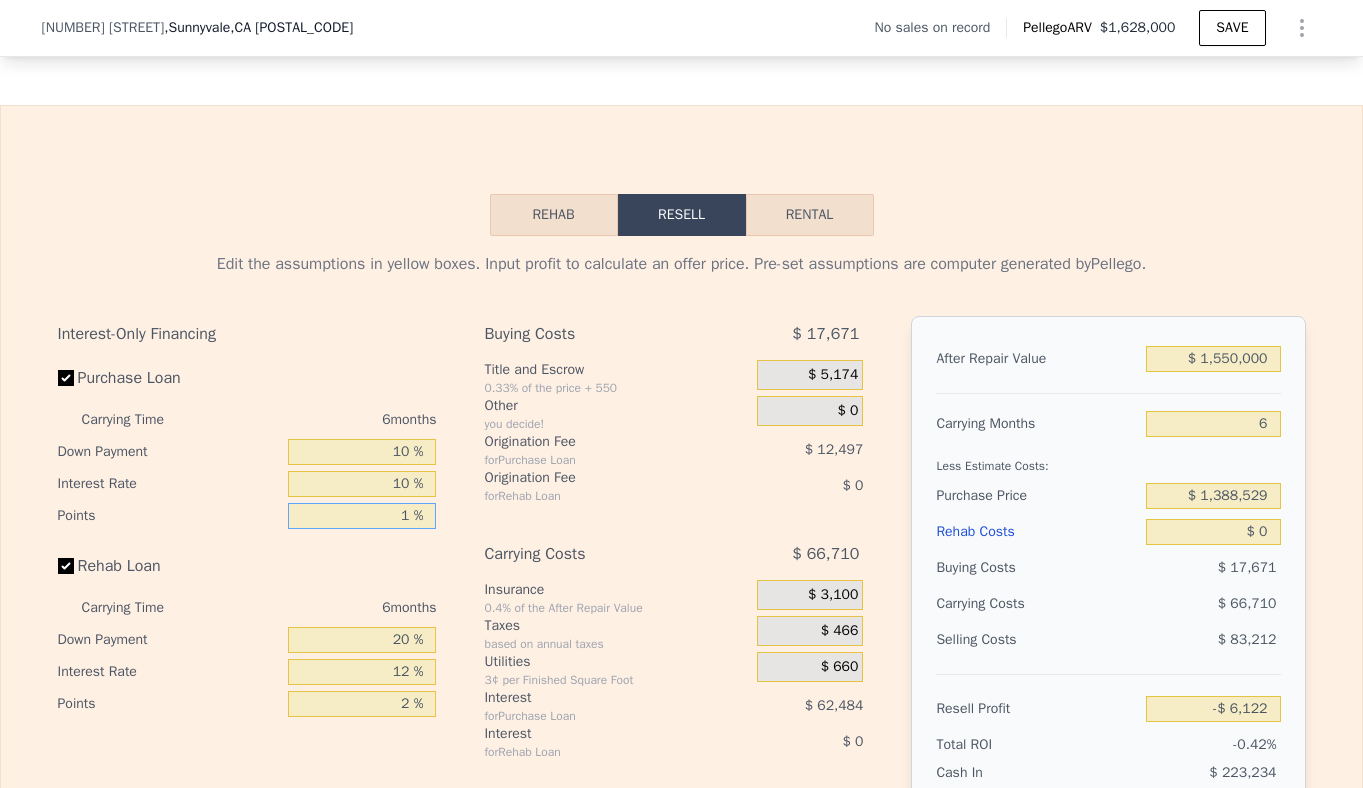 scroll, scrollTop: 2698, scrollLeft: 0, axis: vertical 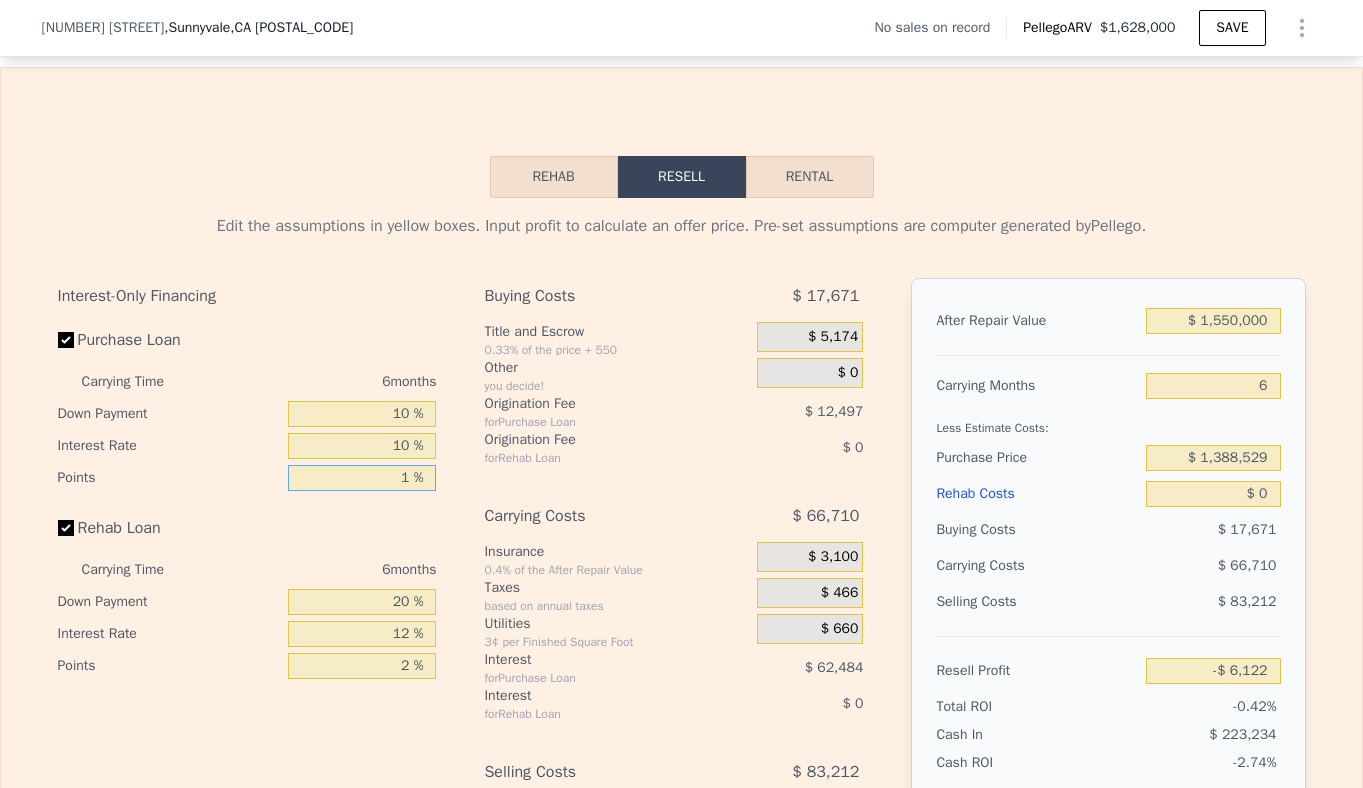 type on "1 %" 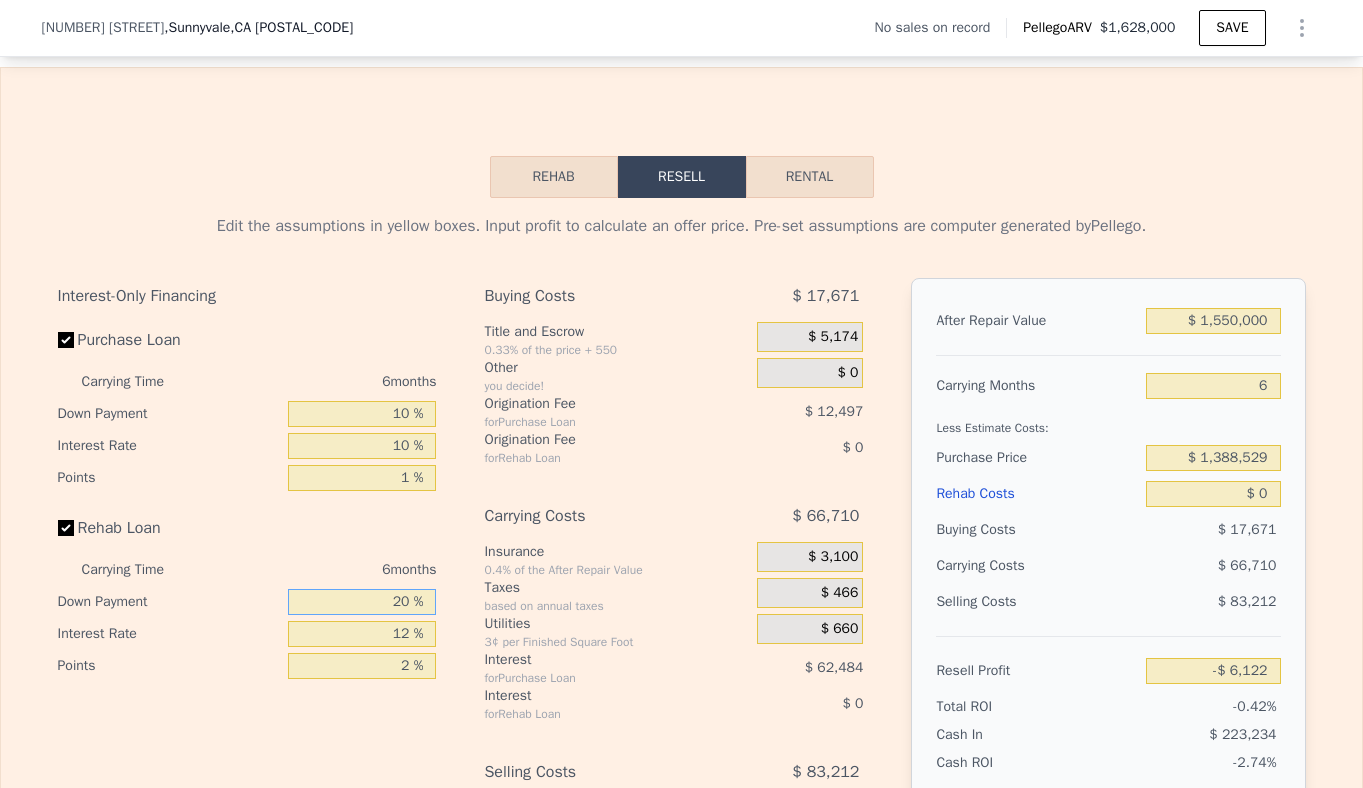 drag, startPoint x: 406, startPoint y: 640, endPoint x: 372, endPoint y: 637, distance: 34.132095 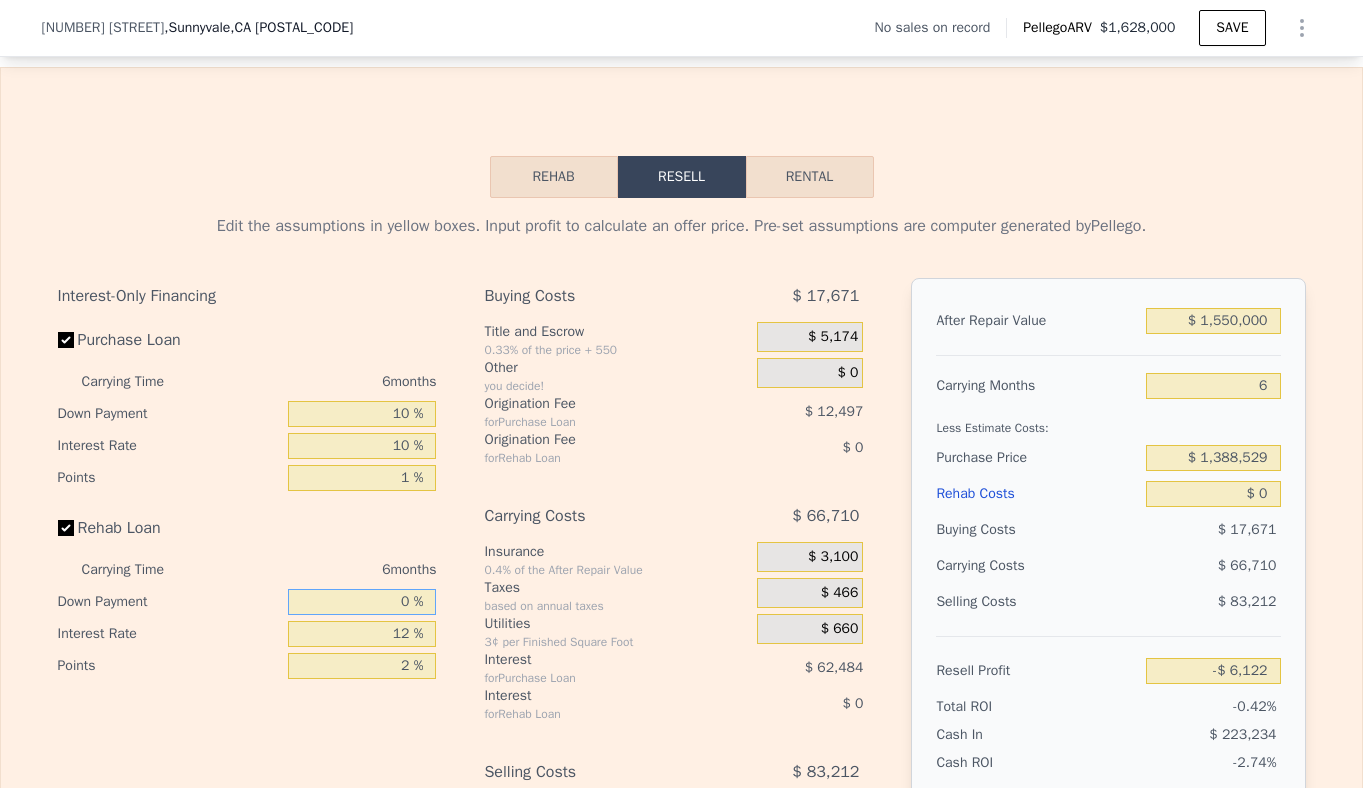 type on "0 %" 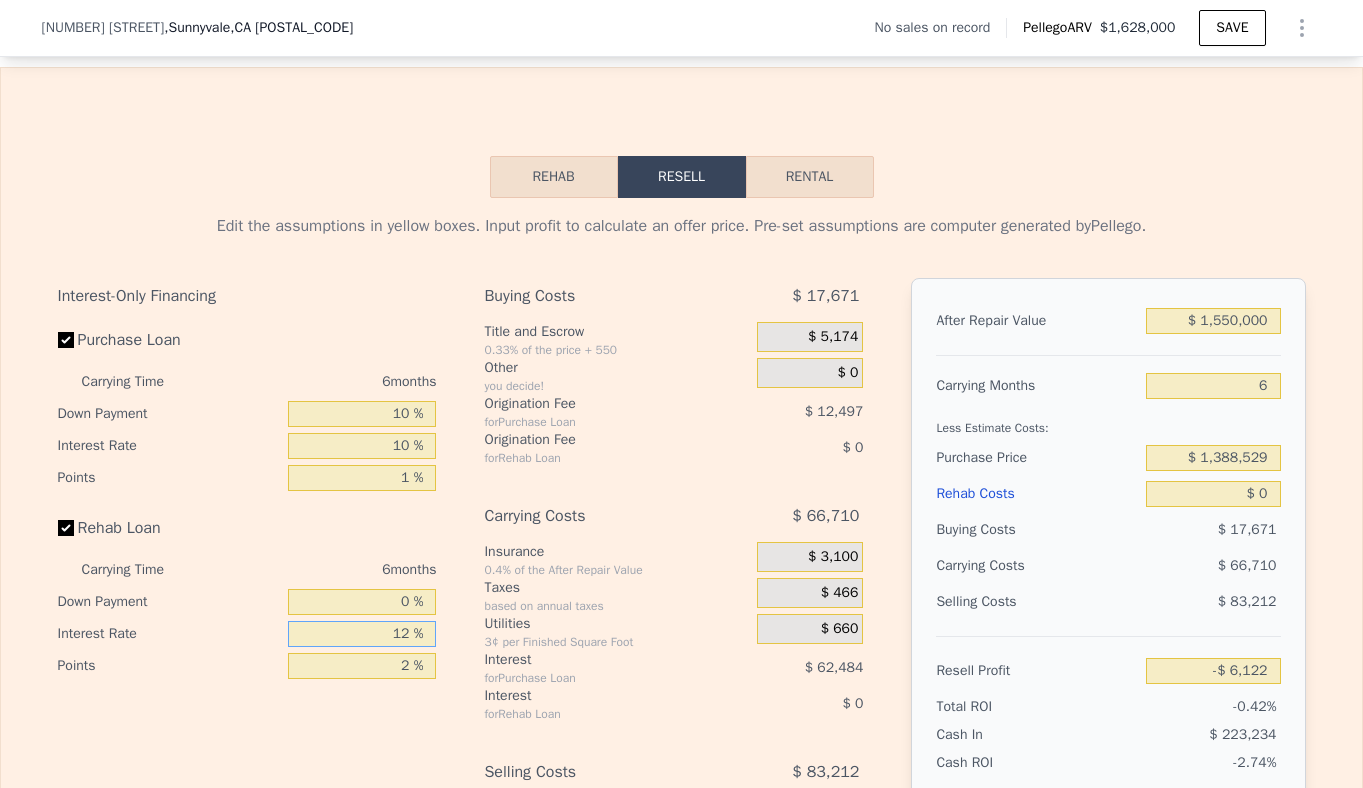 drag, startPoint x: 404, startPoint y: 663, endPoint x: 369, endPoint y: 663, distance: 35 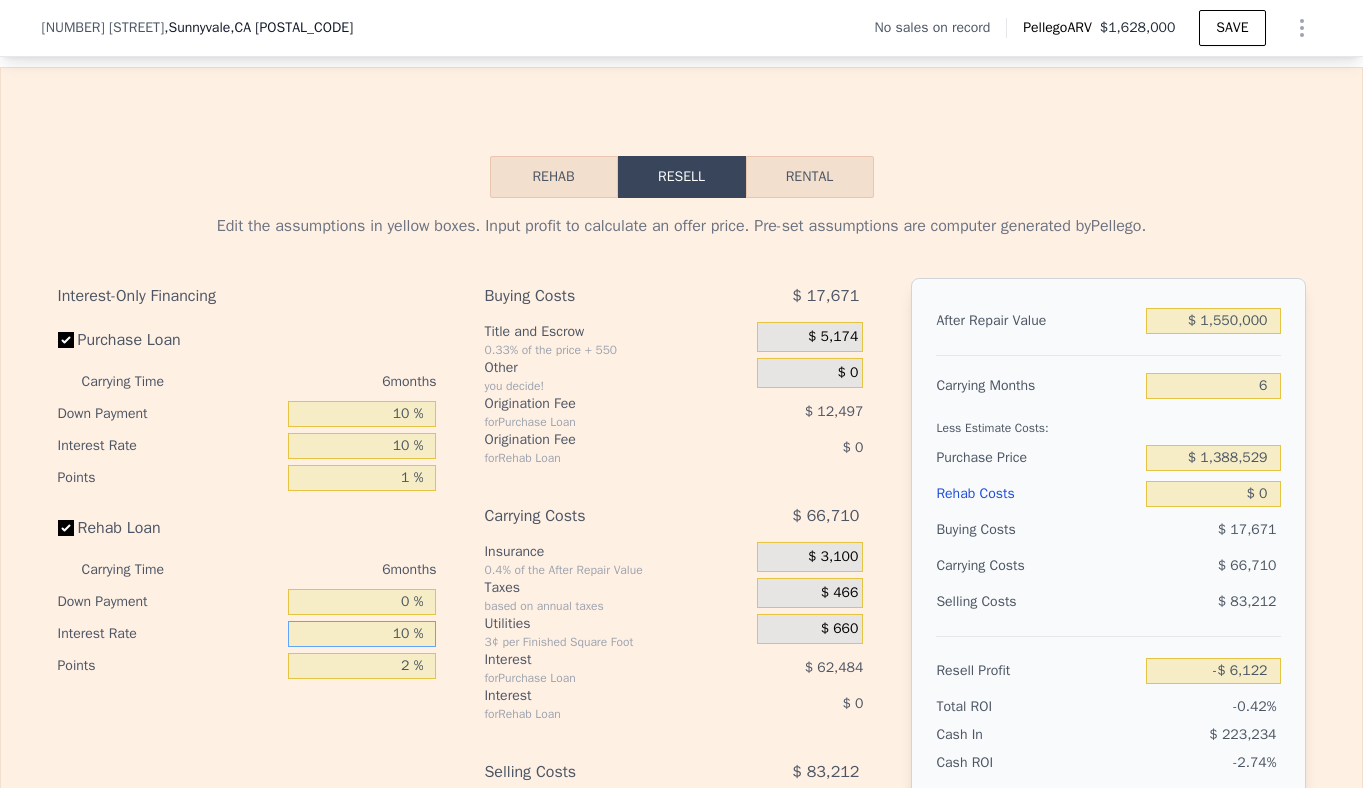 type on "10 %" 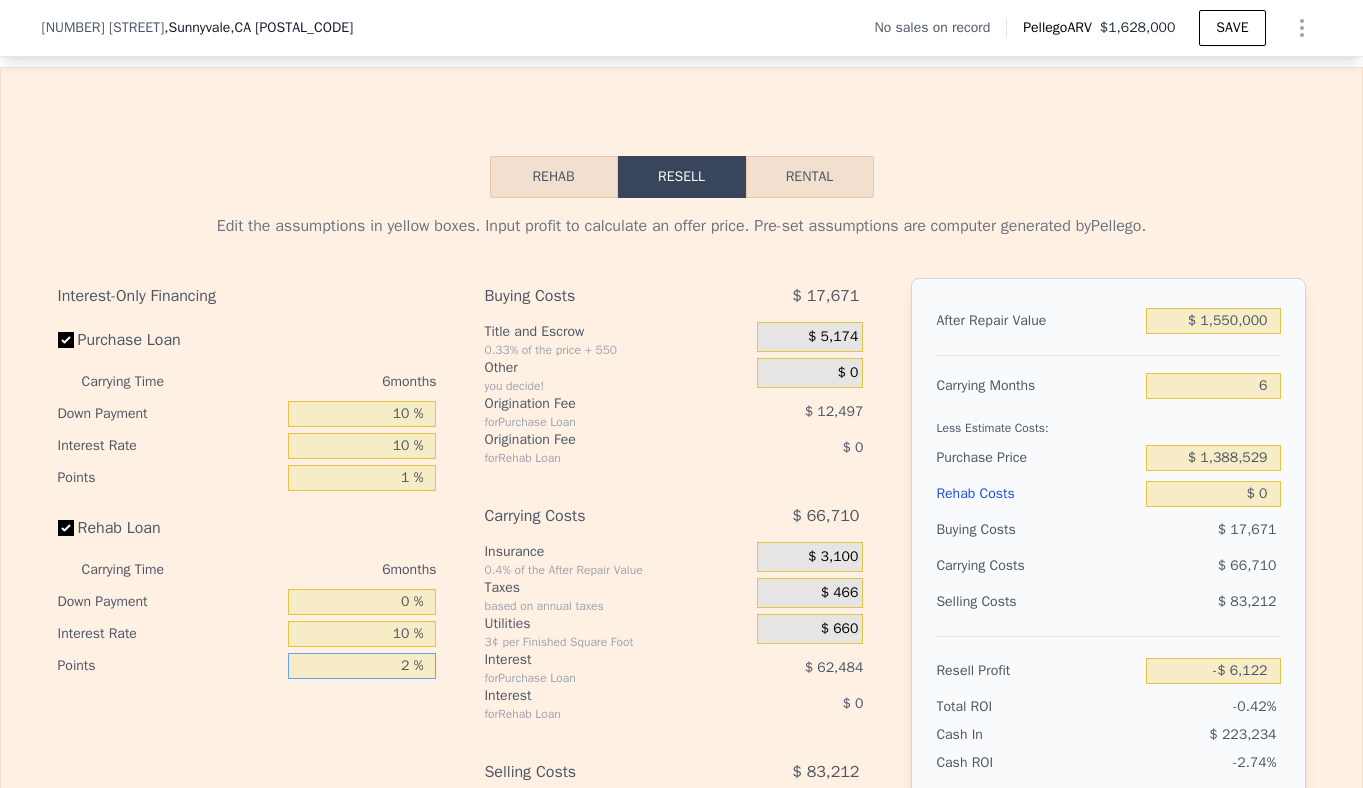 drag, startPoint x: 404, startPoint y: 693, endPoint x: 377, endPoint y: 692, distance: 27.018513 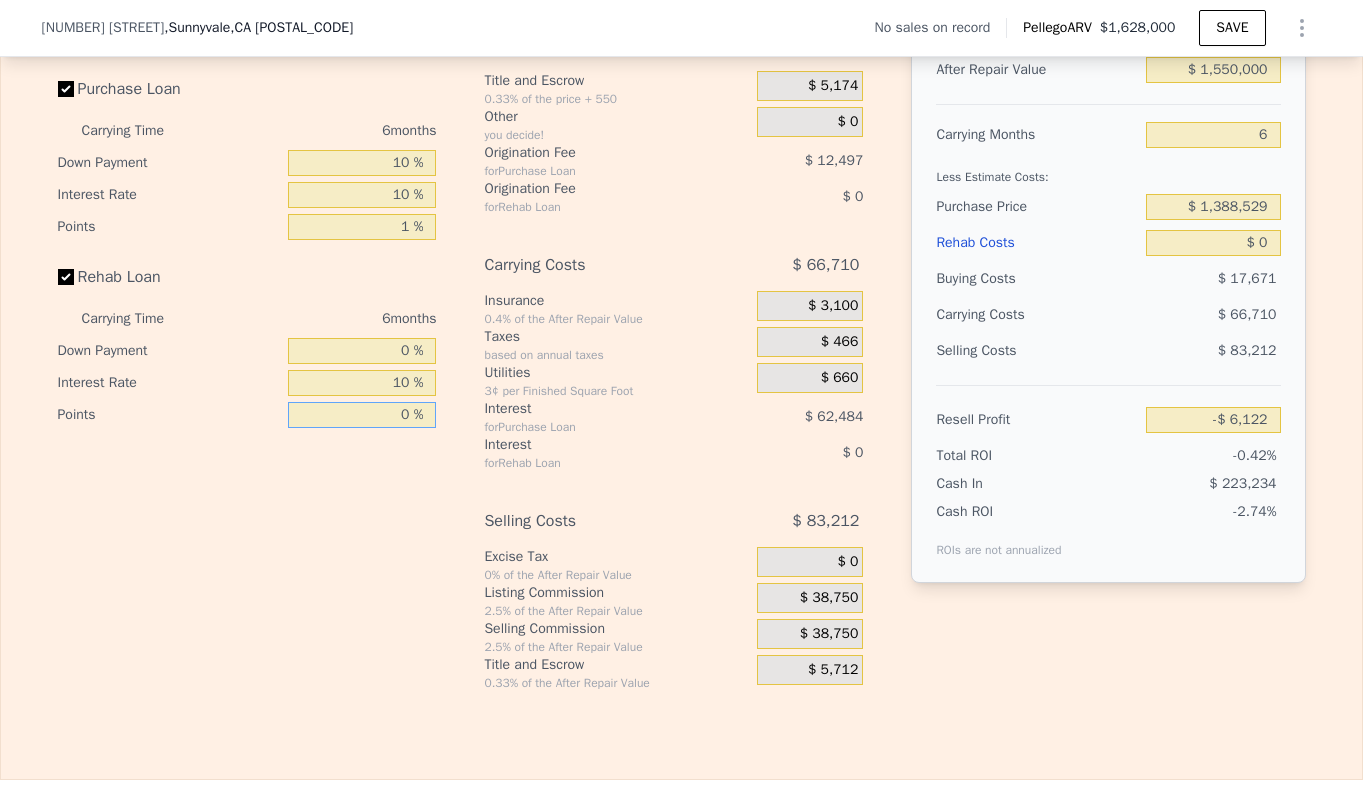 scroll, scrollTop: 2970, scrollLeft: 0, axis: vertical 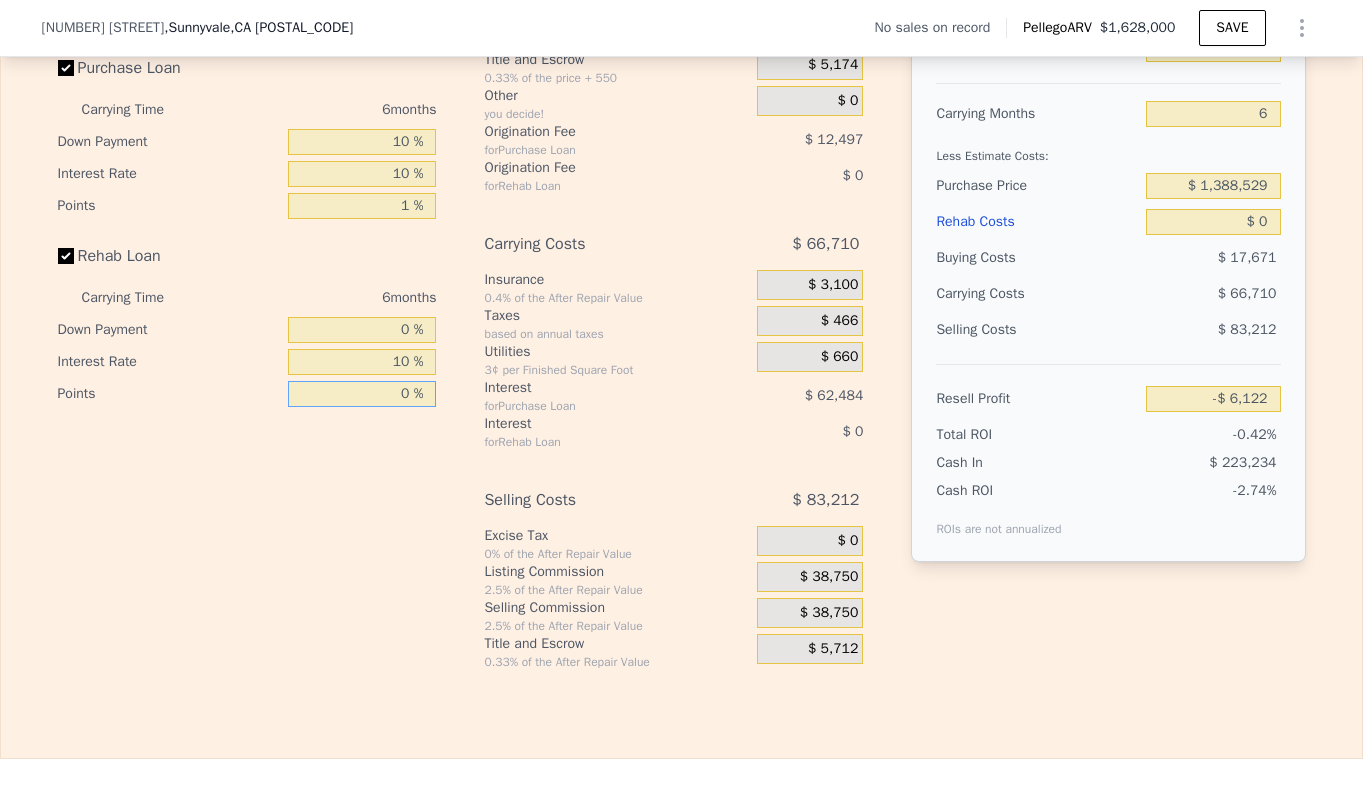 type on "0 %" 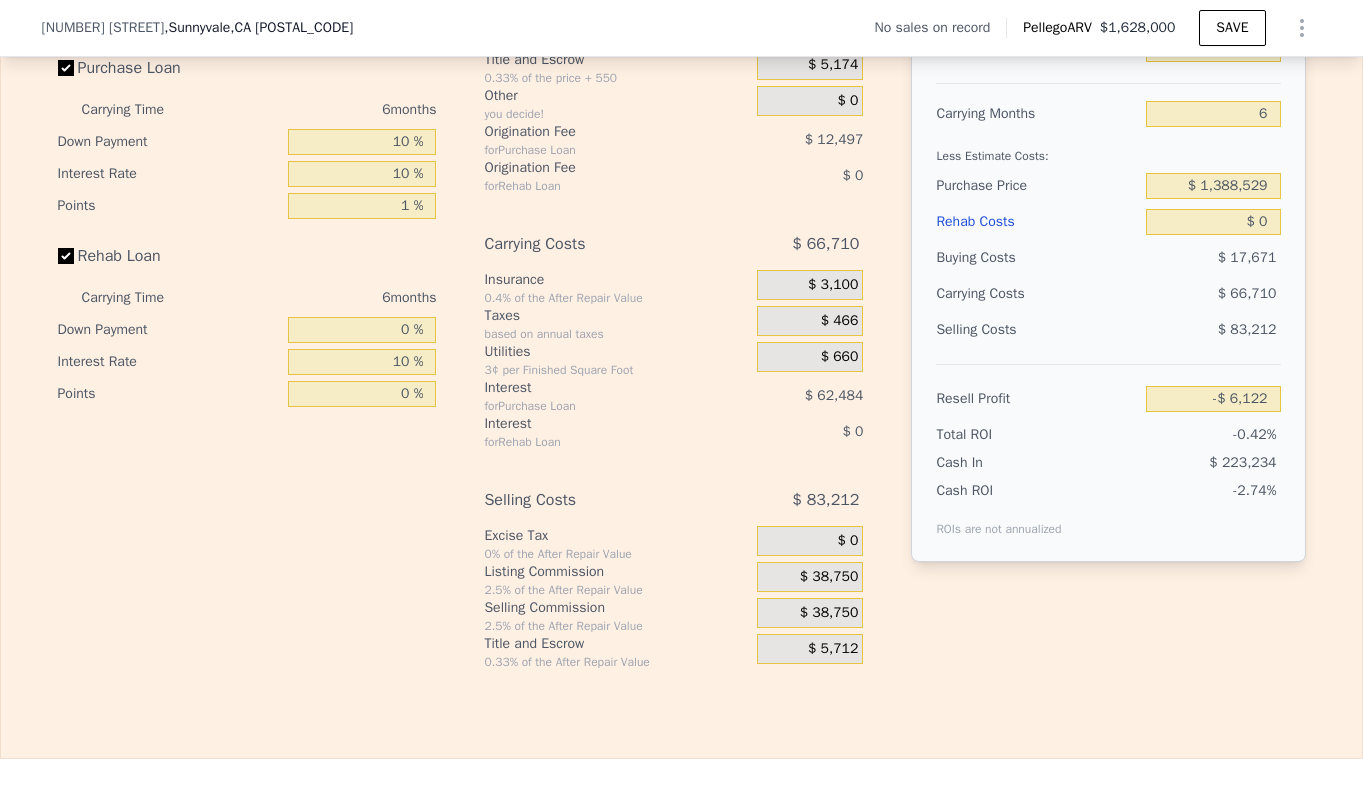 click on "$ 38,750" at bounding box center [829, 577] 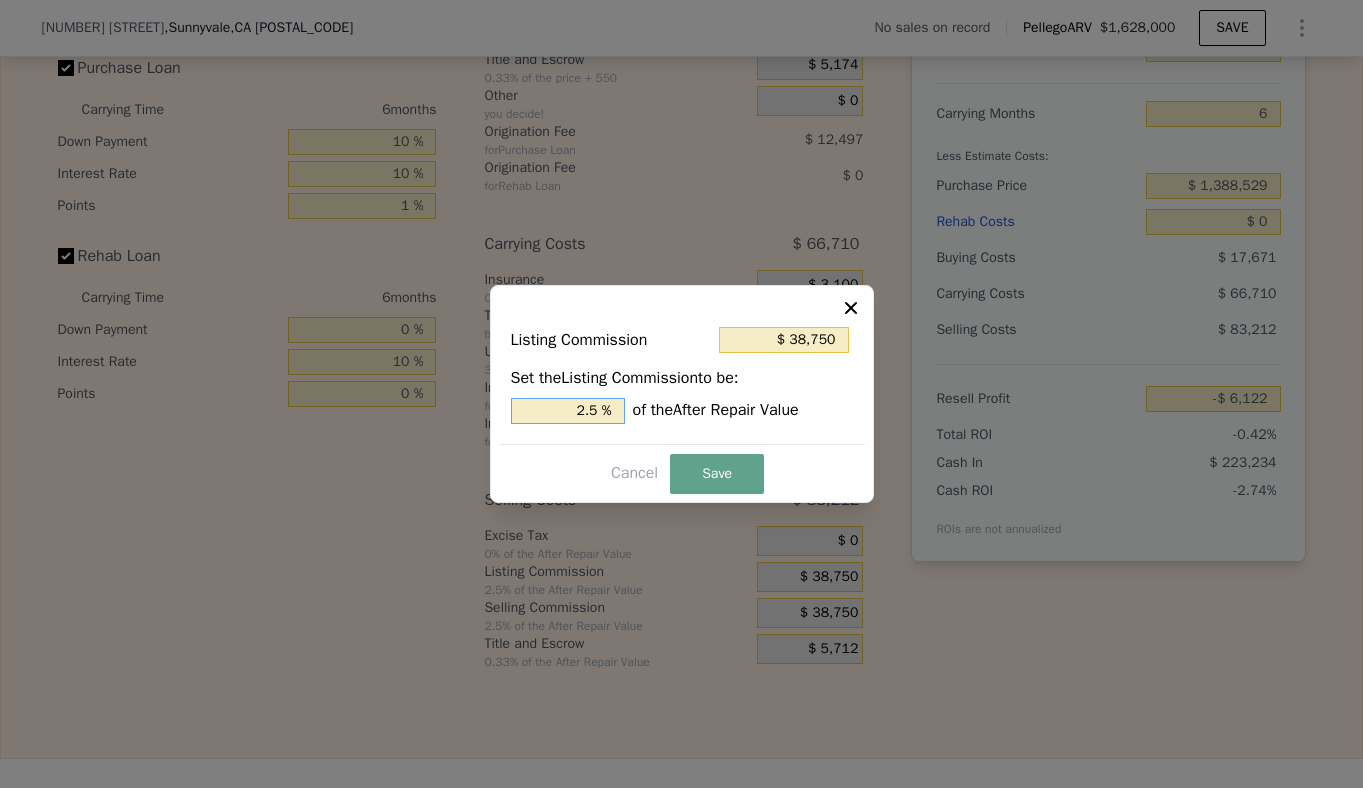 drag, startPoint x: 605, startPoint y: 411, endPoint x: 539, endPoint y: 411, distance: 66 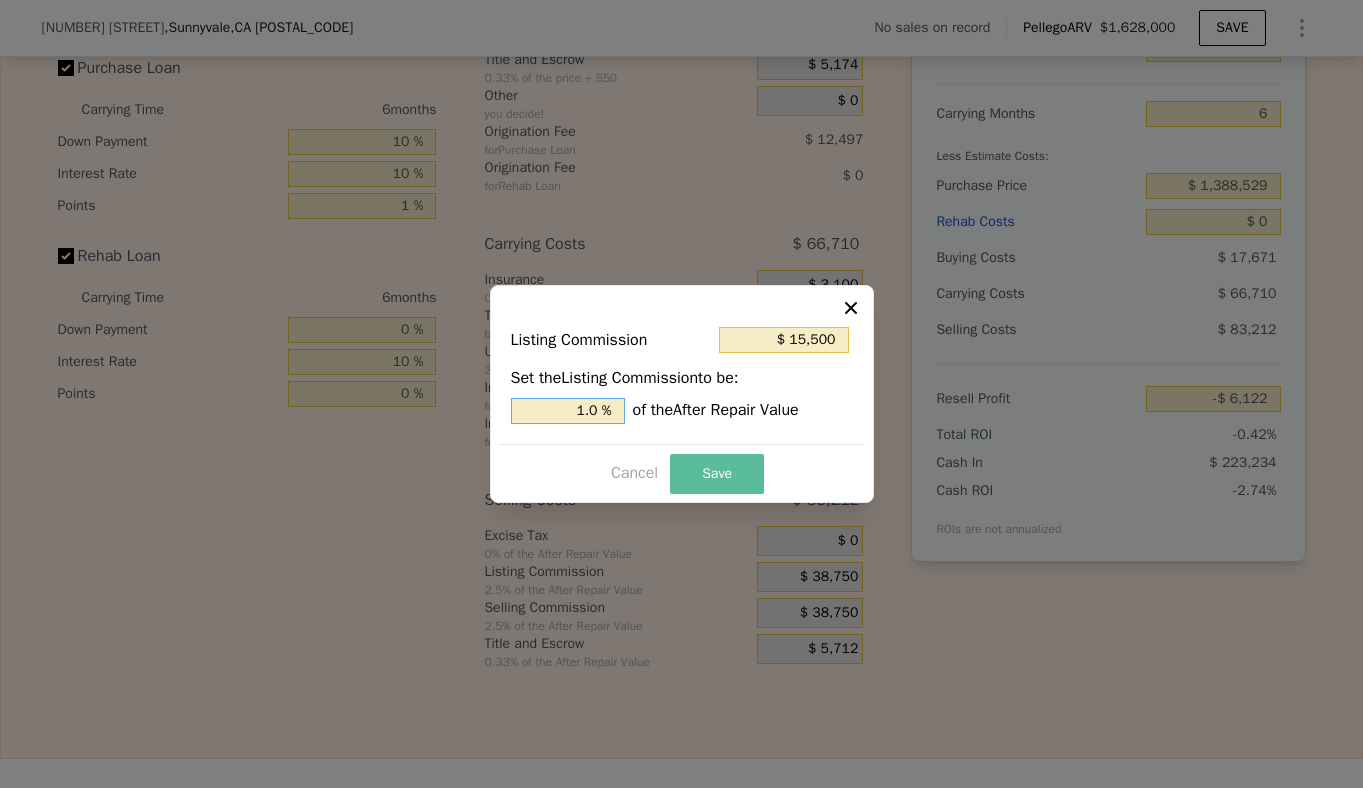 type on "1.0 %" 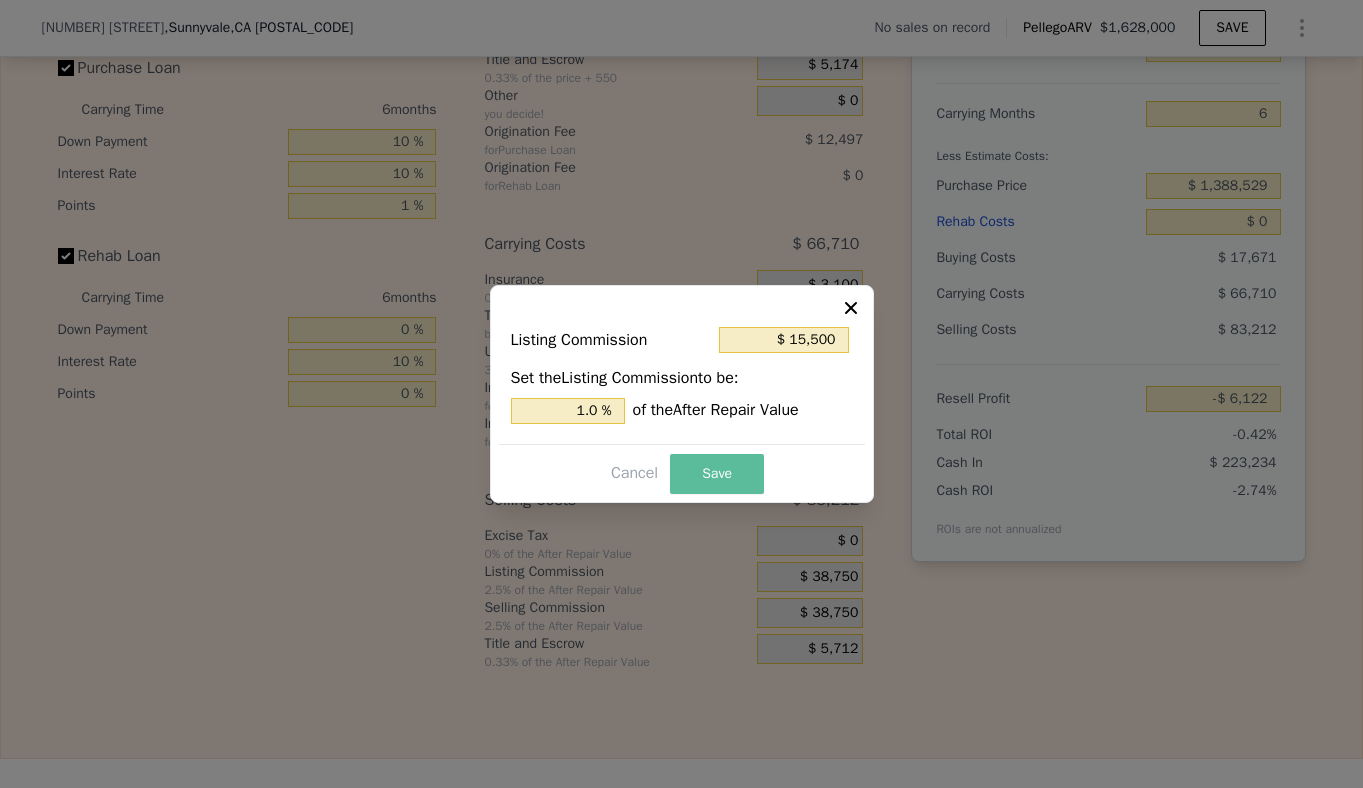 click on "Save" at bounding box center [717, 474] 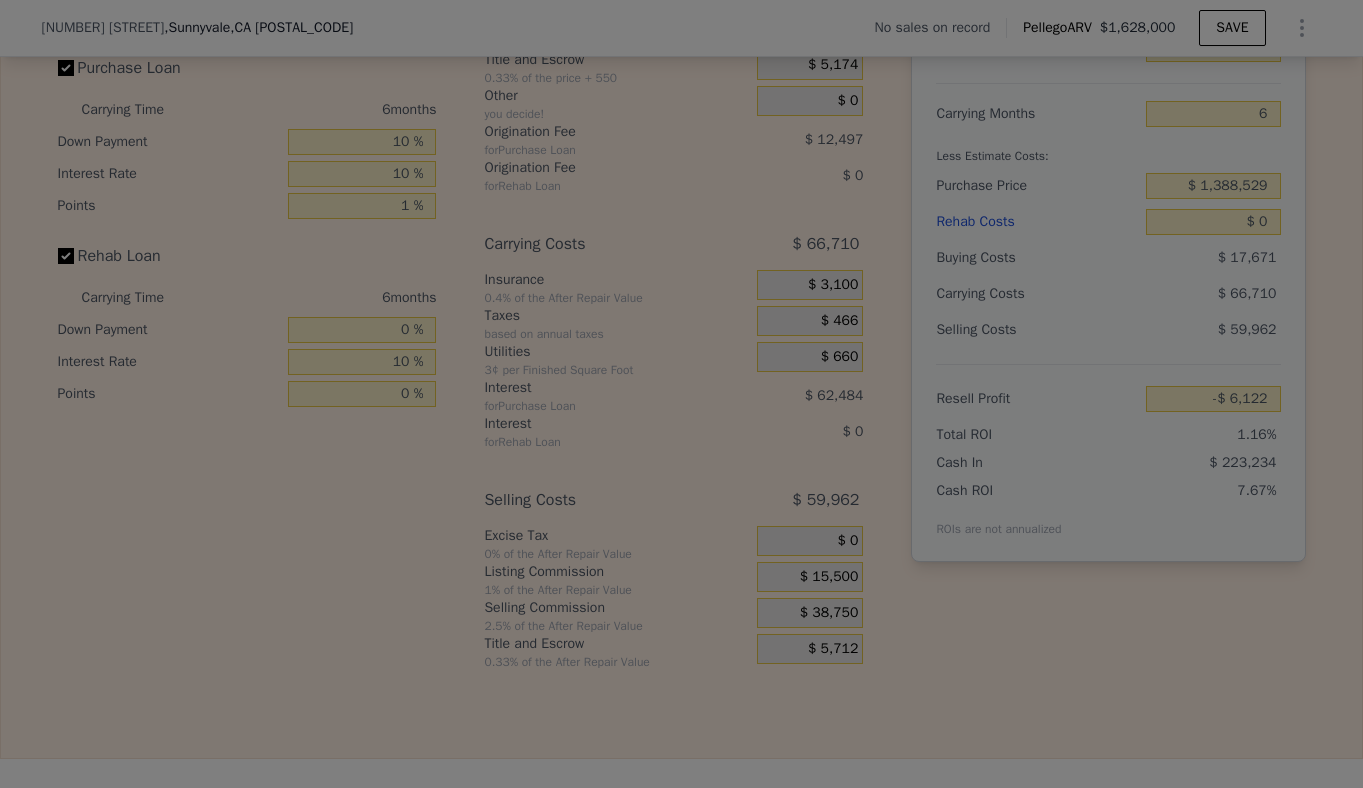 type on "$ 17,128" 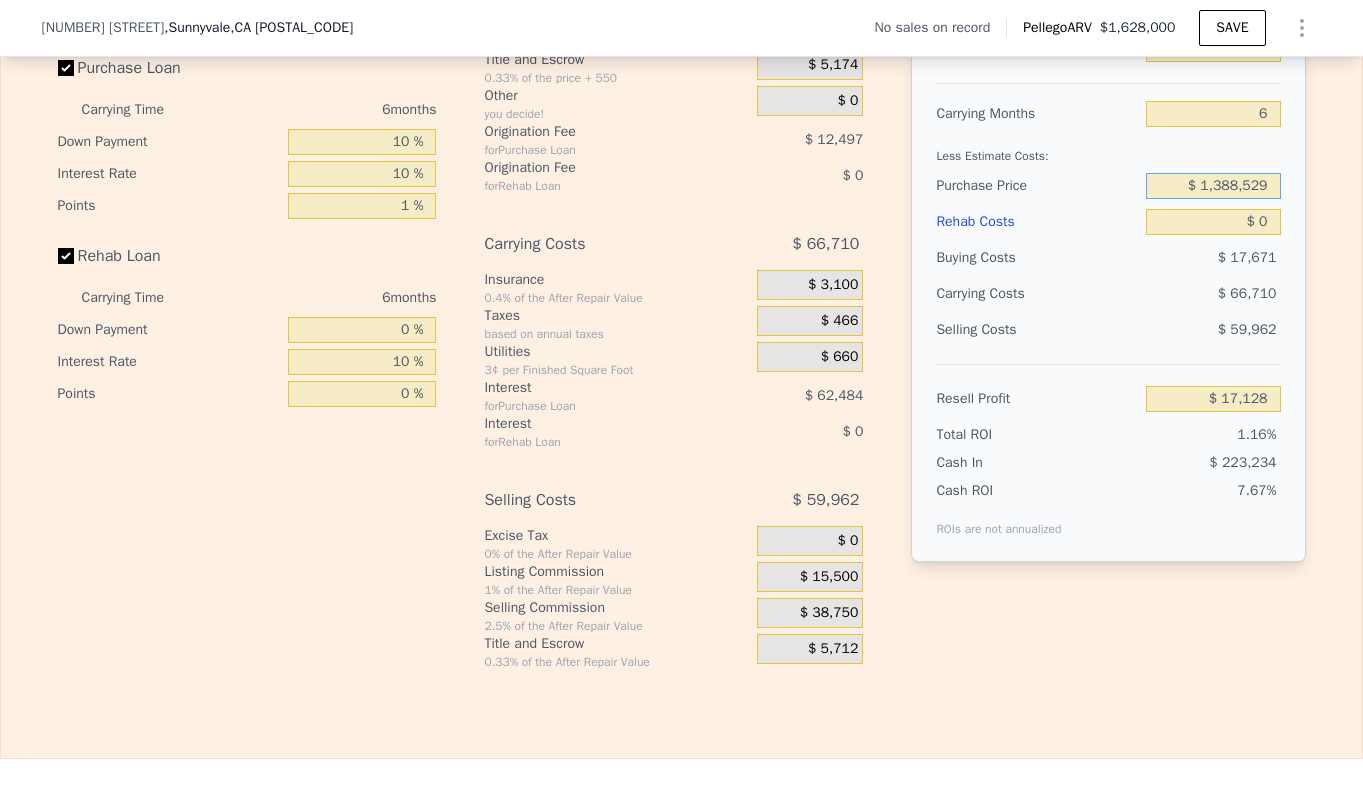 drag, startPoint x: 1263, startPoint y: 214, endPoint x: 1162, endPoint y: 214, distance: 101 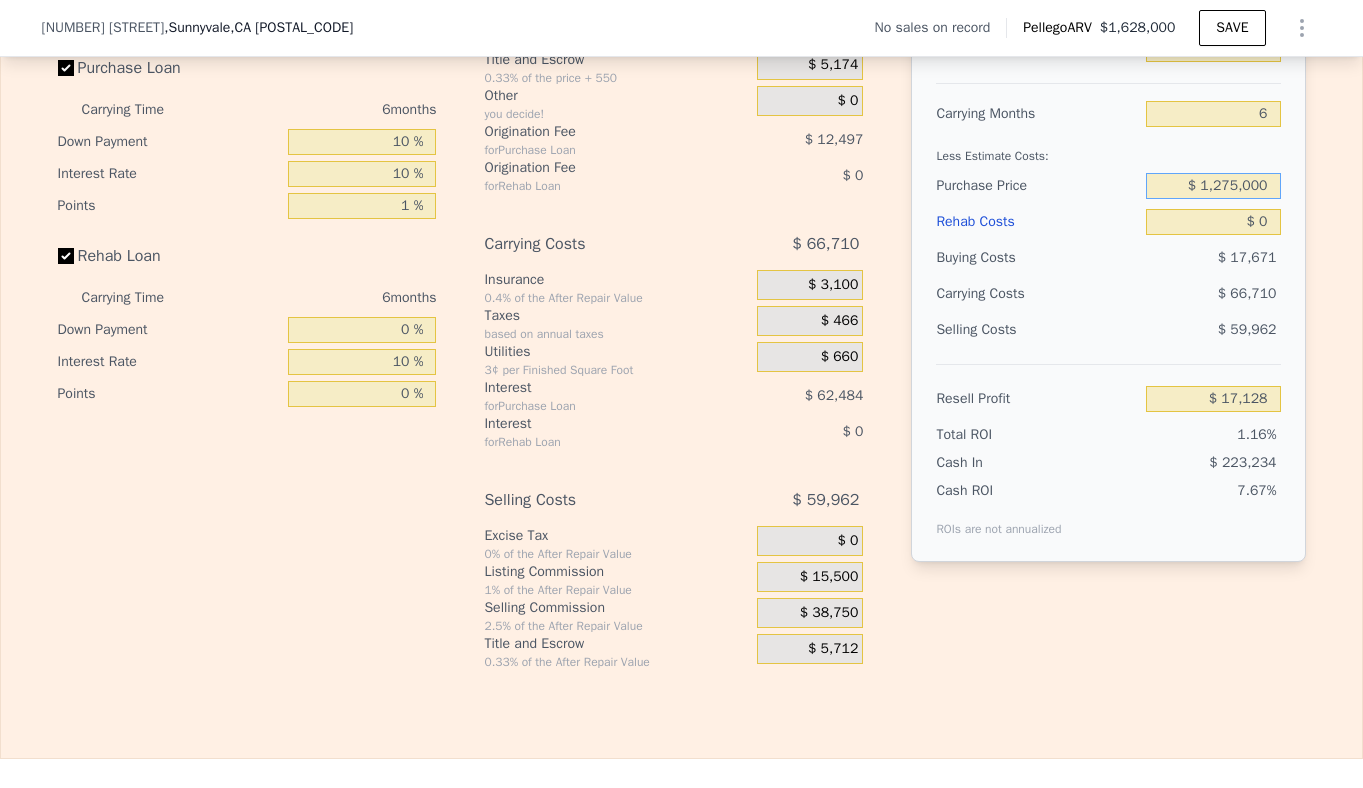 type on "$ 1,275,000" 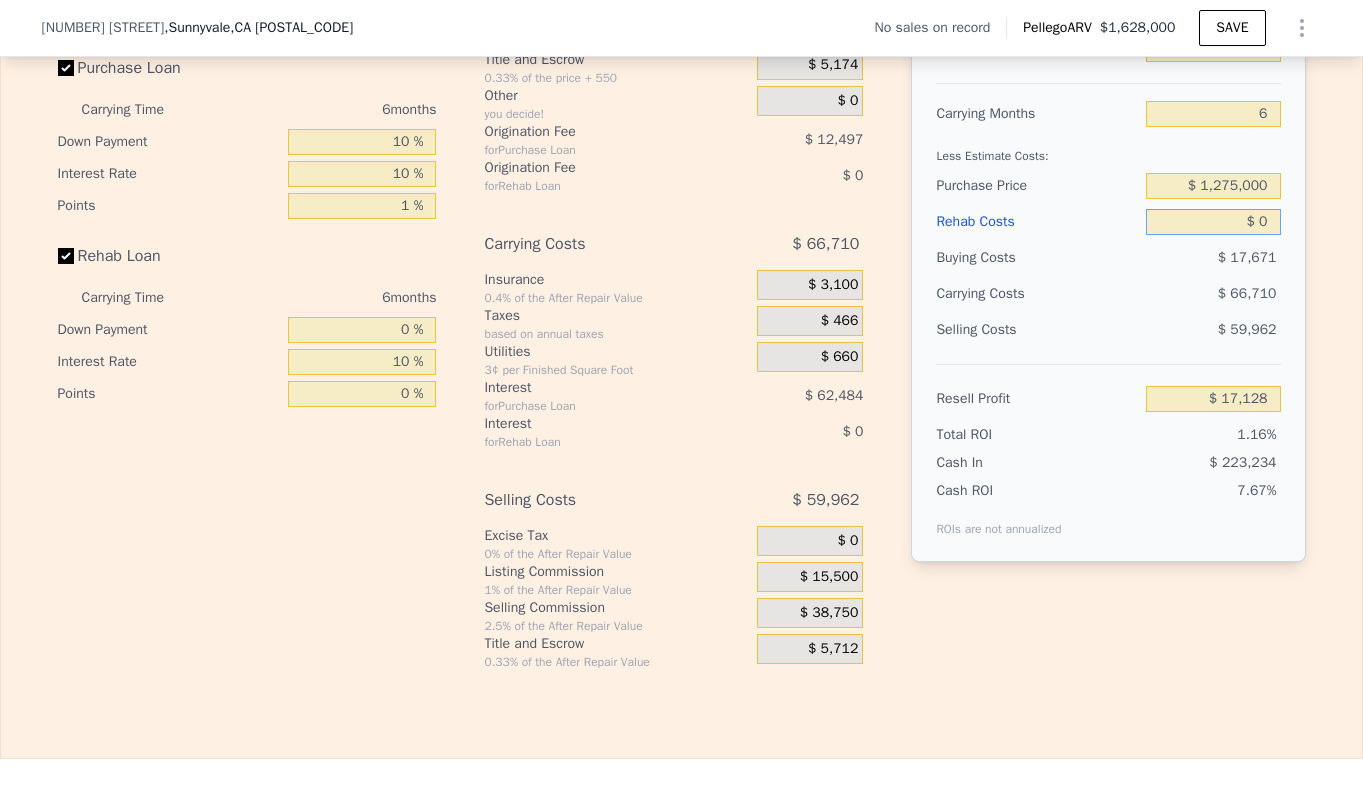 type on "$ 137,163" 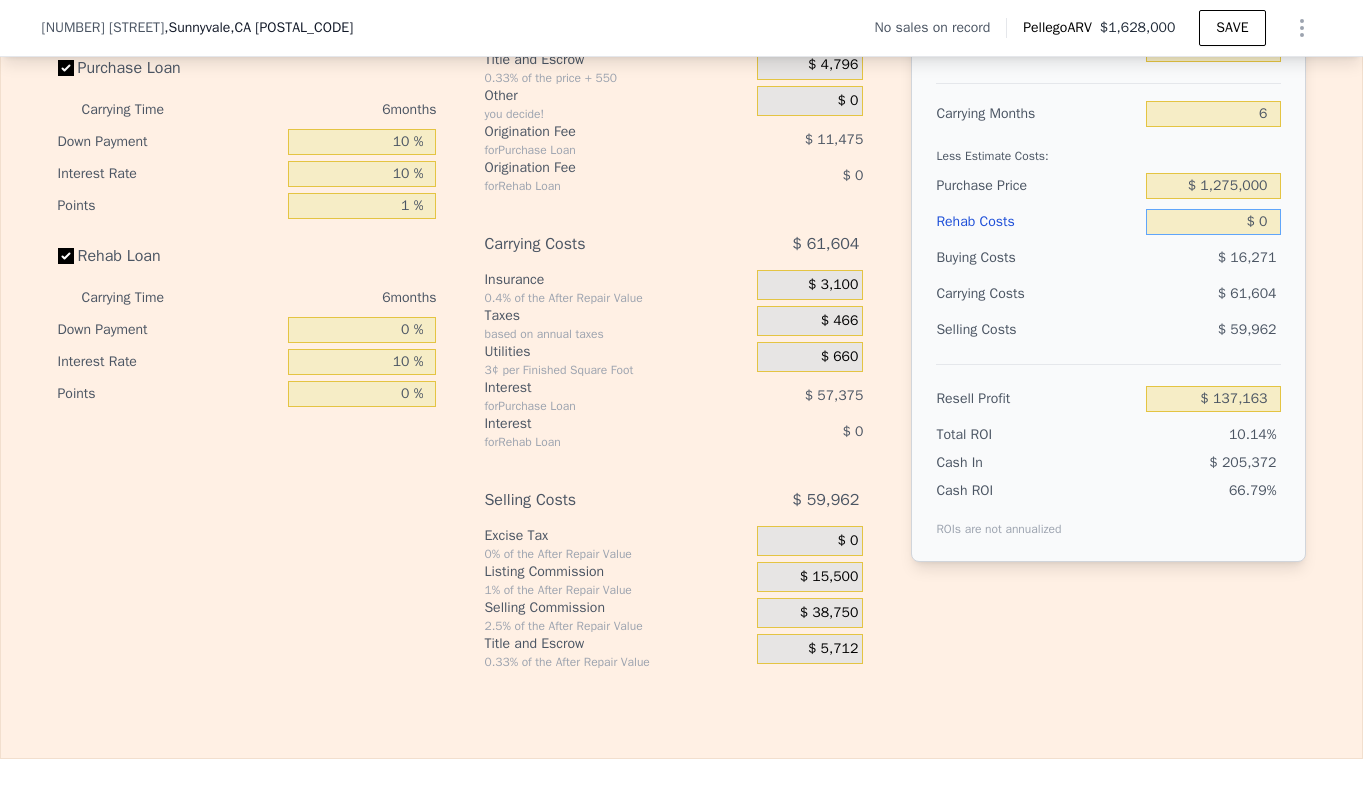 drag, startPoint x: 1262, startPoint y: 244, endPoint x: 1245, endPoint y: 244, distance: 17 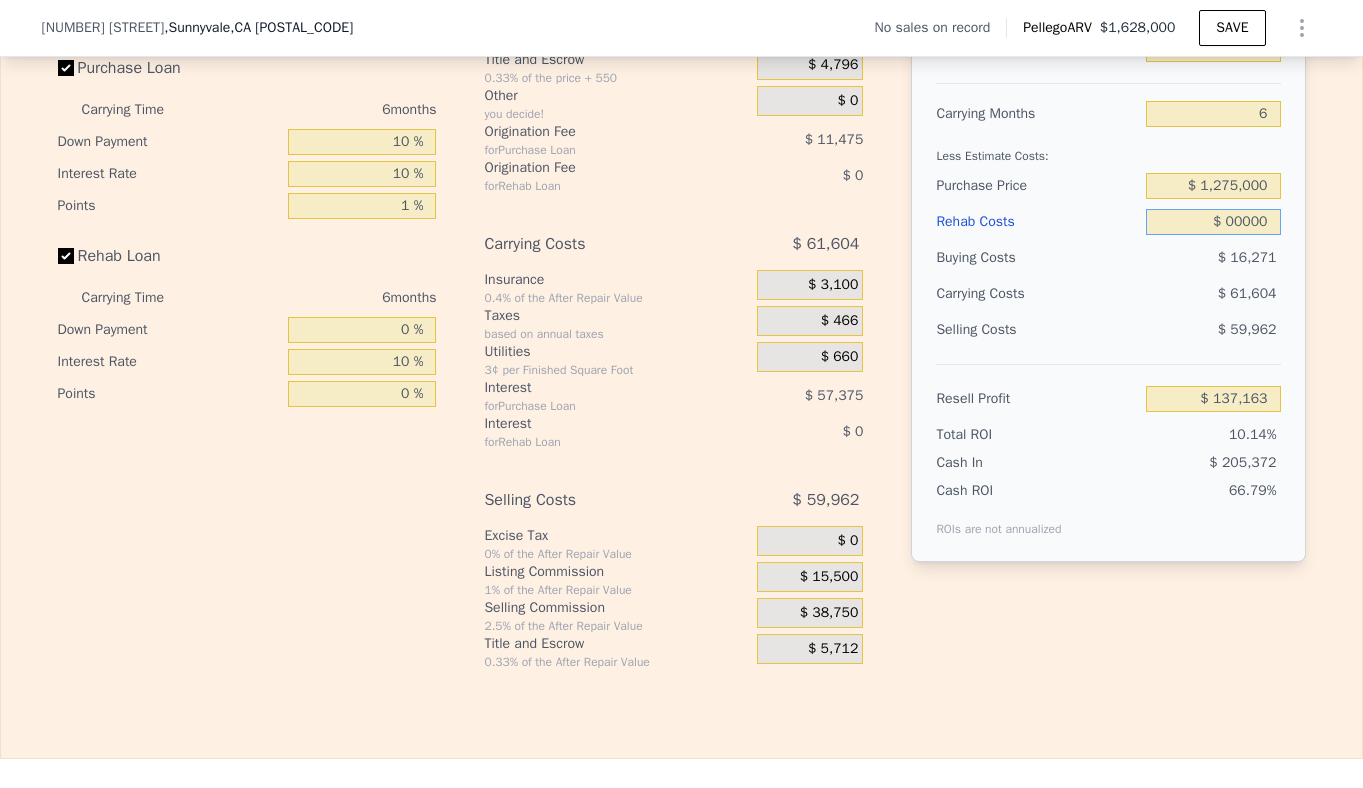 type on "$ 700,000" 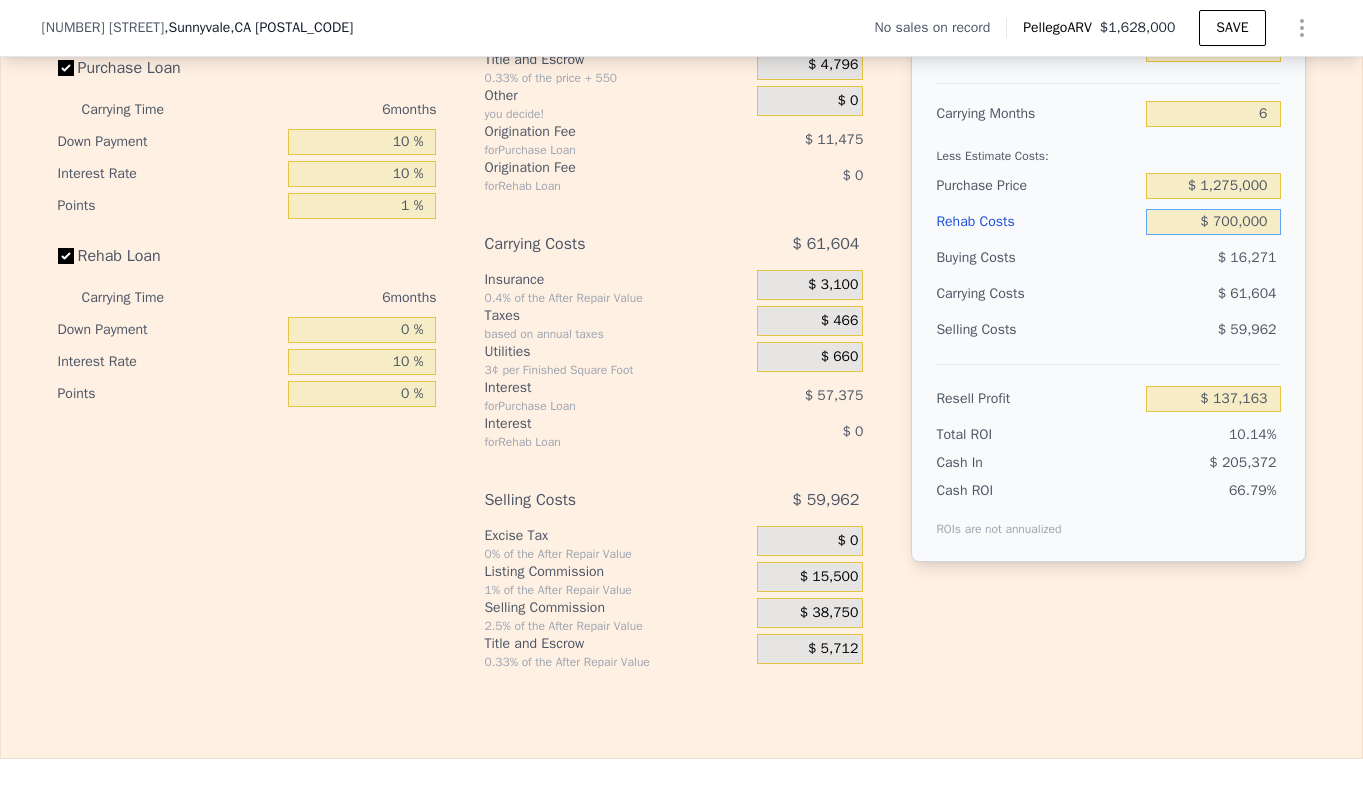 type on "-$ 597,835" 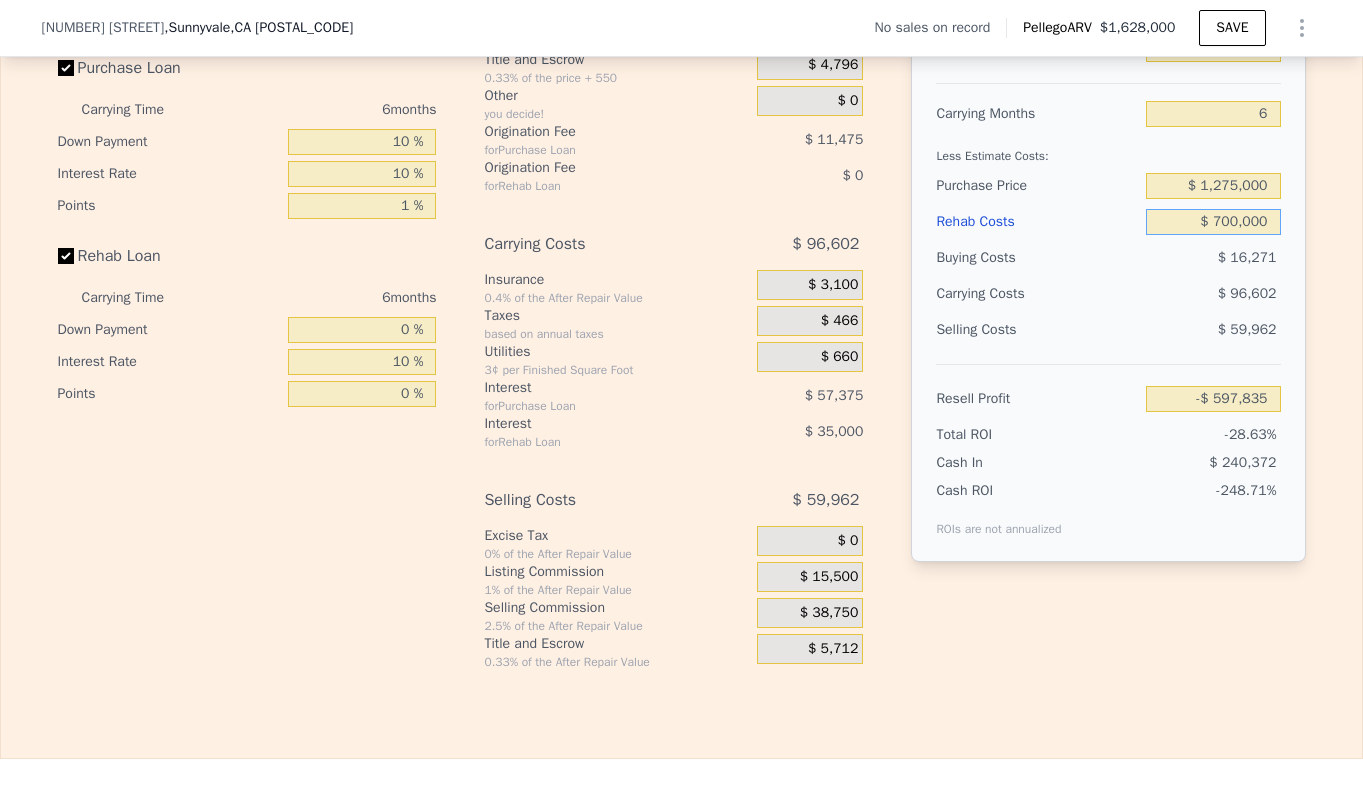 click on "$ 700,000" at bounding box center [1213, 222] 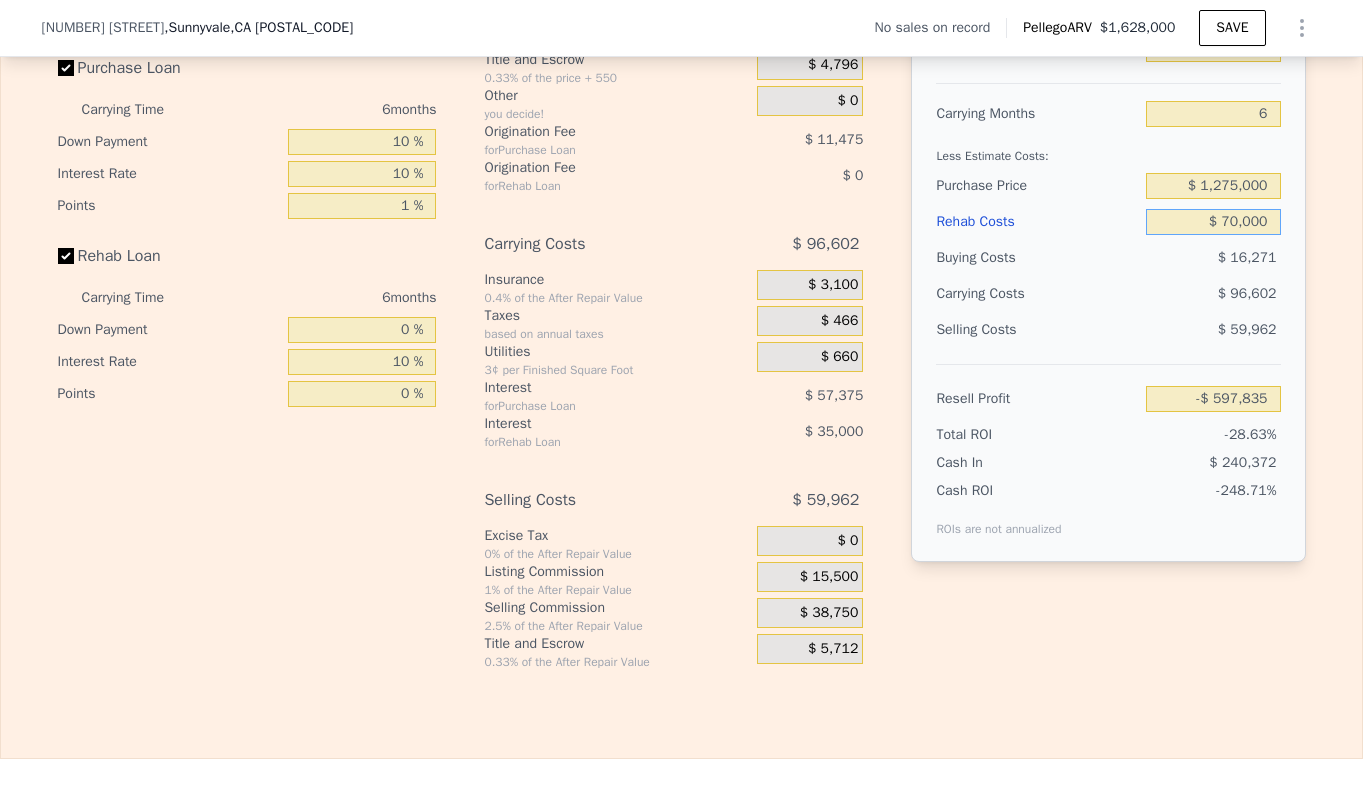 type on "$ 63,665" 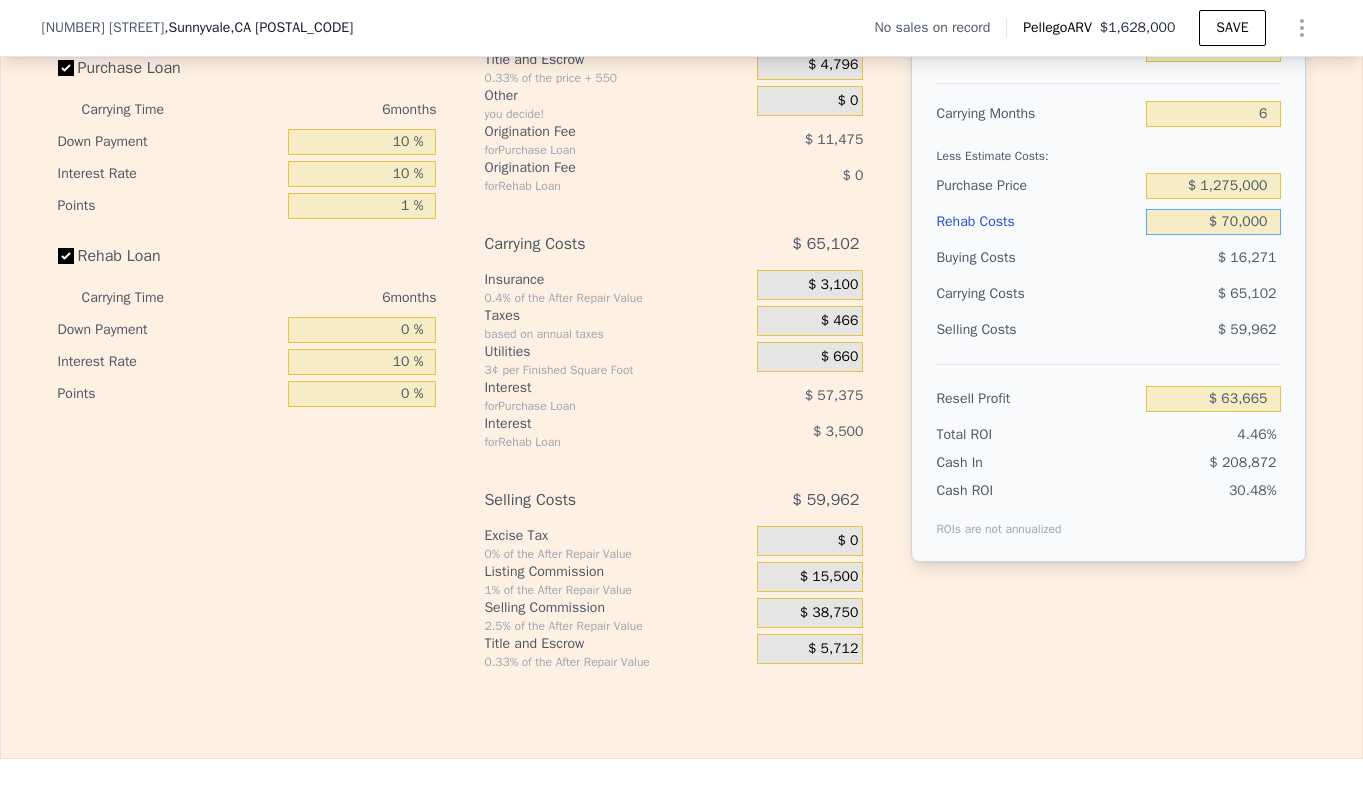 type on "$ 70,000" 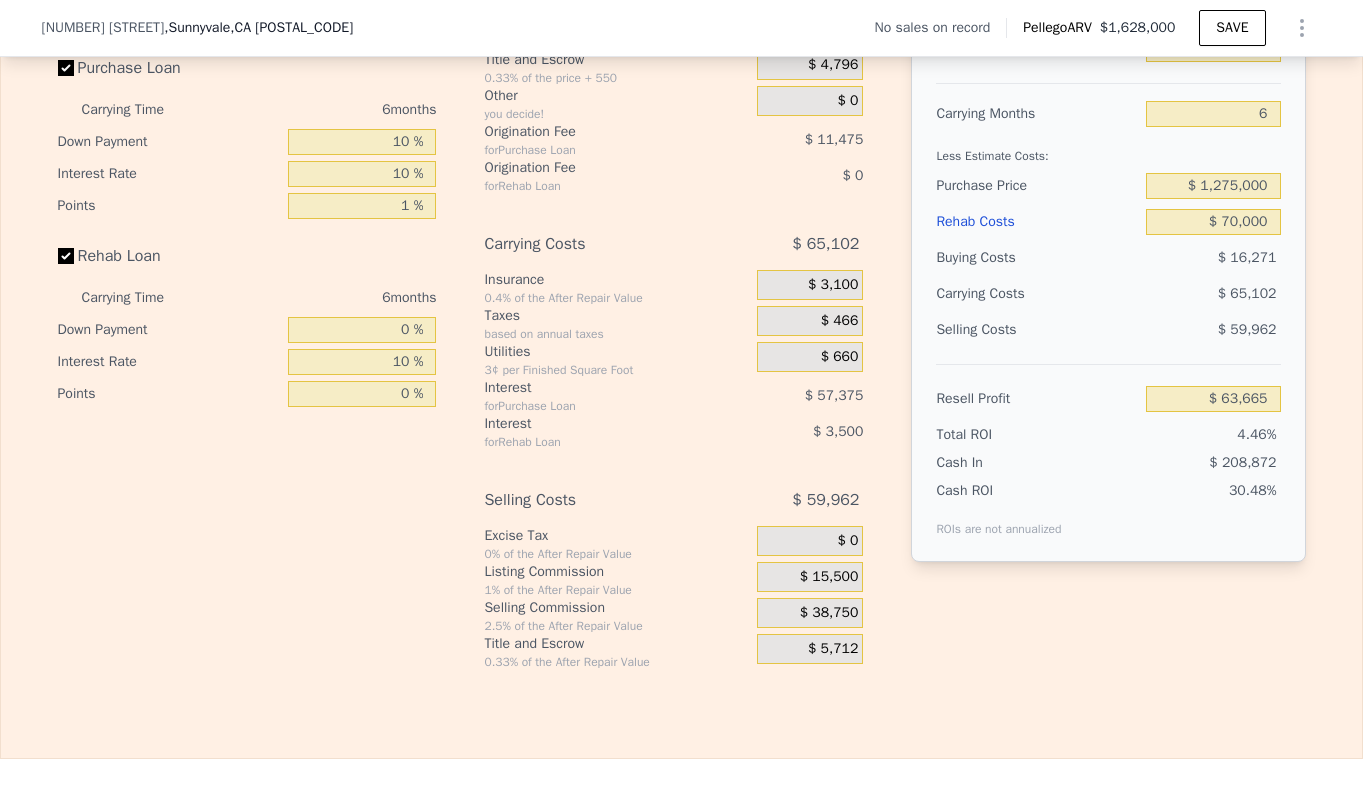 click on "Edit the assumptions in yellow boxes. Input profit to calculate an offer price. Pre-set assumptions are computer generated by  Pellego . Interest-Only Financing Purchase Loan Carrying Time 6  months Down Payment 10 % Interest Rate 10 % Points 1 % Rehab Loan Carrying Time 6  months Down Payment 0 % Interest Rate 10 % Points 0 % Buying Costs $ 16,271 Title and Escrow 0.33% of the price + 550 $ 4,796 Other you decide! $ 0 Origination Fee for  Purchase Loan $ 11,475 Origination Fee for  Rehab Loan $ 0 Carrying Costs $ 65,102 Insurance 0.4% of the After Repair Value $ 3,100 Taxes based on annual taxes $ 466 Utilities 3¢ per Finished Square Foot $ 660 Interest for  Purchase Loan $ 57,375 Interest for  Rehab Loan $ 3,500 Selling Costs $ 59,962 Excise Tax 0% of the After Repair Value $ 0 Listing Commission 1% of the After Repair Value $ 15,500 Selling Commission 2.5% of the After Repair Value $ 38,750 Title and Escrow 0.33% of the After Repair Value $ 5,712 After Repair Value $ 1,550,000 Carrying Months 6 $ 70,000" at bounding box center [682, 298] 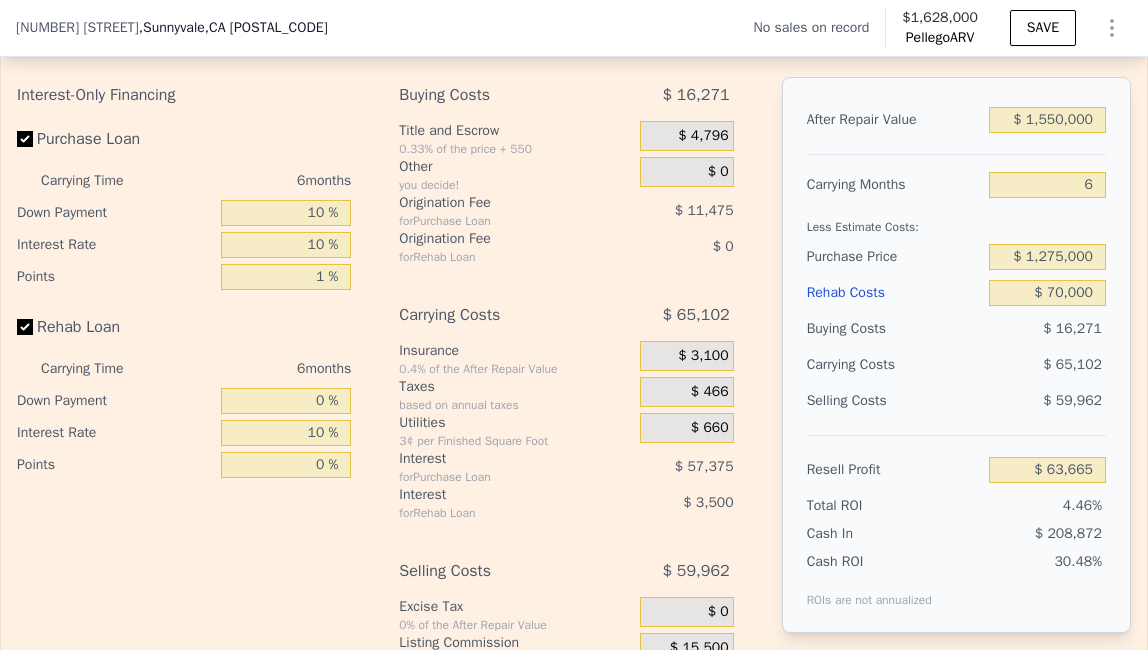 scroll, scrollTop: 2967, scrollLeft: 0, axis: vertical 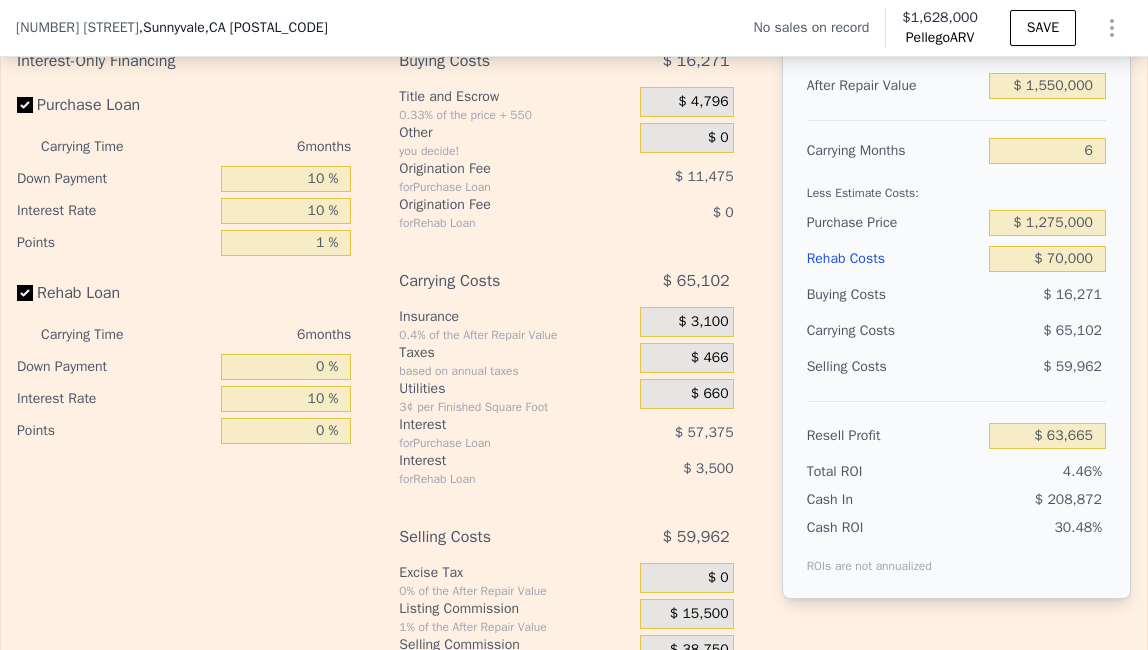 type on "$ 1,628,000" 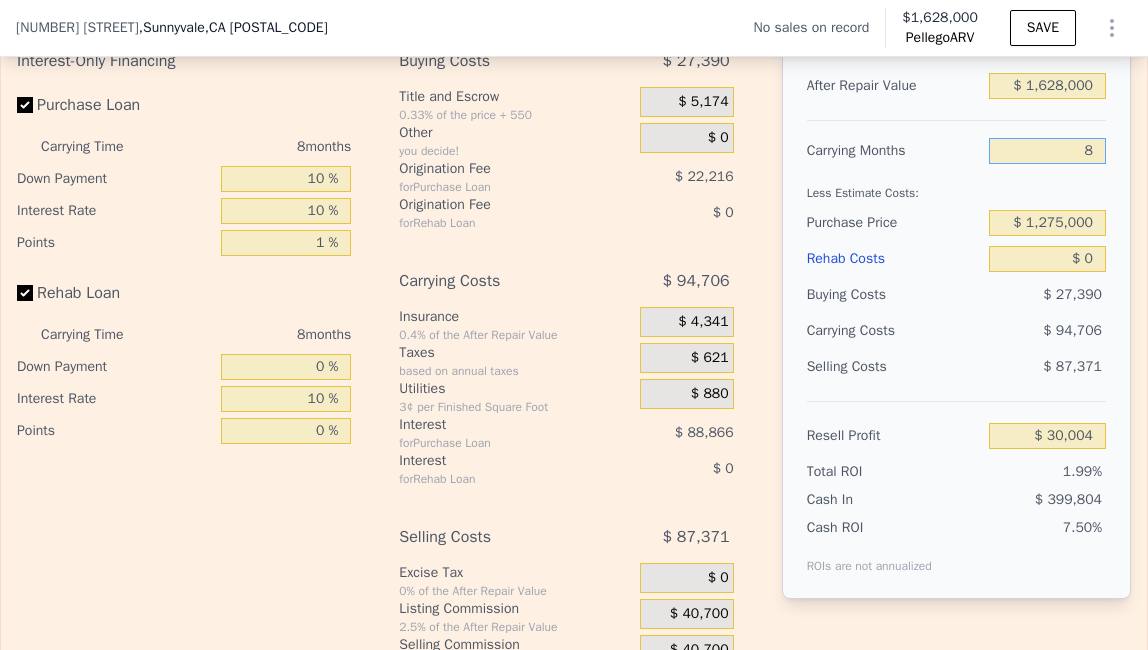 drag, startPoint x: 1086, startPoint y: 178, endPoint x: 1043, endPoint y: 177, distance: 43.011627 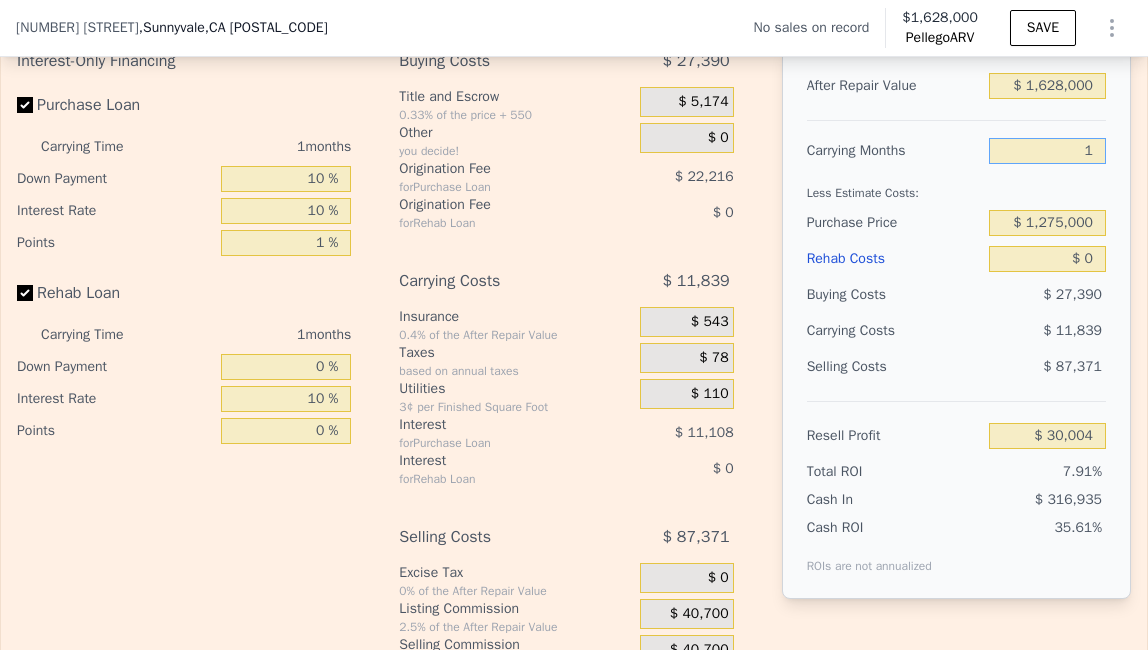 type on "$ 112,871" 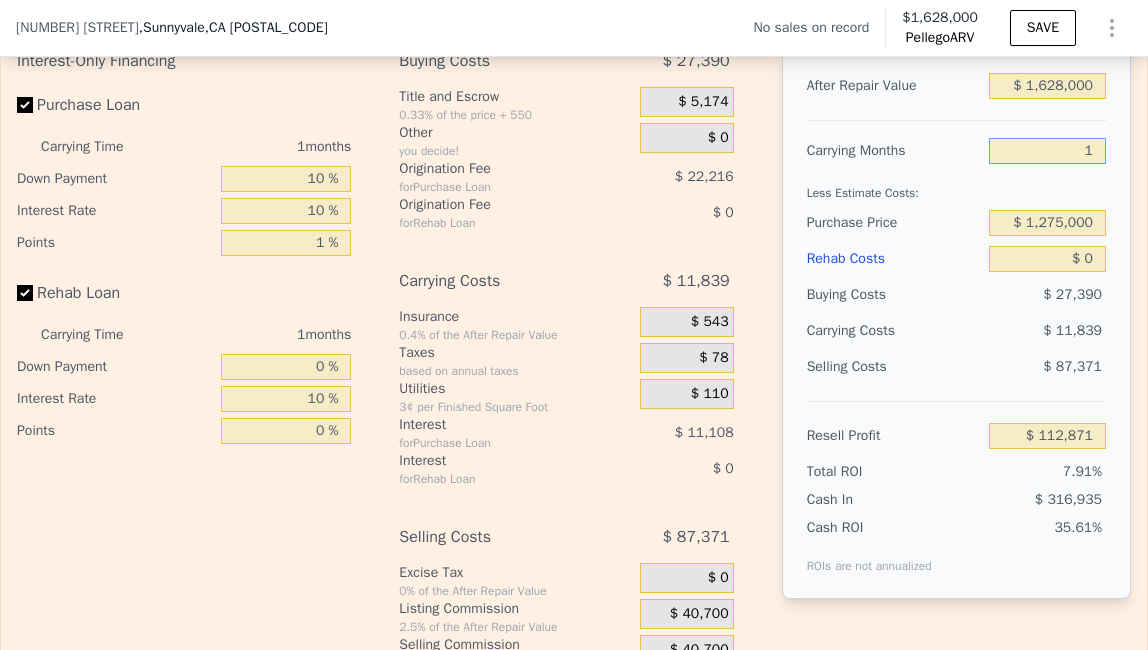 type on "1" 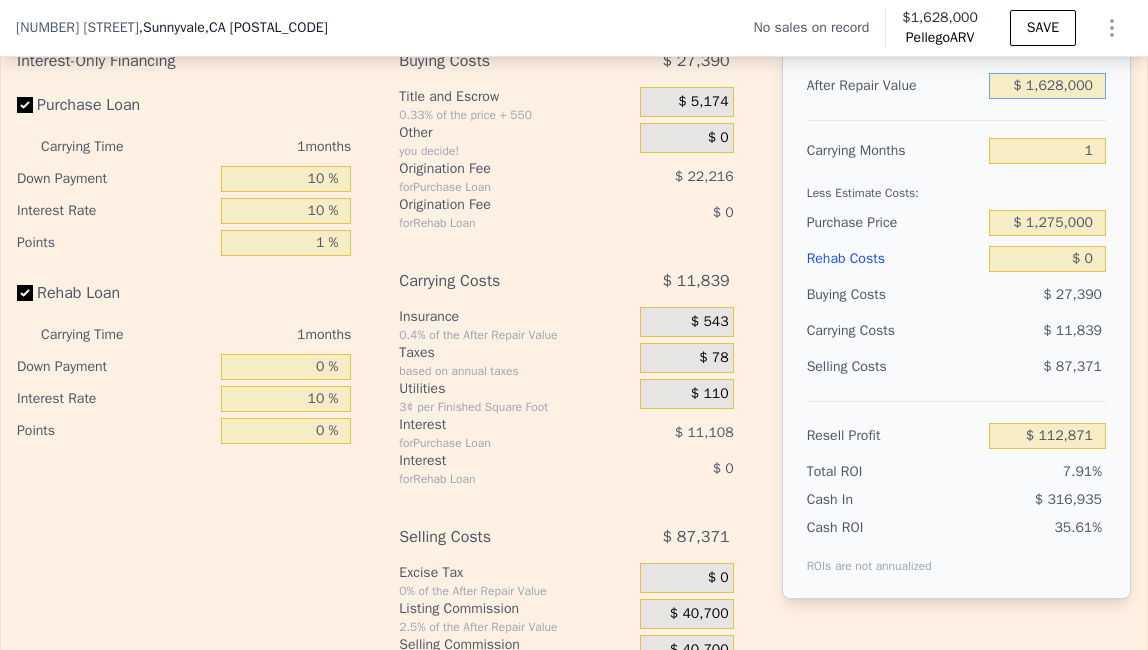 drag, startPoint x: 1079, startPoint y: 118, endPoint x: 966, endPoint y: 119, distance: 113.004425 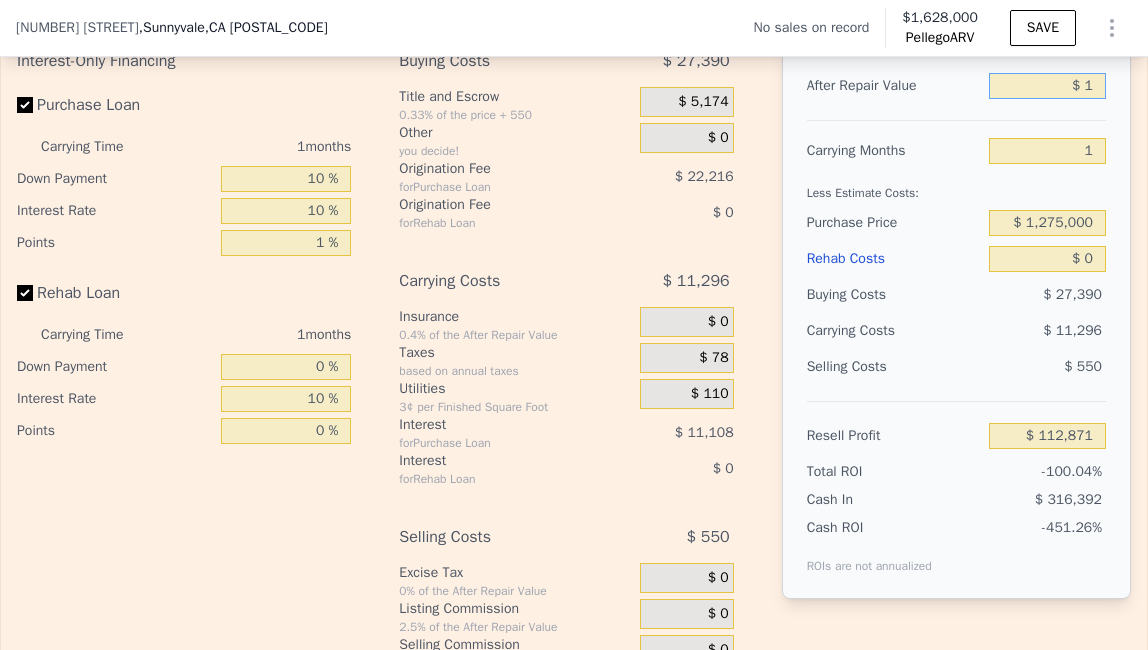 type on "-$ 1,427,764" 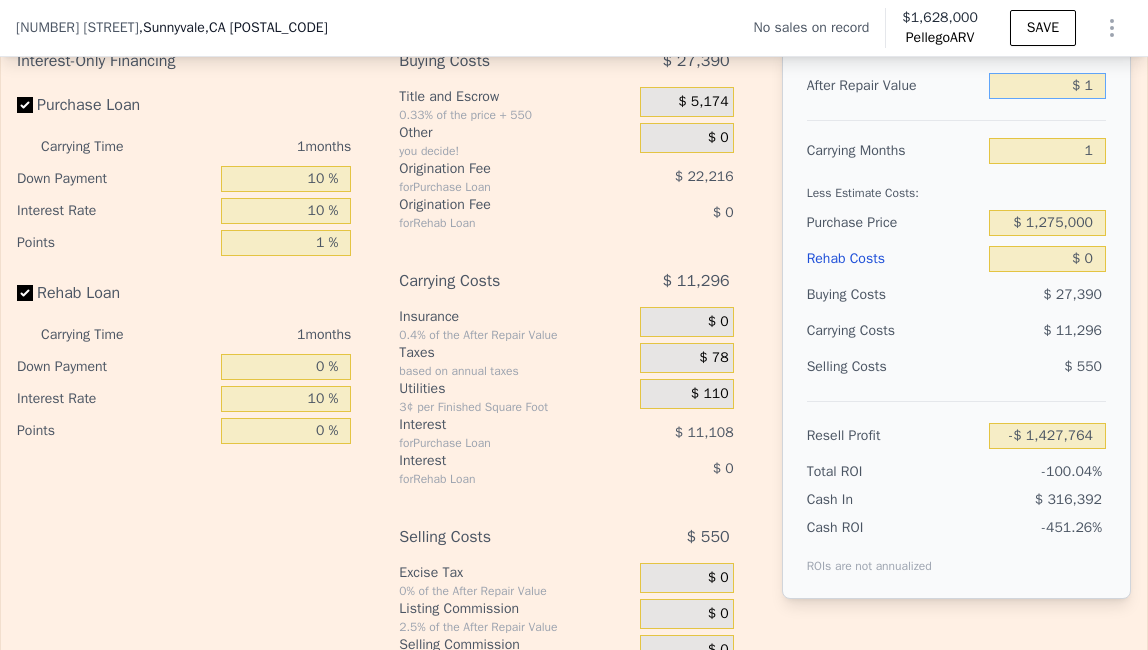 type on "$ 13" 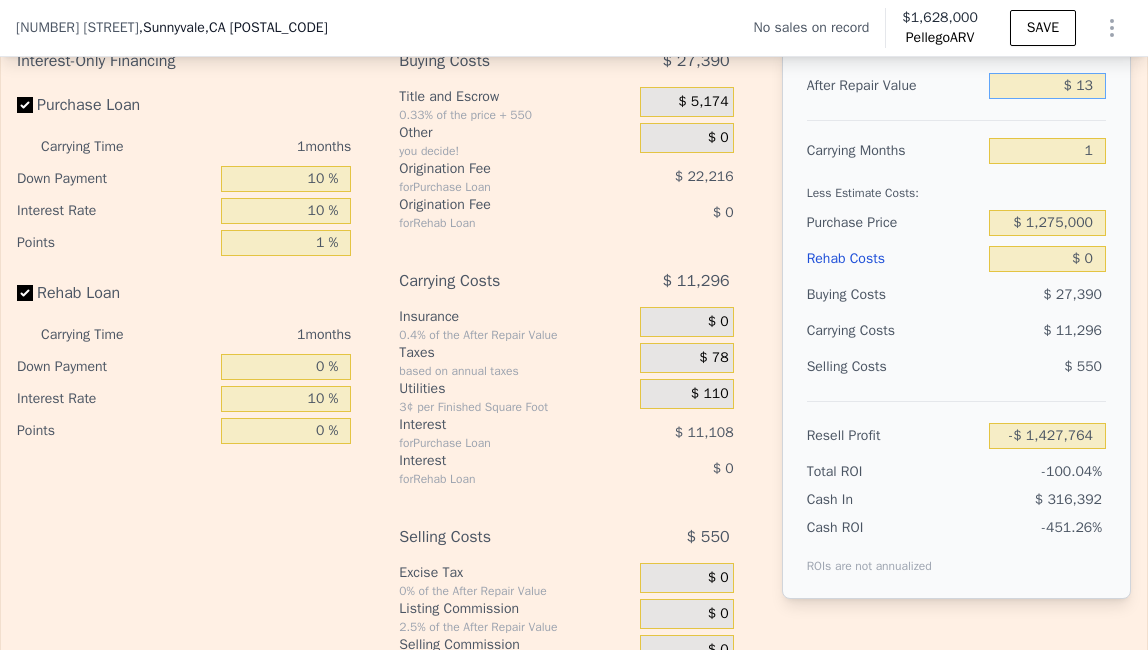 type on "-$ 1,427,752" 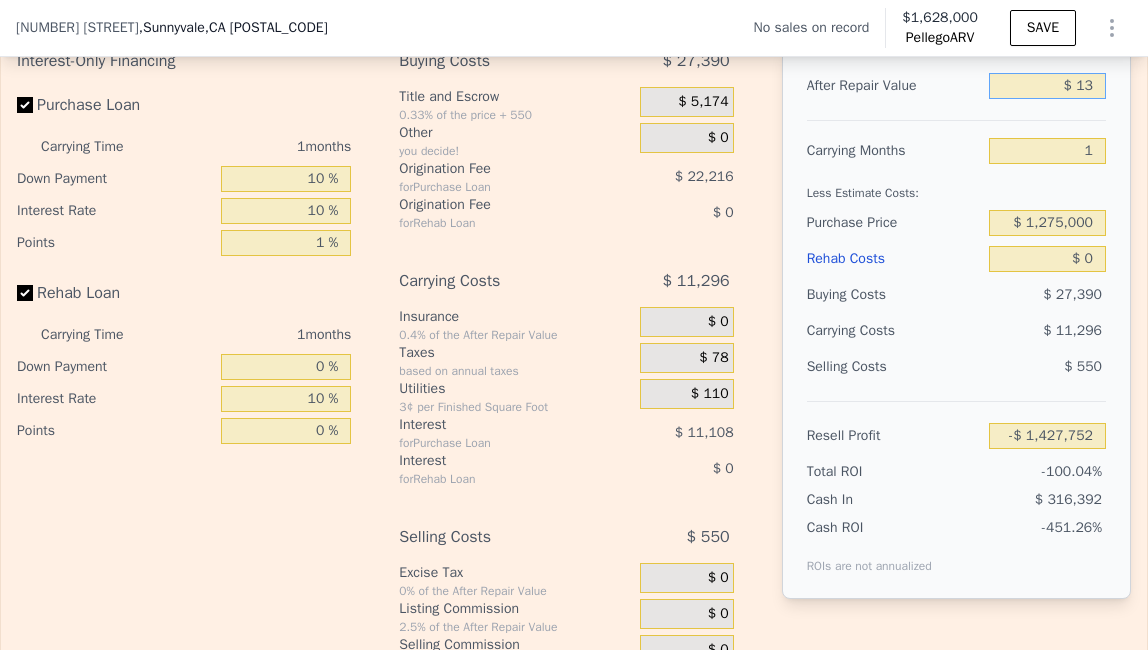 type on "$ 135" 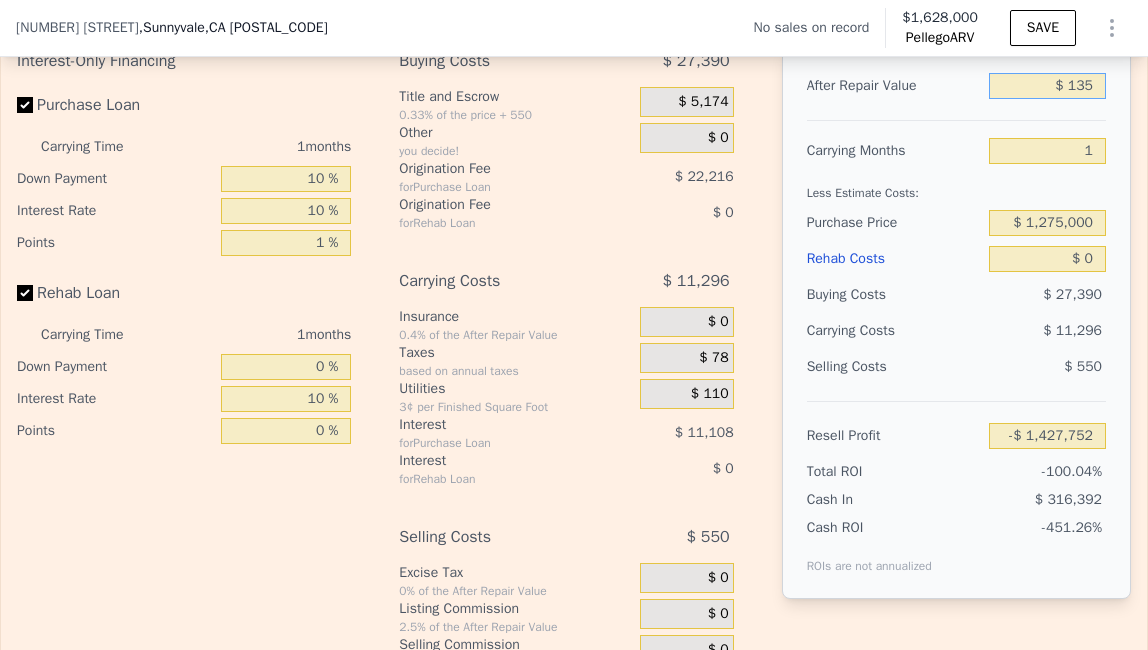 type on "-$ 1,427,636" 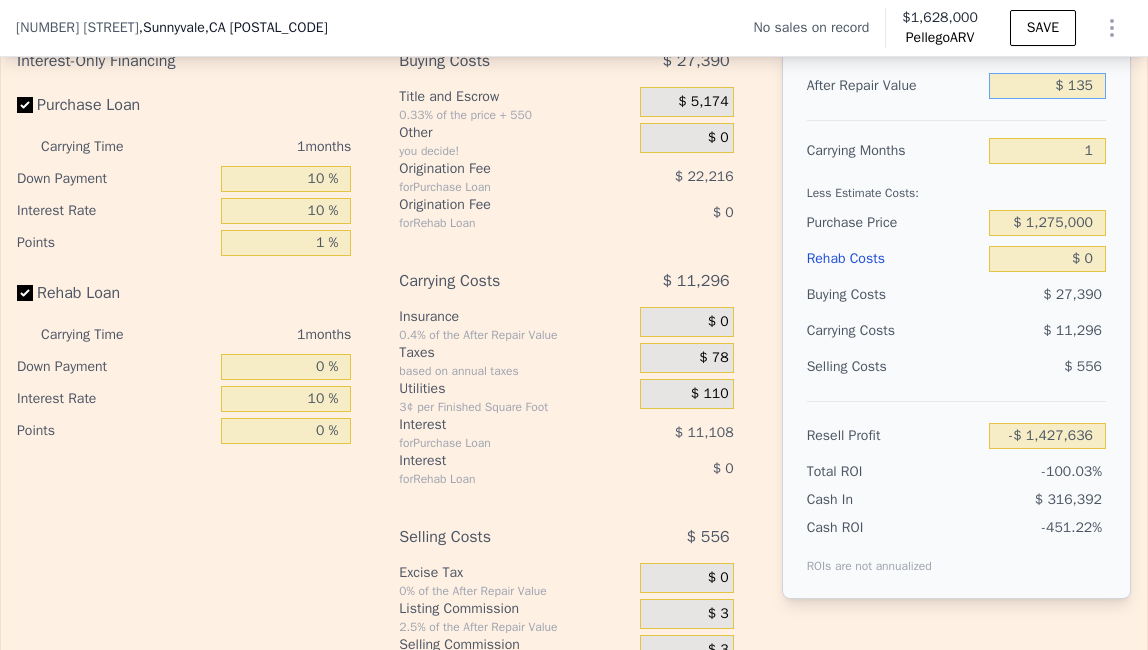 type on "$ 13" 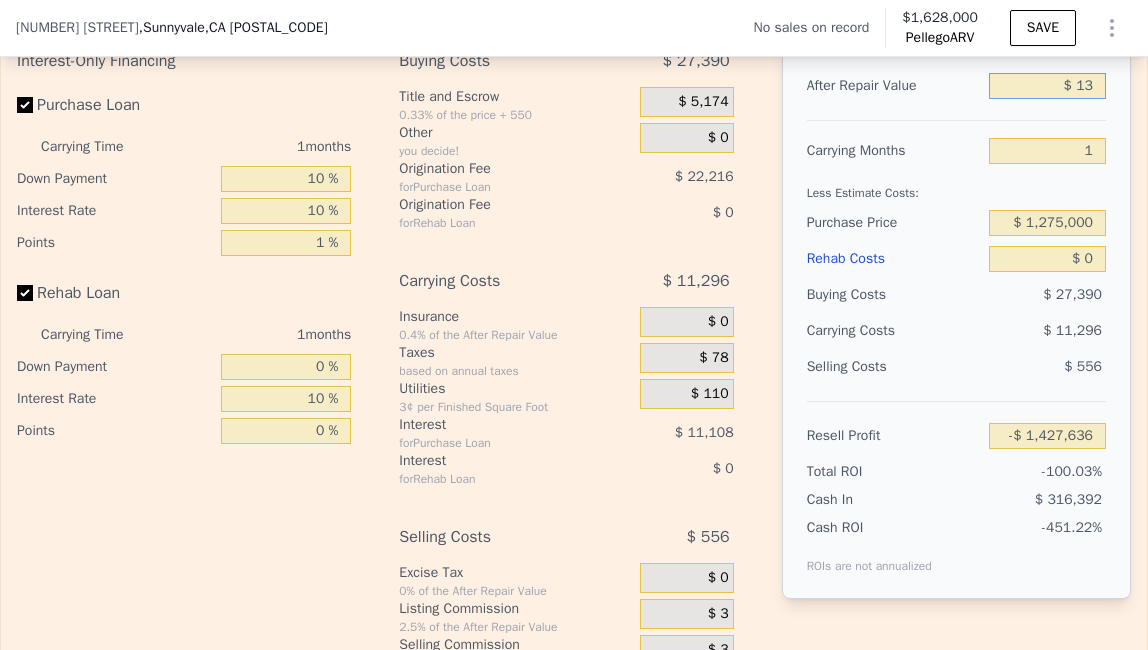 type on "-$ 1,427,752" 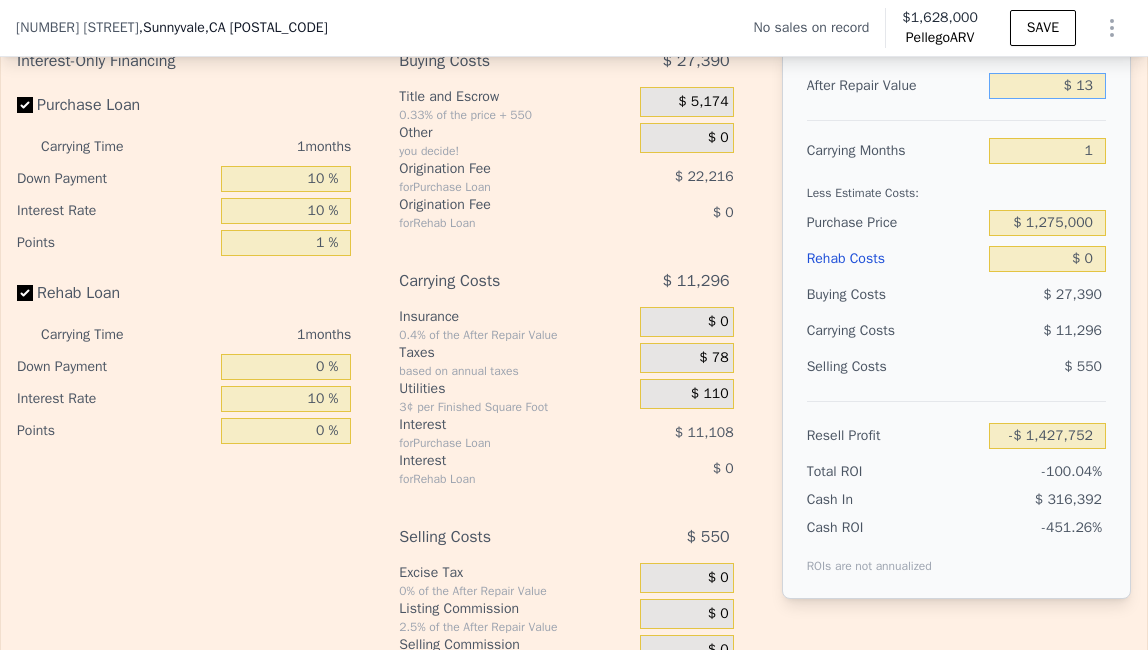 type on "$ 137" 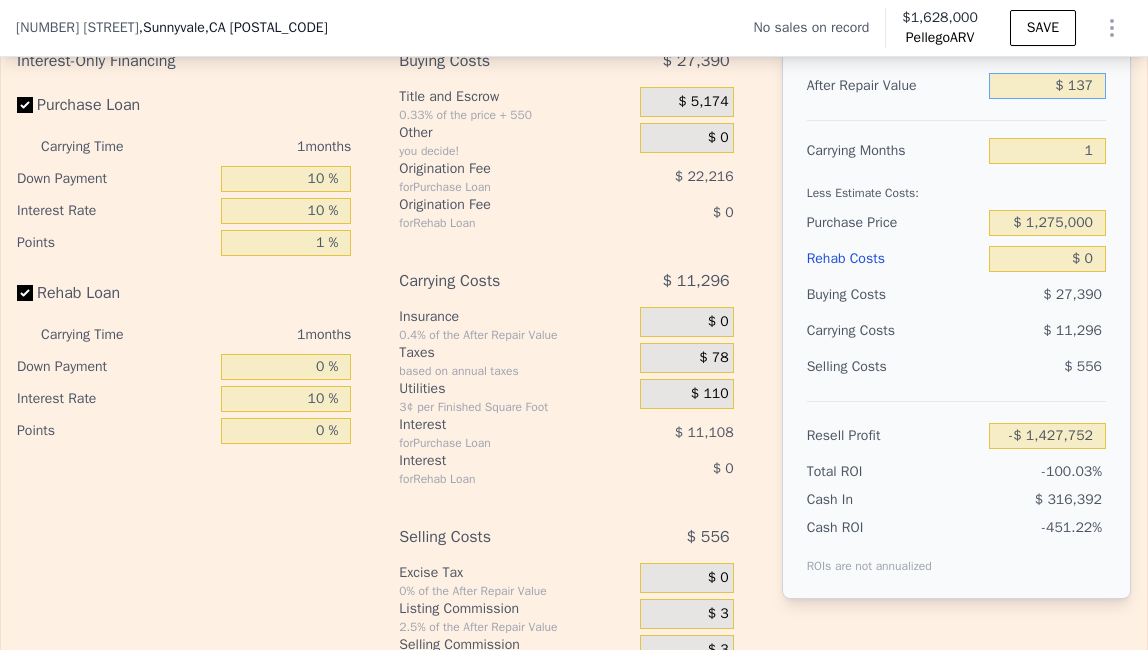 type on "-$ 1,427,634" 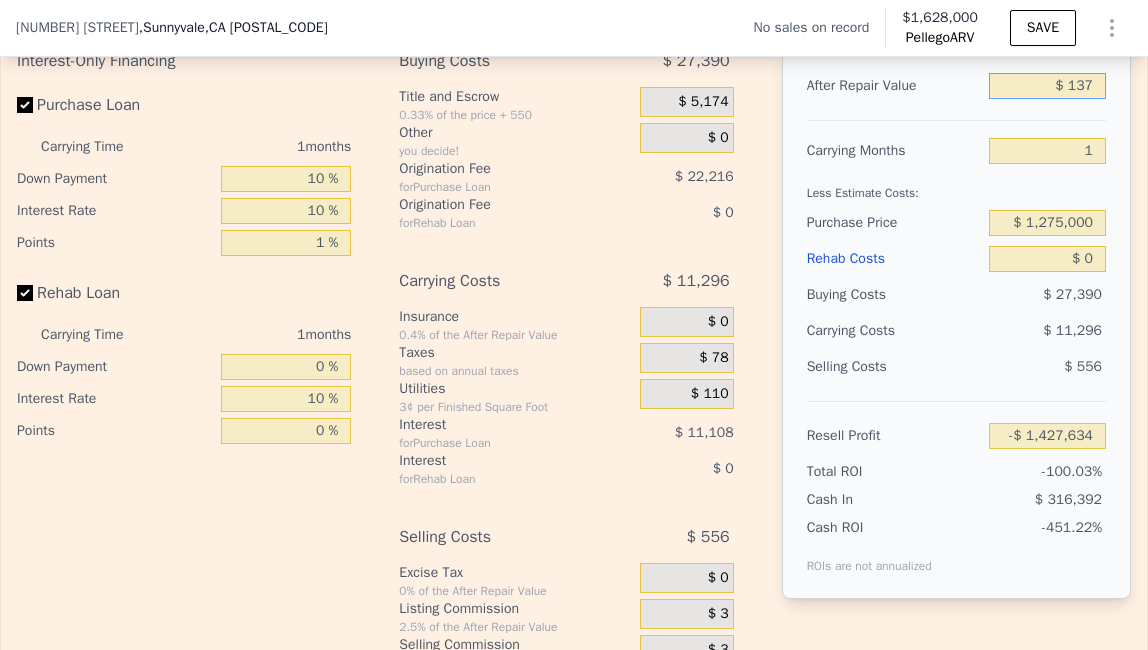 type on "$ 1,375" 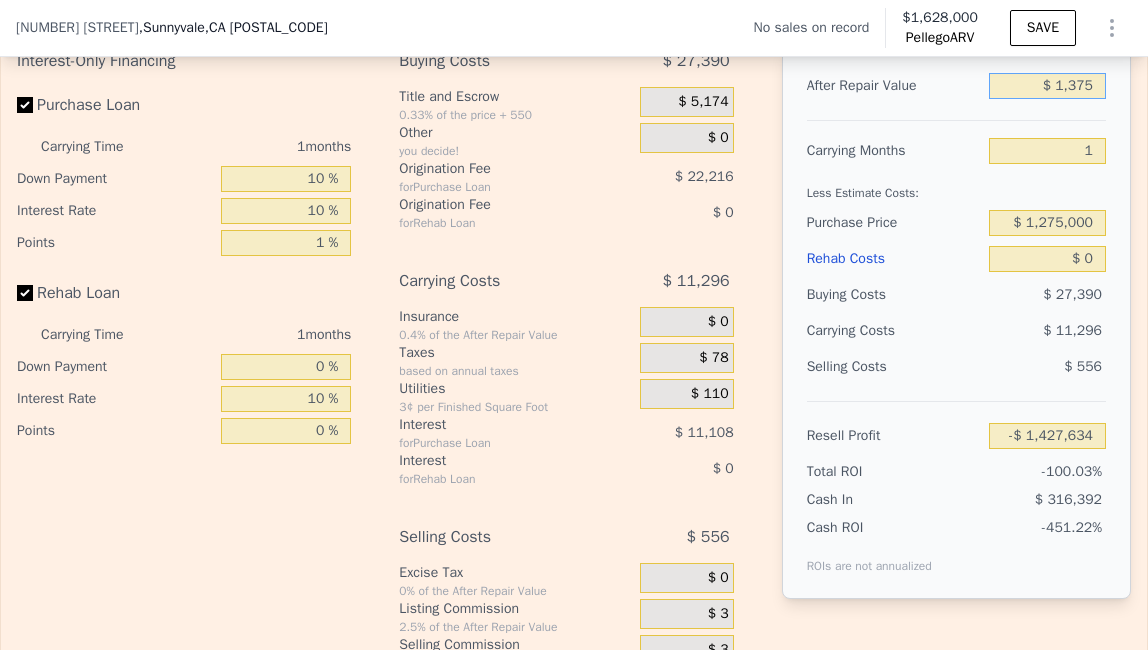type on "-$ 1,426,463" 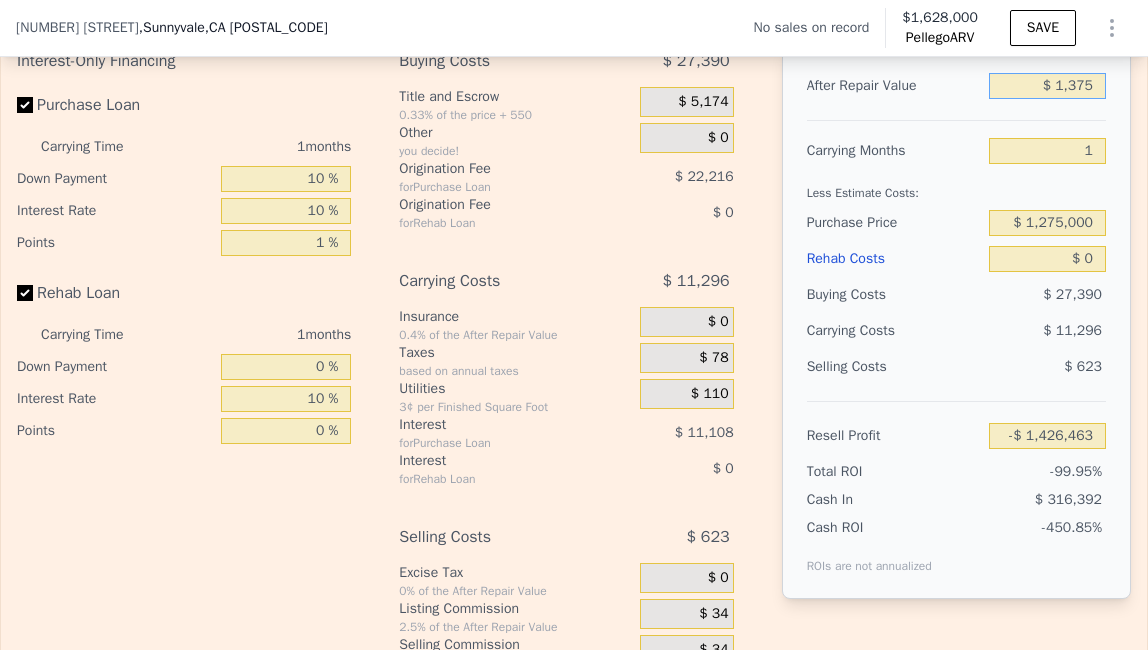 type on "$ 13,750" 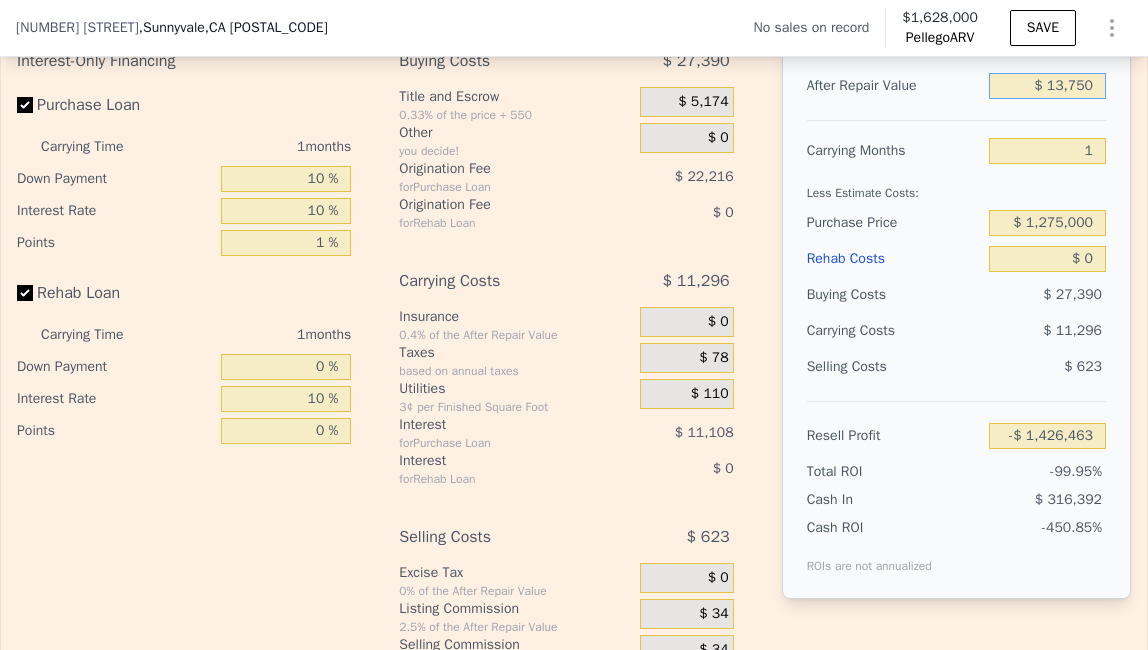 type on "-$ 1,414,754" 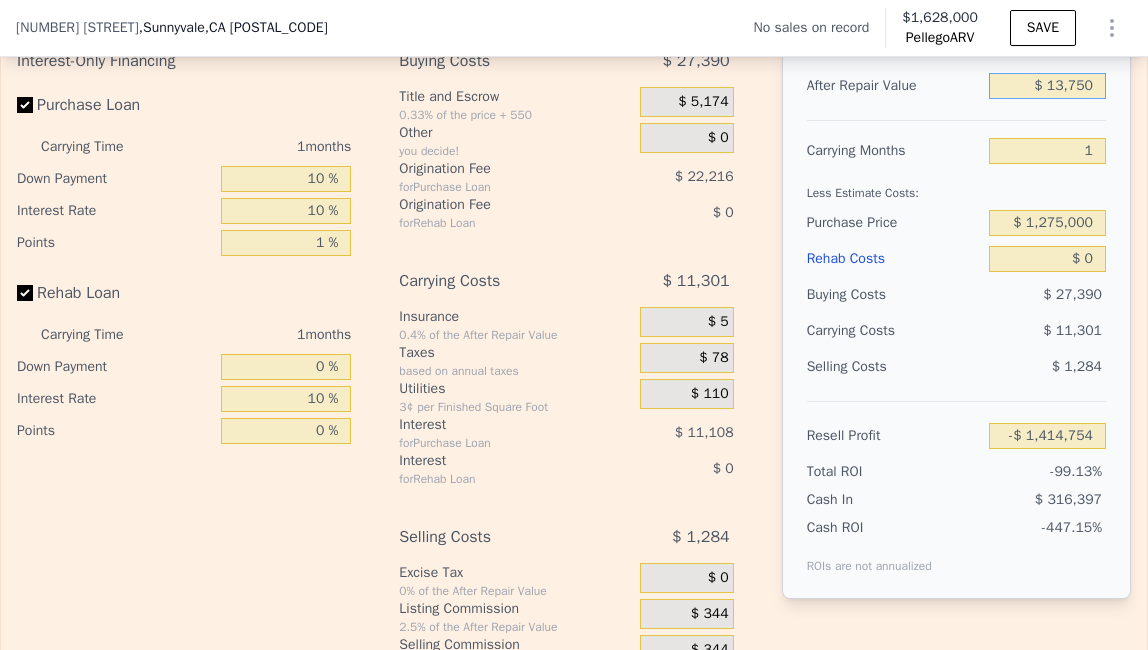 type on "$ 137,500" 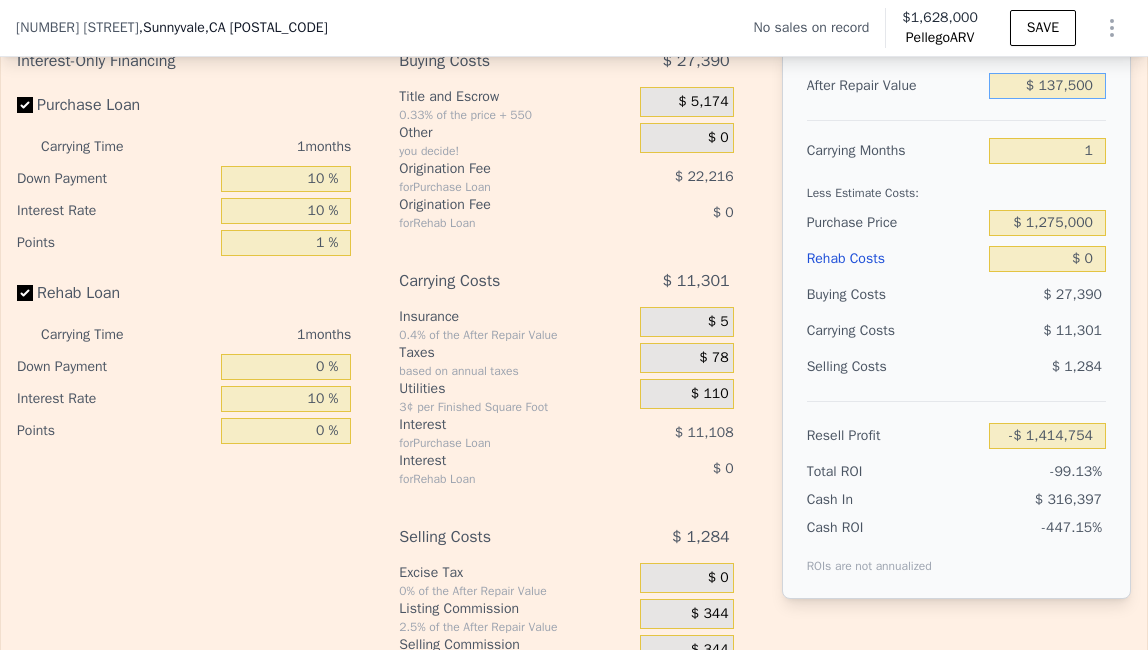 type on "-$ 1,297,645" 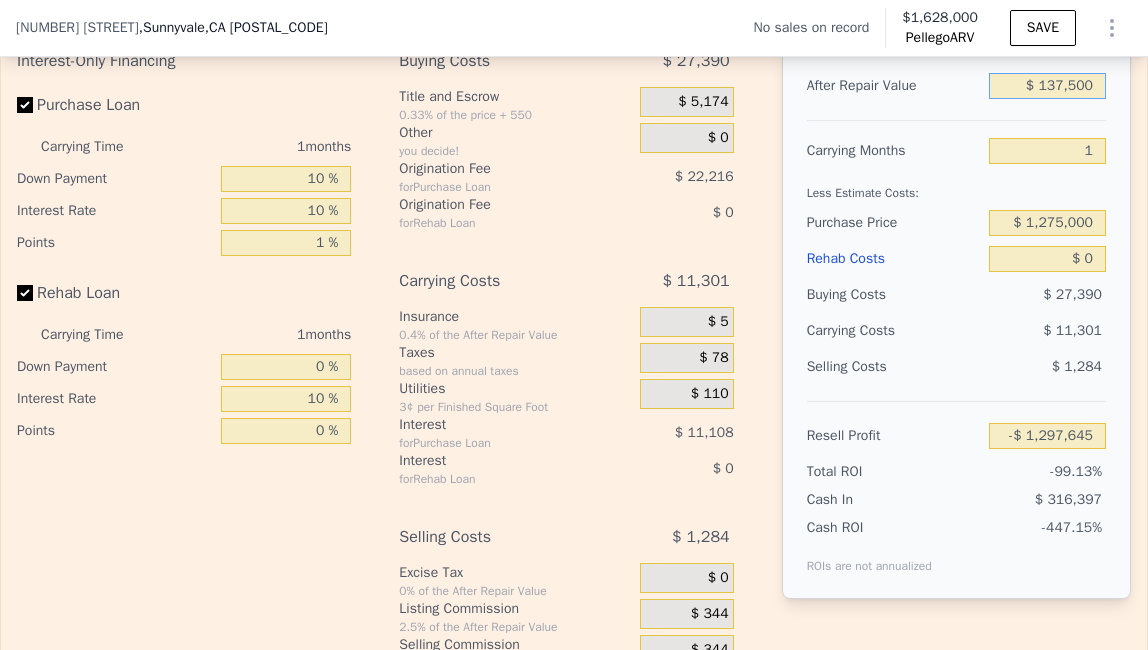 type on "$ 1,375,000" 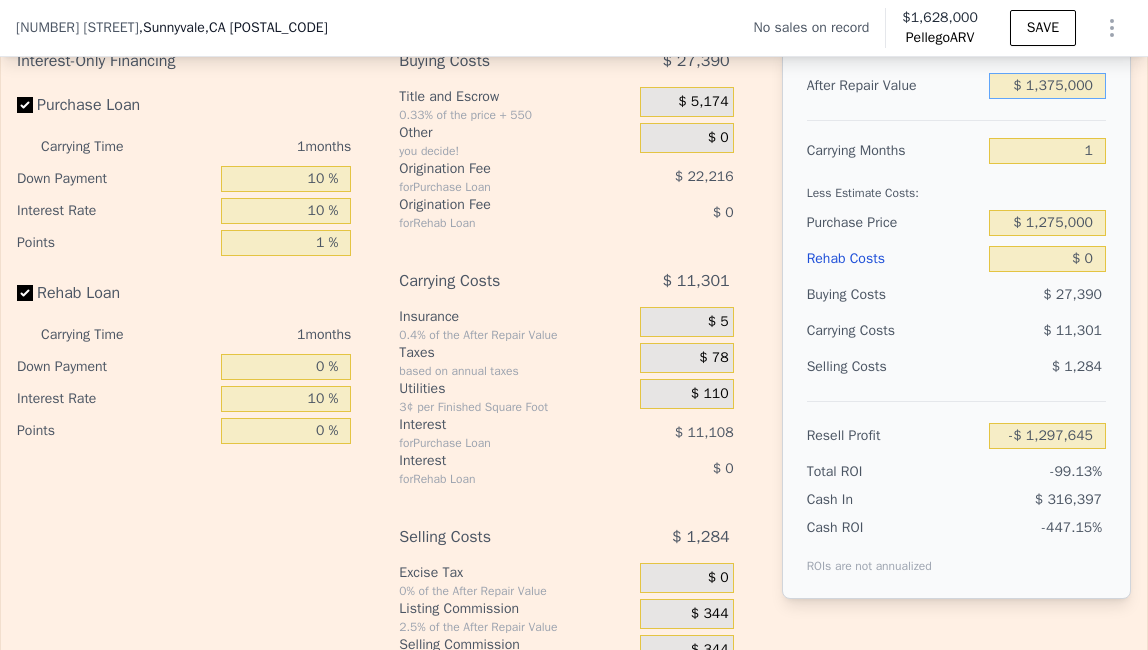 type on "-$ 126,552" 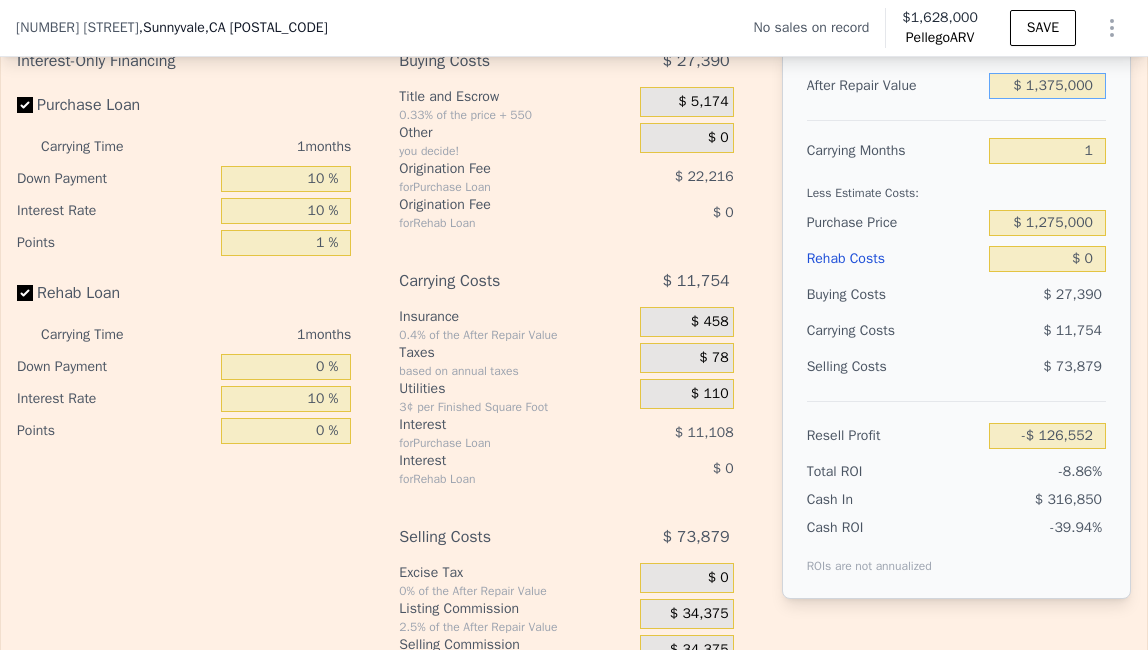 type on "$ 1,375,000" 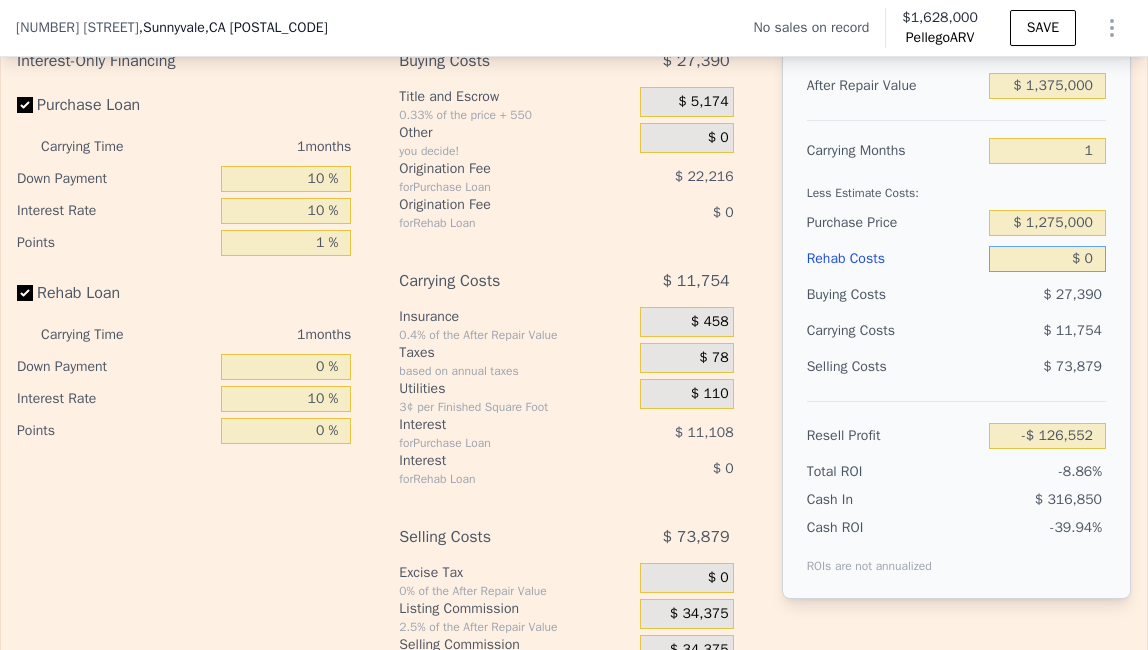 drag, startPoint x: 1081, startPoint y: 292, endPoint x: 1068, endPoint y: 292, distance: 13 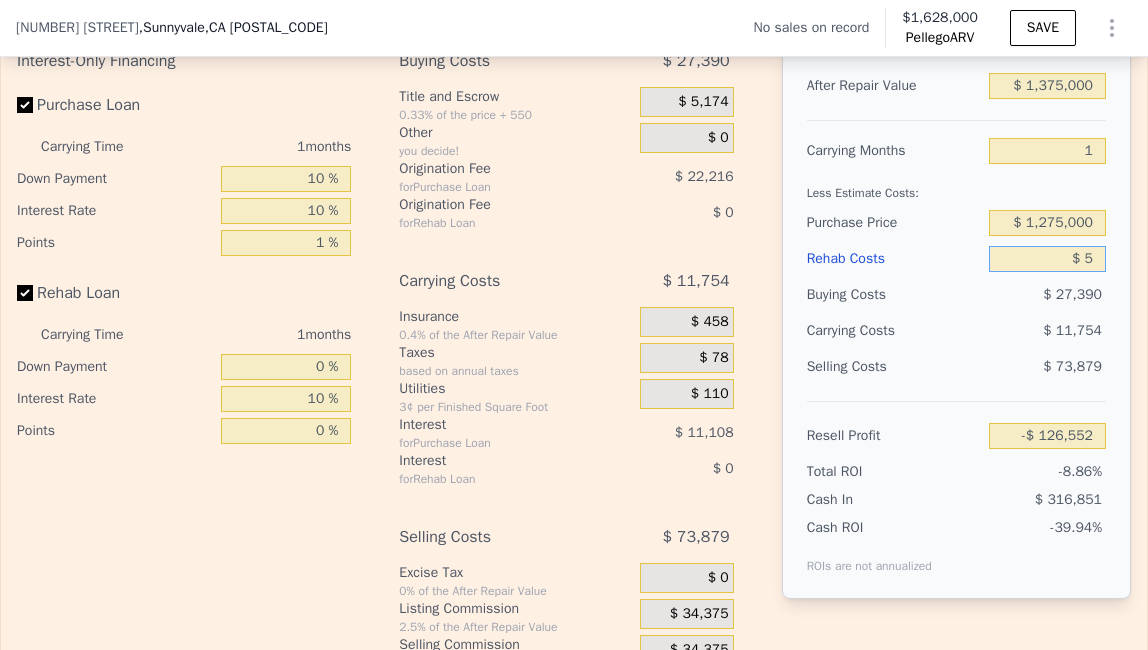 type on "-$ 126,557" 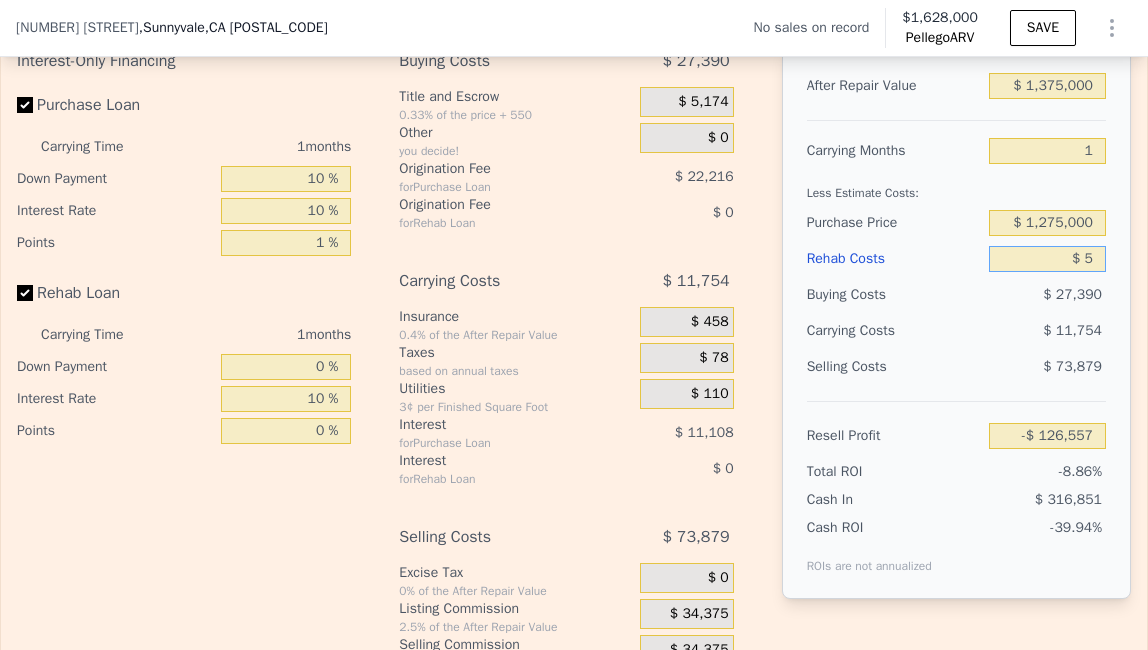 type on "$ 50" 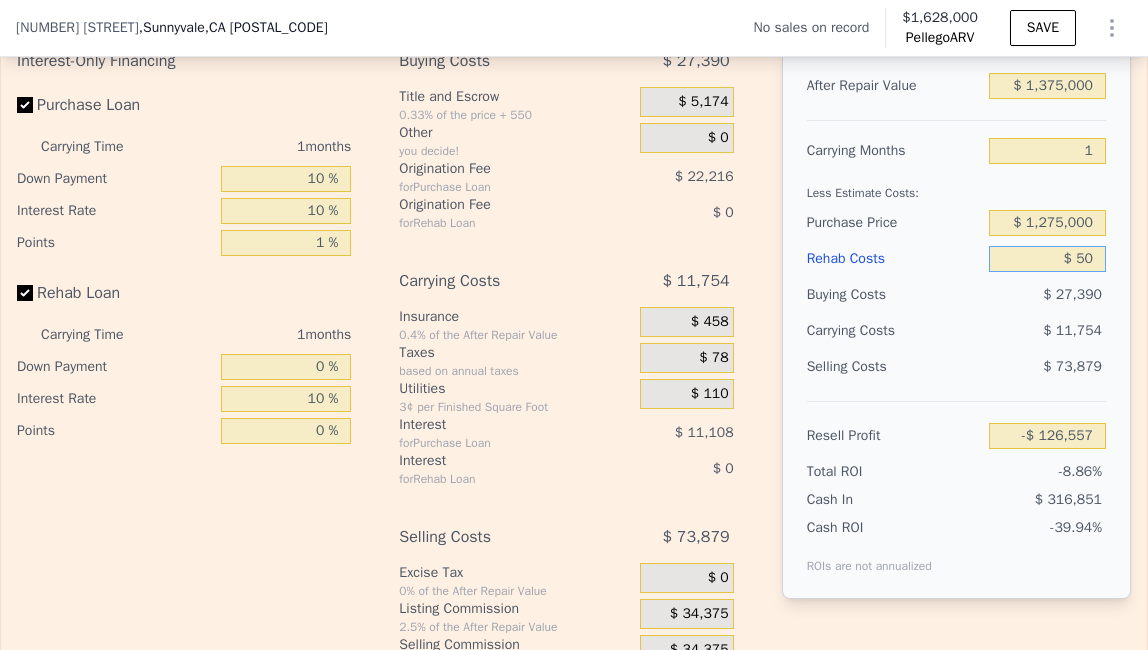 type on "-$ 126,603" 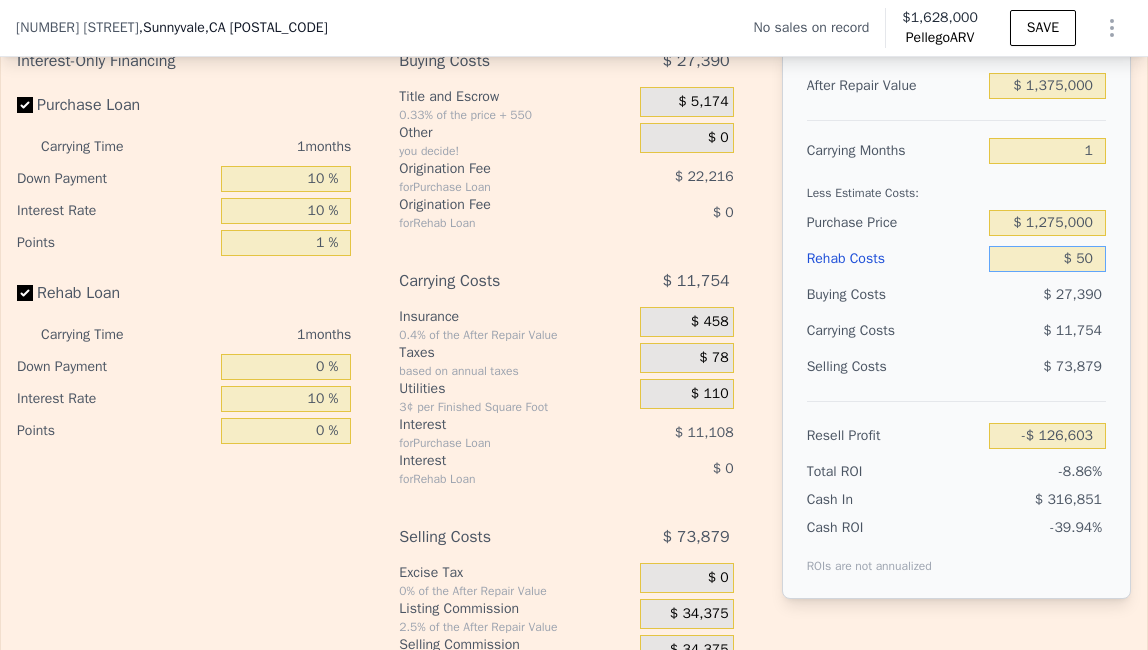 type on "$ 500" 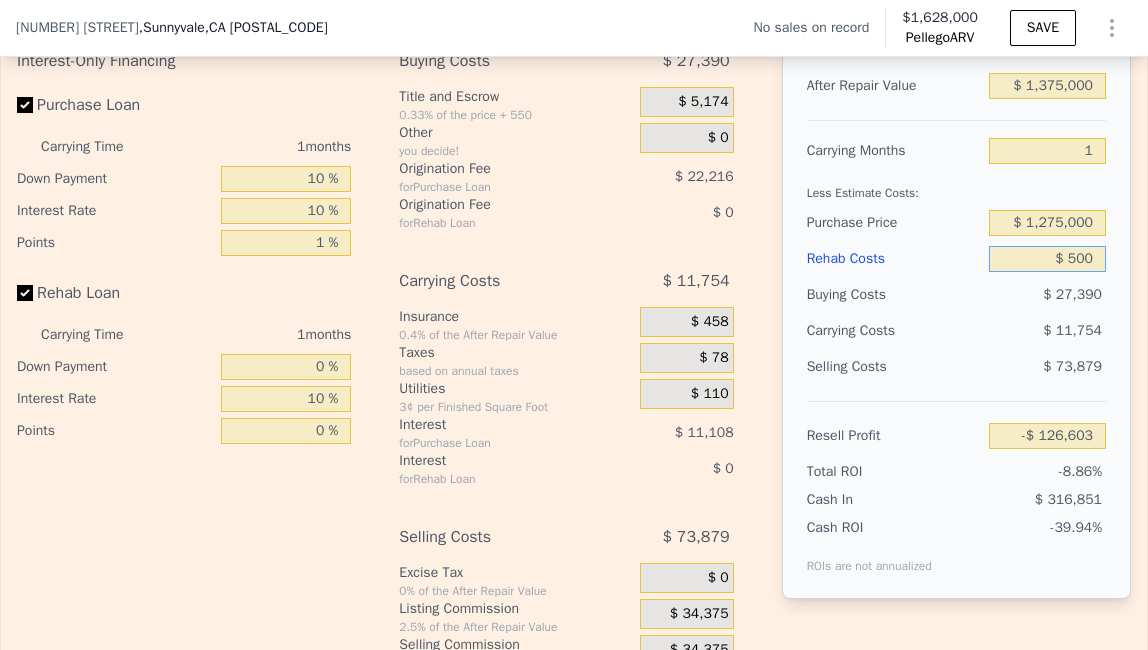 type on "-$ 127,064" 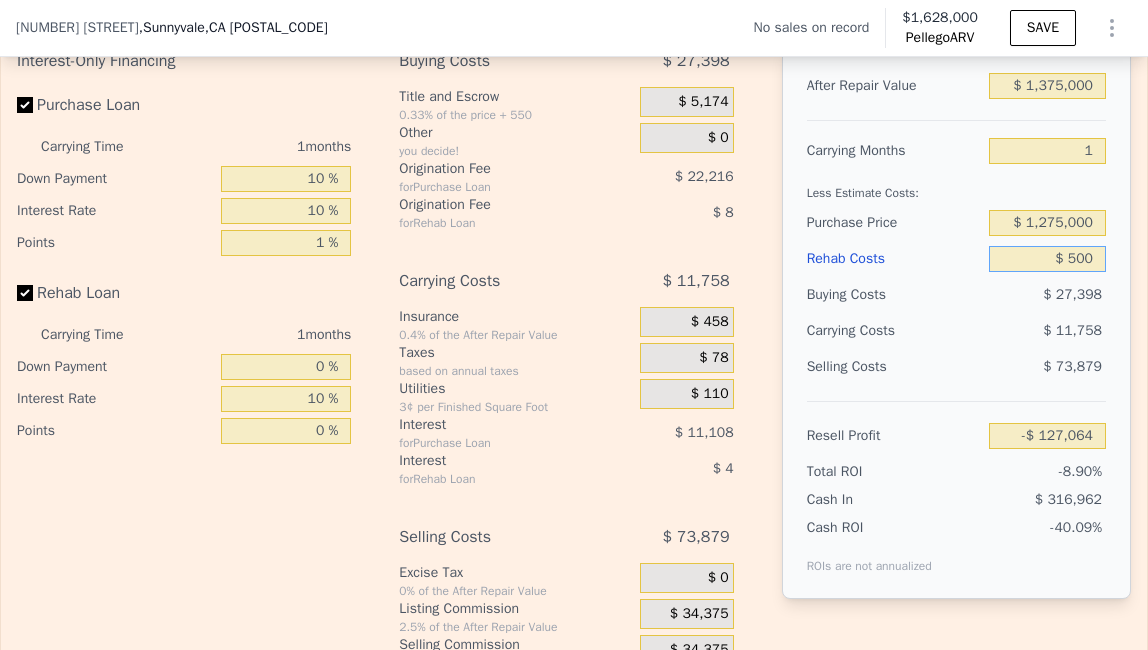 type on "$ 5,000" 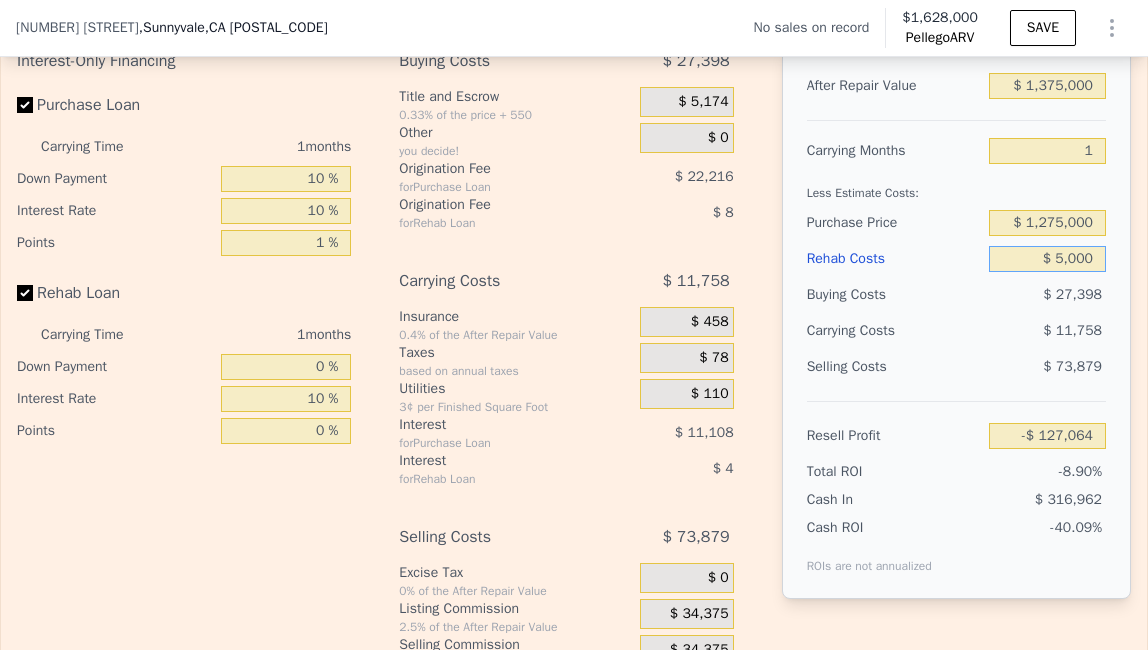 type on "-$ 131,672" 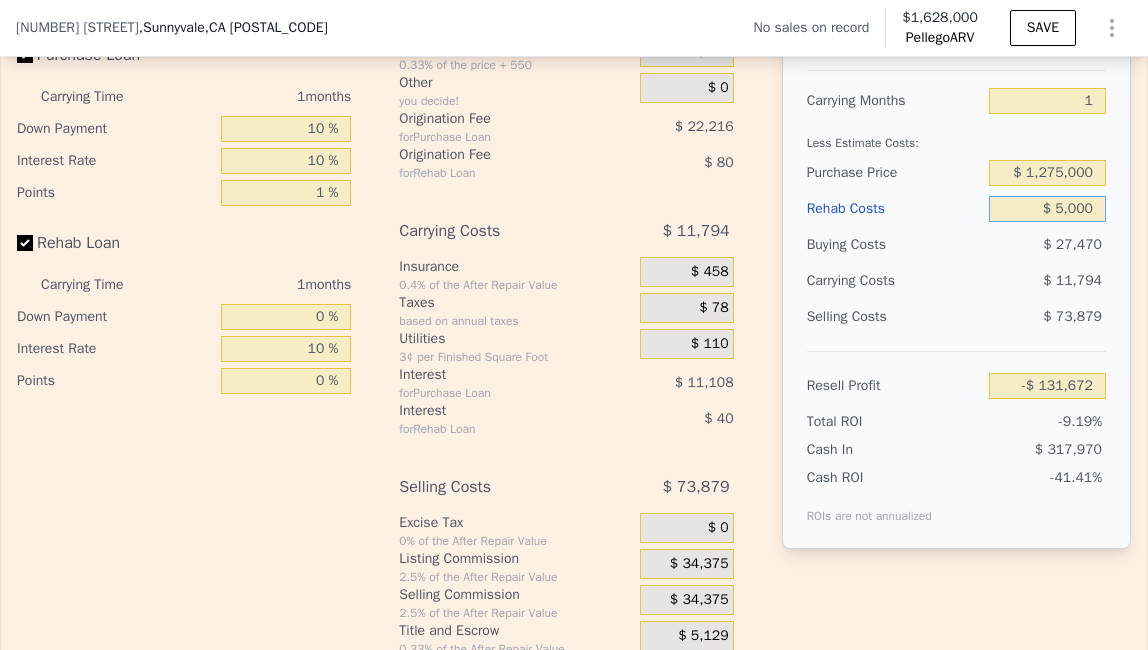 scroll, scrollTop: 3030, scrollLeft: 0, axis: vertical 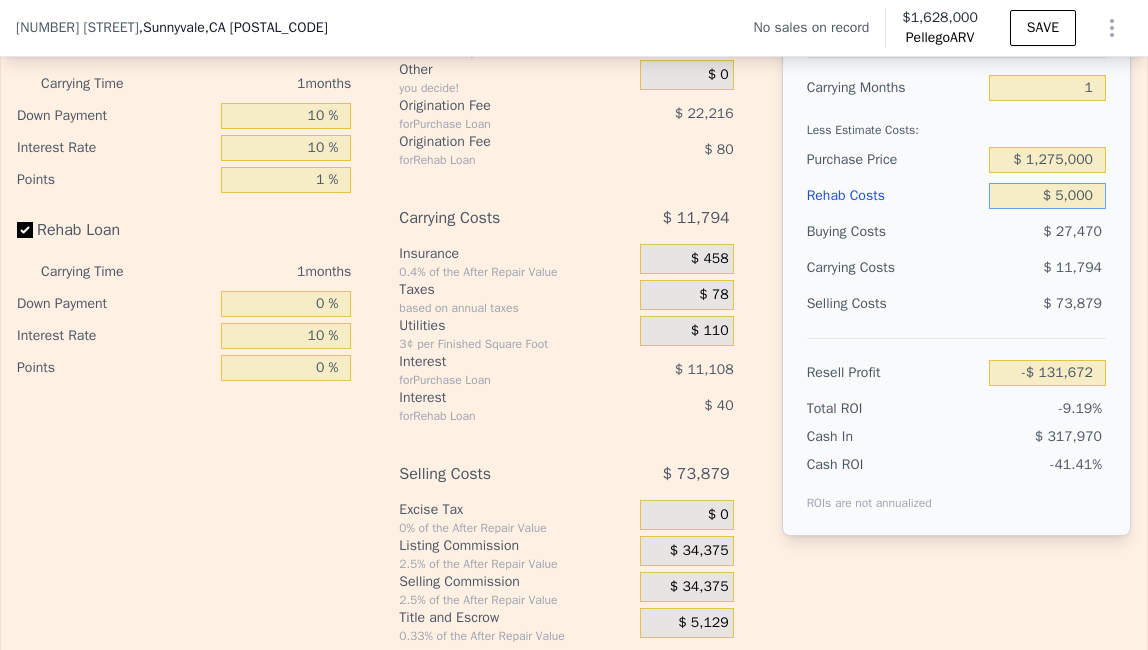 type on "$ 5,000" 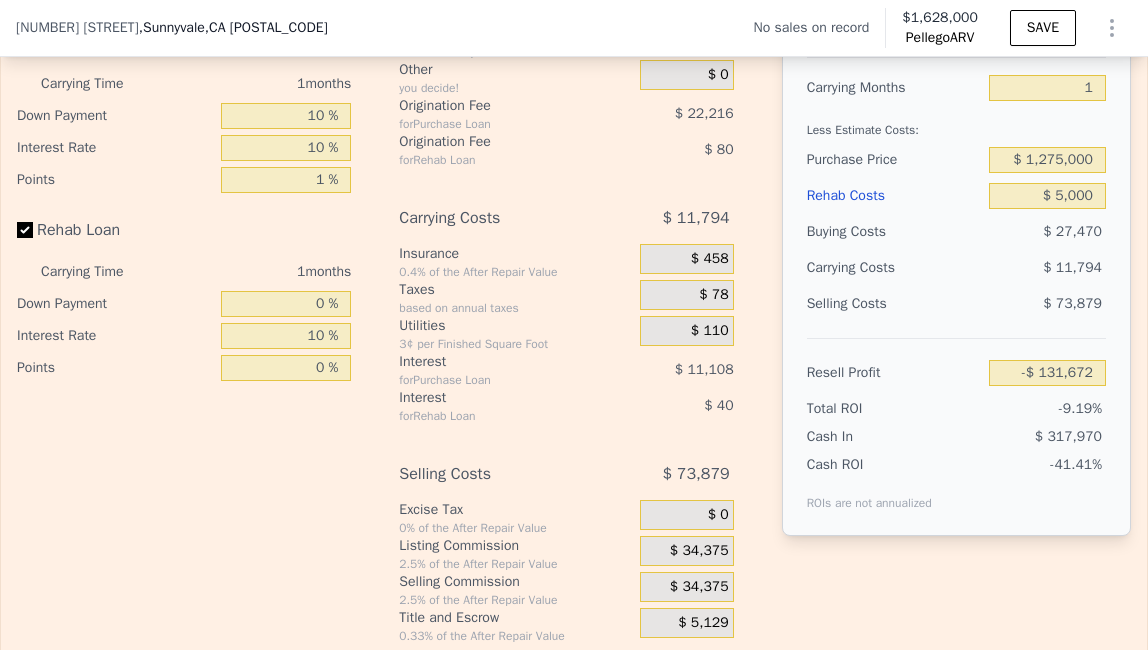 click on "$ 34,375" at bounding box center [699, 551] 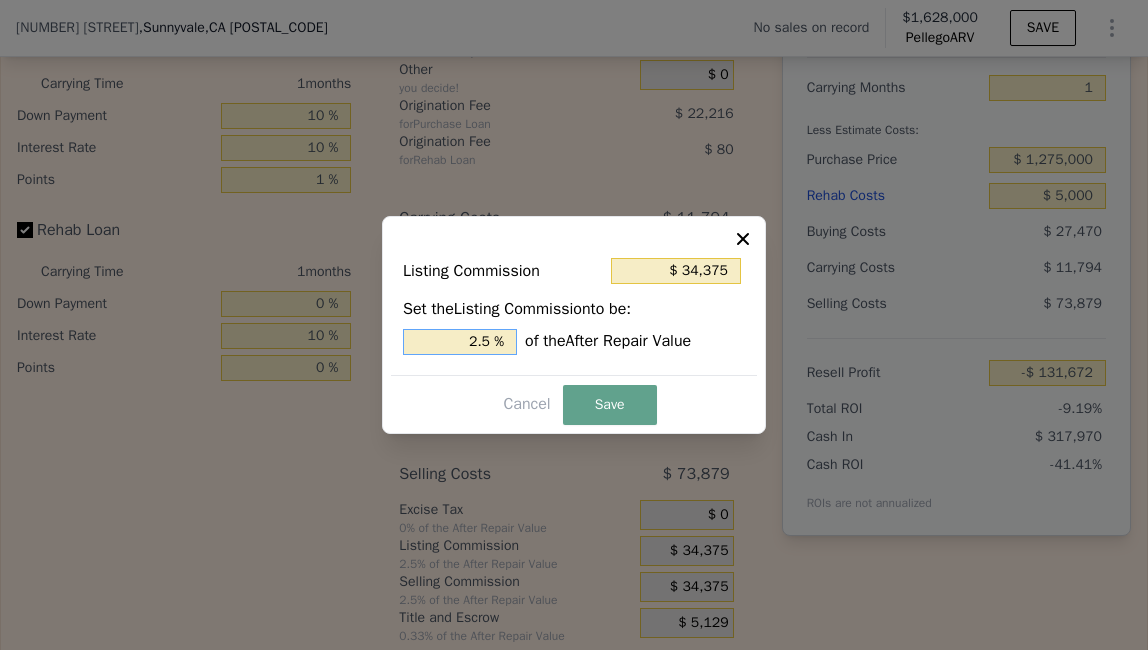 drag, startPoint x: 493, startPoint y: 336, endPoint x: 452, endPoint y: 336, distance: 41 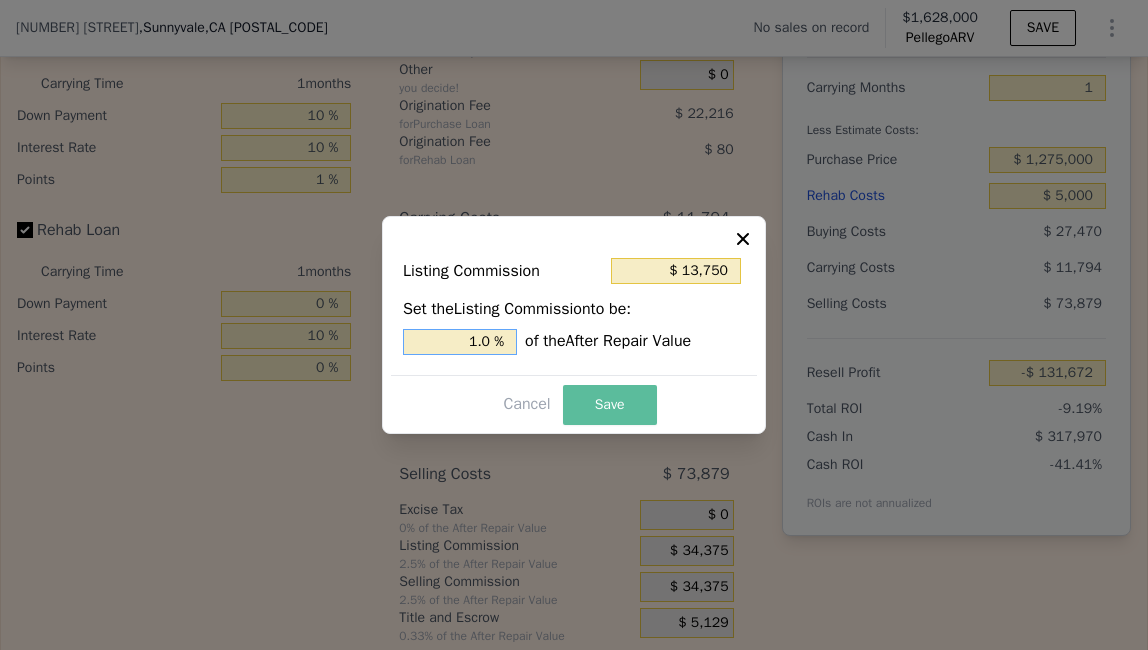 type on "1.0 %" 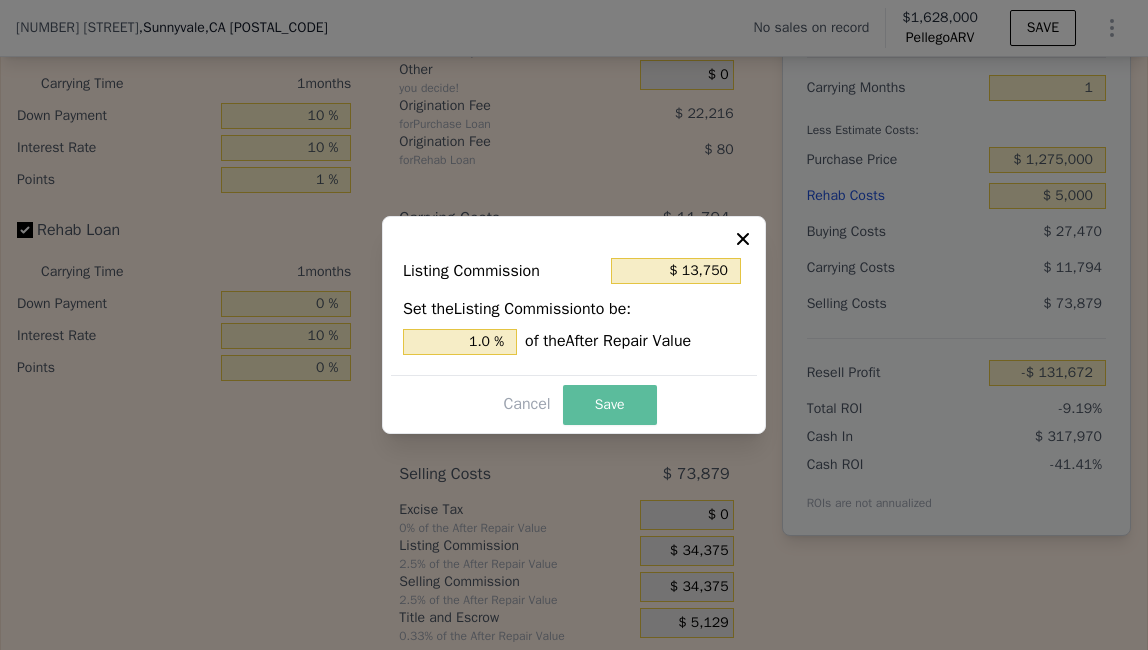 click on "Save" at bounding box center (610, 405) 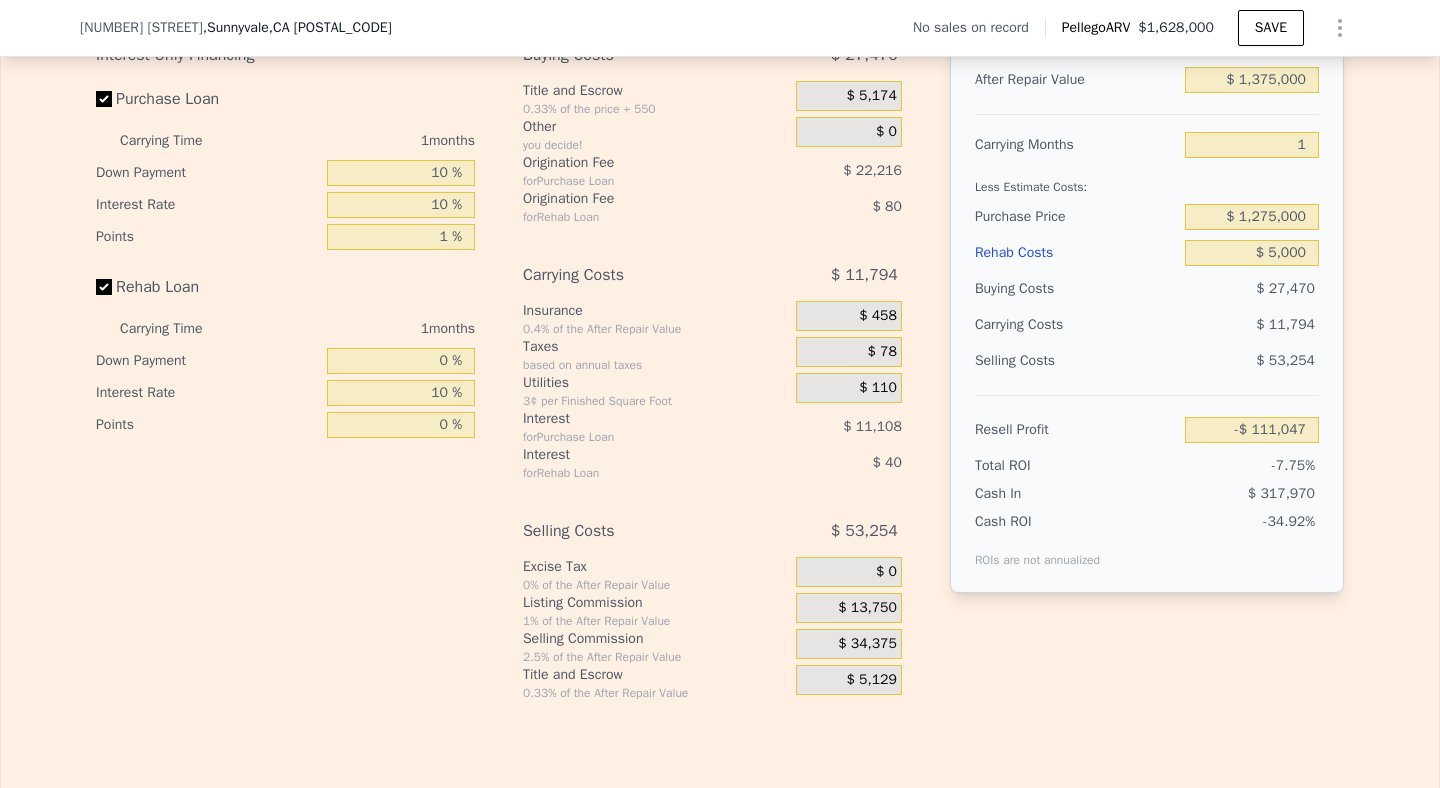 scroll, scrollTop: 2932, scrollLeft: 0, axis: vertical 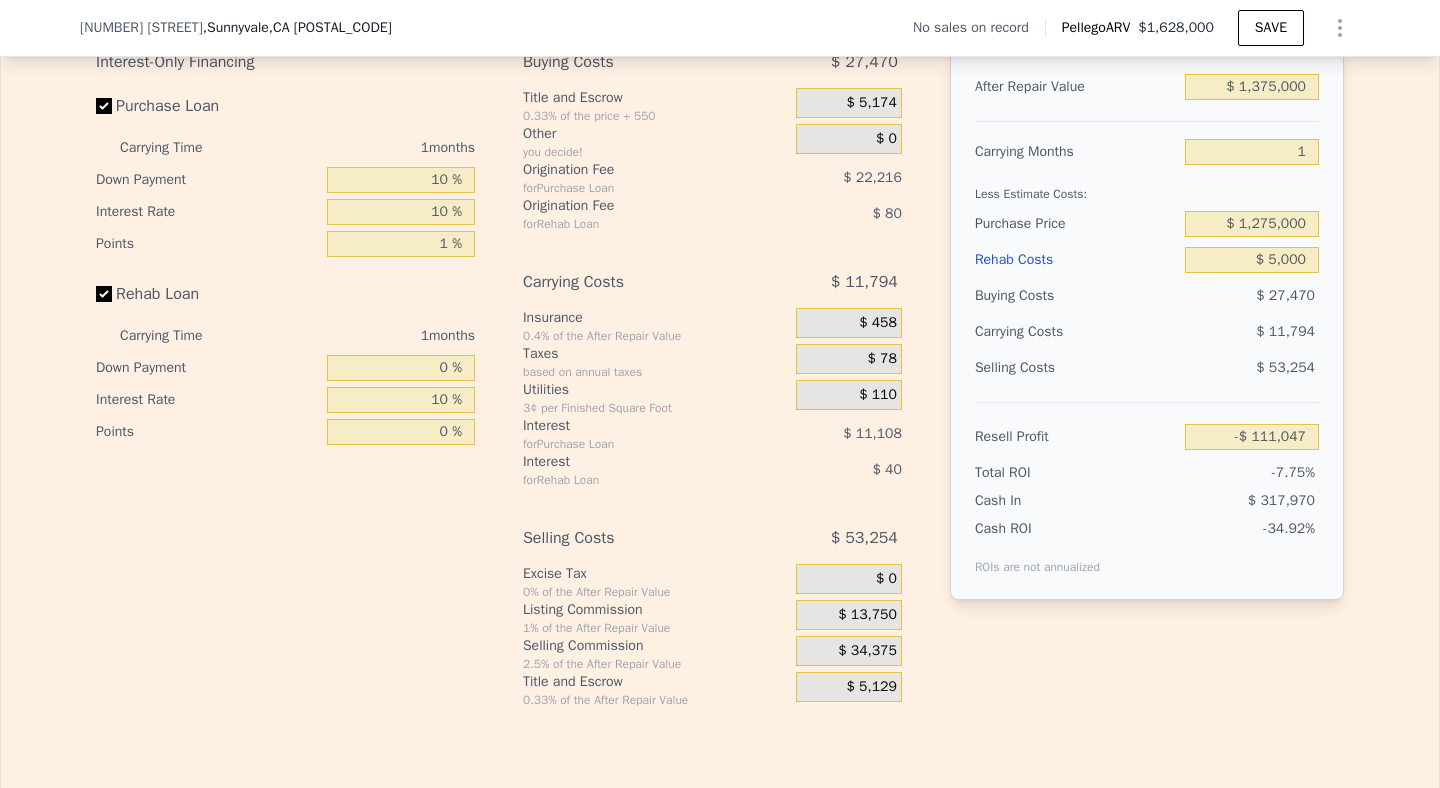 click on "$ 34,375" at bounding box center [867, 651] 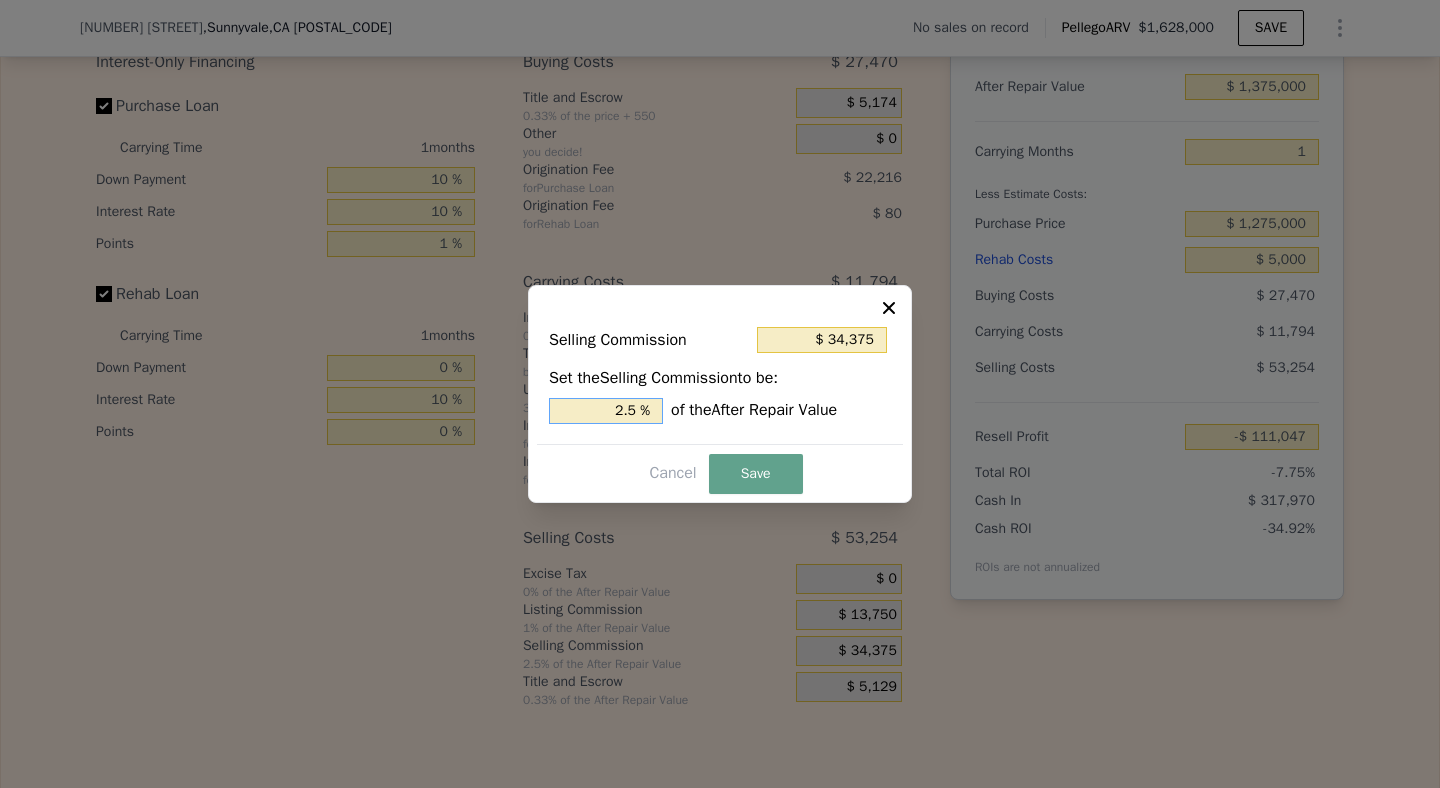 drag, startPoint x: 633, startPoint y: 410, endPoint x: 574, endPoint y: 409, distance: 59.008472 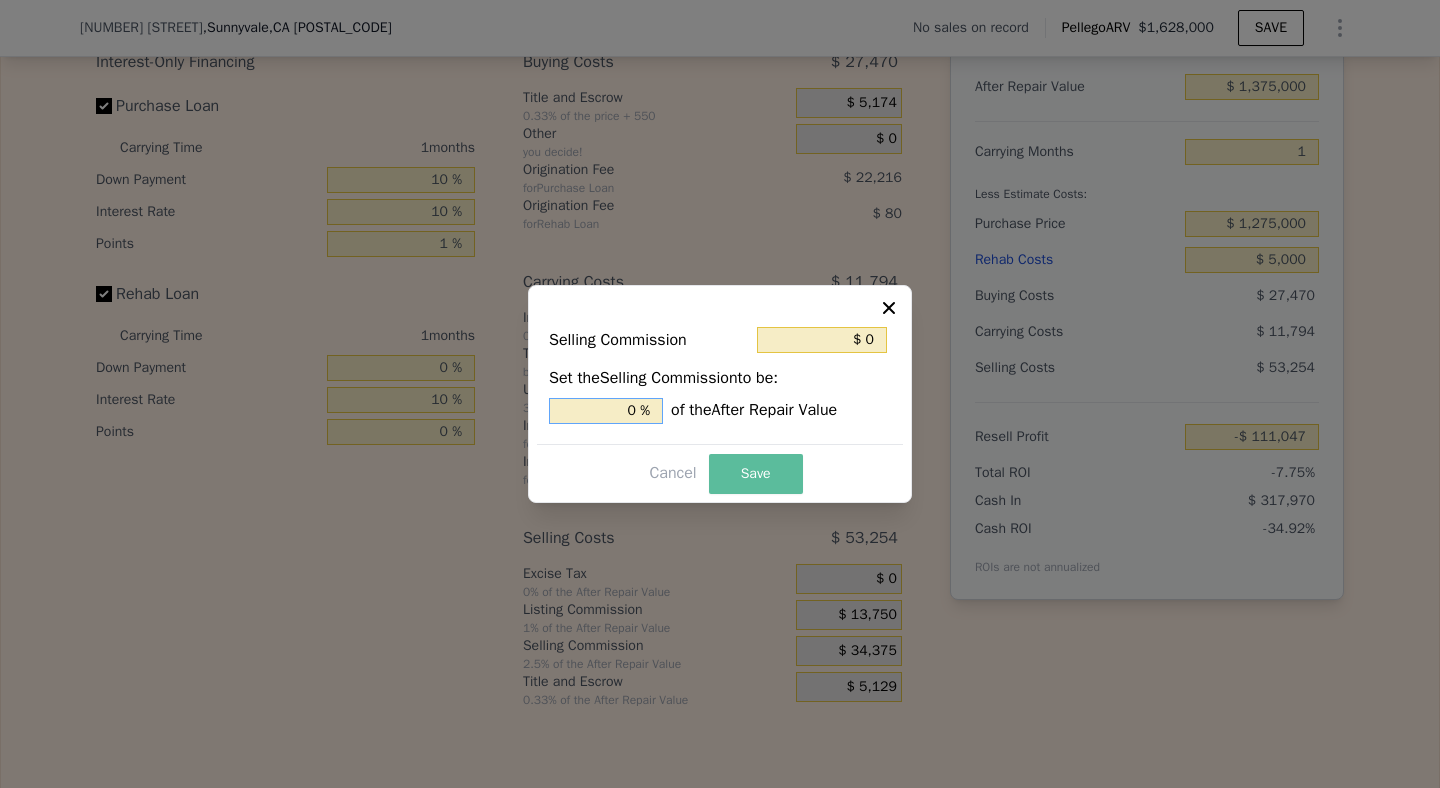type on "0 %" 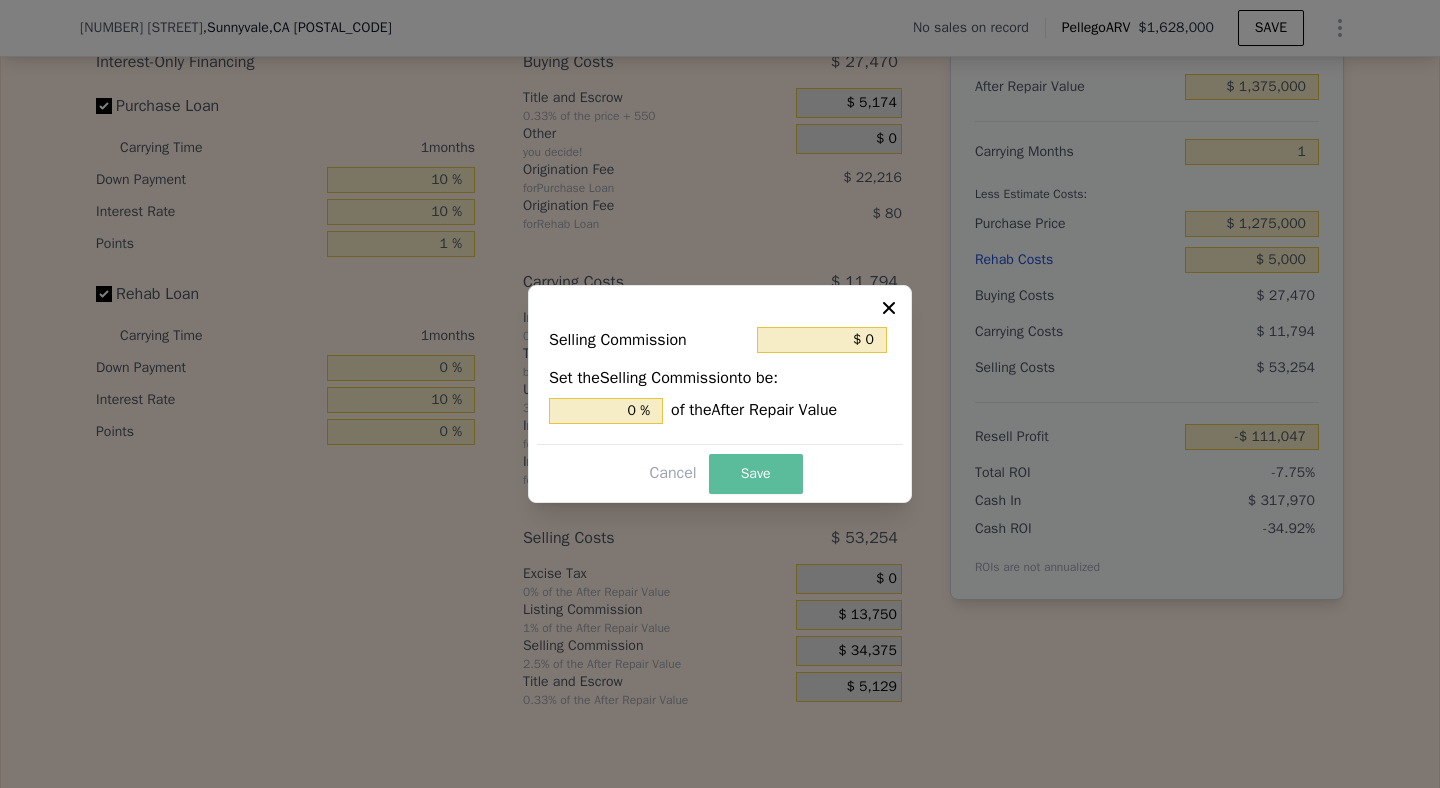 click on "Save" at bounding box center [756, 474] 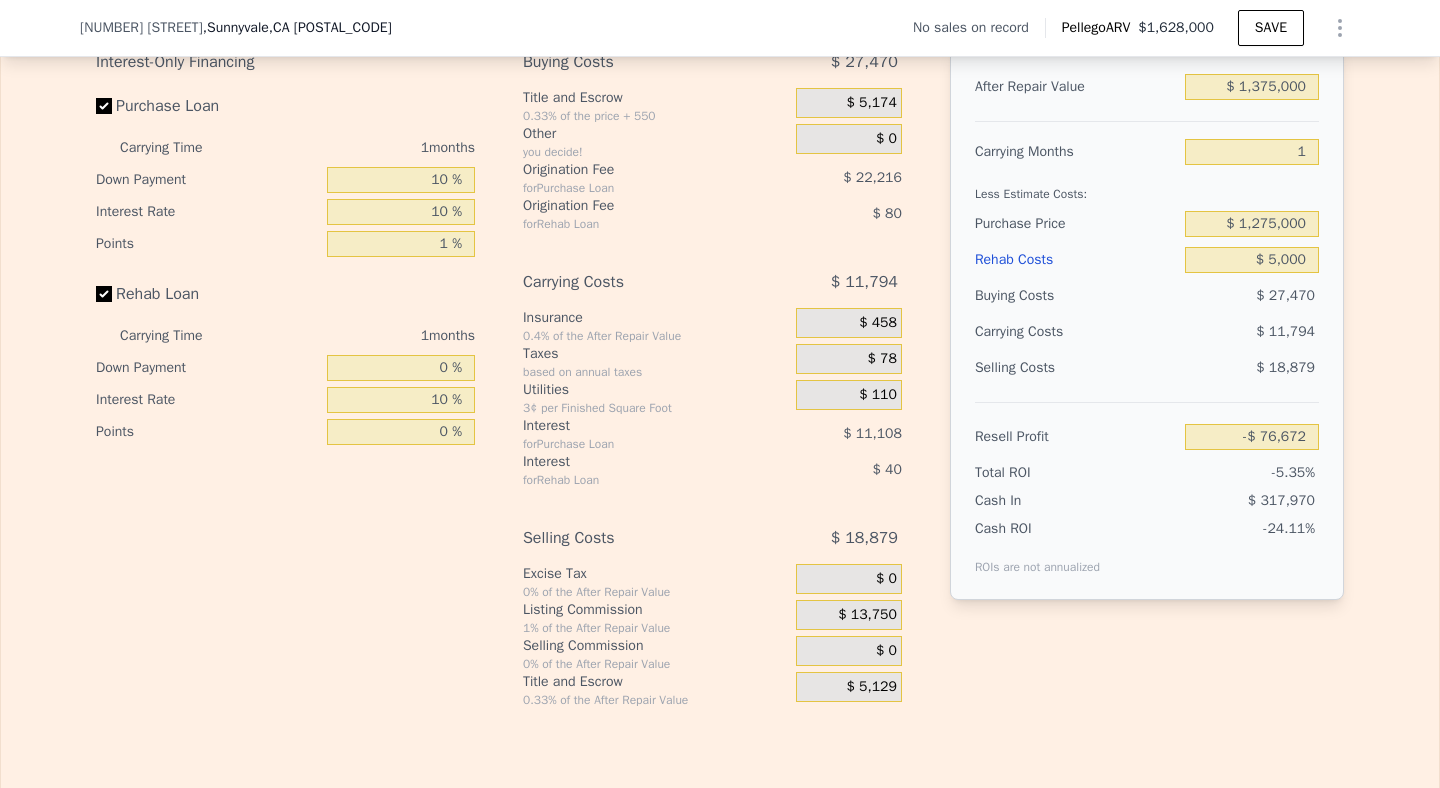 click on "$ 13,750" at bounding box center [867, 615] 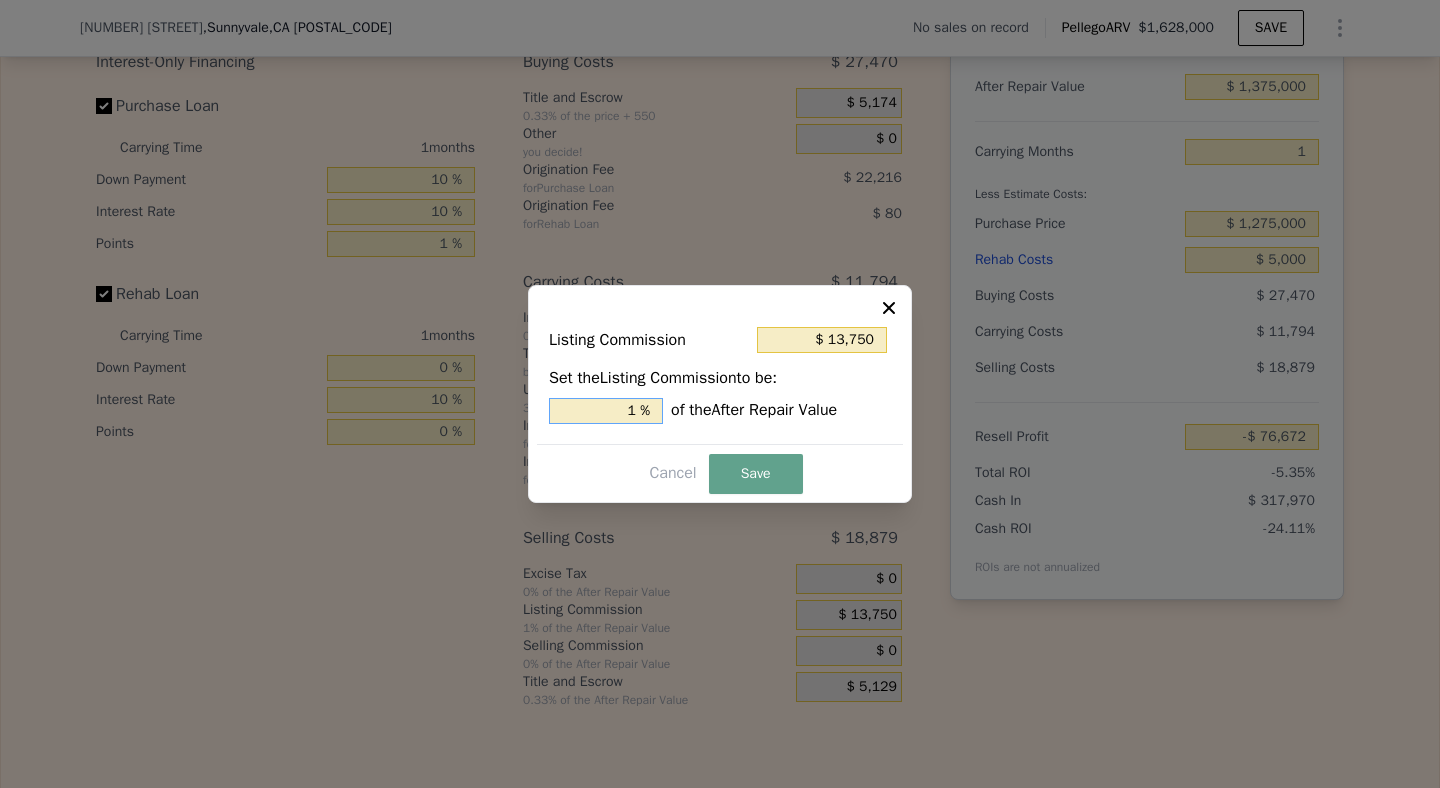 drag, startPoint x: 636, startPoint y: 405, endPoint x: 584, endPoint y: 405, distance: 52 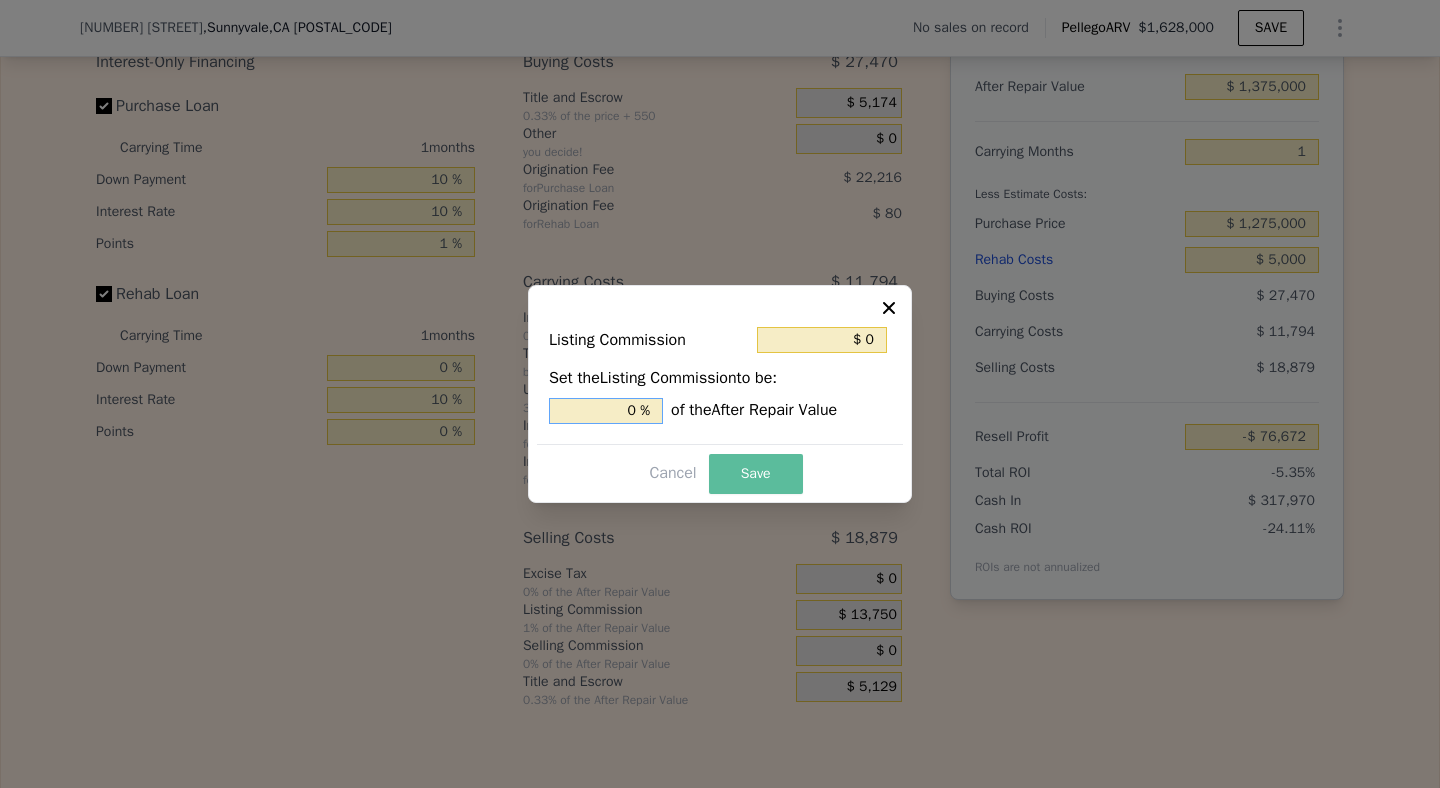 type on "0 %" 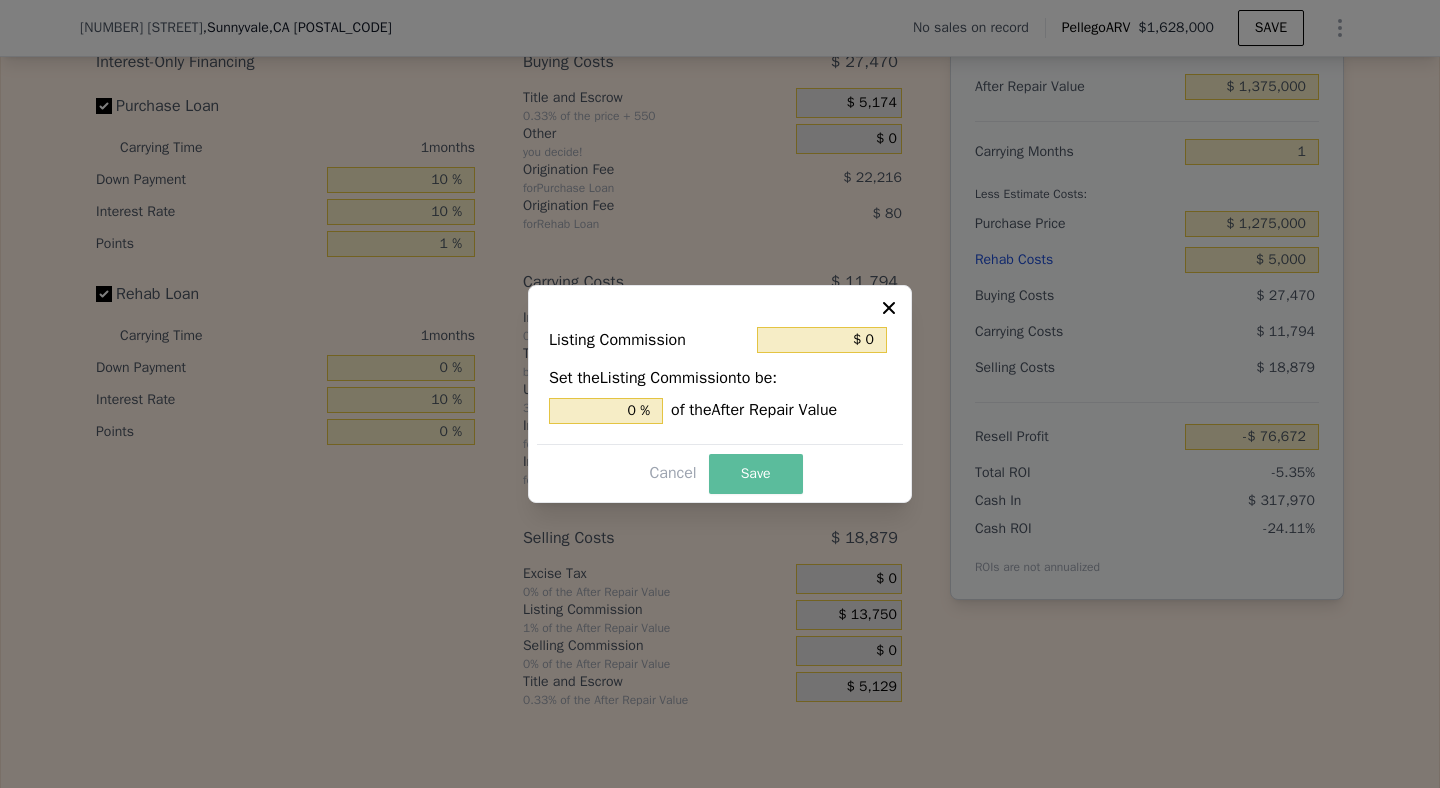 click on "Save" at bounding box center (756, 474) 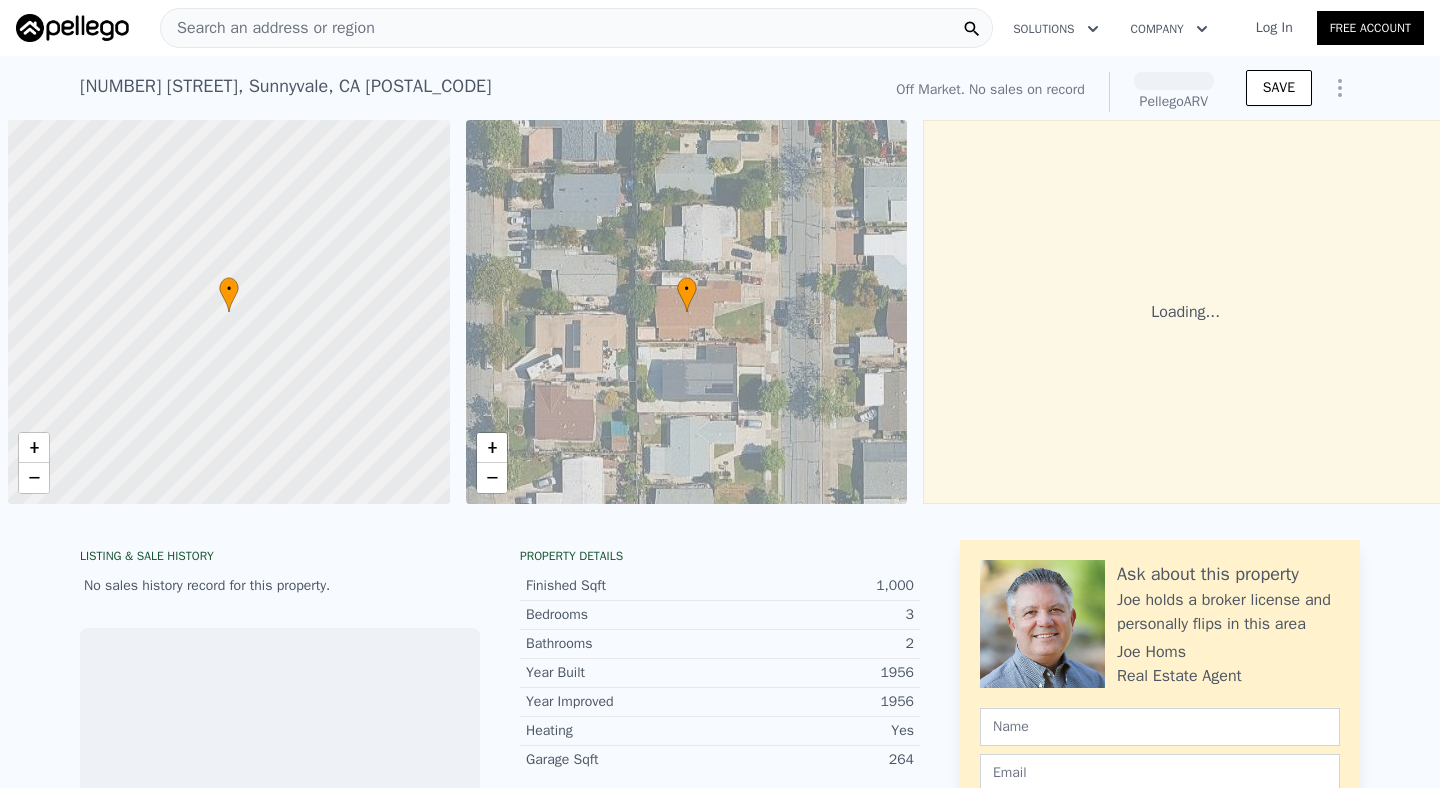 scroll, scrollTop: 0, scrollLeft: 0, axis: both 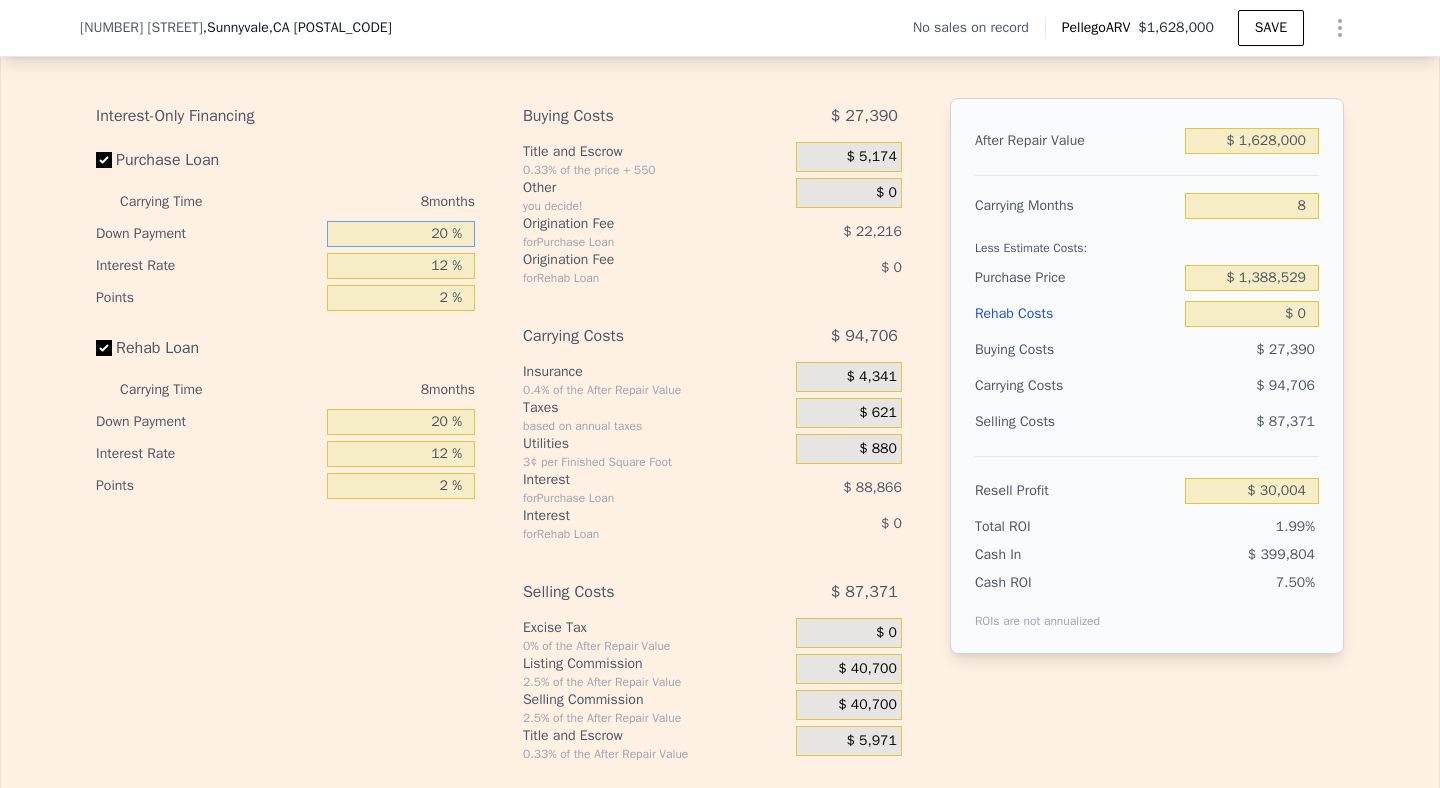 drag, startPoint x: 438, startPoint y: 269, endPoint x: 373, endPoint y: 267, distance: 65.03076 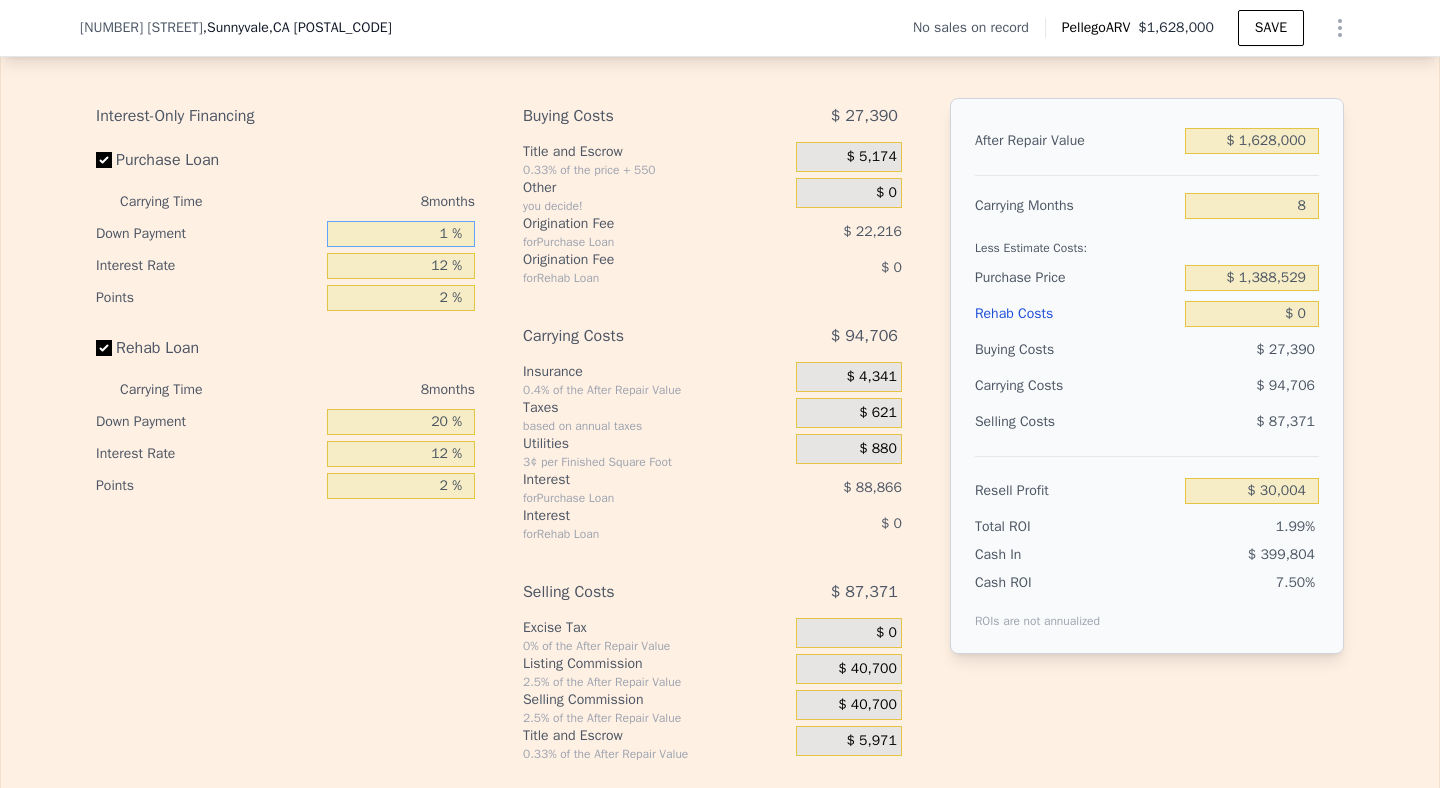 type on "10 %" 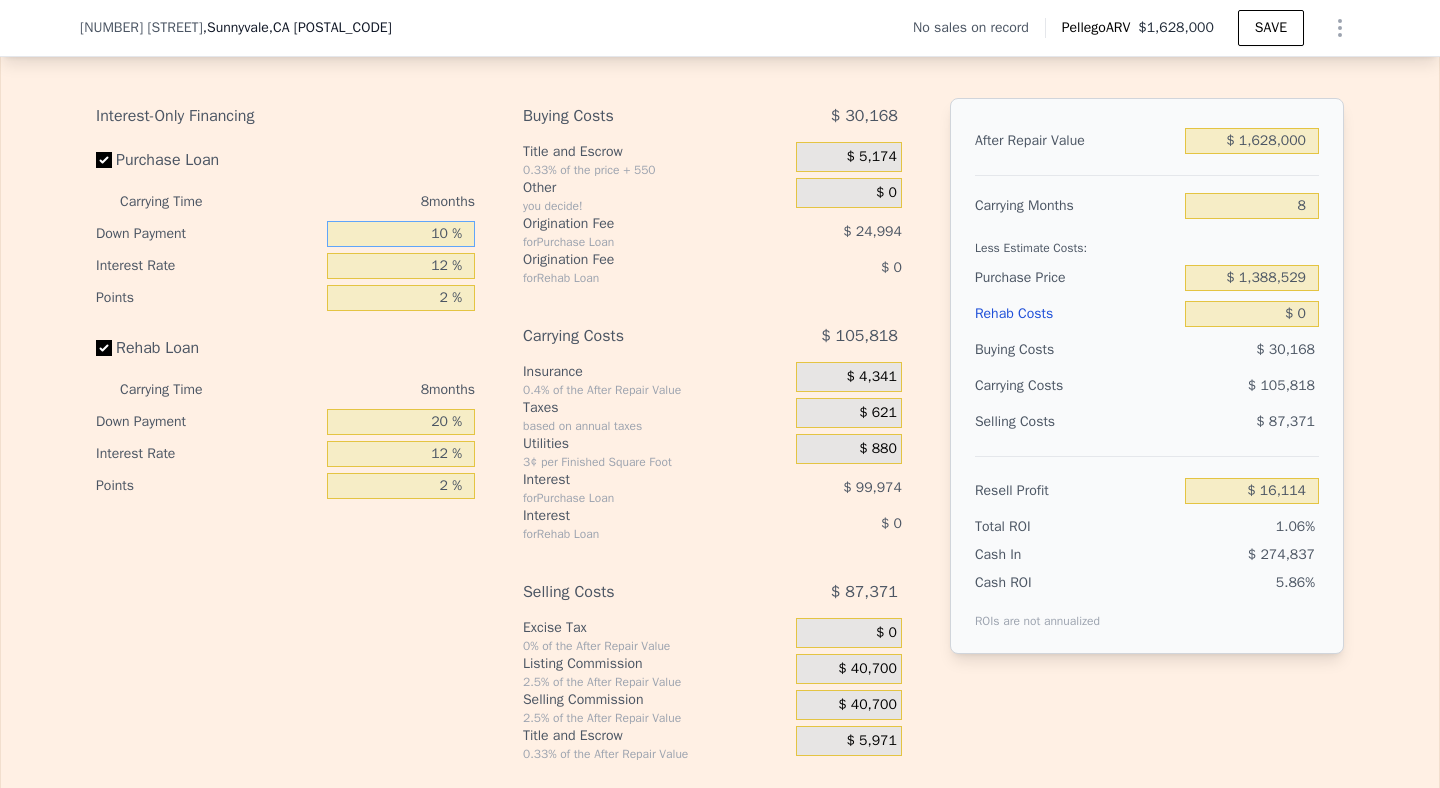 type on "$ 16,114" 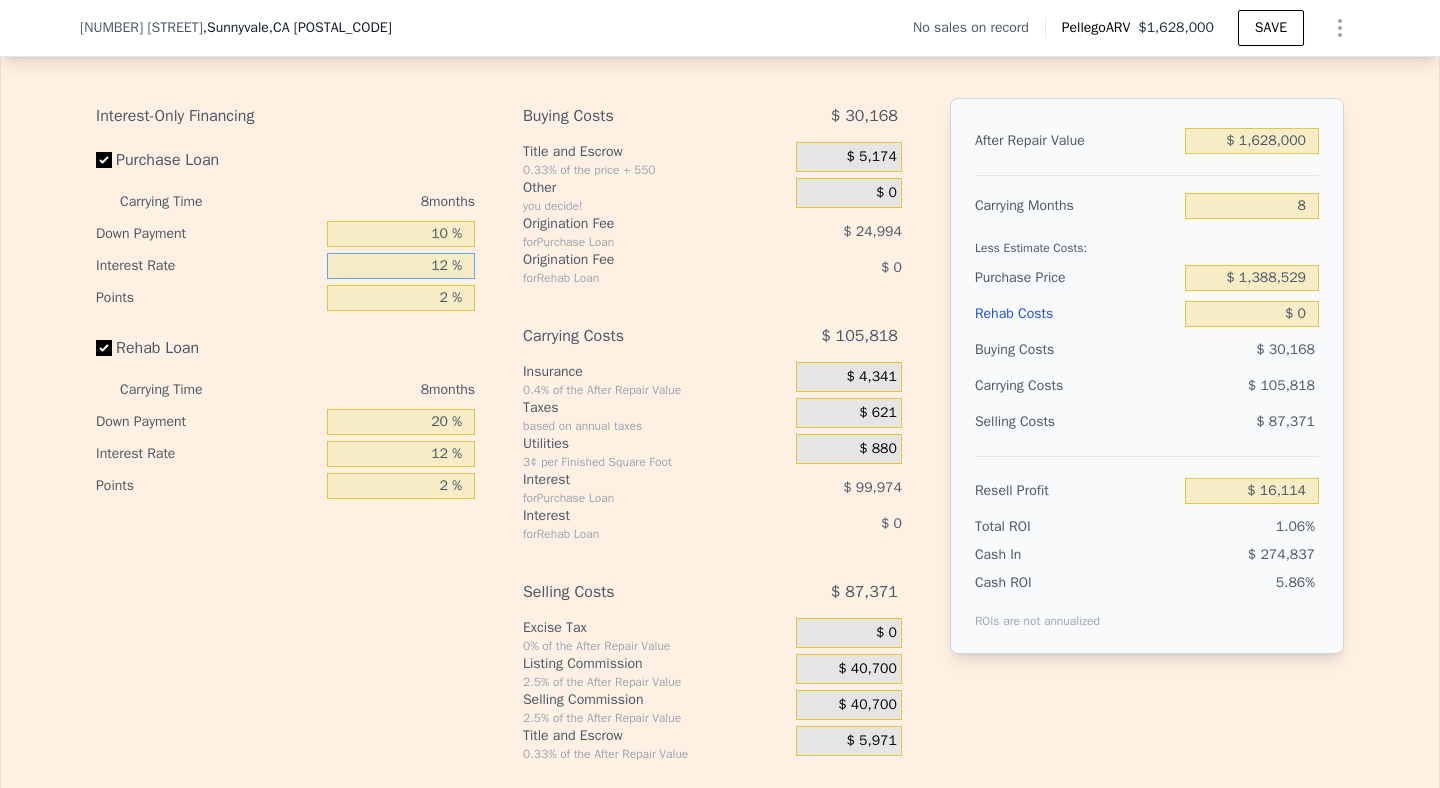 drag, startPoint x: 439, startPoint y: 291, endPoint x: 401, endPoint y: 291, distance: 38 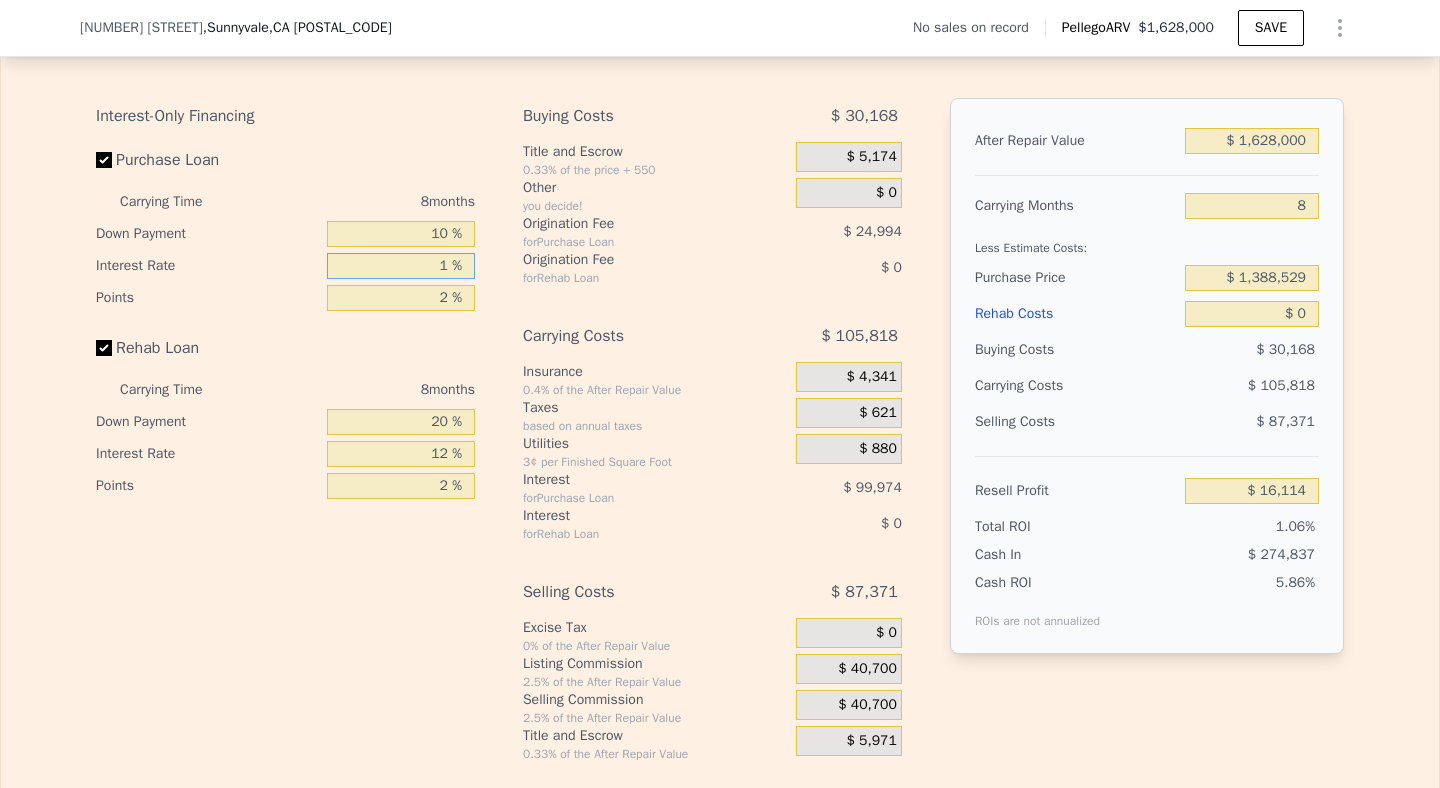 type on "$ 107,762" 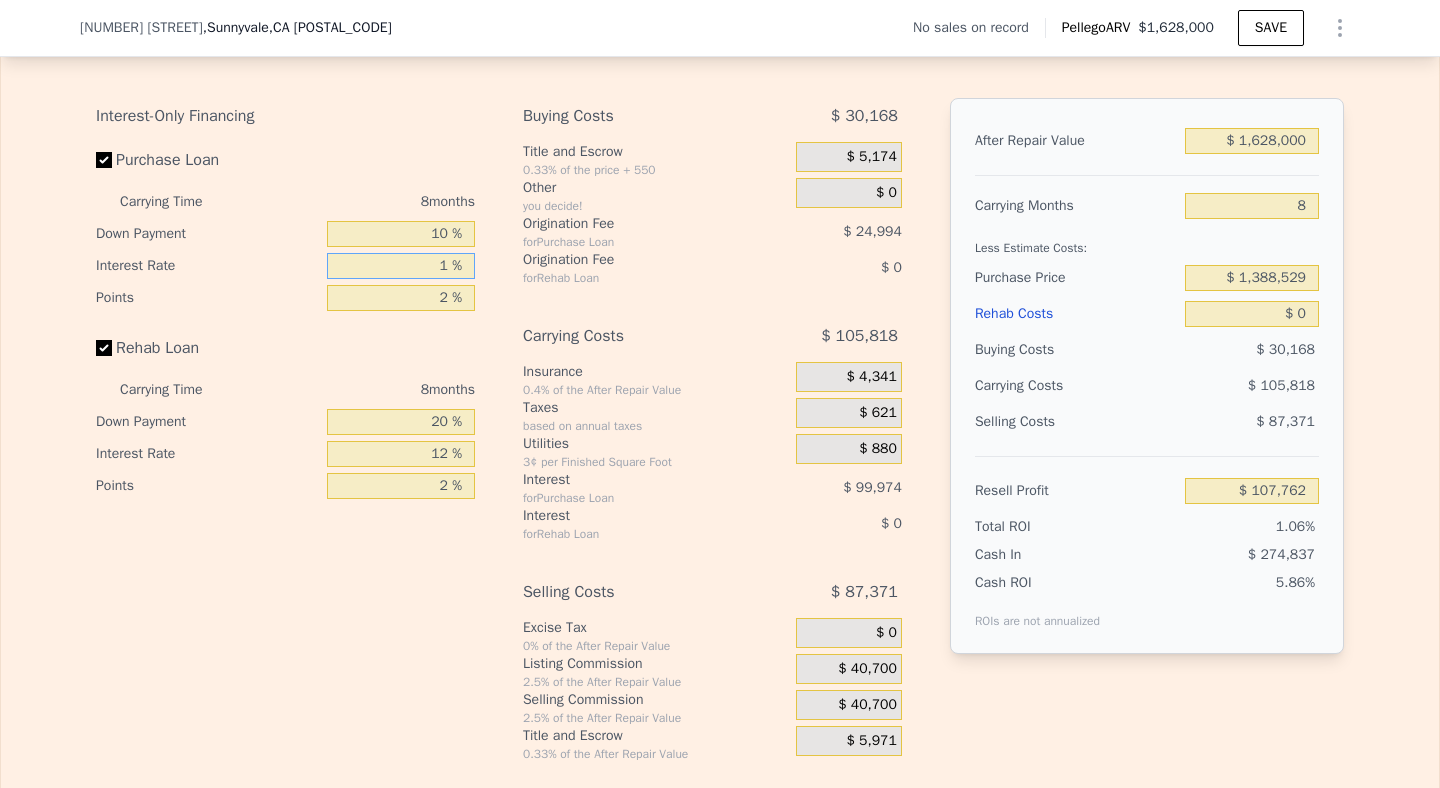 type on "10 %" 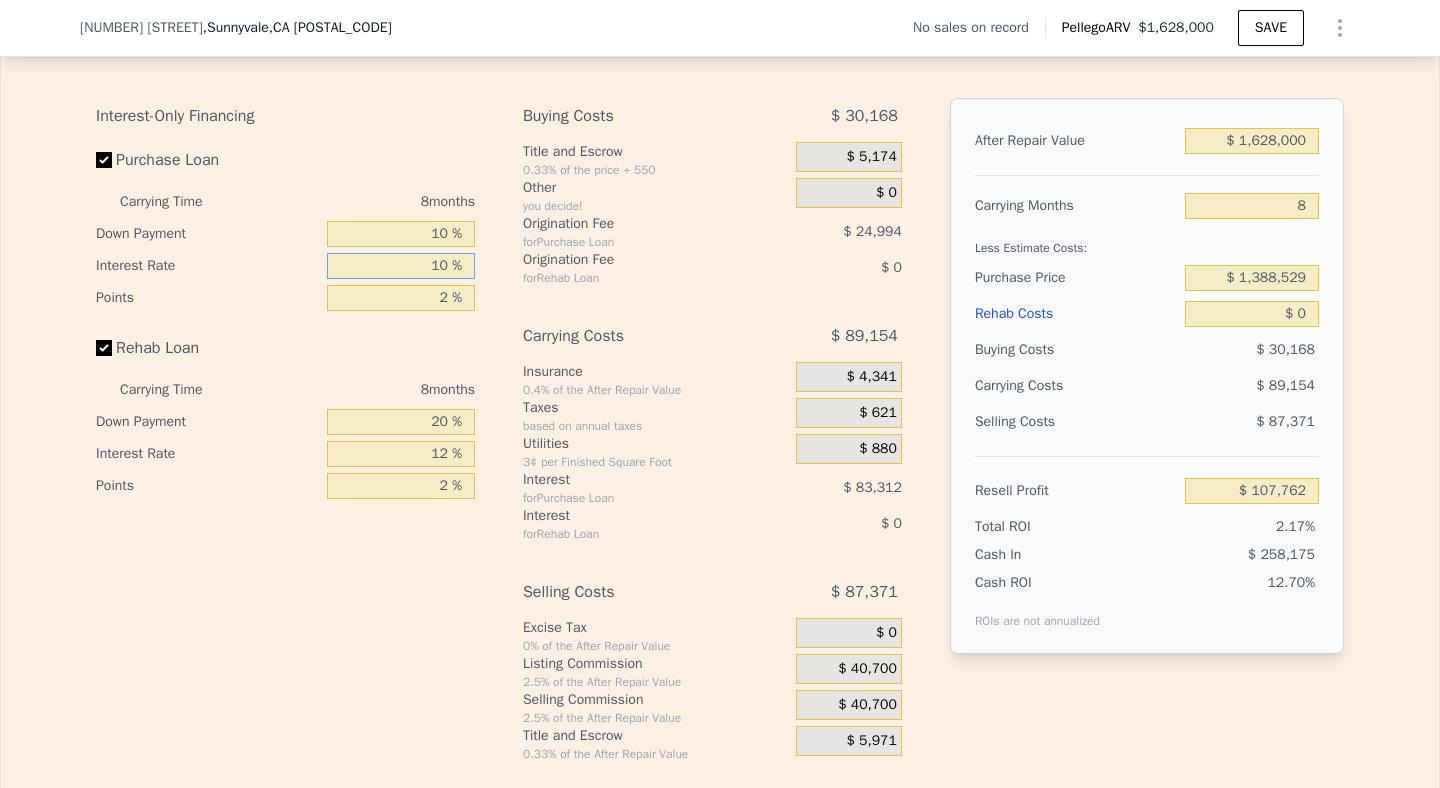 type on "$ 32,778" 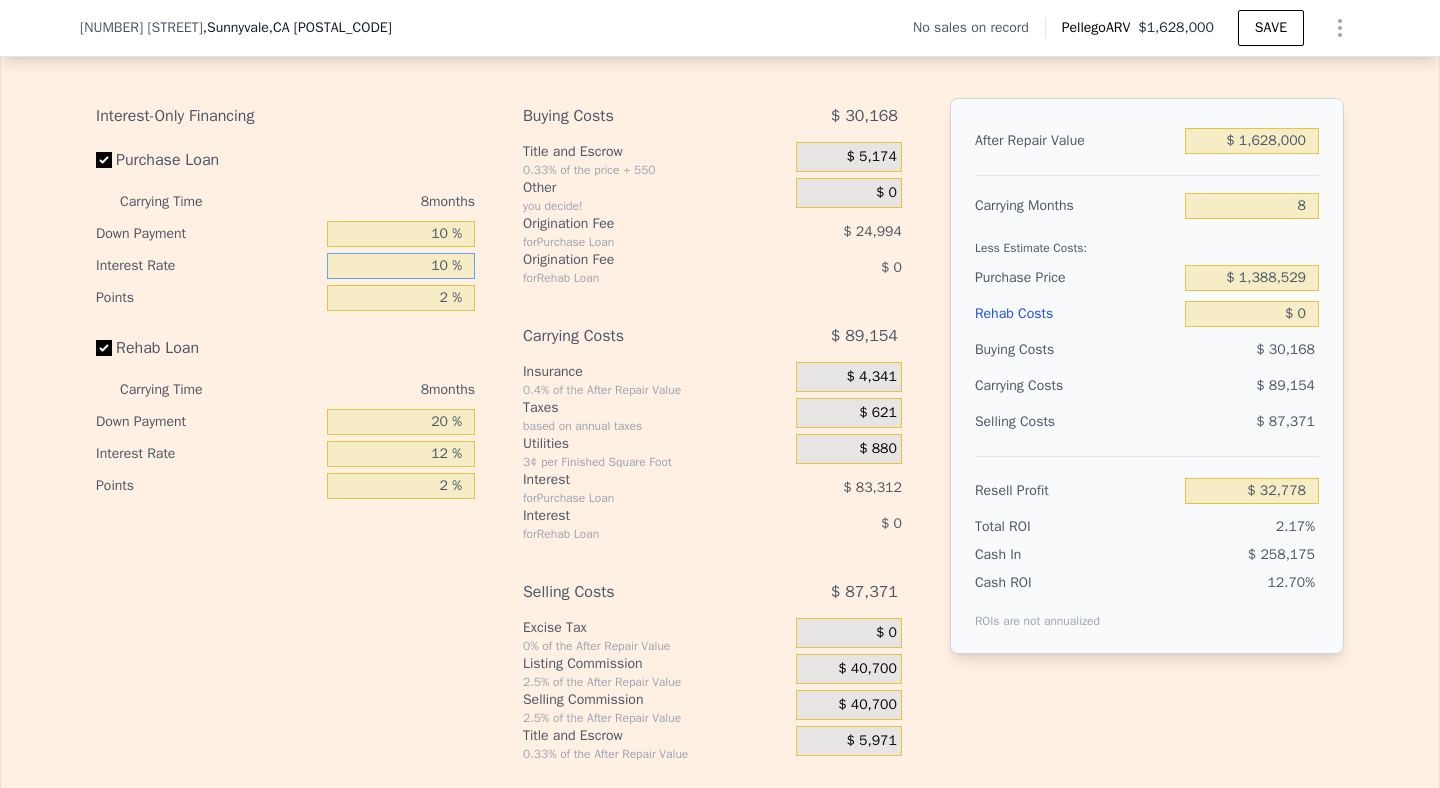 type on "10 %" 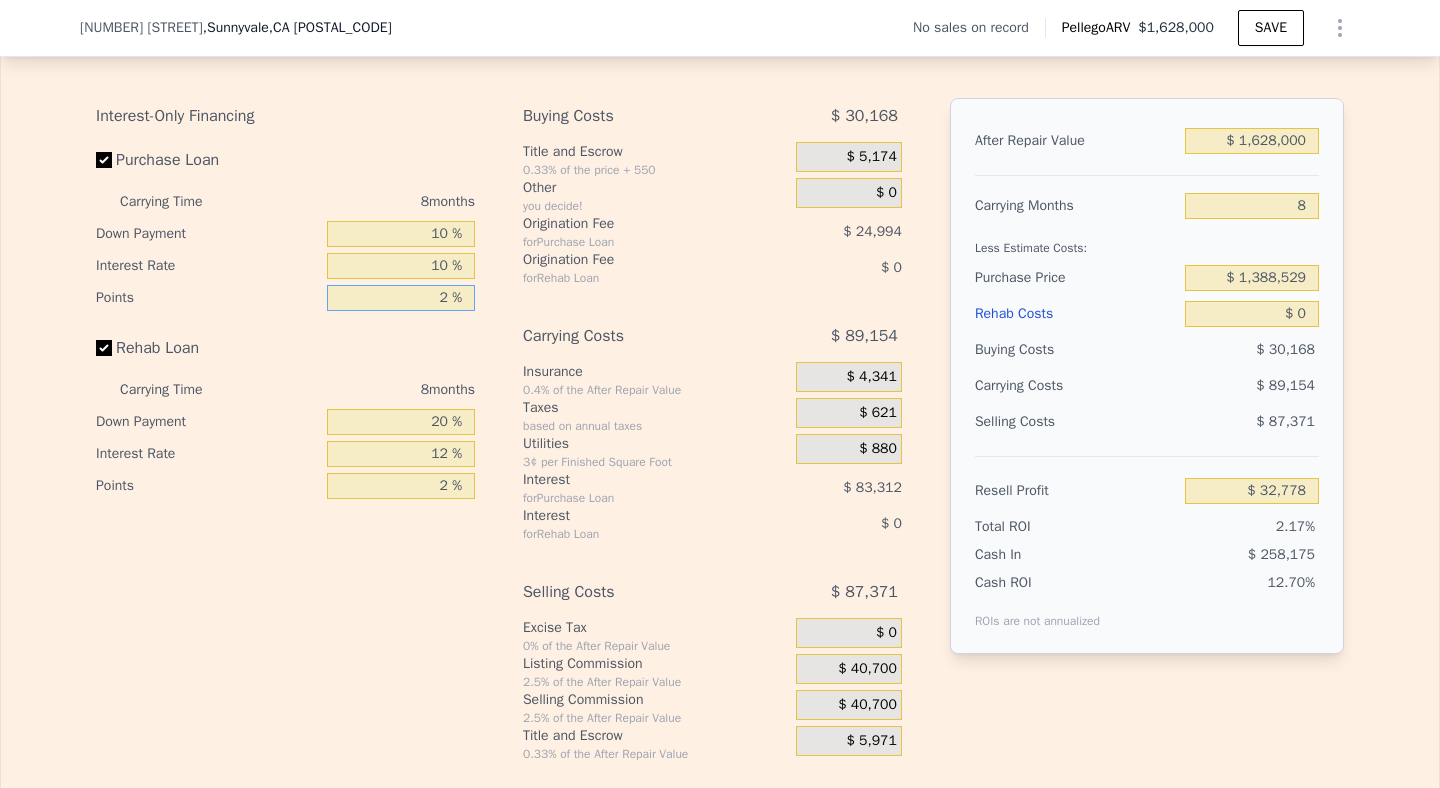 click on "2 %" at bounding box center (401, 298) 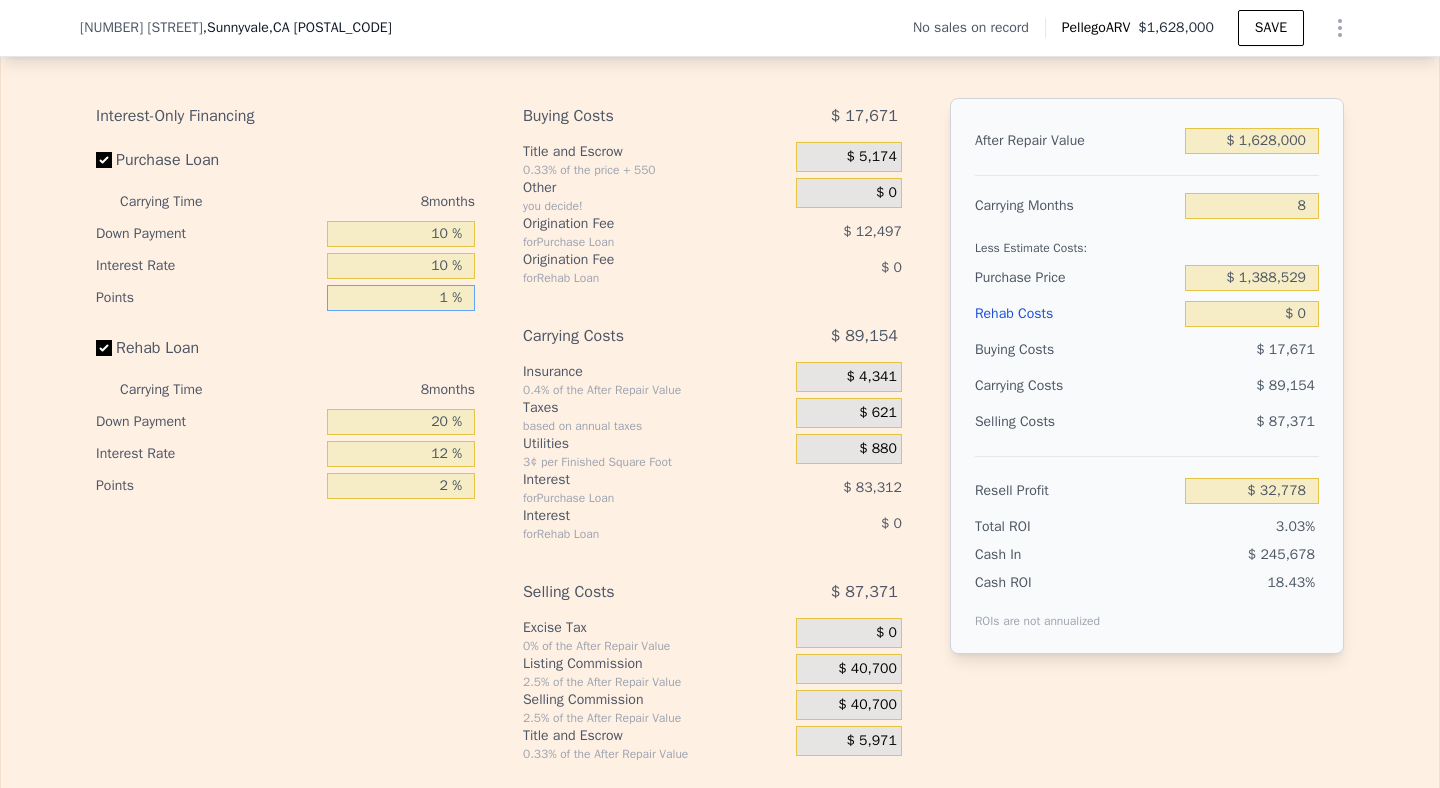 type on "$ 45,275" 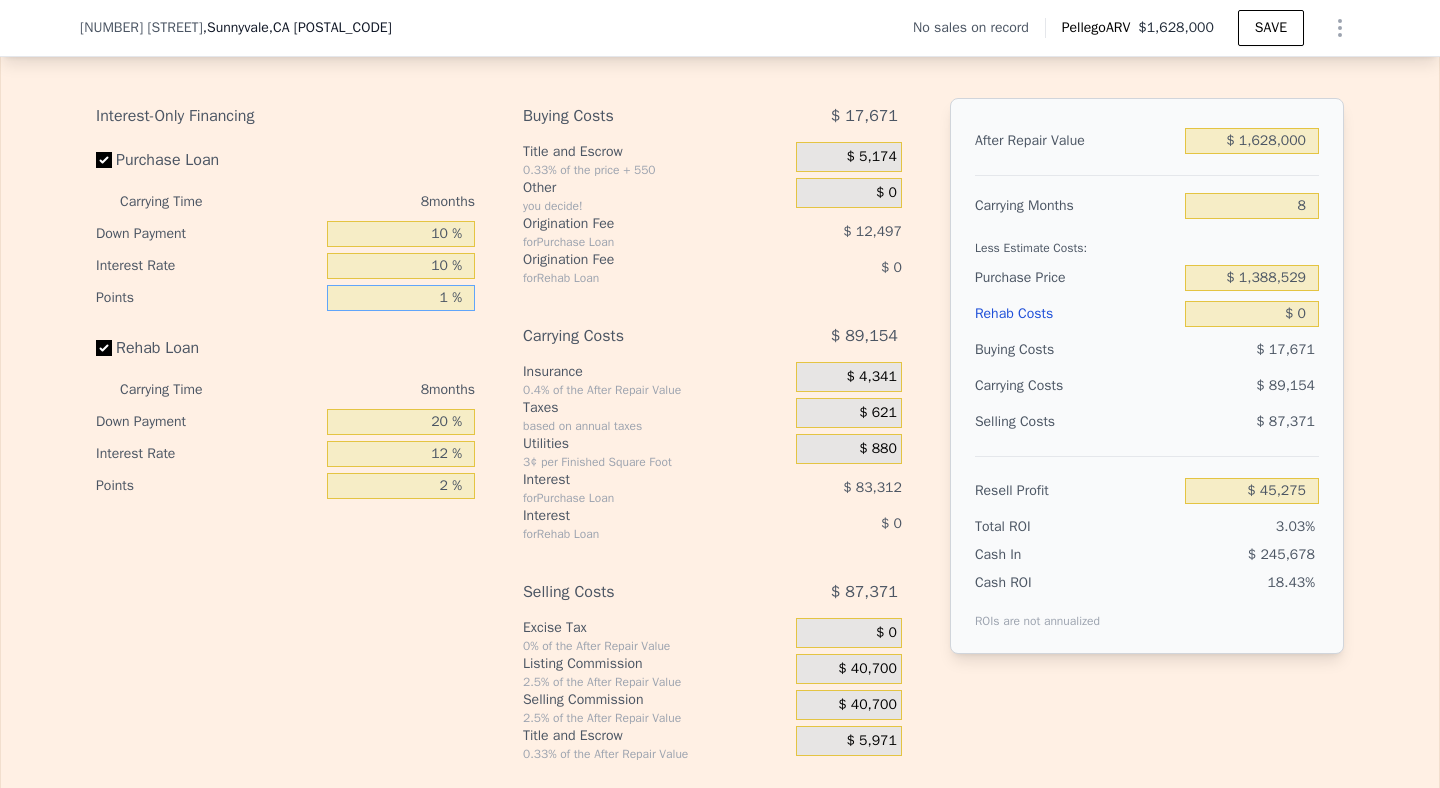 type on "1 %" 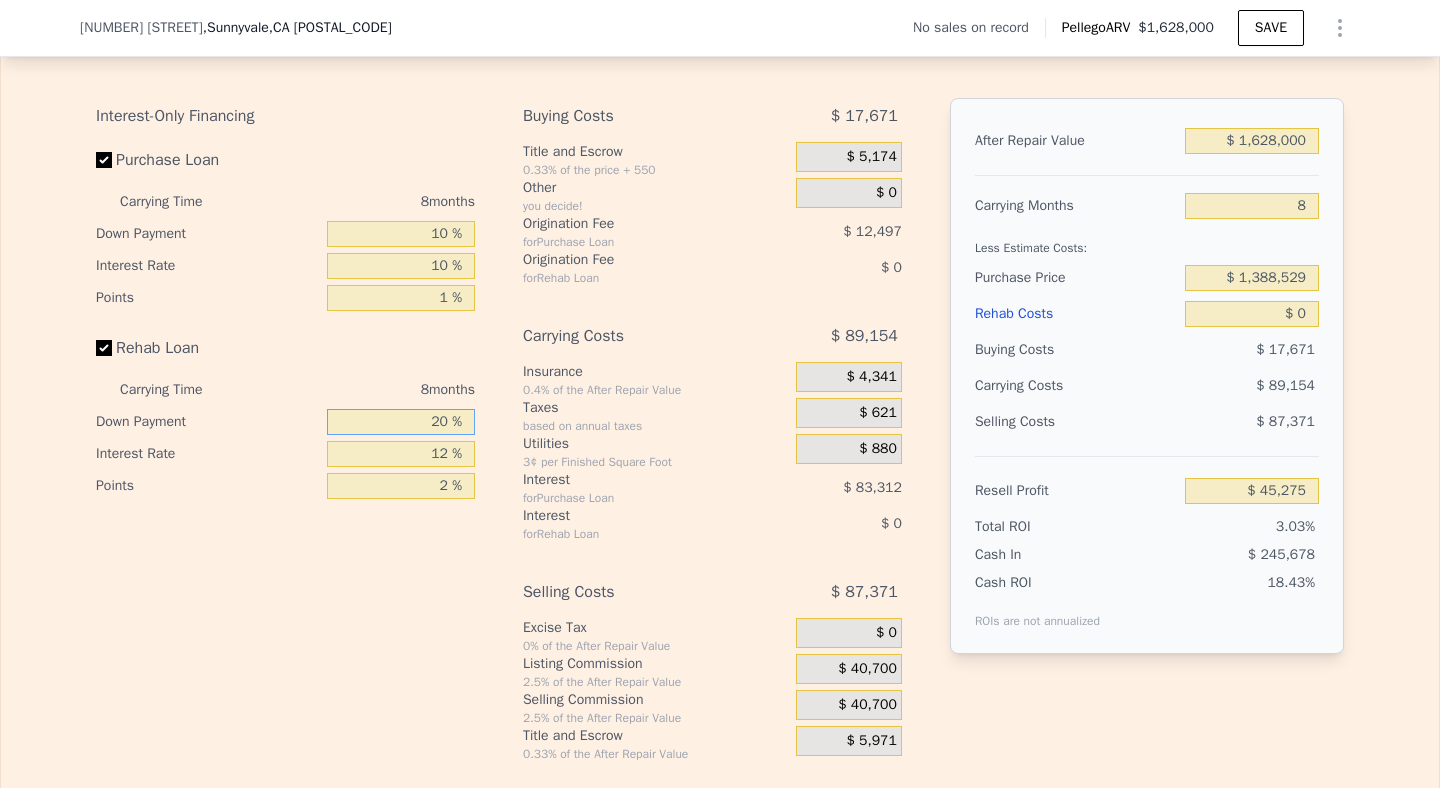 drag, startPoint x: 436, startPoint y: 450, endPoint x: 385, endPoint y: 450, distance: 51 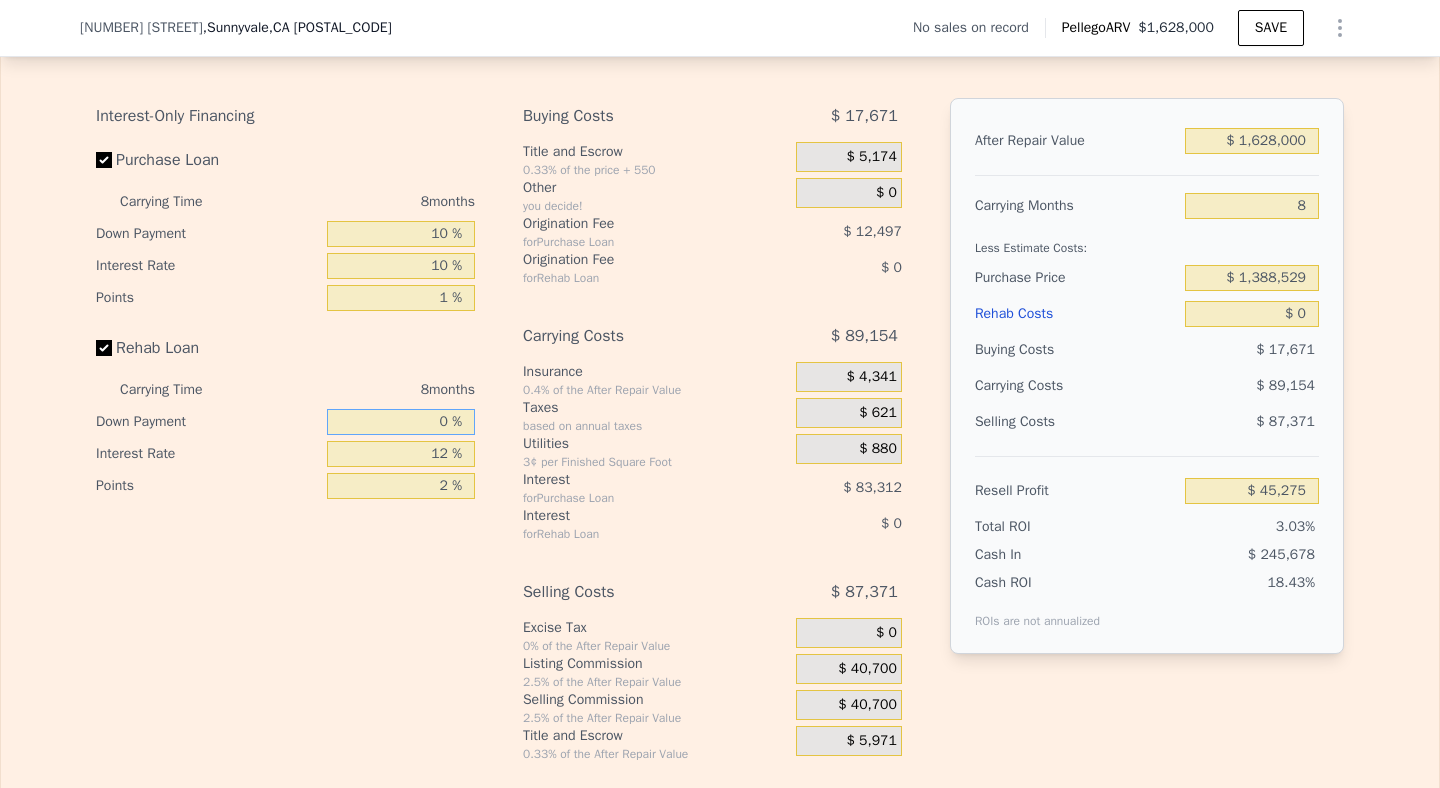 type on "0 %" 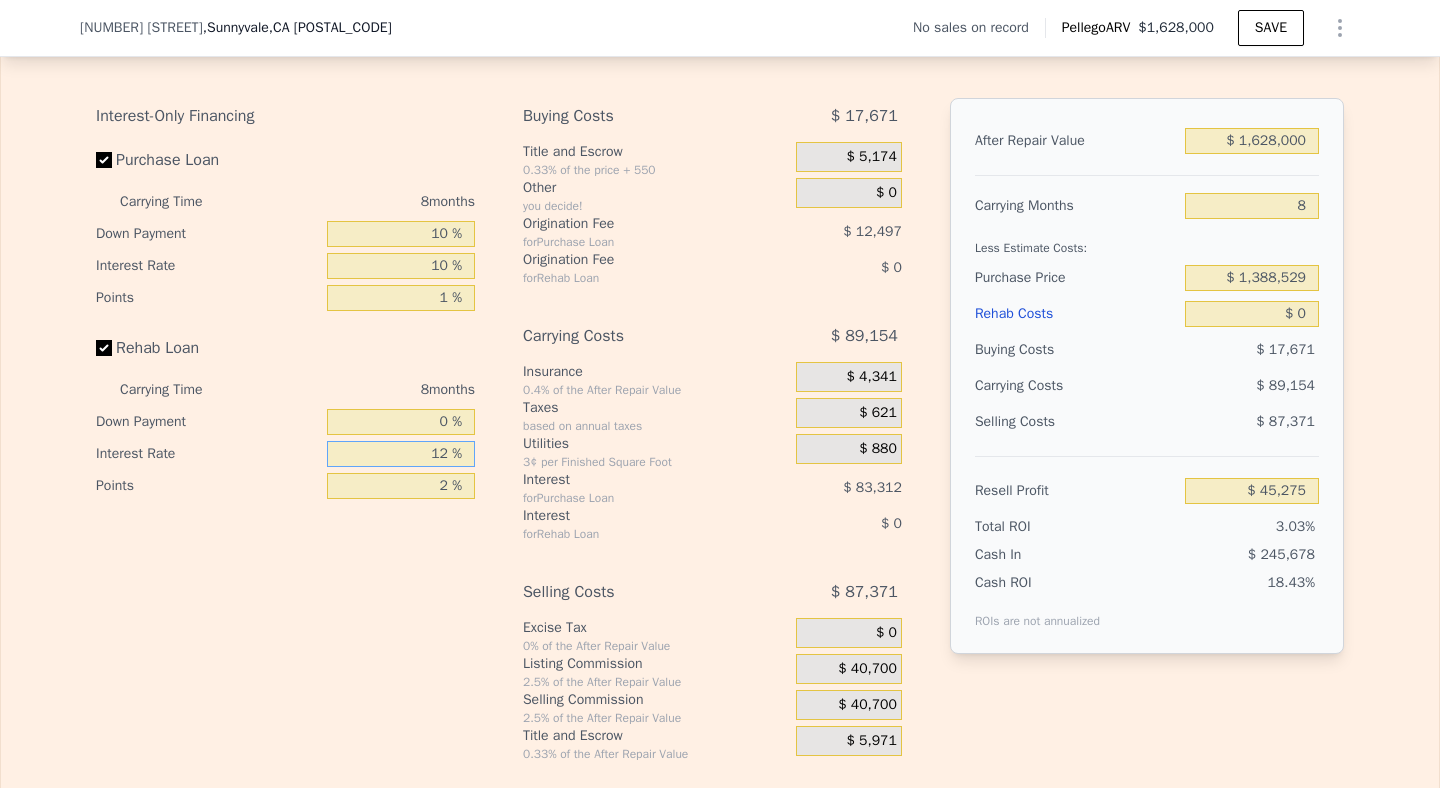 drag, startPoint x: 437, startPoint y: 493, endPoint x: 409, endPoint y: 490, distance: 28.160255 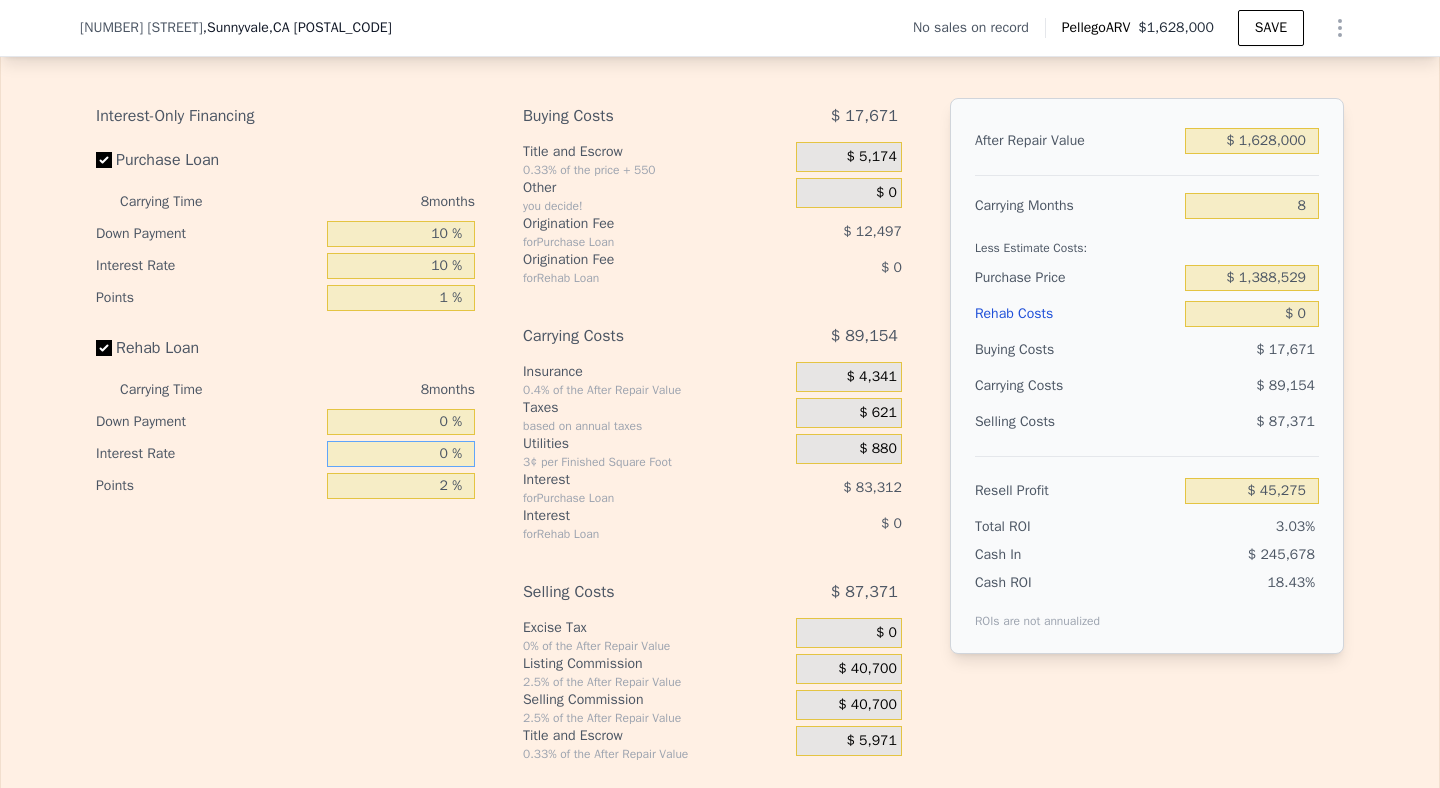 type on "0 %" 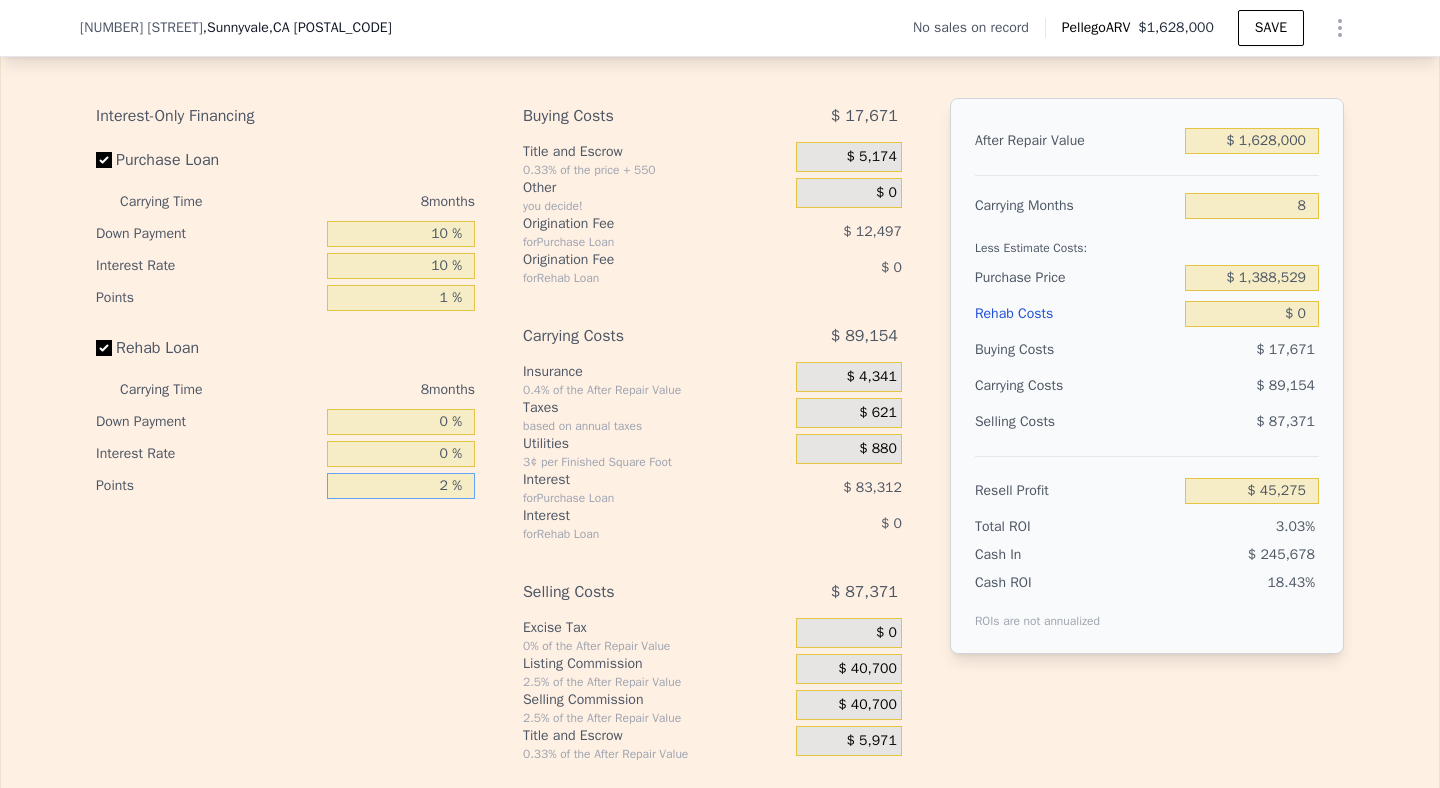 drag, startPoint x: 444, startPoint y: 519, endPoint x: 403, endPoint y: 519, distance: 41 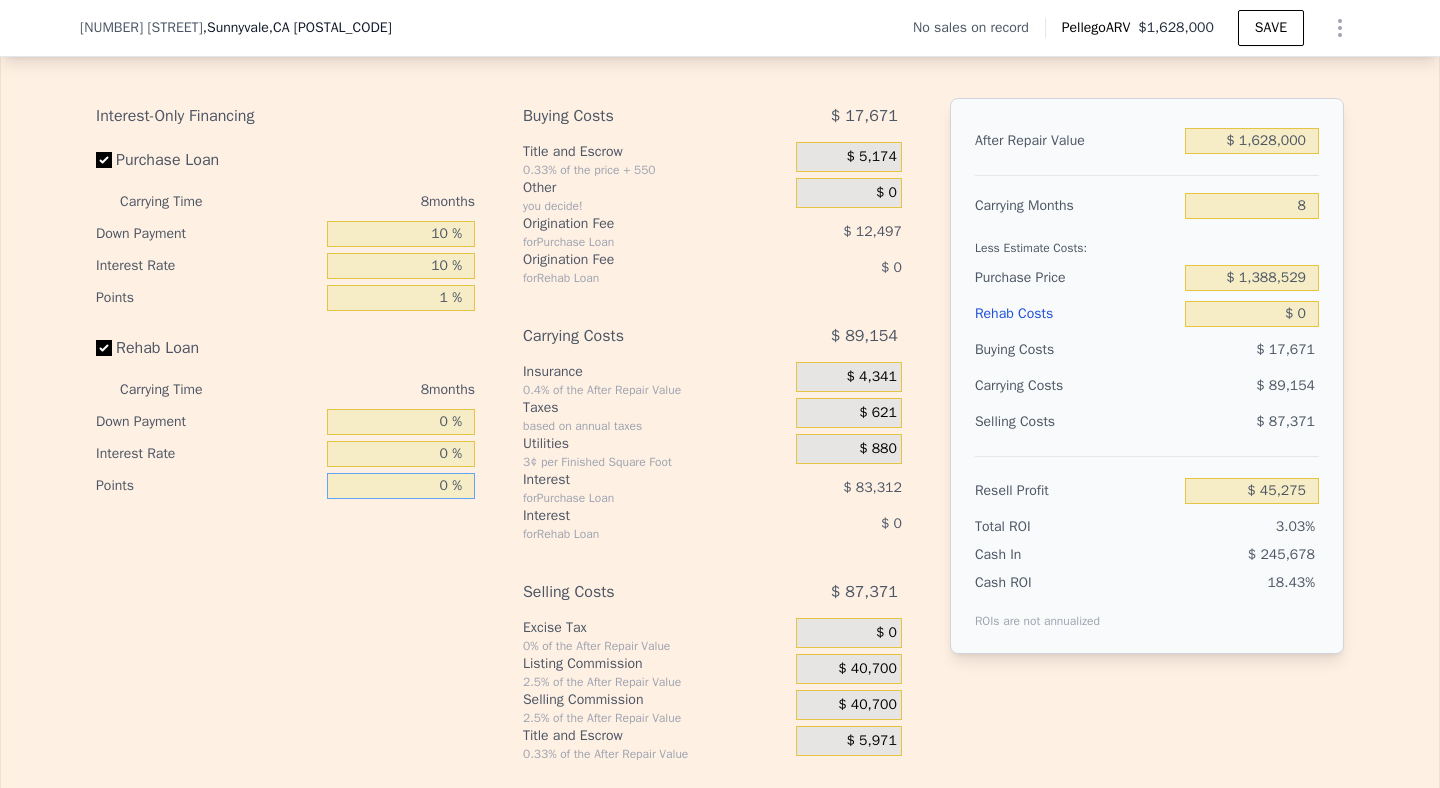 type on "0 %" 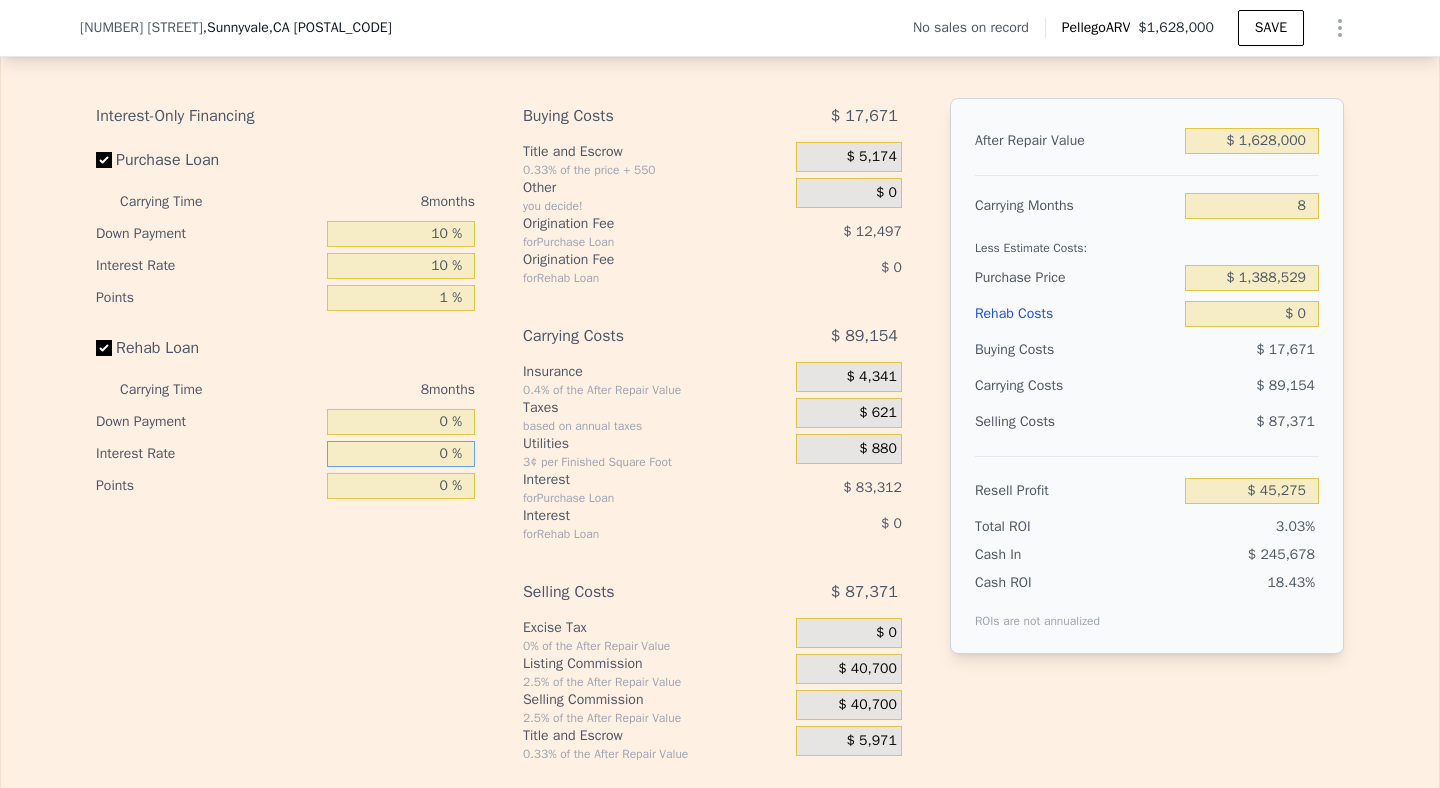 drag, startPoint x: 438, startPoint y: 480, endPoint x: 406, endPoint y: 480, distance: 32 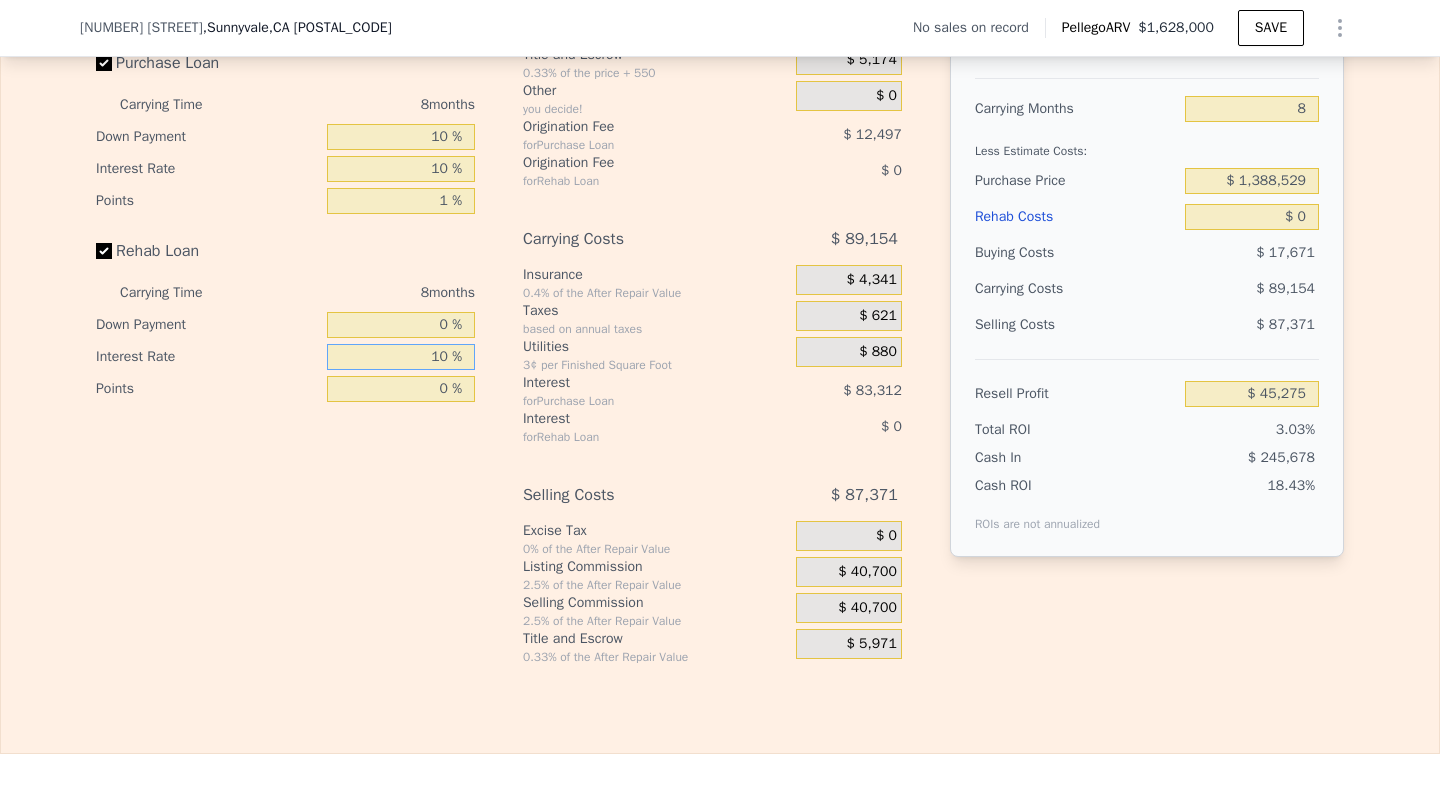scroll, scrollTop: 2986, scrollLeft: 0, axis: vertical 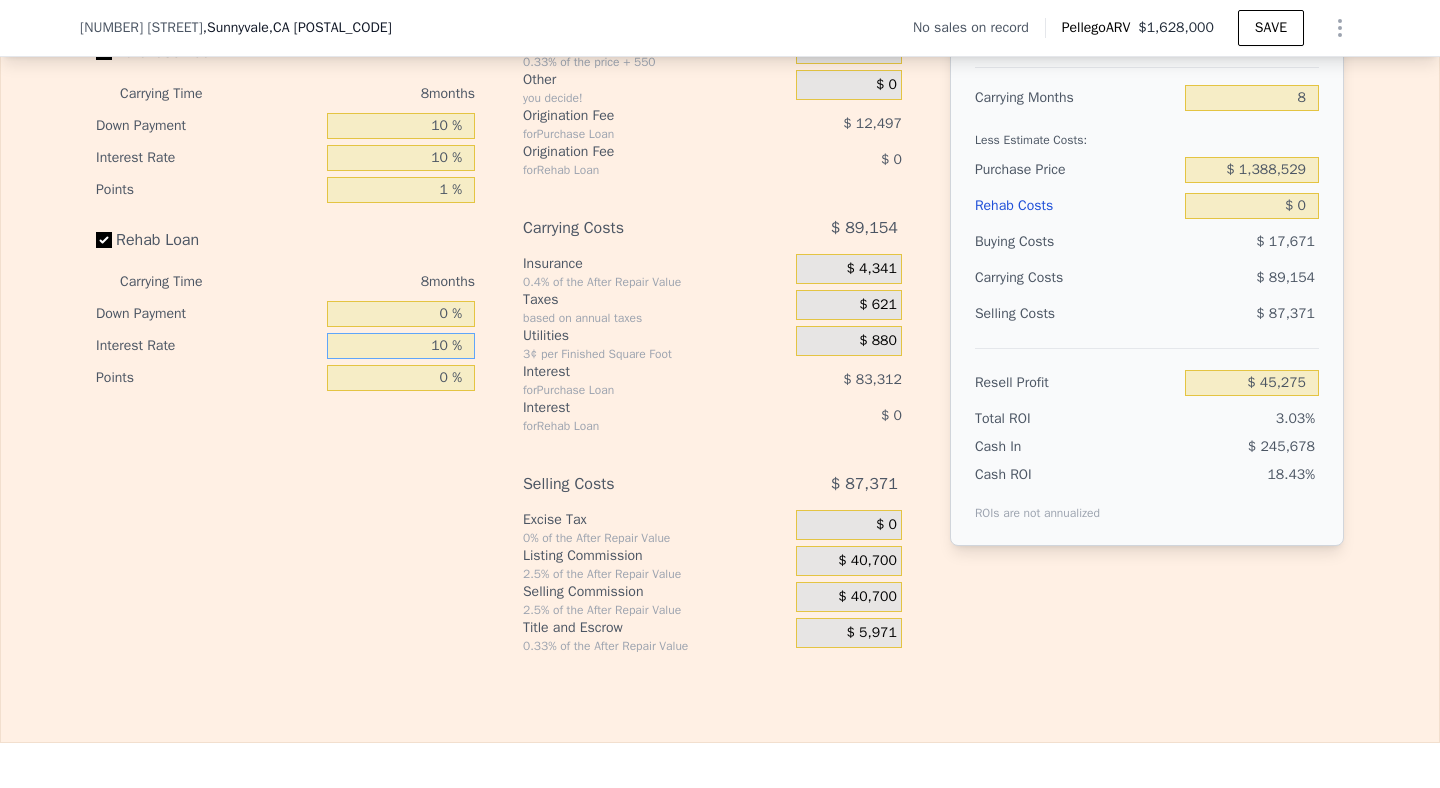 type on "10 %" 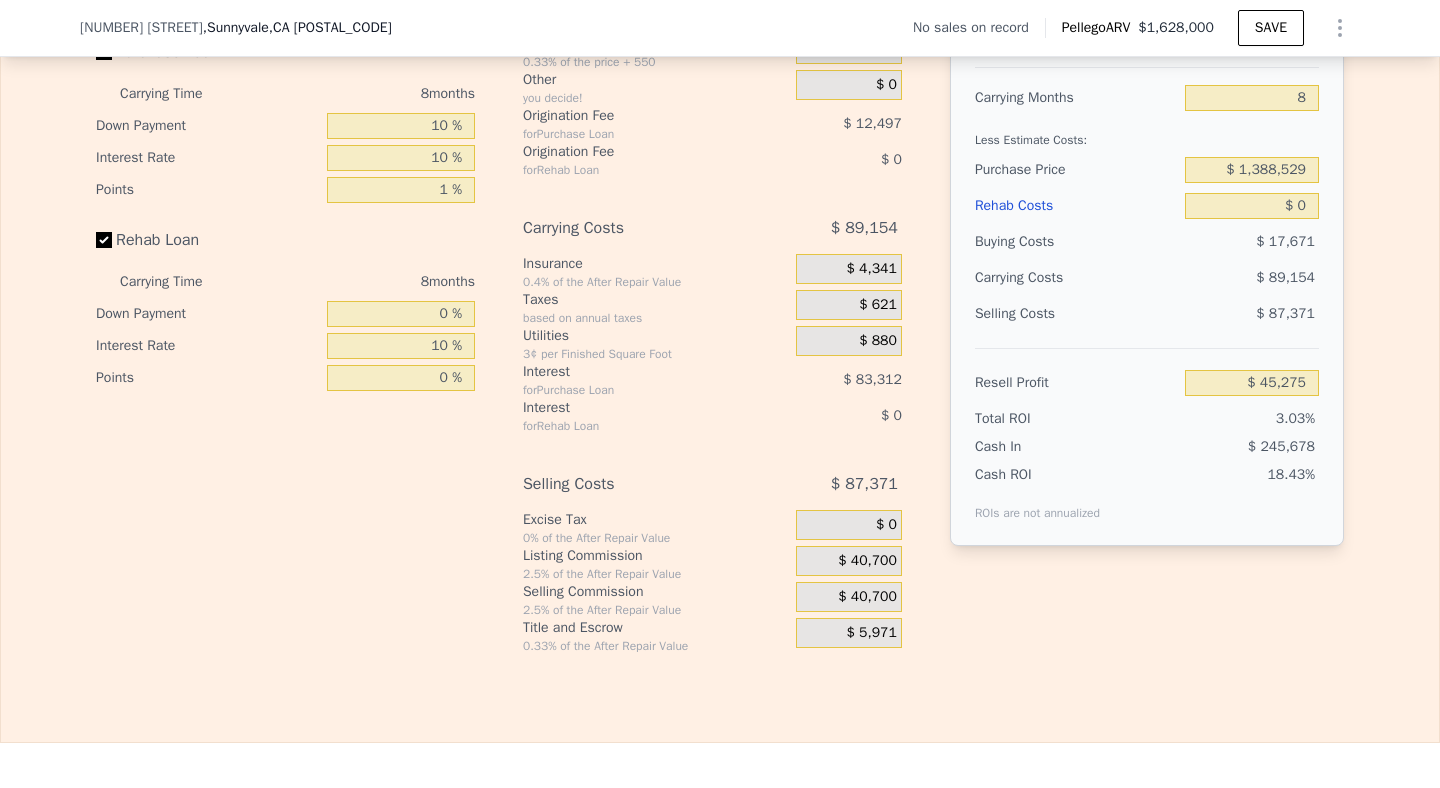 click on "$ 40,700" at bounding box center [867, 561] 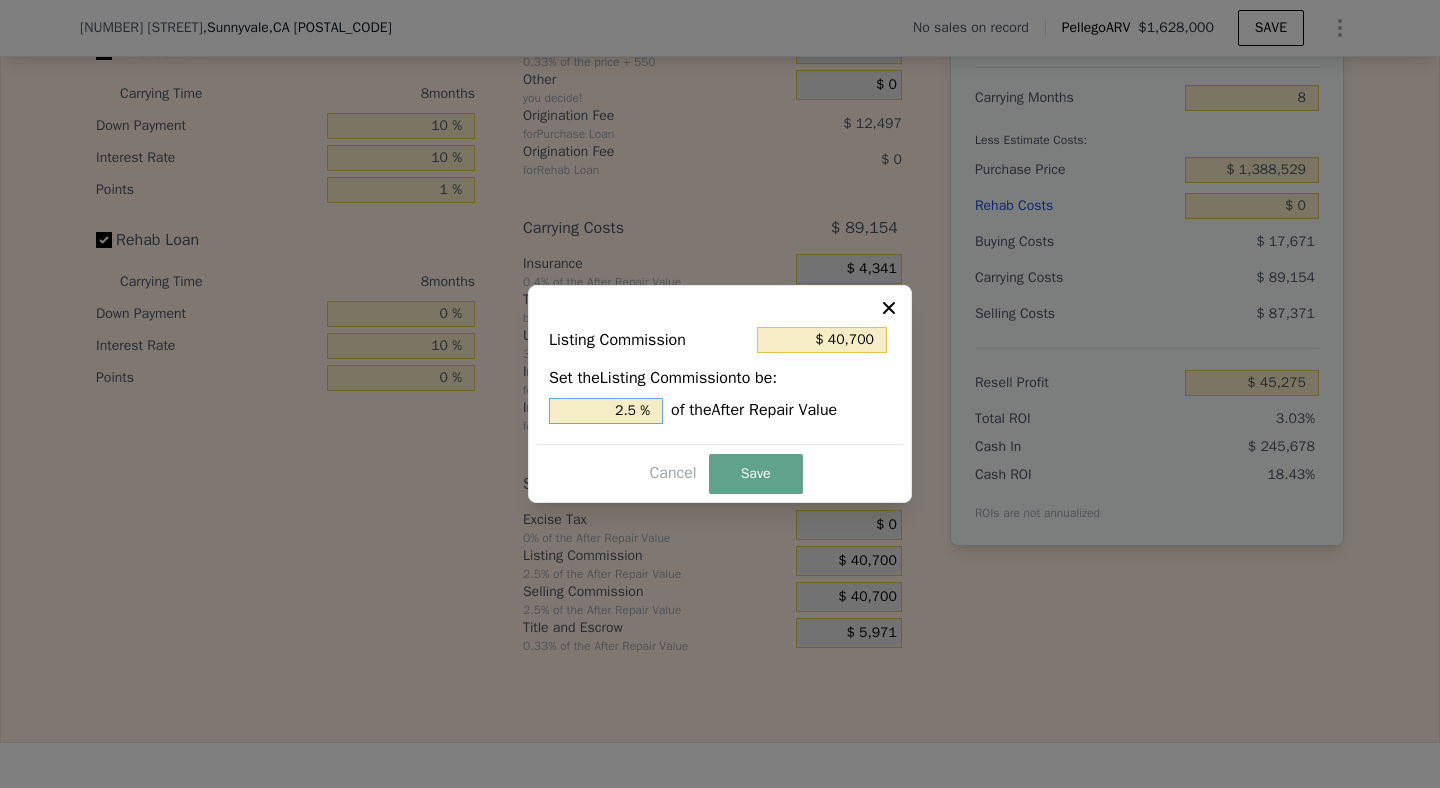 drag, startPoint x: 645, startPoint y: 410, endPoint x: 582, endPoint y: 410, distance: 63 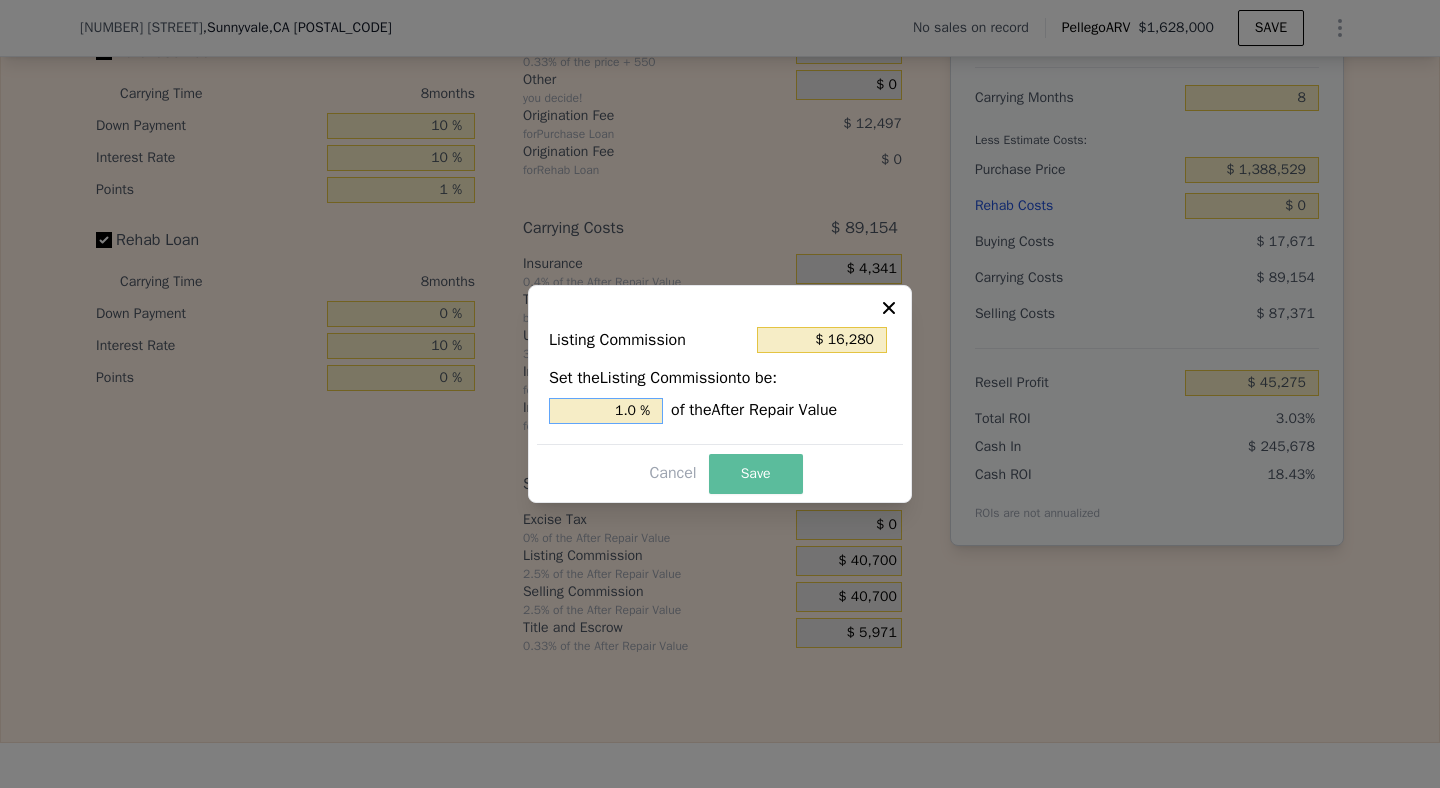 type on "1.0 %" 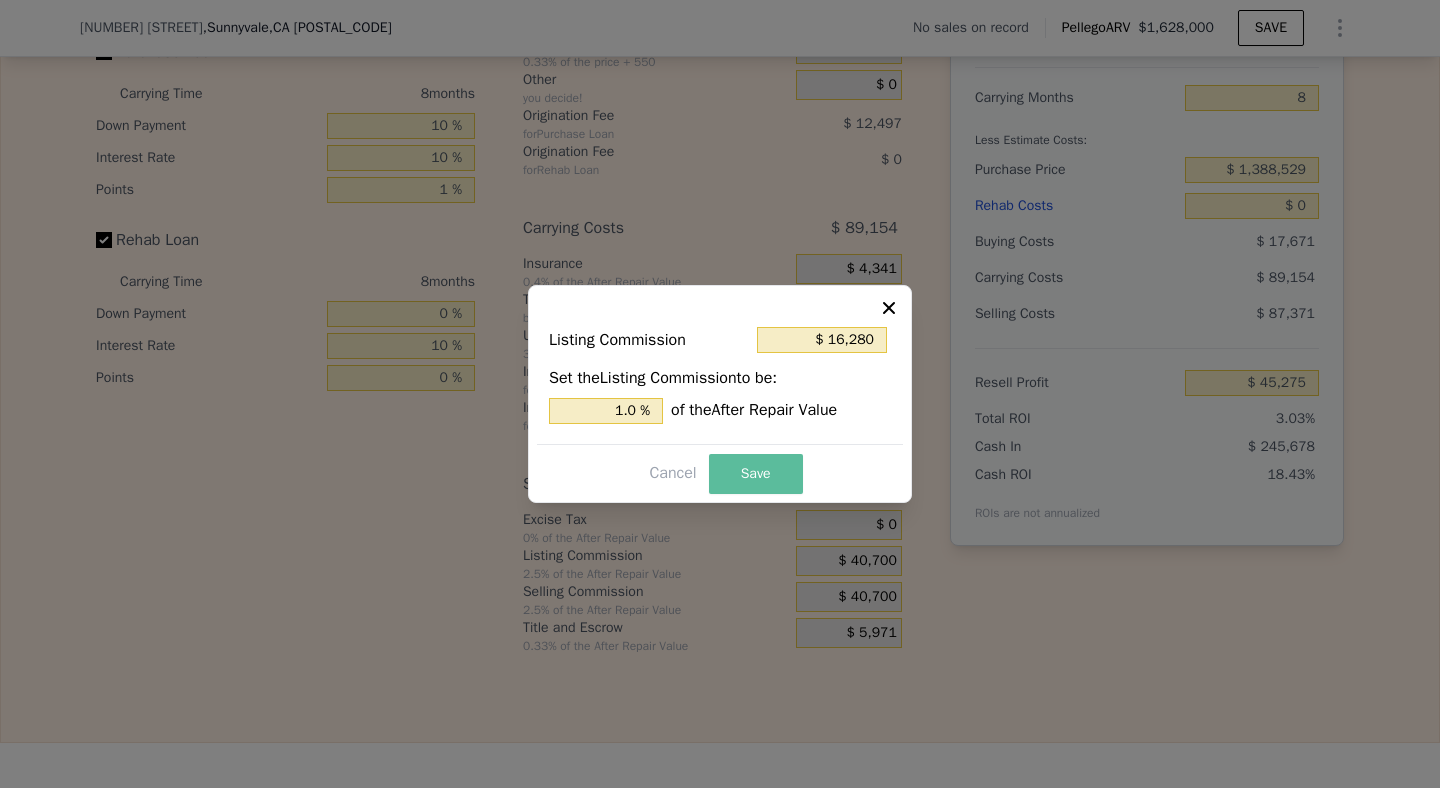 click on "Save" at bounding box center (756, 474) 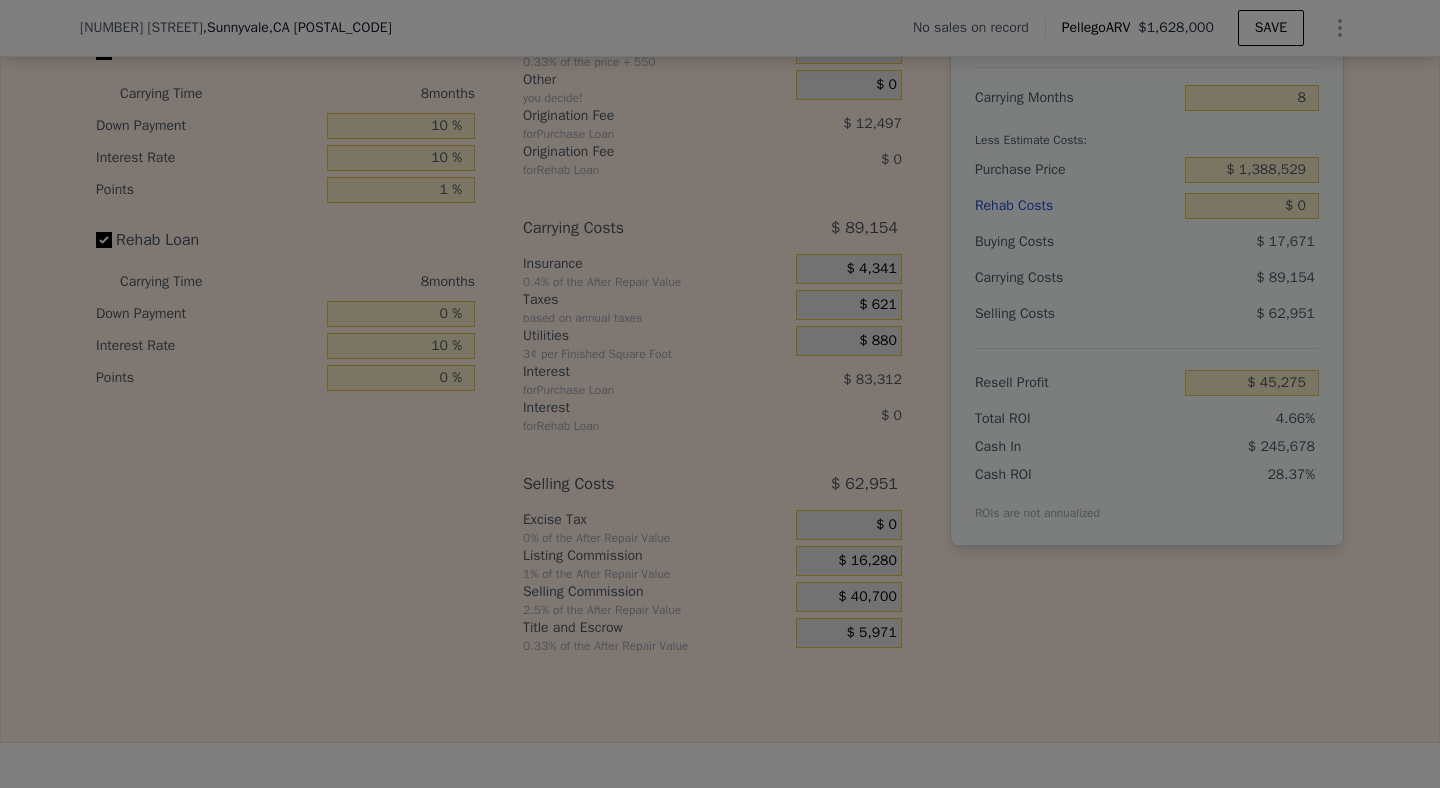 type on "$ 69,695" 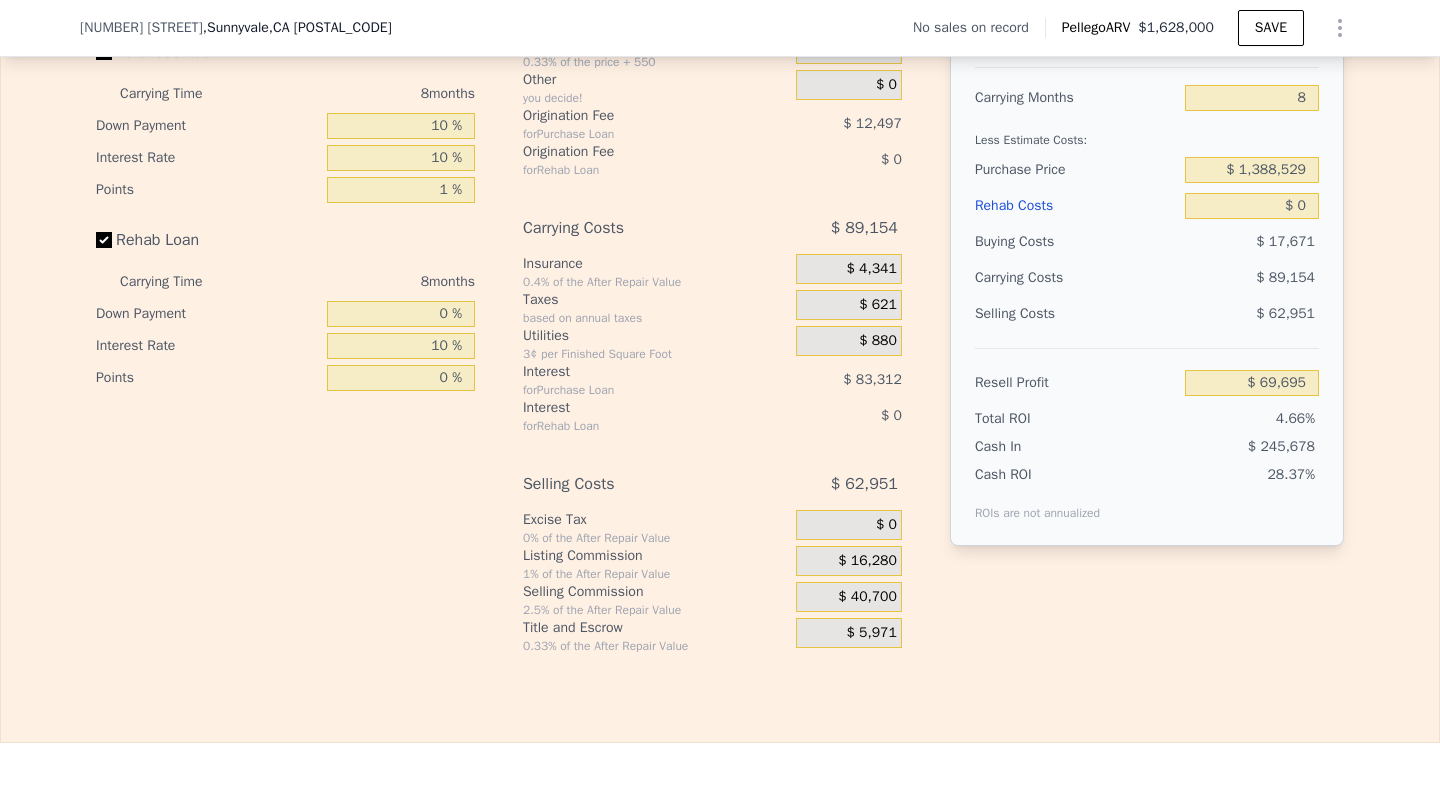 click on "$ 16,280" at bounding box center [849, 564] 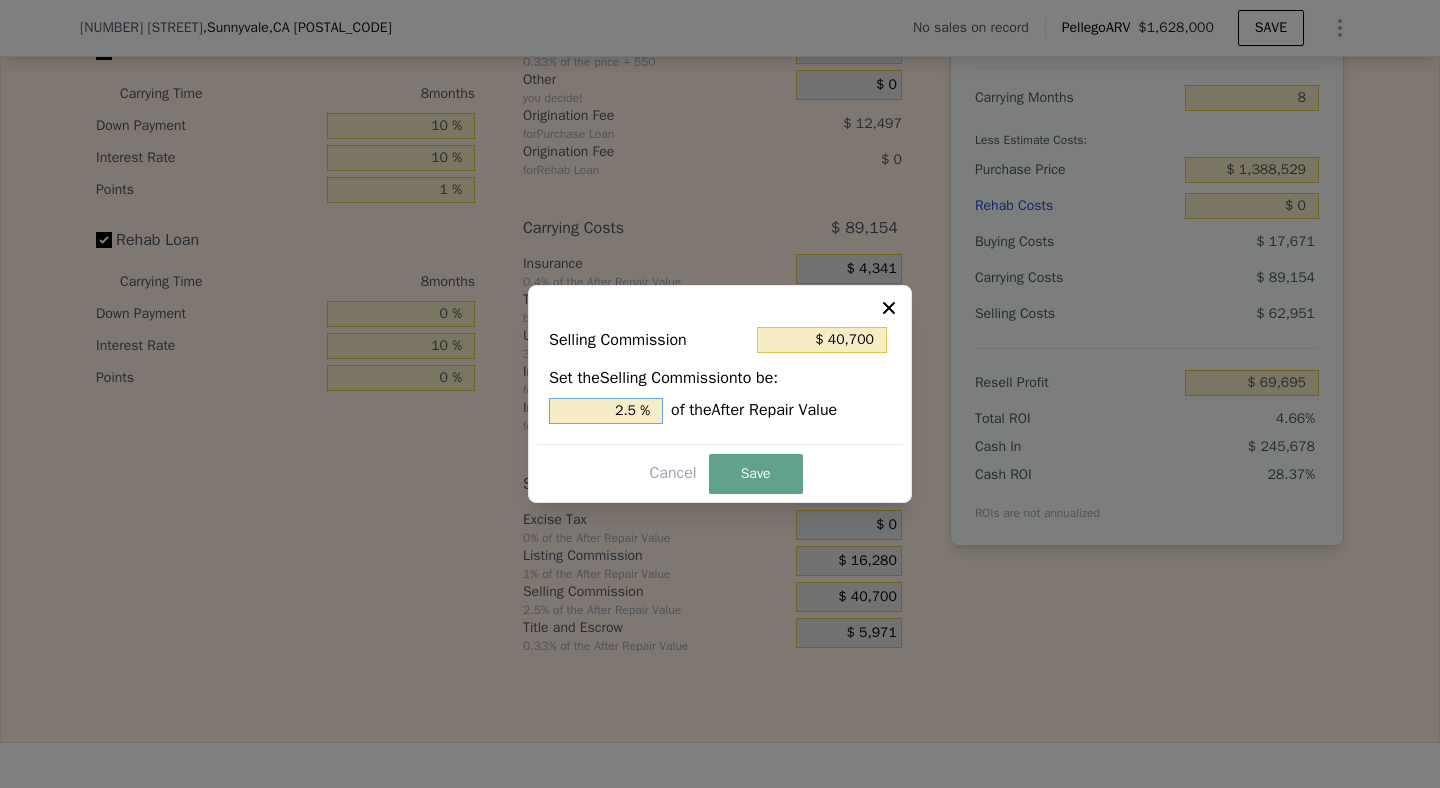 drag, startPoint x: 636, startPoint y: 405, endPoint x: 564, endPoint y: 405, distance: 72 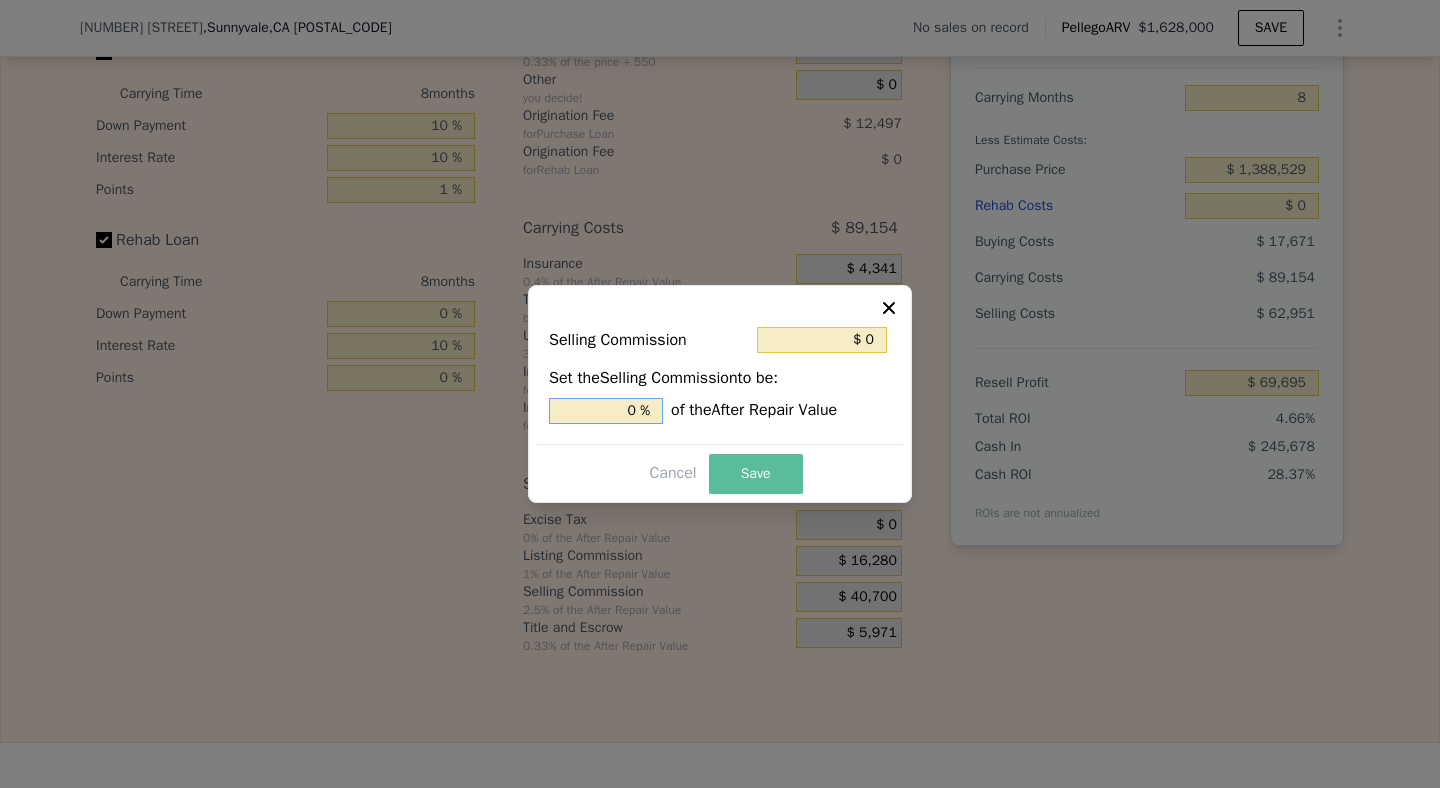 type on "0 %" 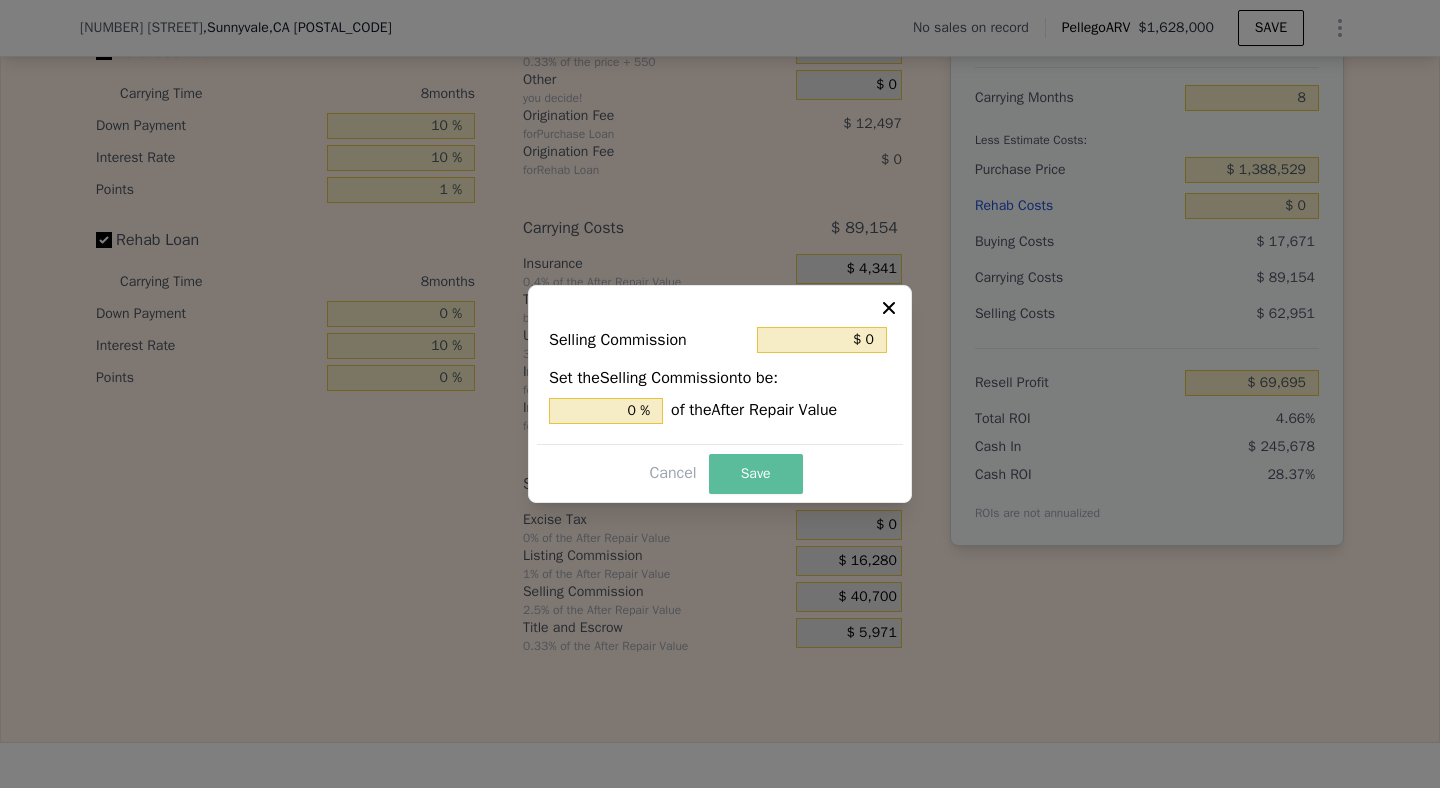 click on "Save" at bounding box center (756, 474) 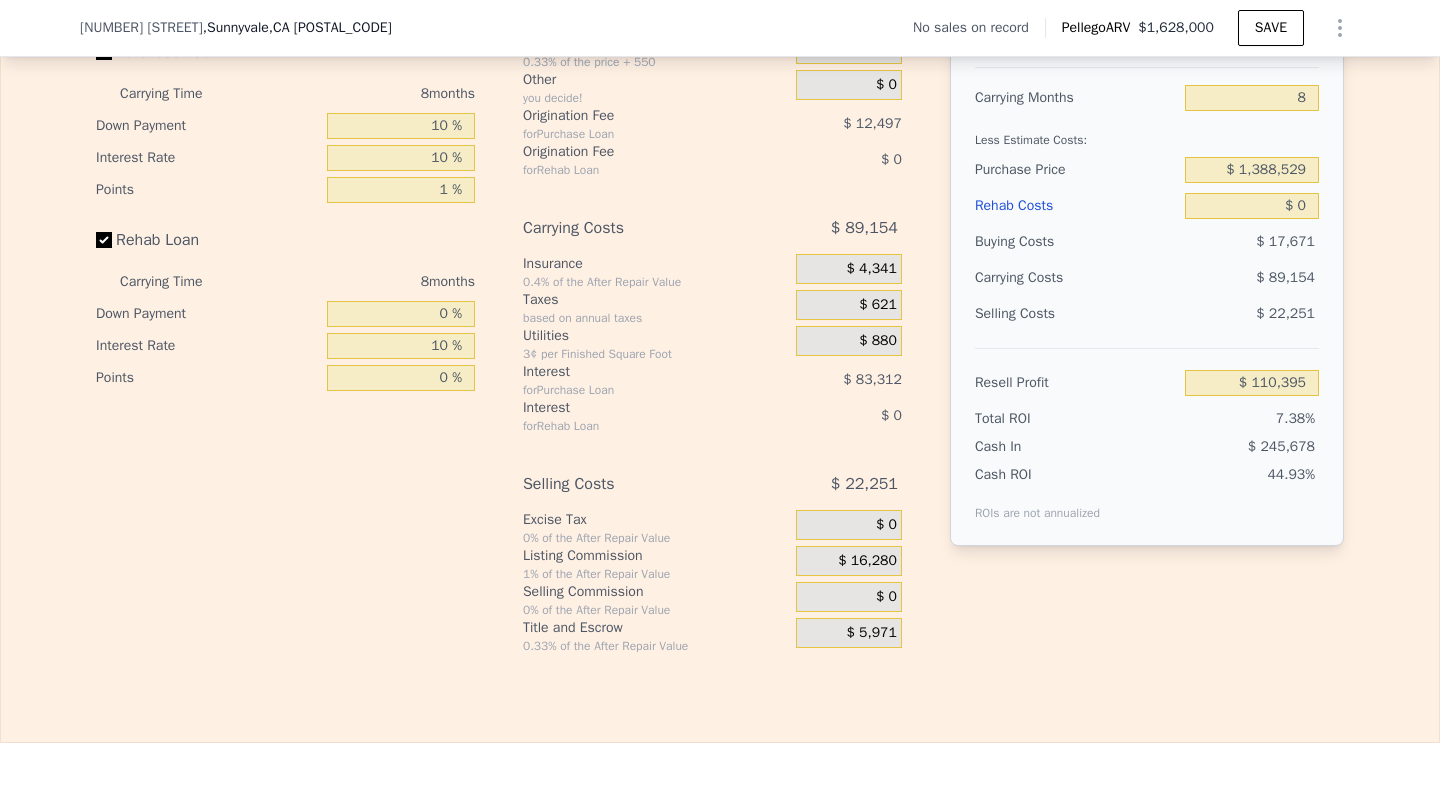 click on "$ 16,280" at bounding box center [867, 561] 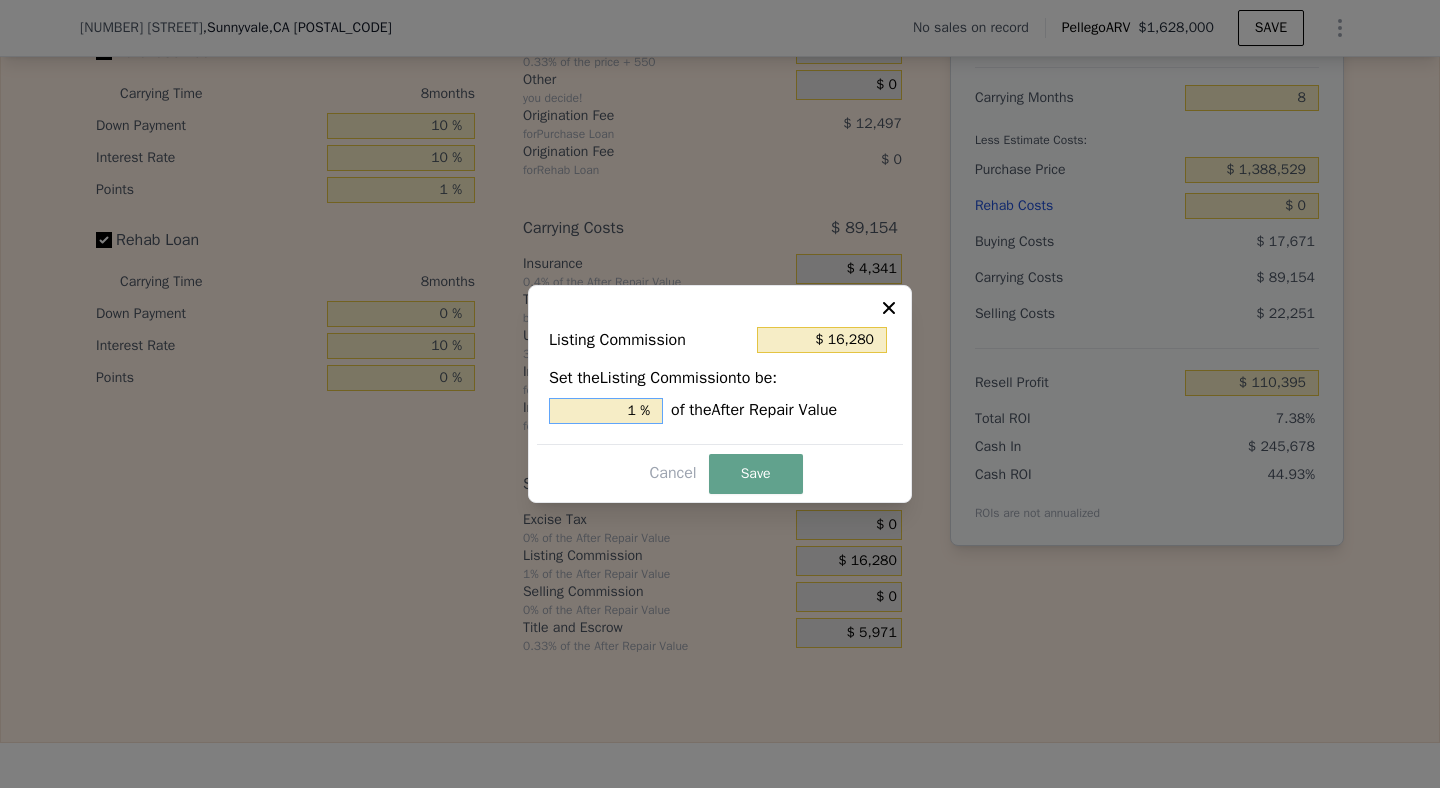 drag, startPoint x: 638, startPoint y: 403, endPoint x: 601, endPoint y: 403, distance: 37 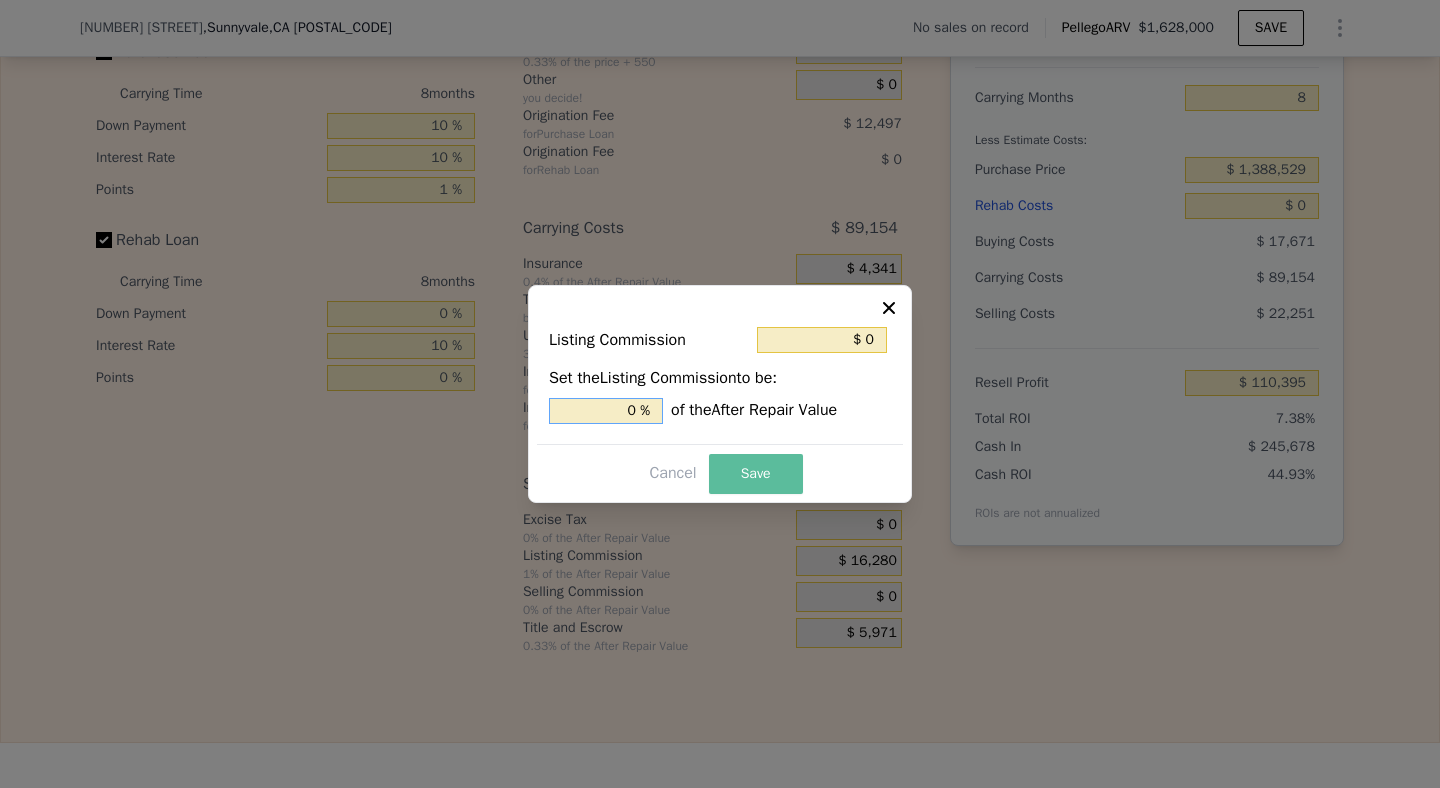 type on "0 %" 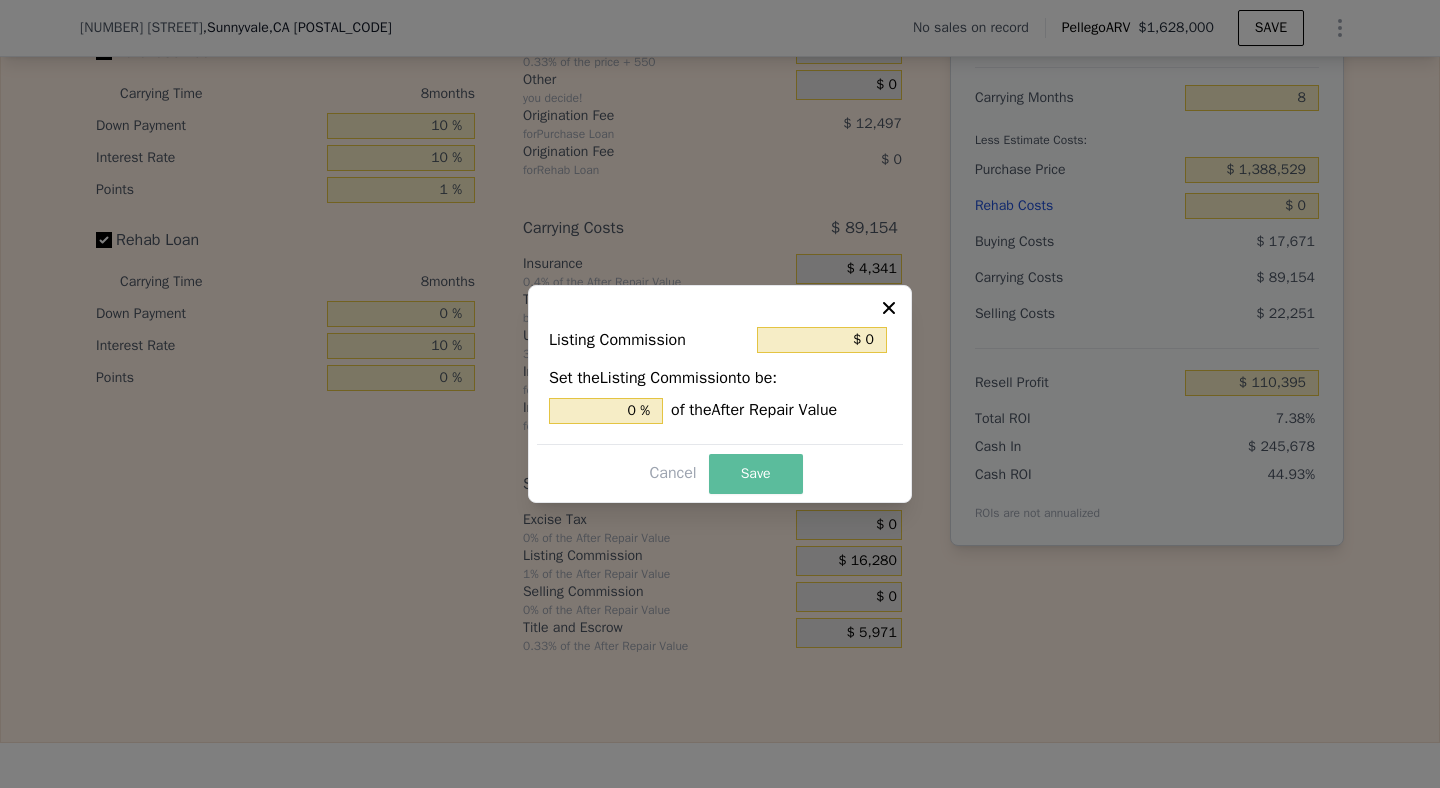 click on "Save" at bounding box center (756, 474) 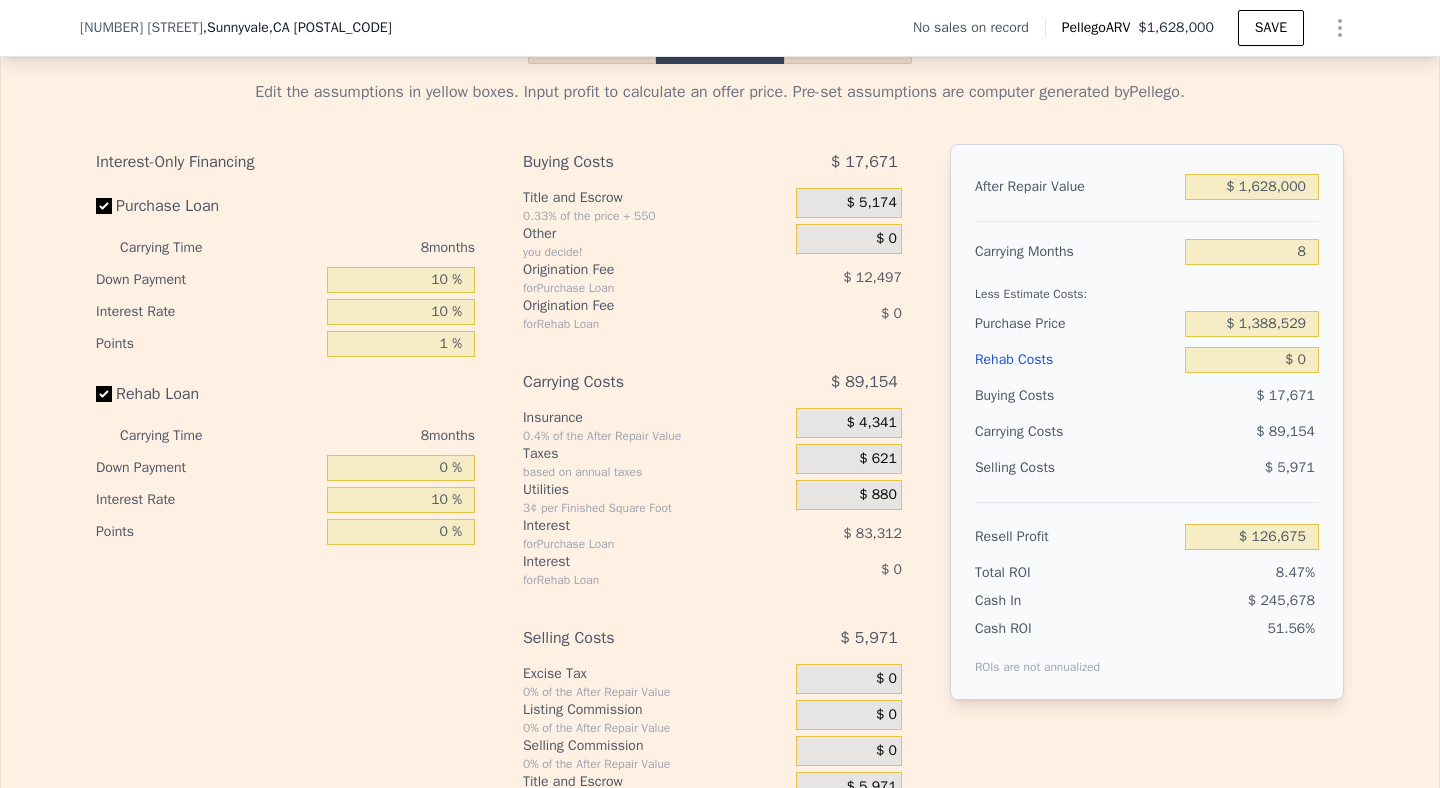 scroll, scrollTop: 2784, scrollLeft: 0, axis: vertical 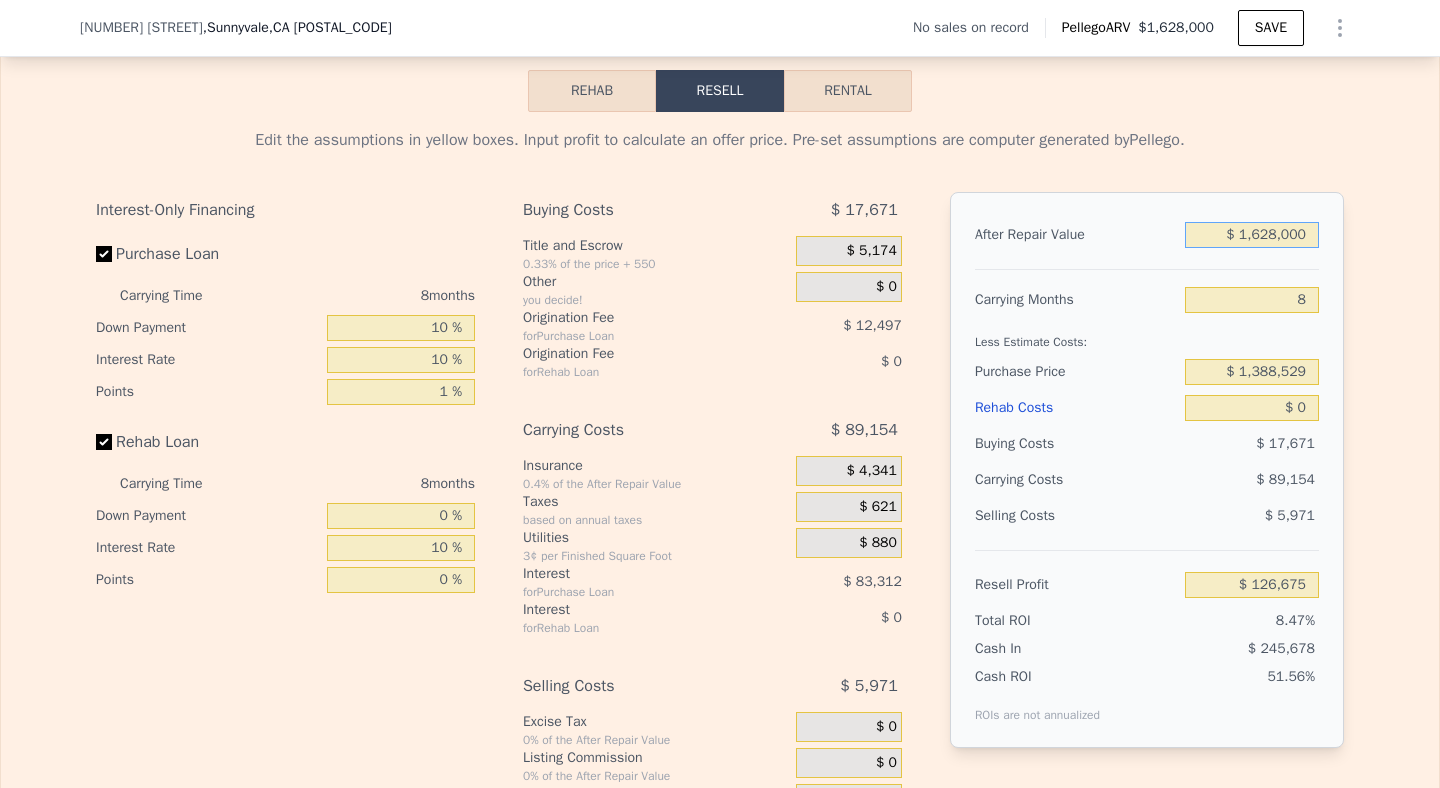 drag, startPoint x: 1305, startPoint y: 266, endPoint x: 1153, endPoint y: 266, distance: 152 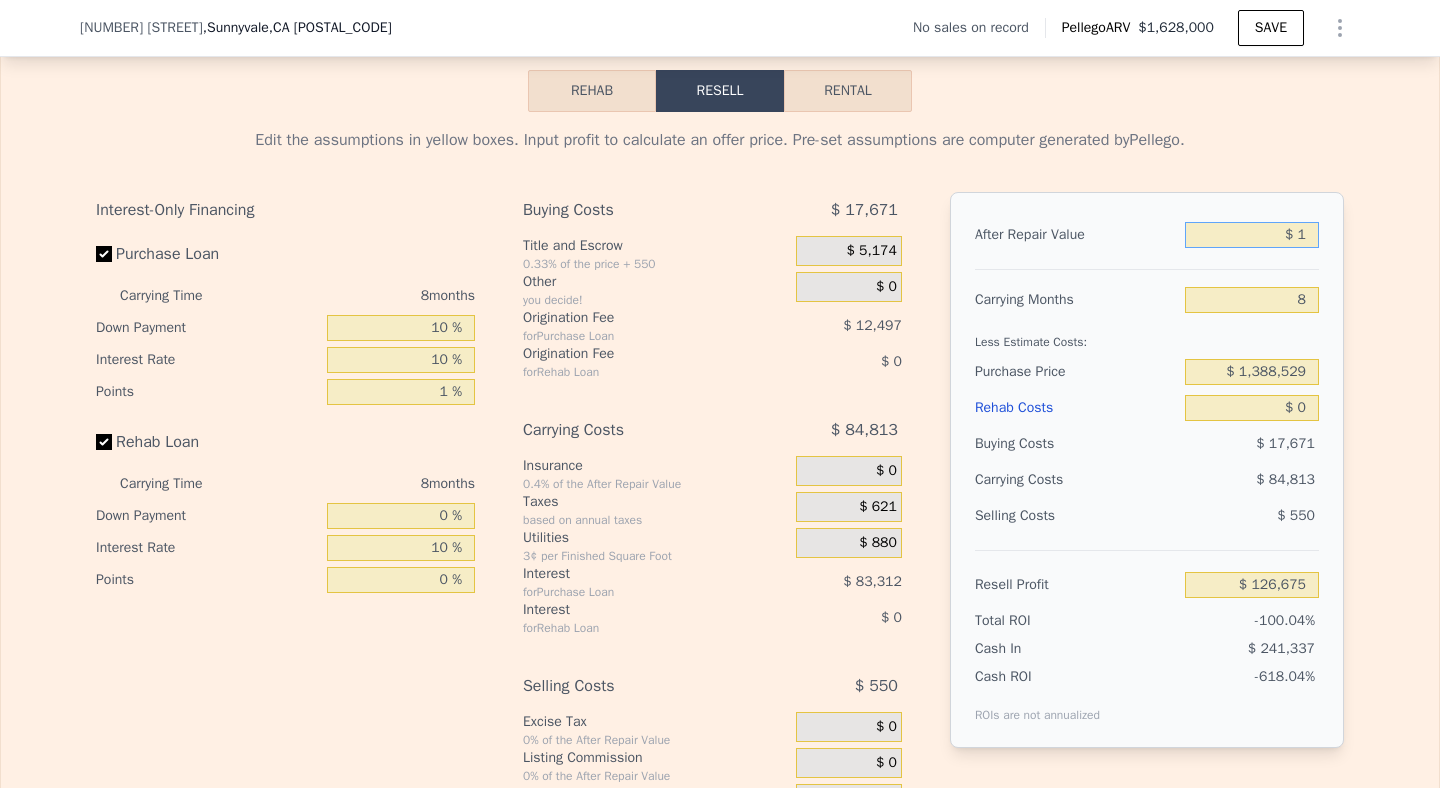 type on "-$ 1,491,562" 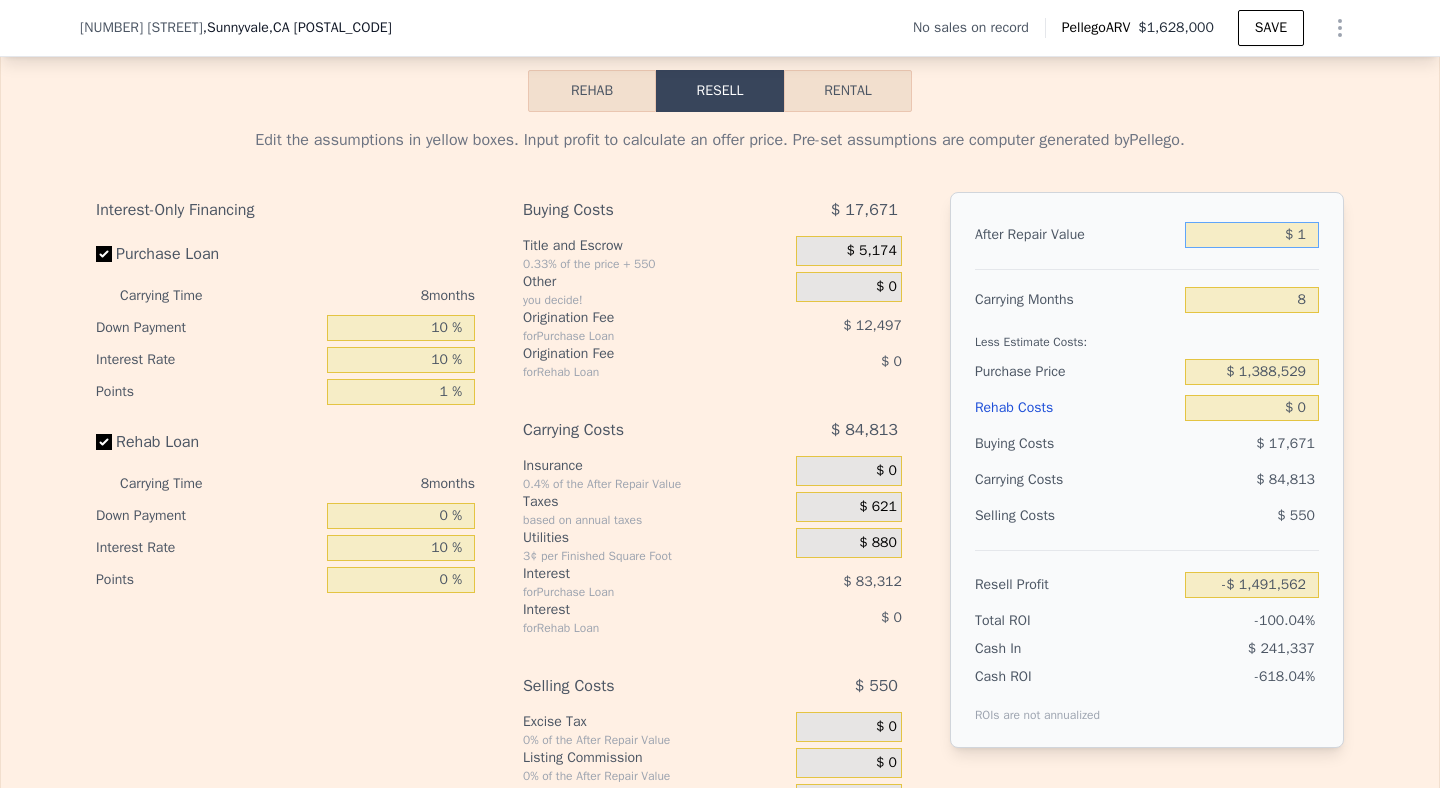 type on "$ 13" 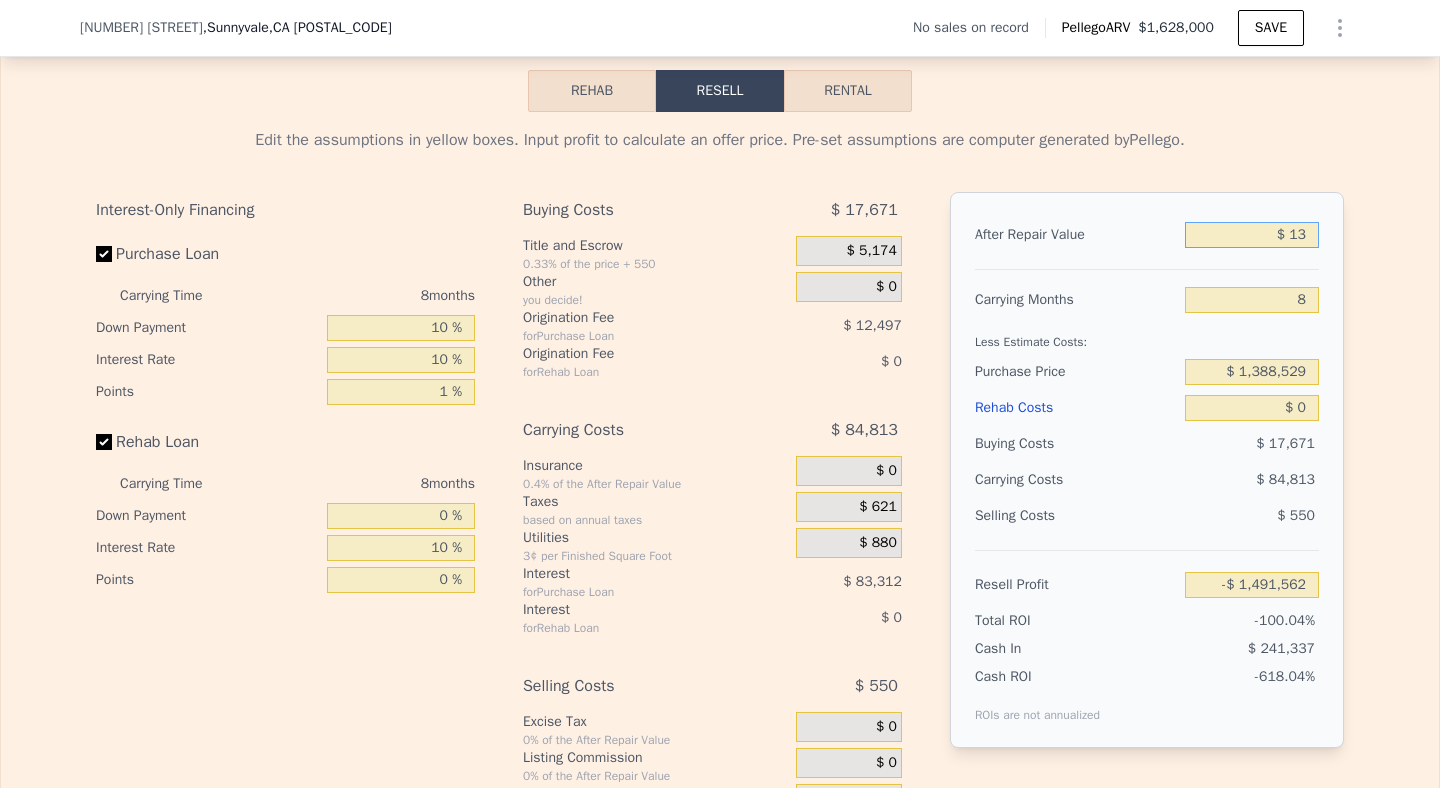 type on "-$ 1,491,550" 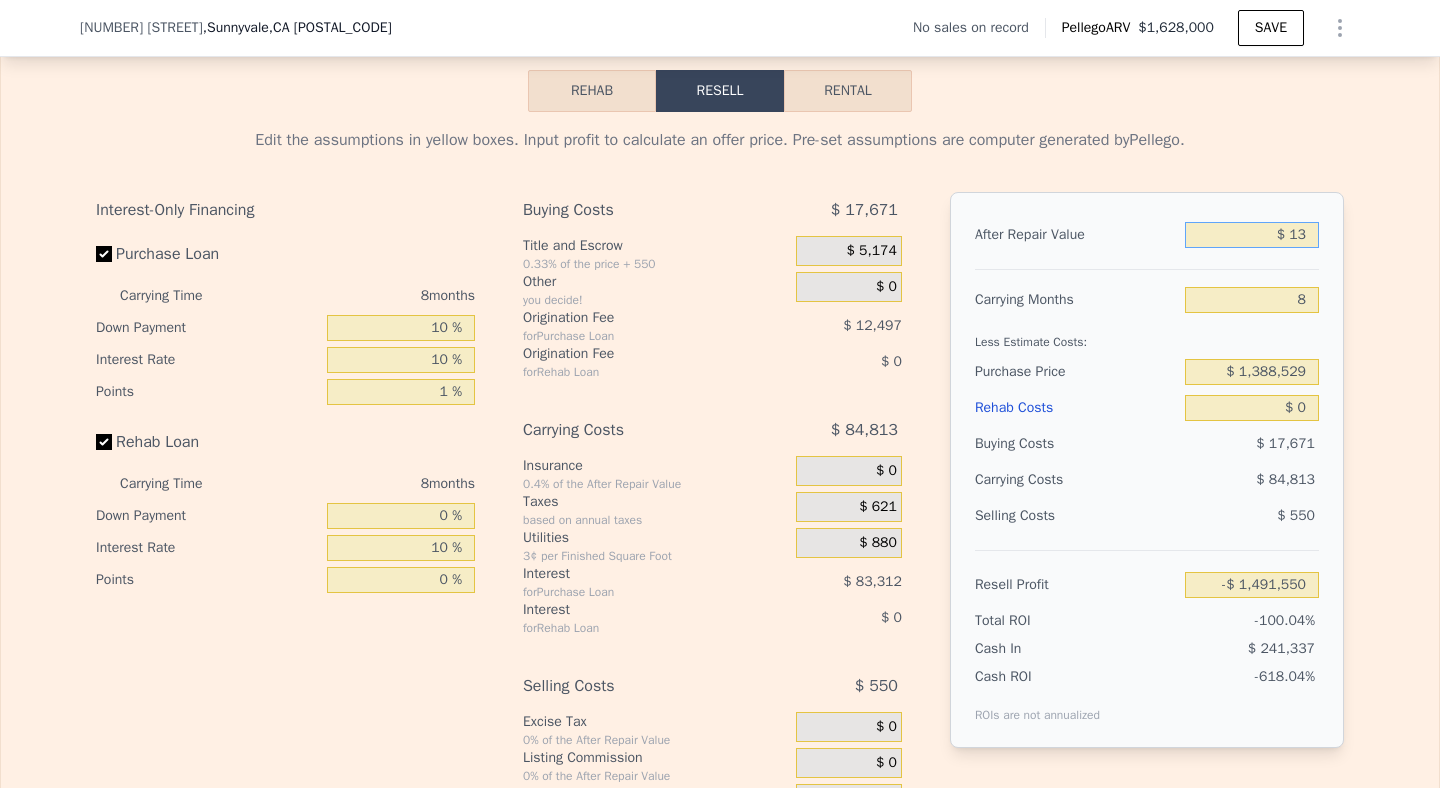 type on "$ 137" 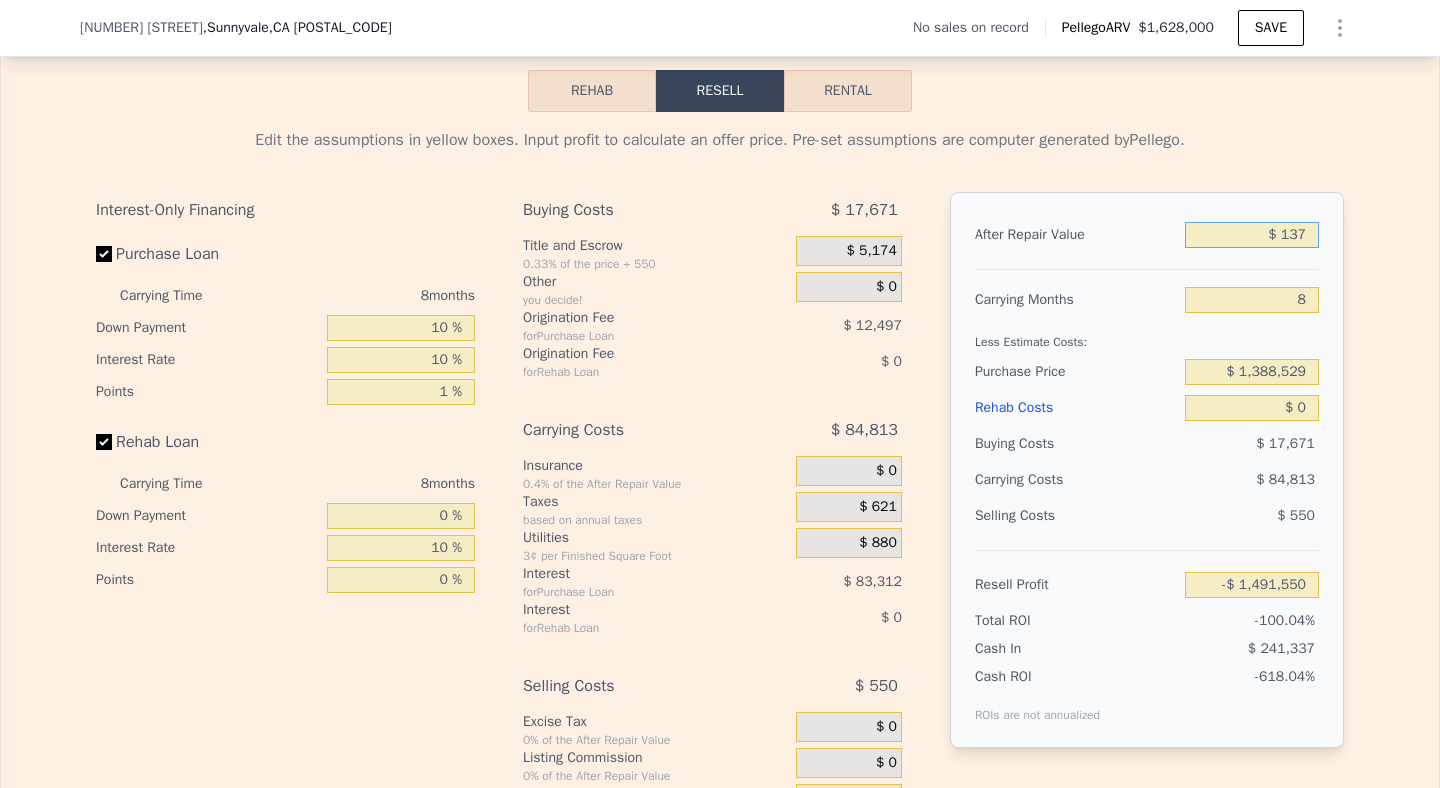 type on "-$ 1,491,426" 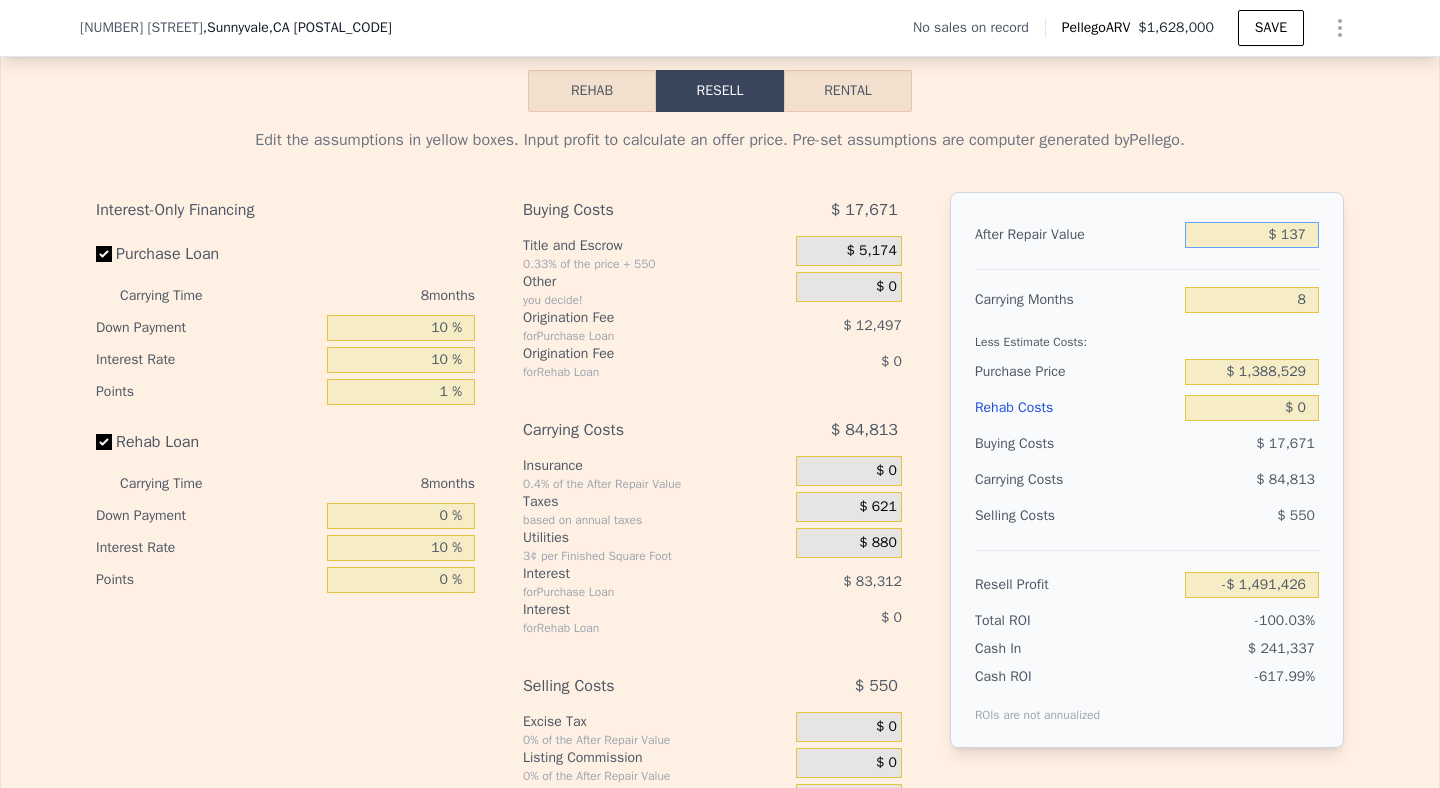 type on "$ 1,375" 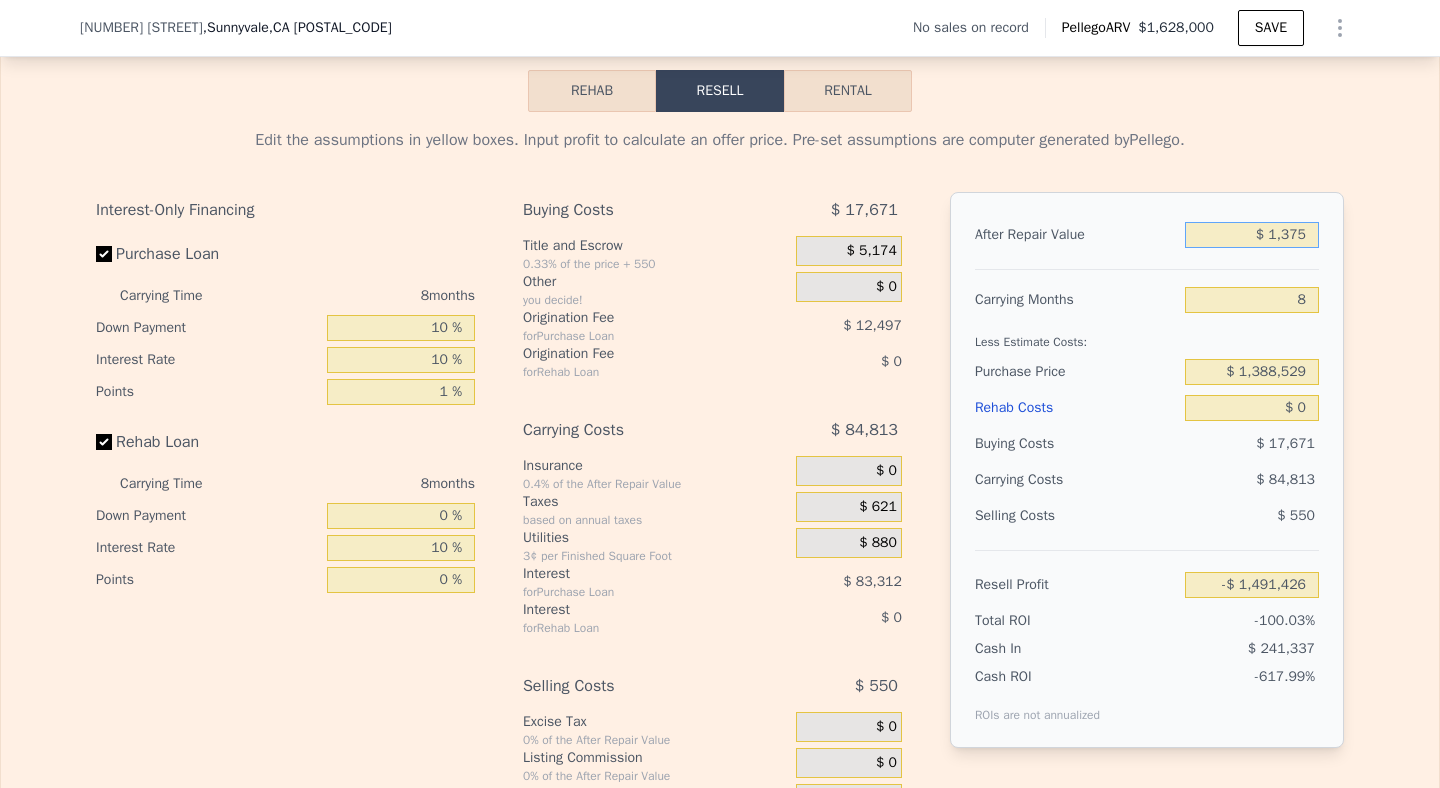 type on "-$ 1,490,197" 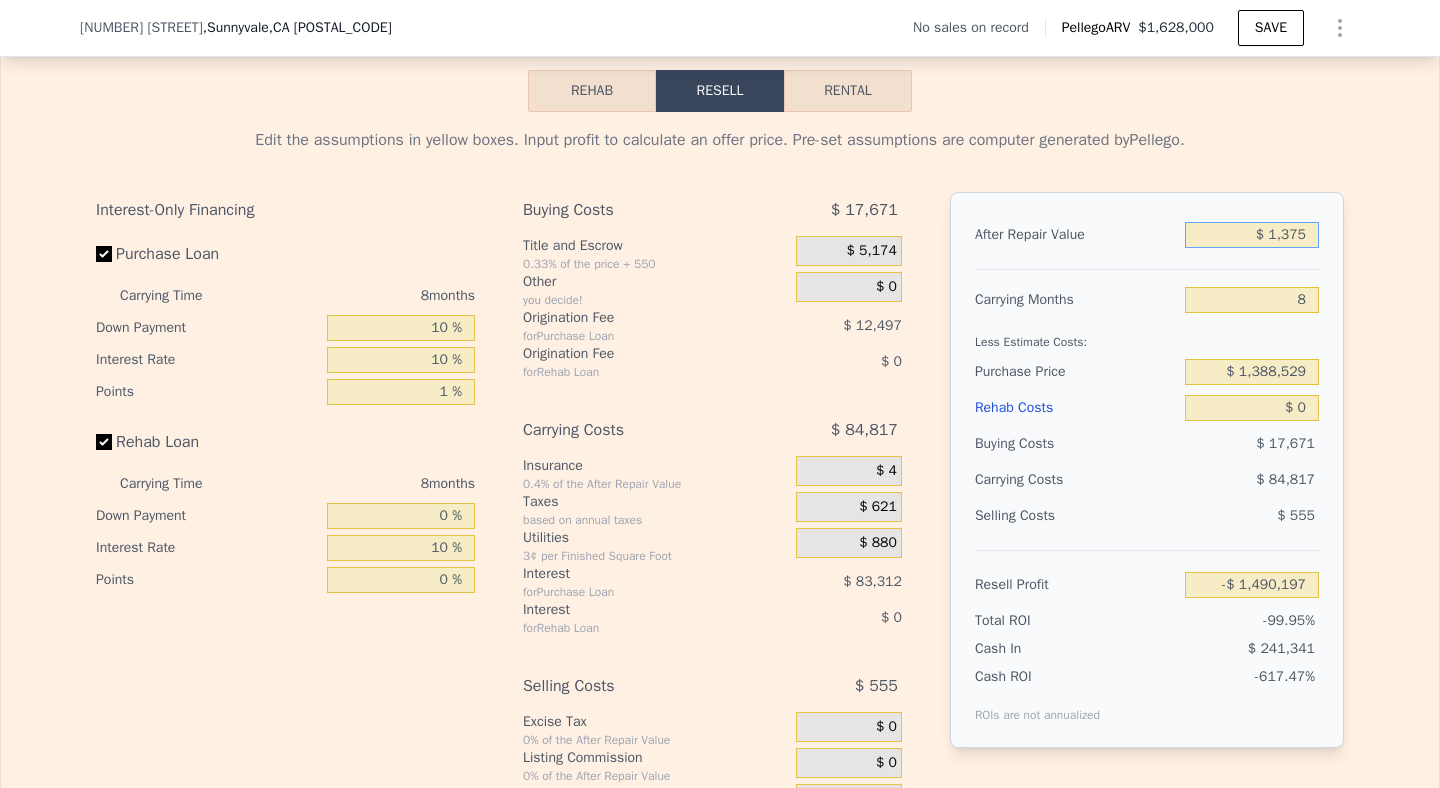 type on "$ 13,750" 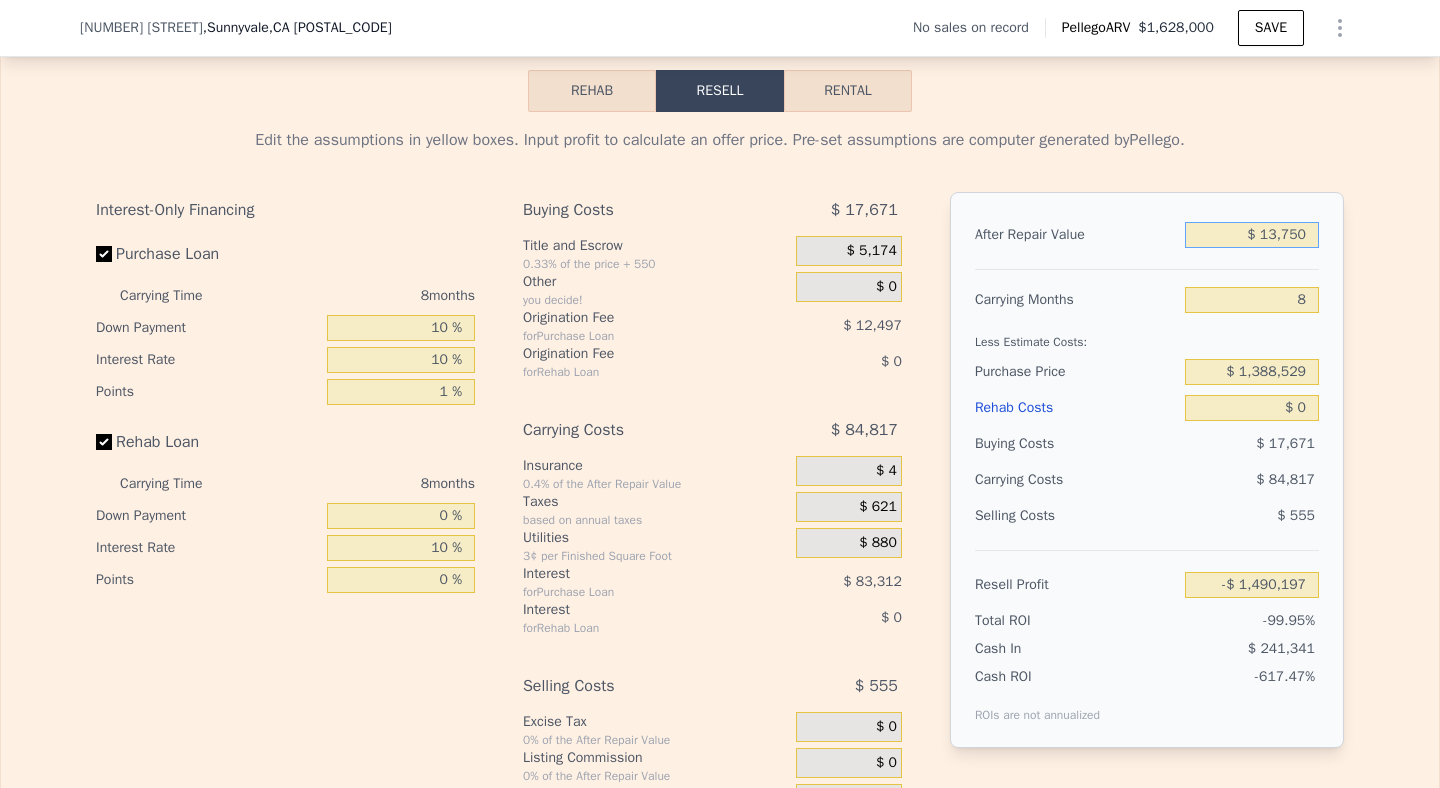 type on "-$ 1,477,896" 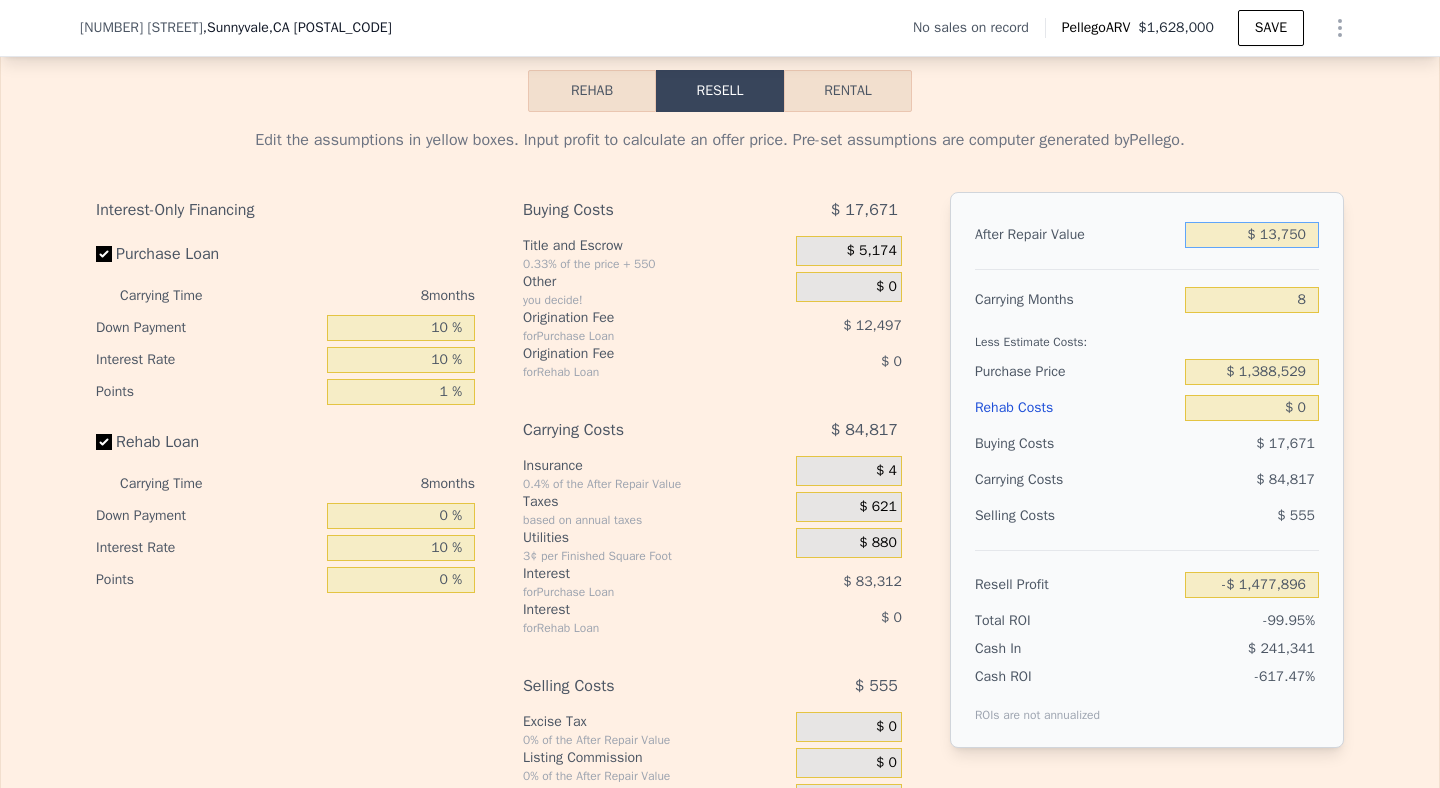 type on "$ 137,500" 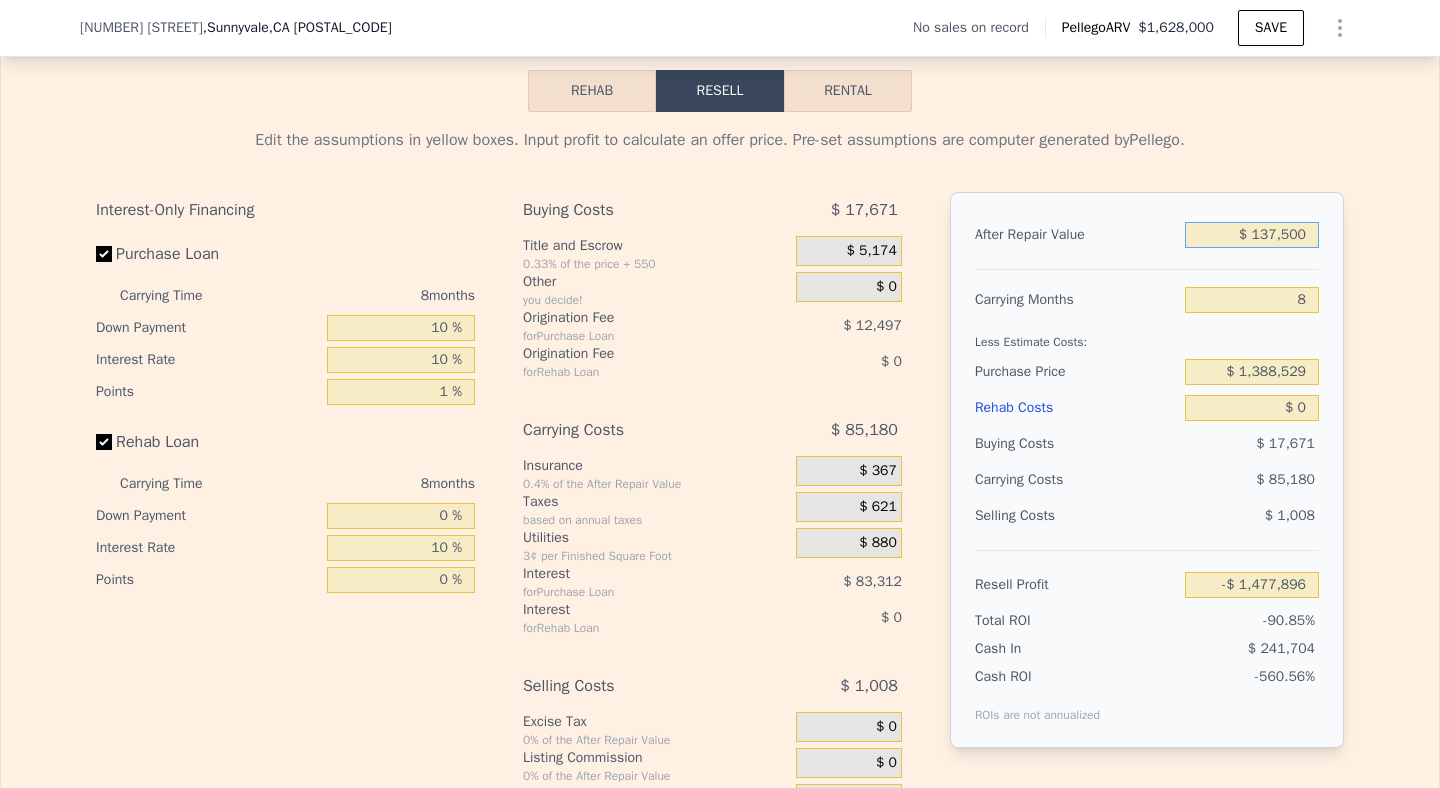 type on "-$ 1,354,888" 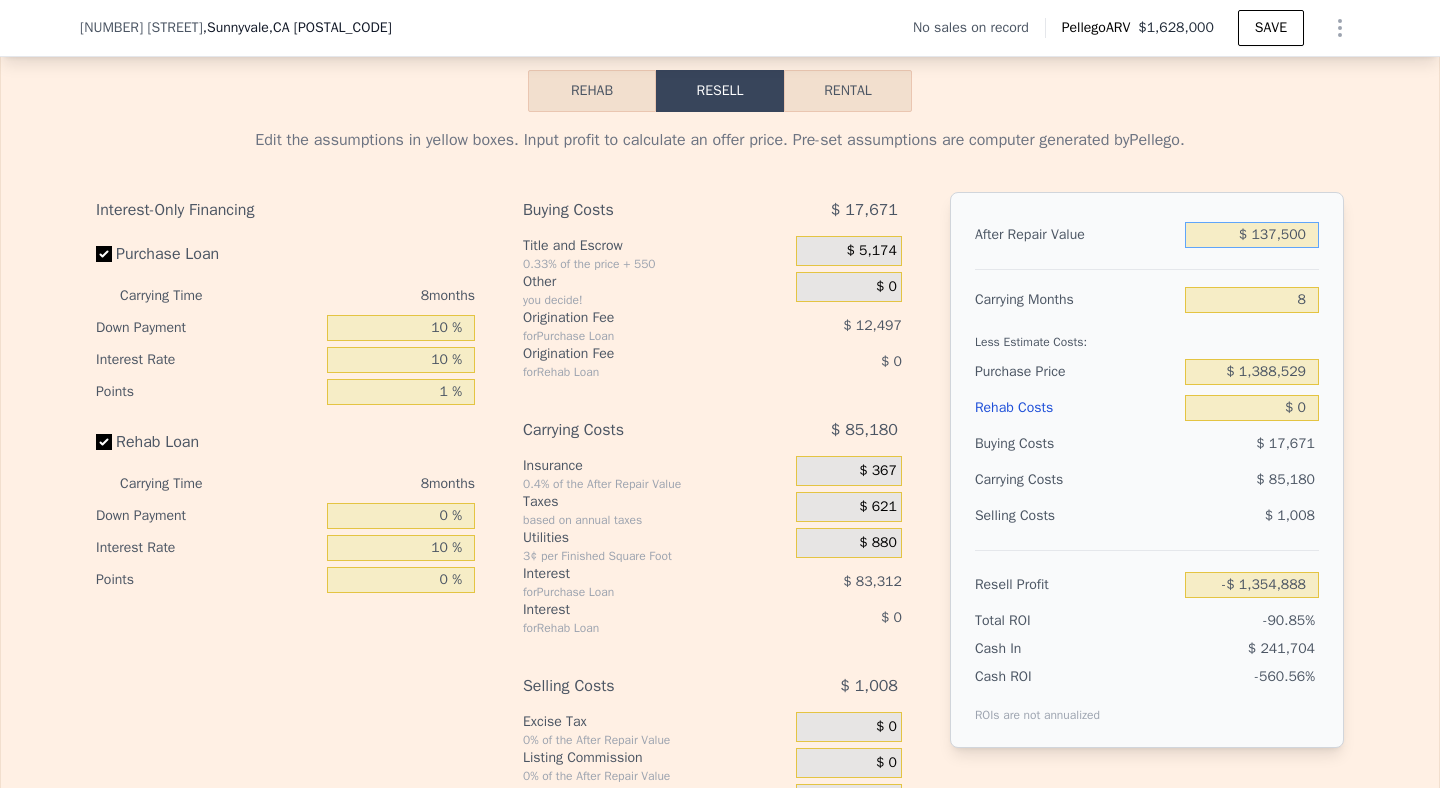 type on "$ 1,375,000" 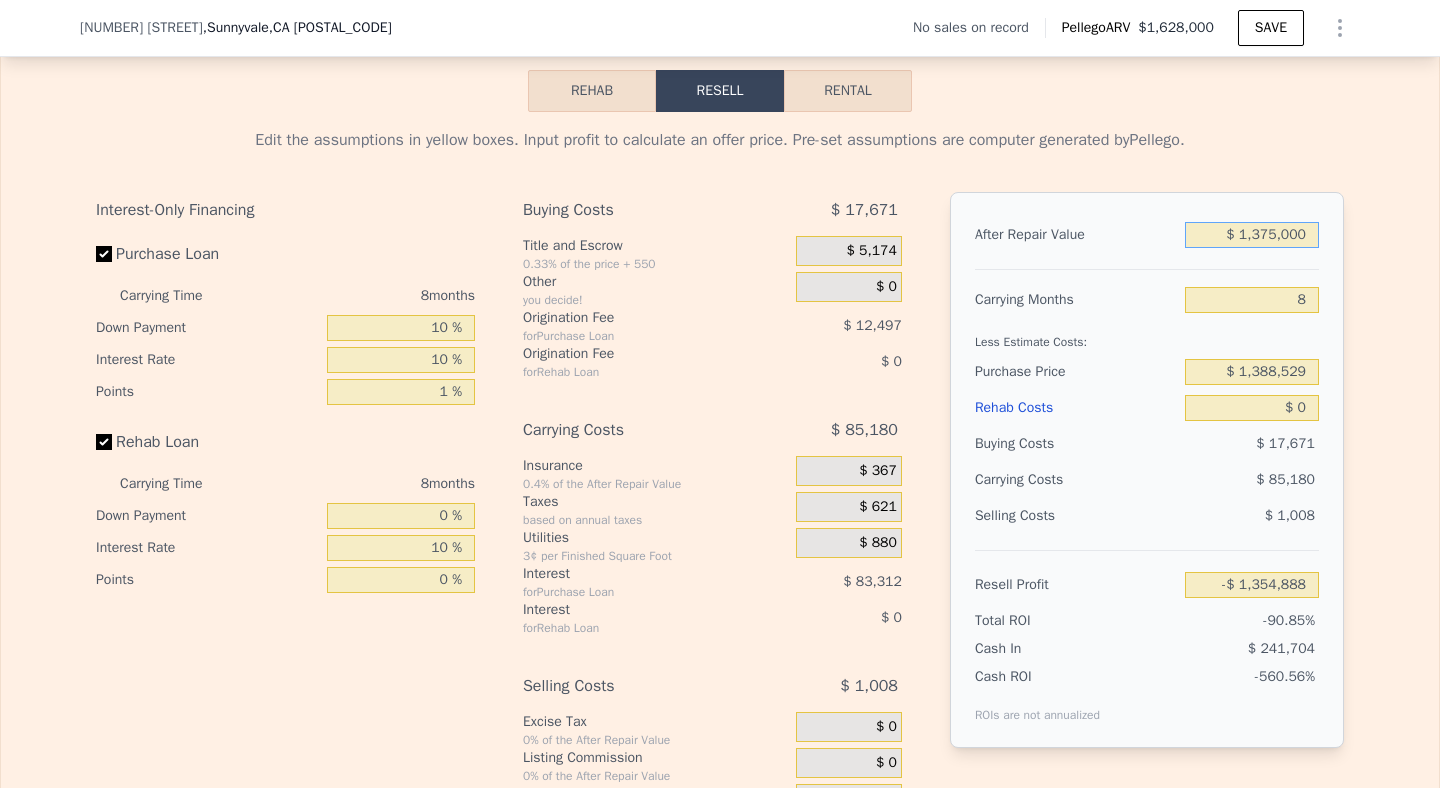 type on "-$ 124,809" 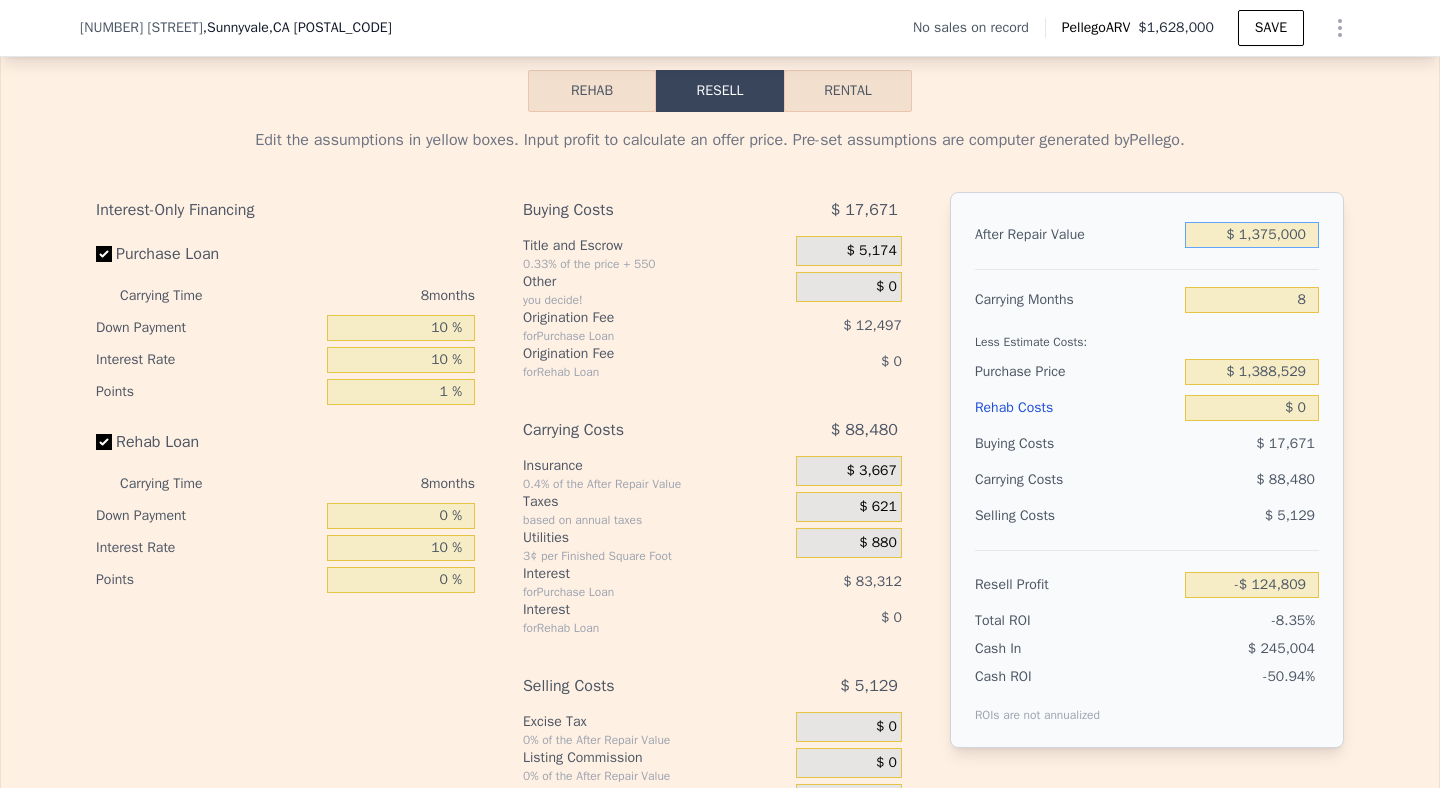 type on "$ 1,375,000" 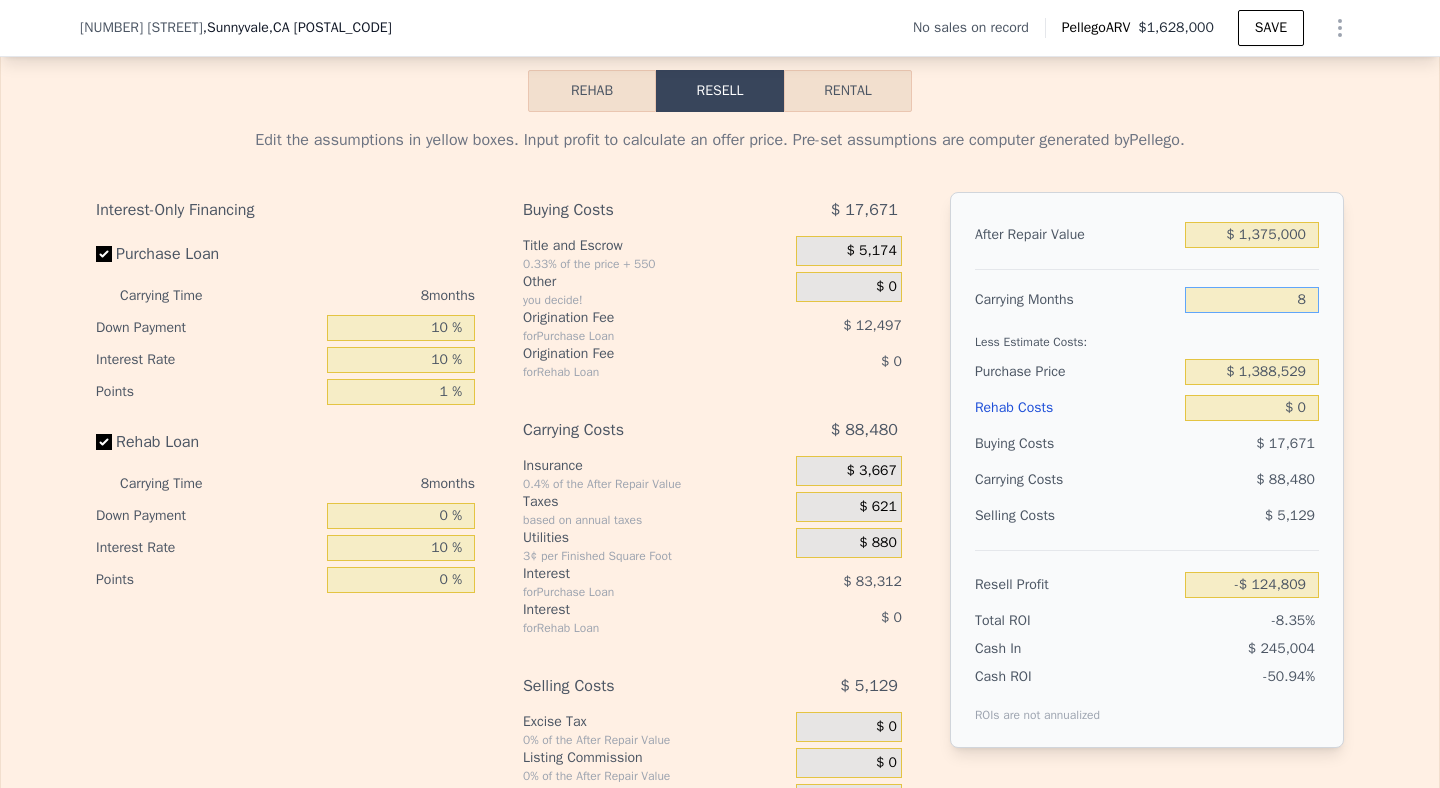 drag, startPoint x: 1302, startPoint y: 321, endPoint x: 1283, endPoint y: 321, distance: 19 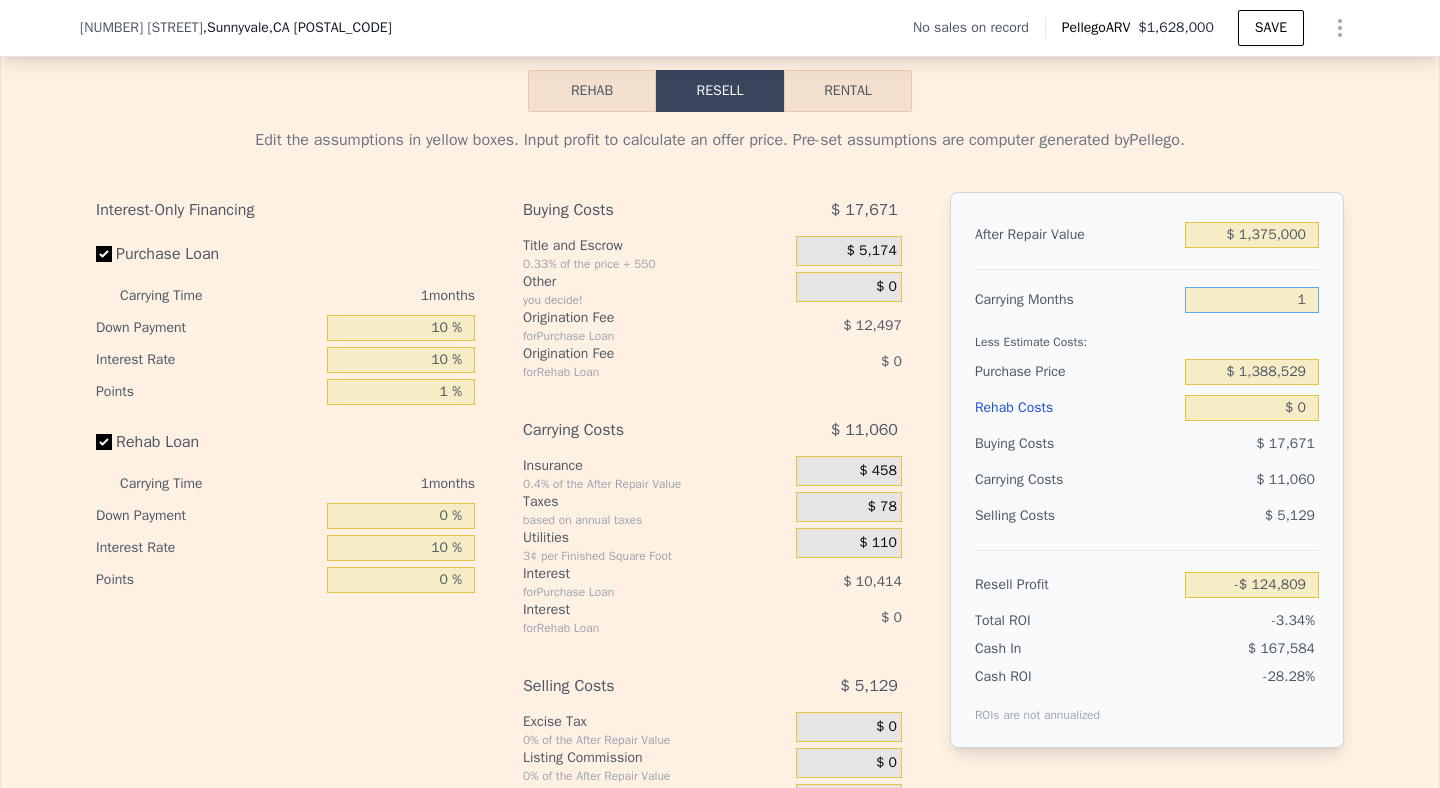 type on "-$ 47,389" 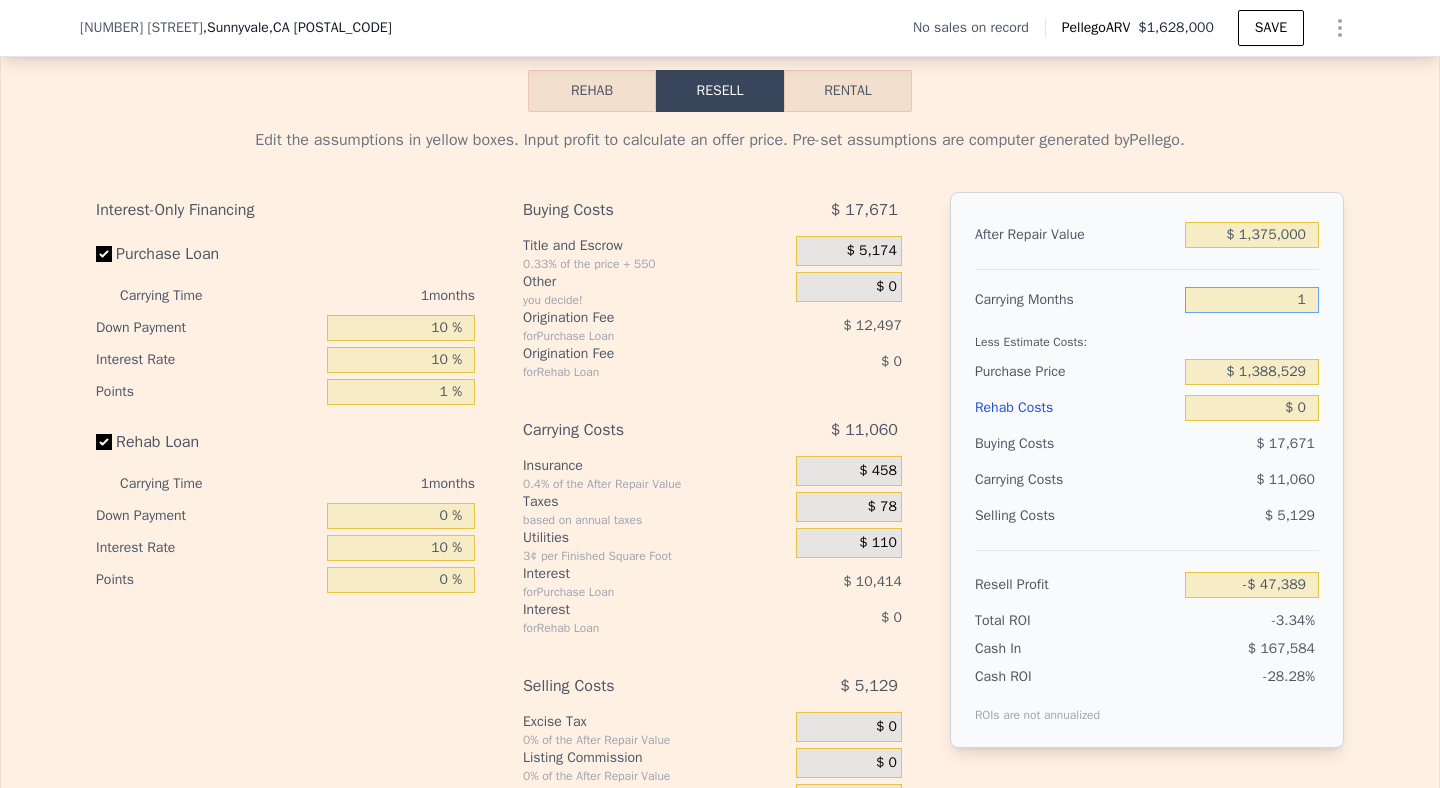 type on "1" 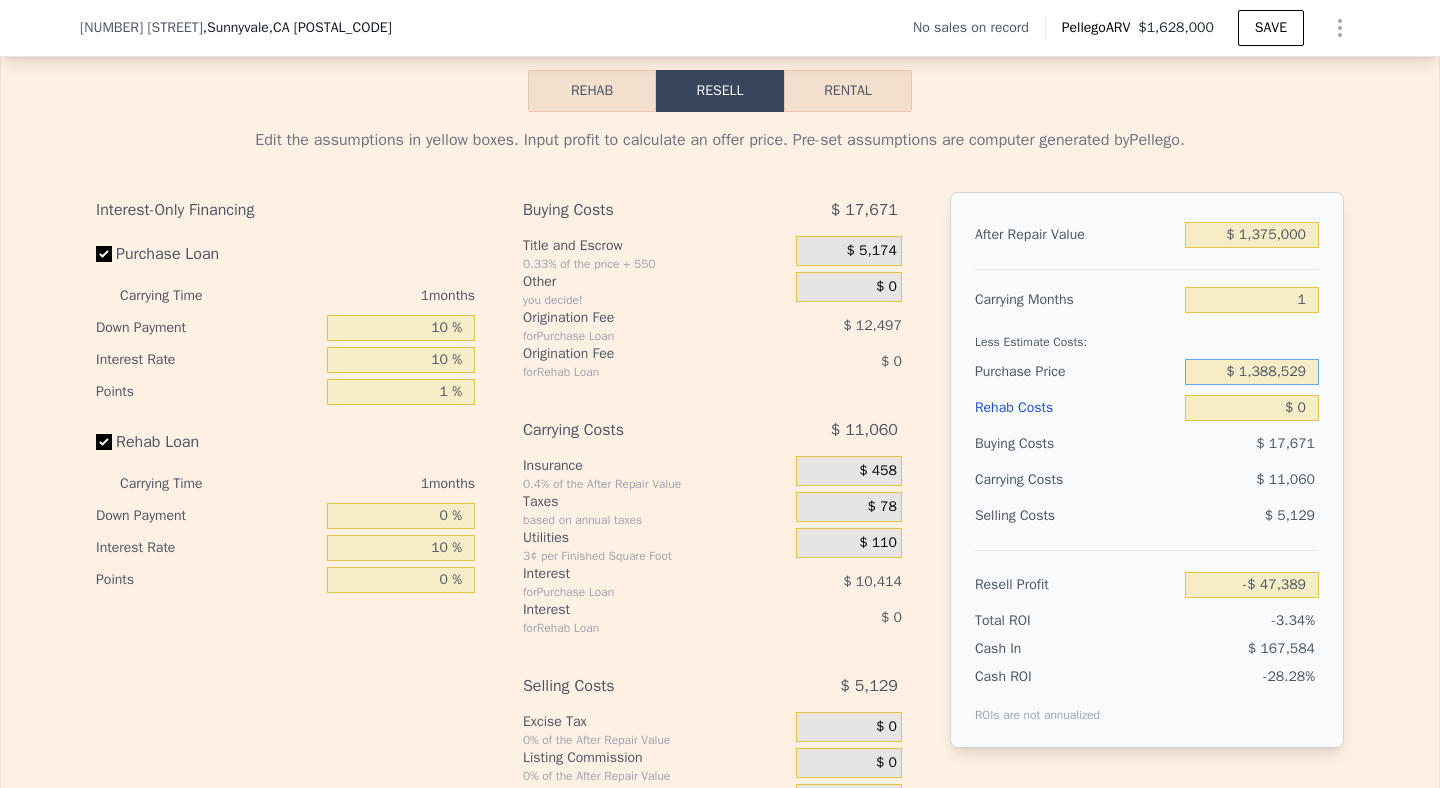 drag, startPoint x: 1307, startPoint y: 400, endPoint x: 1175, endPoint y: 399, distance: 132.00378 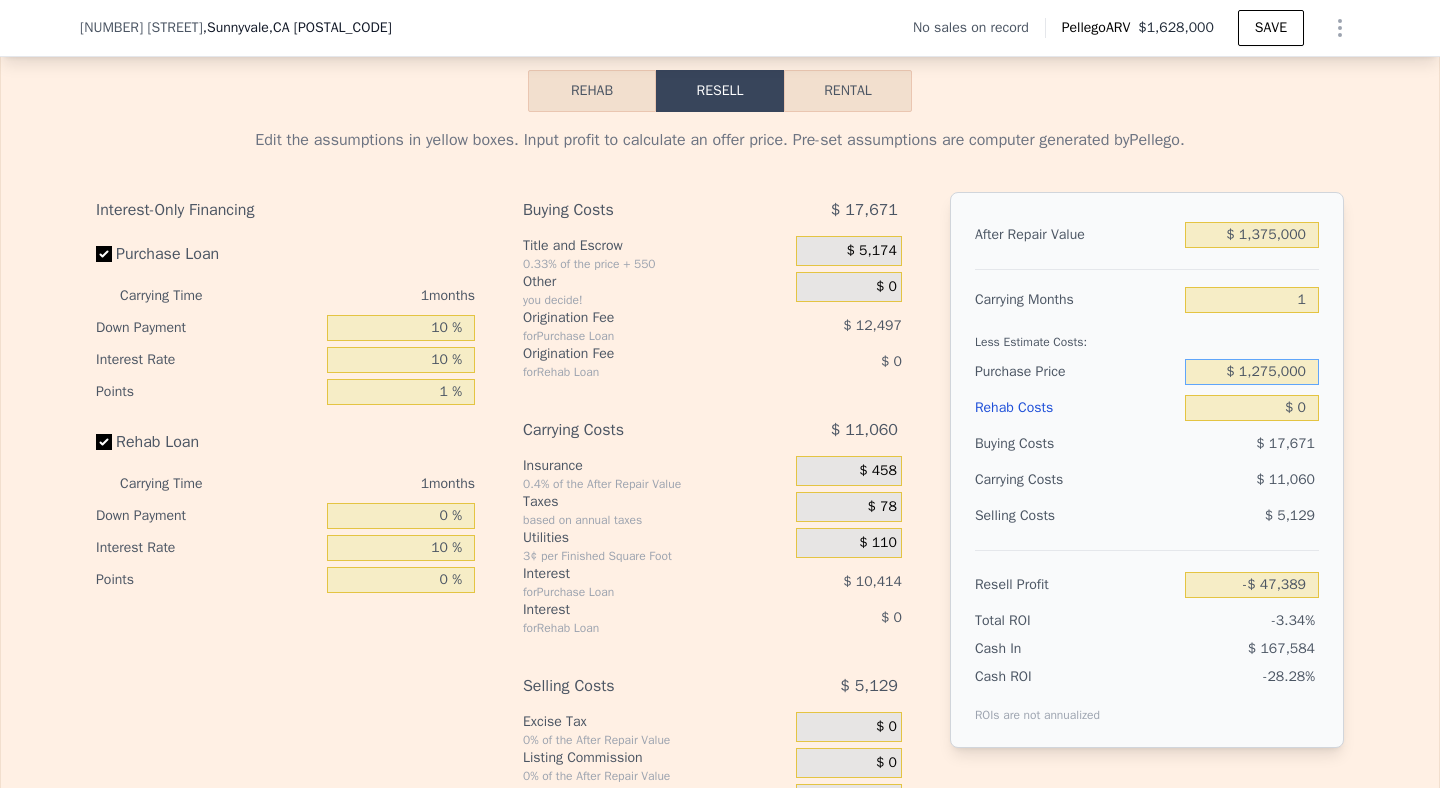 type on "$ 1,275,000" 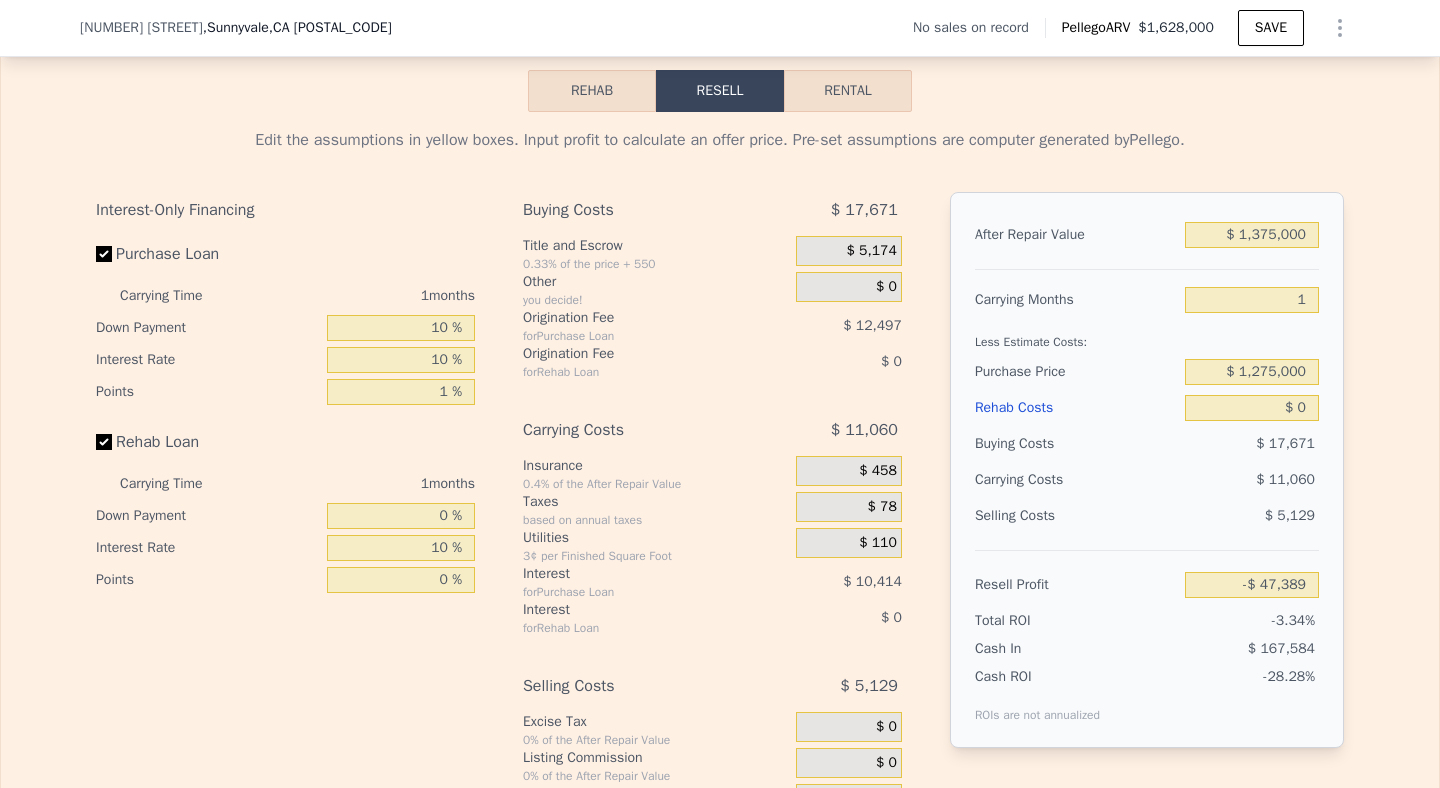 click on "After Repair Value $ 1,375,000 Carrying Months 1 Less Estimate Costs: Purchase Price $ 1,275,000 Rehab Costs $ 0 Buying Costs $ 17,671 Carrying Costs $ 11,060 Selling Costs $ 5,129 Resell Profit -$ 47,389 Total ROI -3.34% Cash In $ 167,584 Cash ROI ROIs are not annualized -28.28%" at bounding box center [1147, 470] 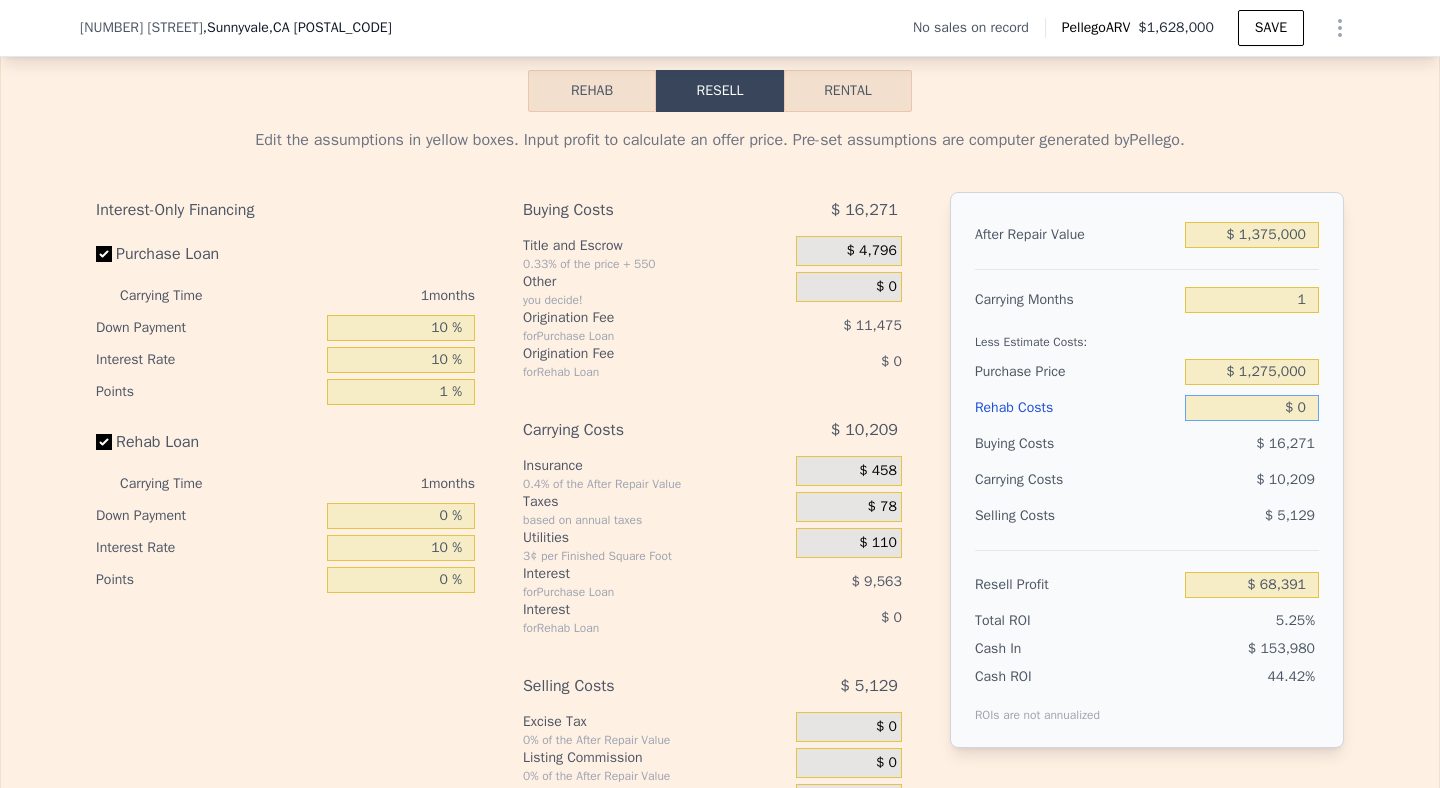 drag, startPoint x: 1298, startPoint y: 439, endPoint x: 1286, endPoint y: 439, distance: 12 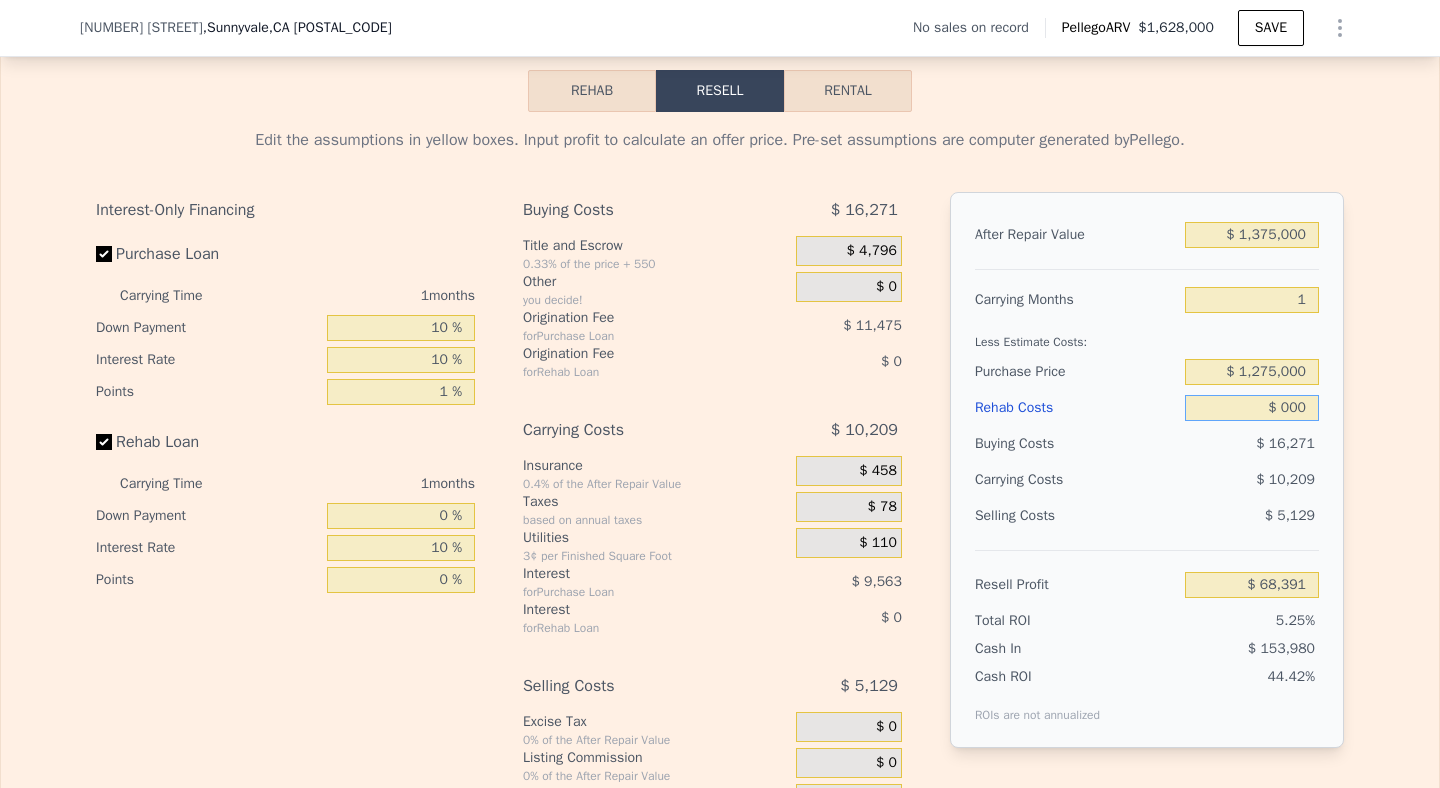 click on "$ 000" at bounding box center (1252, 408) 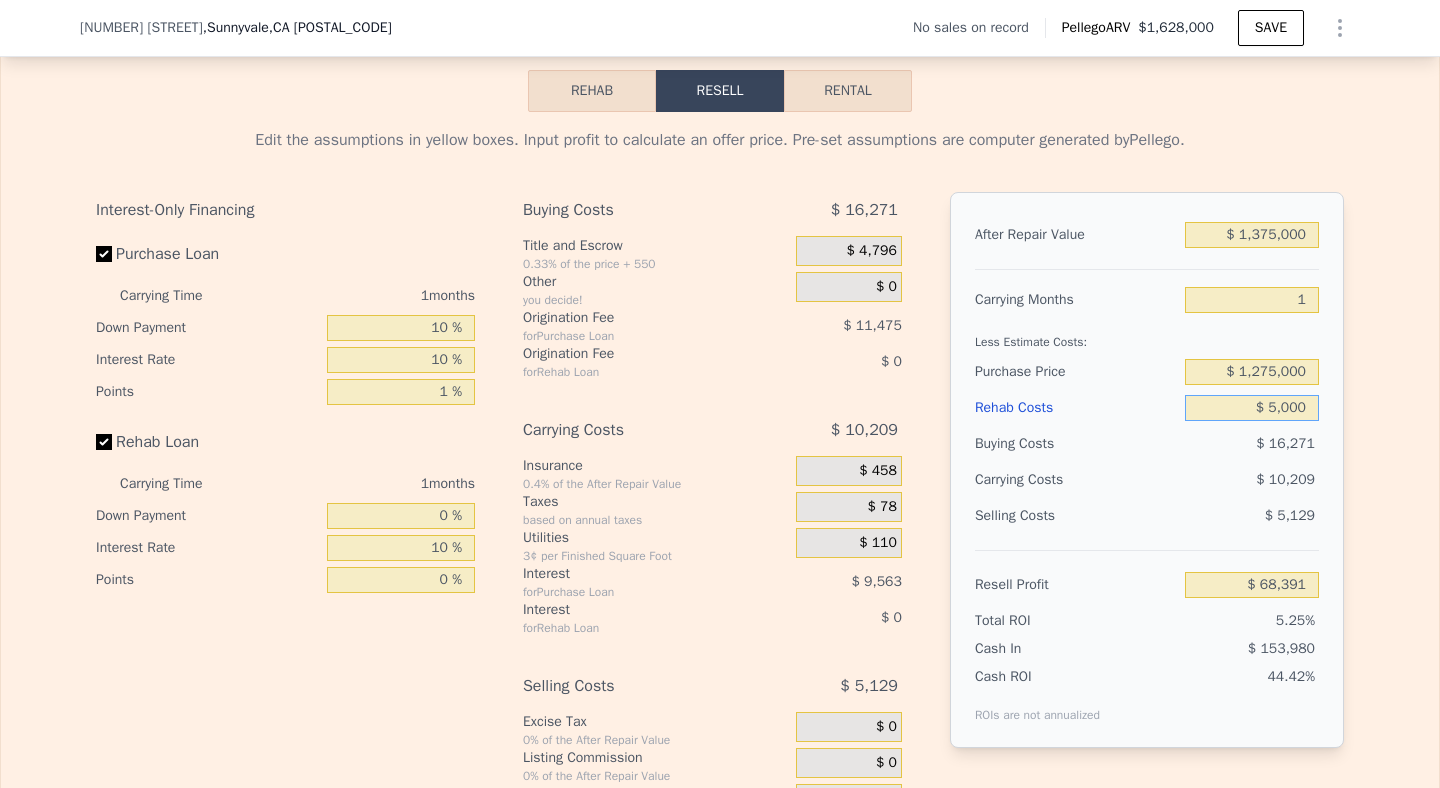 type on "$ 63,349" 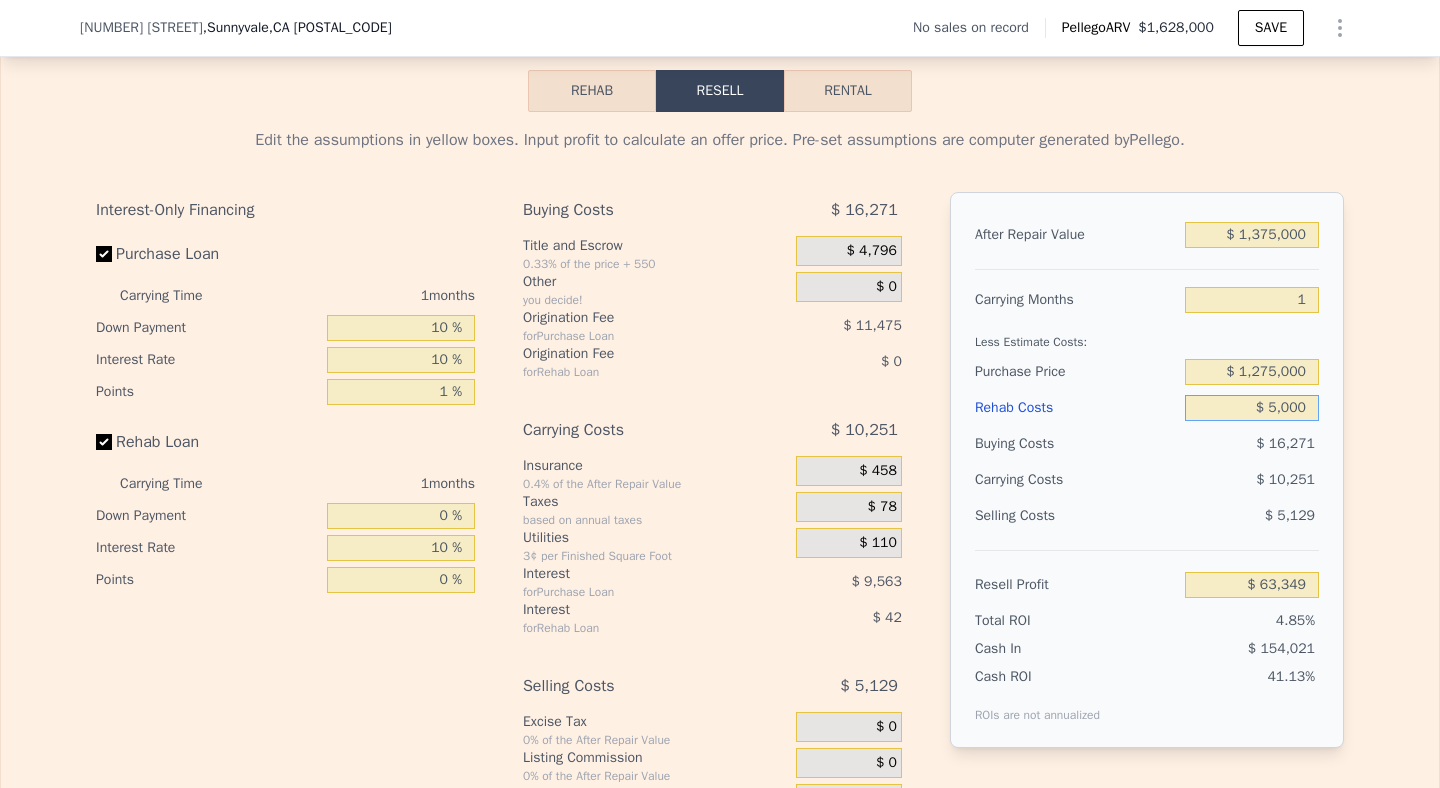type on "$ 5,000" 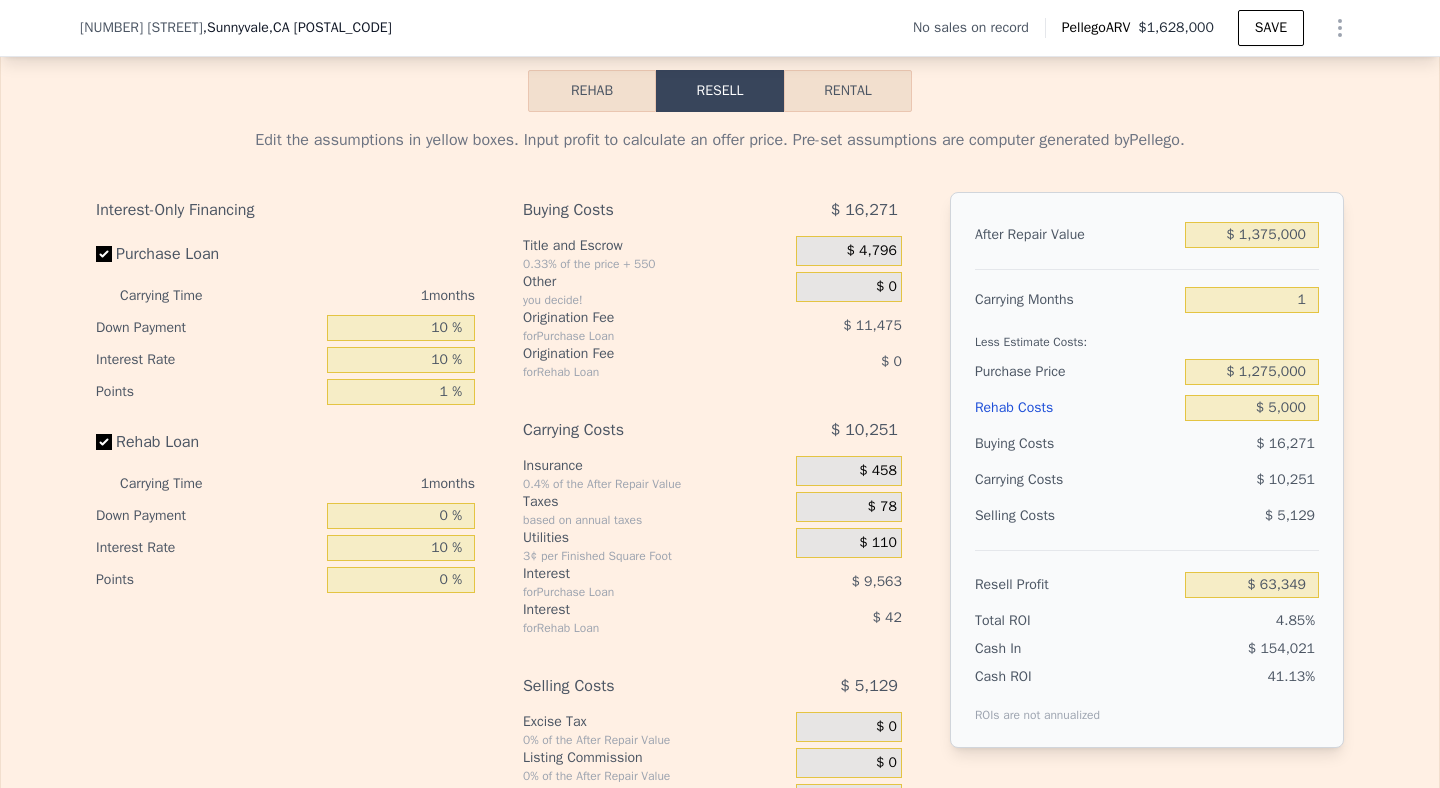 click on "After Repair Value $ 1,375,000 Carrying Months 1 Less Estimate Costs: Purchase Price $ 1,275,000 Rehab Costs $ 5,000 Buying Costs $ 16,271 Carrying Costs $ 10,251 Selling Costs $ 5,129 Resell Profit $ 63,349 Total ROI 4.85% Cash In $ 154,021 Cash ROI ROIs are not annualized 41.13%" at bounding box center [1147, 470] 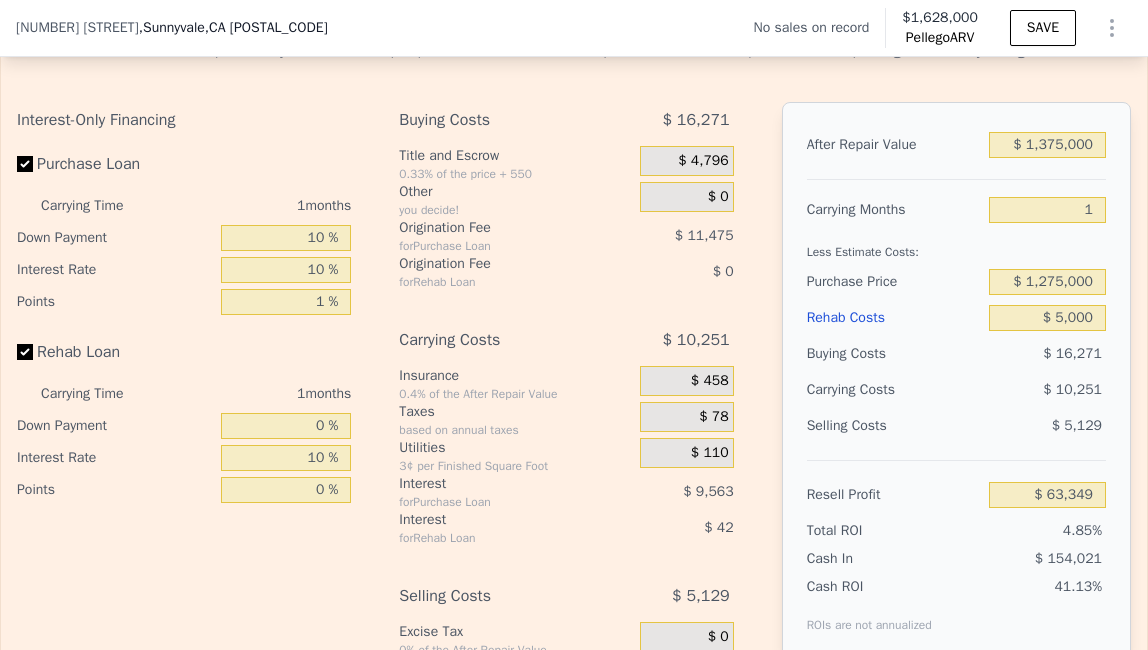 scroll, scrollTop: 2942, scrollLeft: 0, axis: vertical 